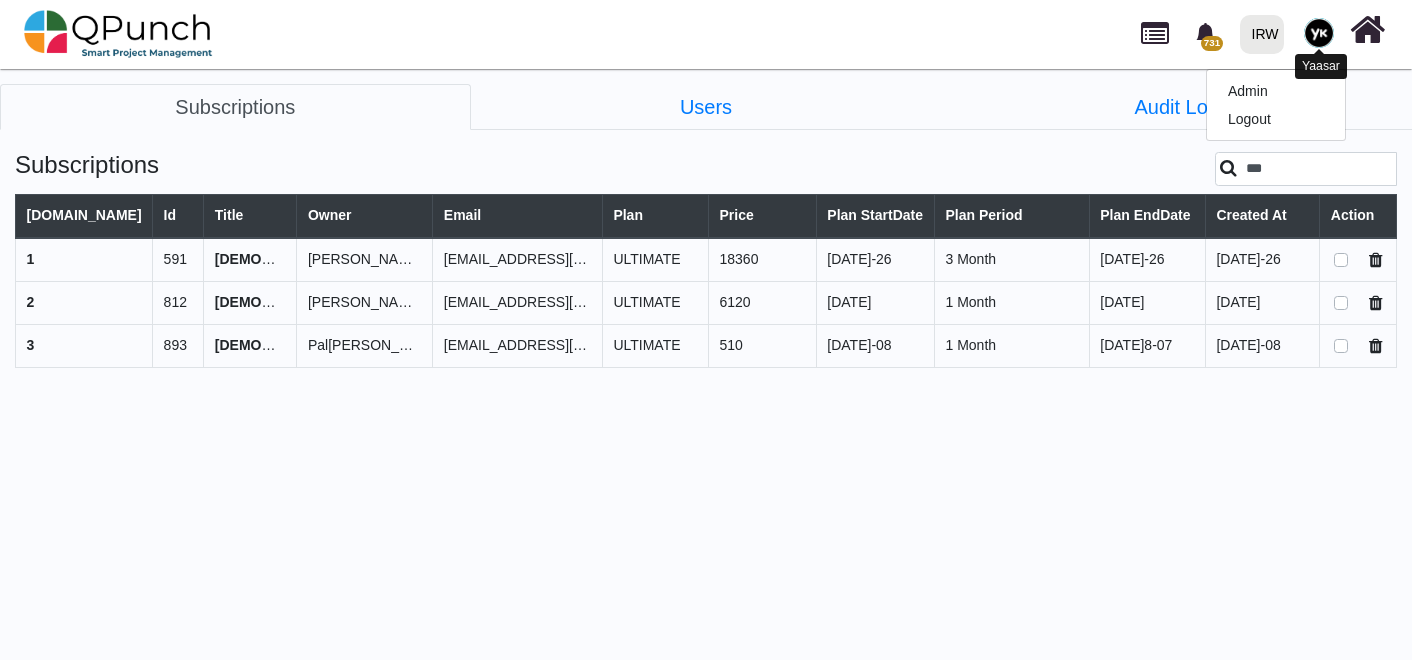 scroll, scrollTop: 0, scrollLeft: 0, axis: both 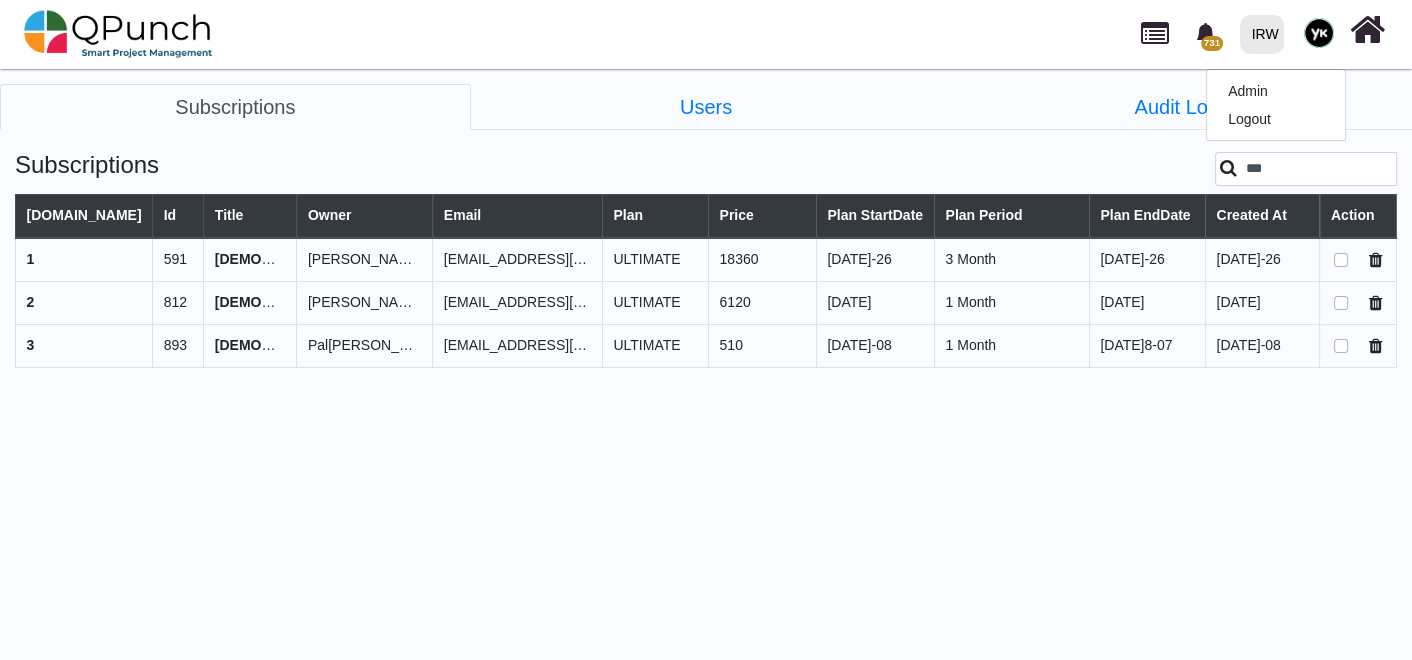 click on "IRW" at bounding box center [1265, 34] 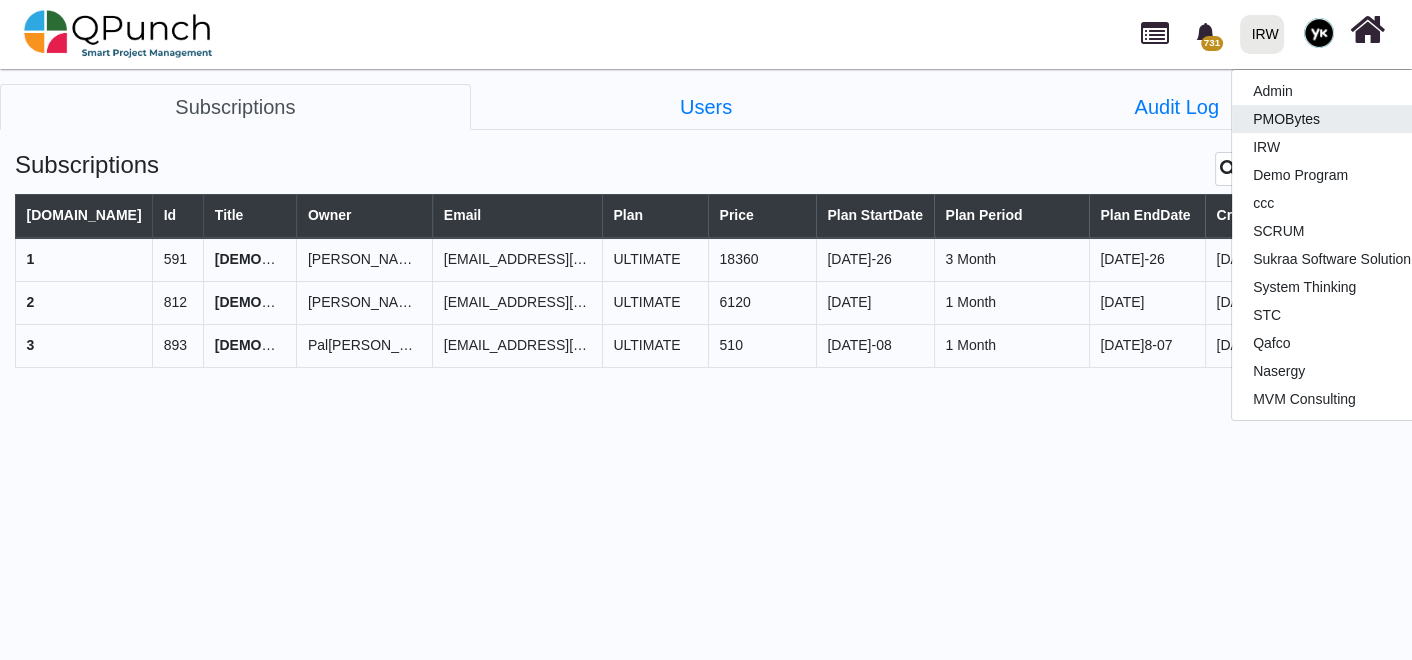 click on "PMOBytes" at bounding box center (1350, 119) 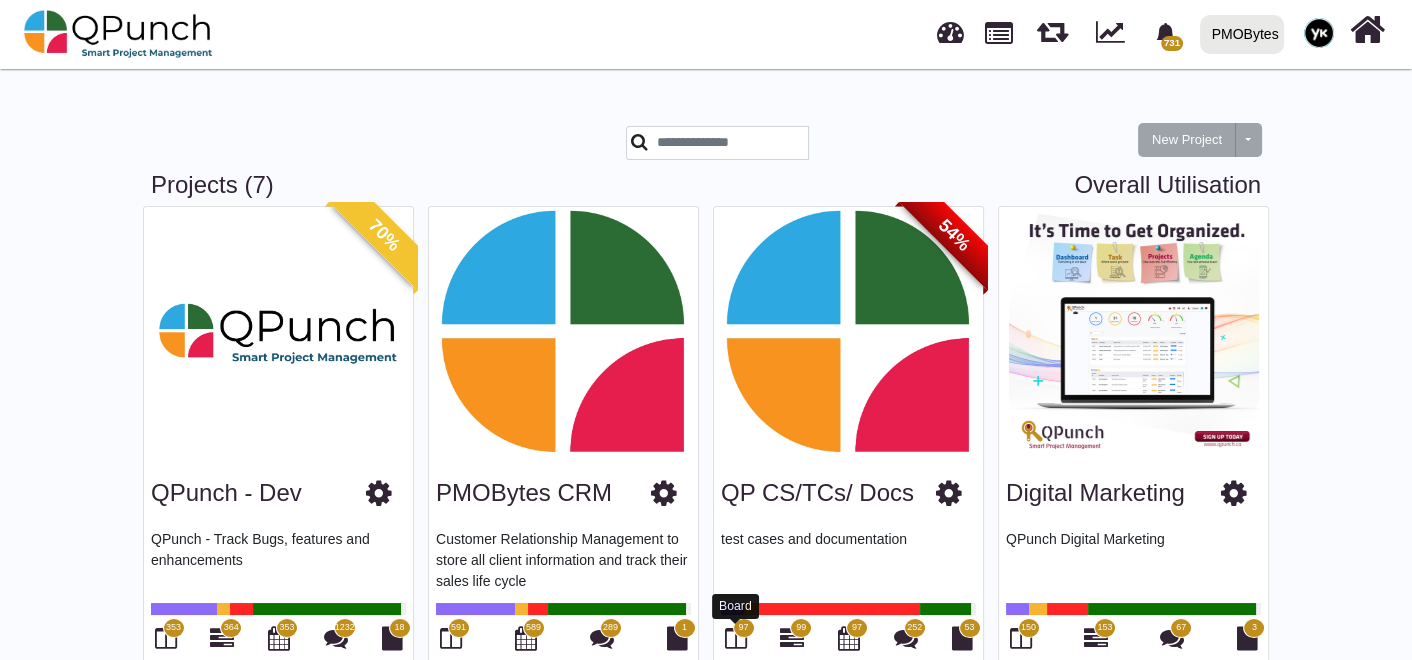 click at bounding box center [736, 638] 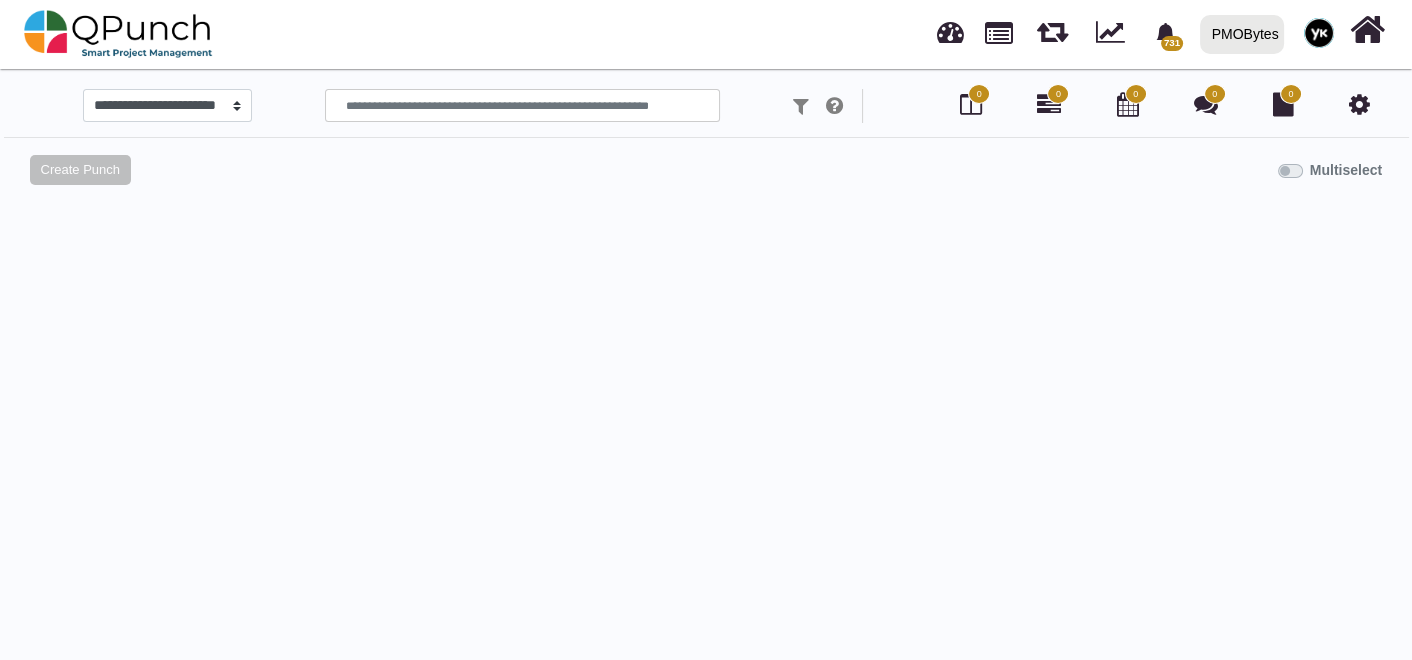 select on "*****" 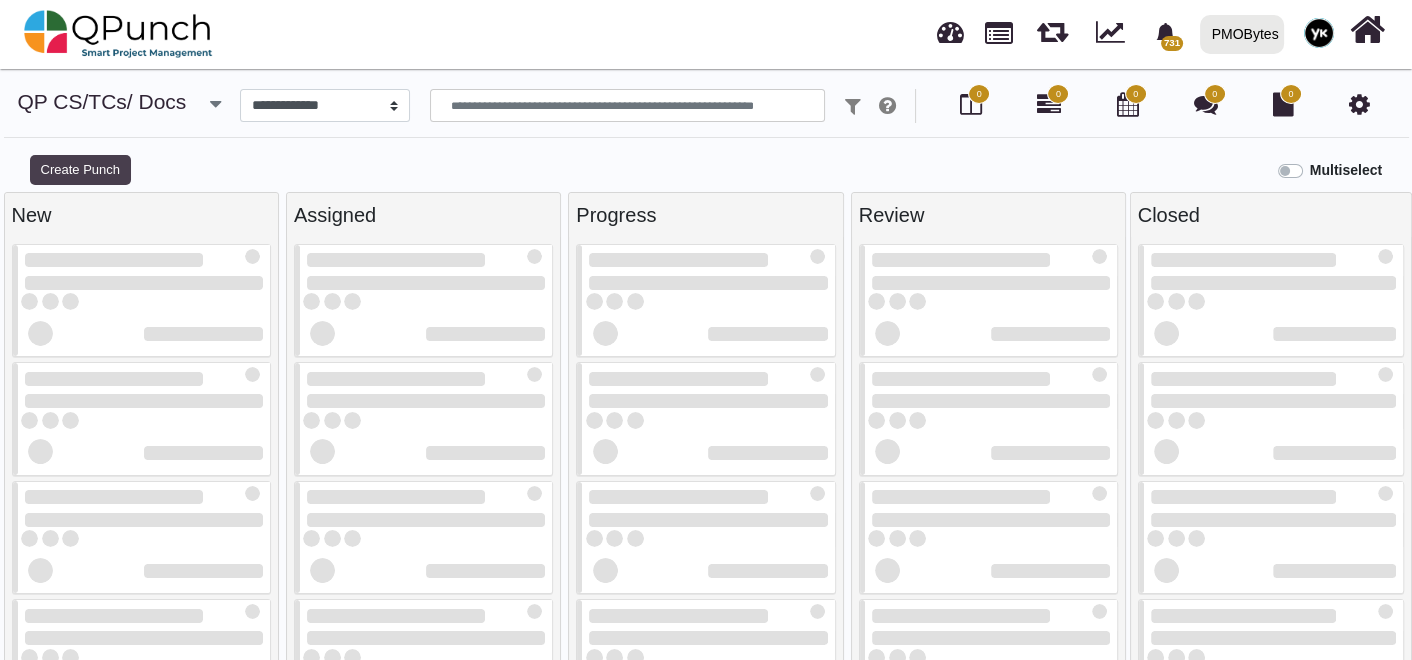 click on "Create Punch" at bounding box center (80, 170) 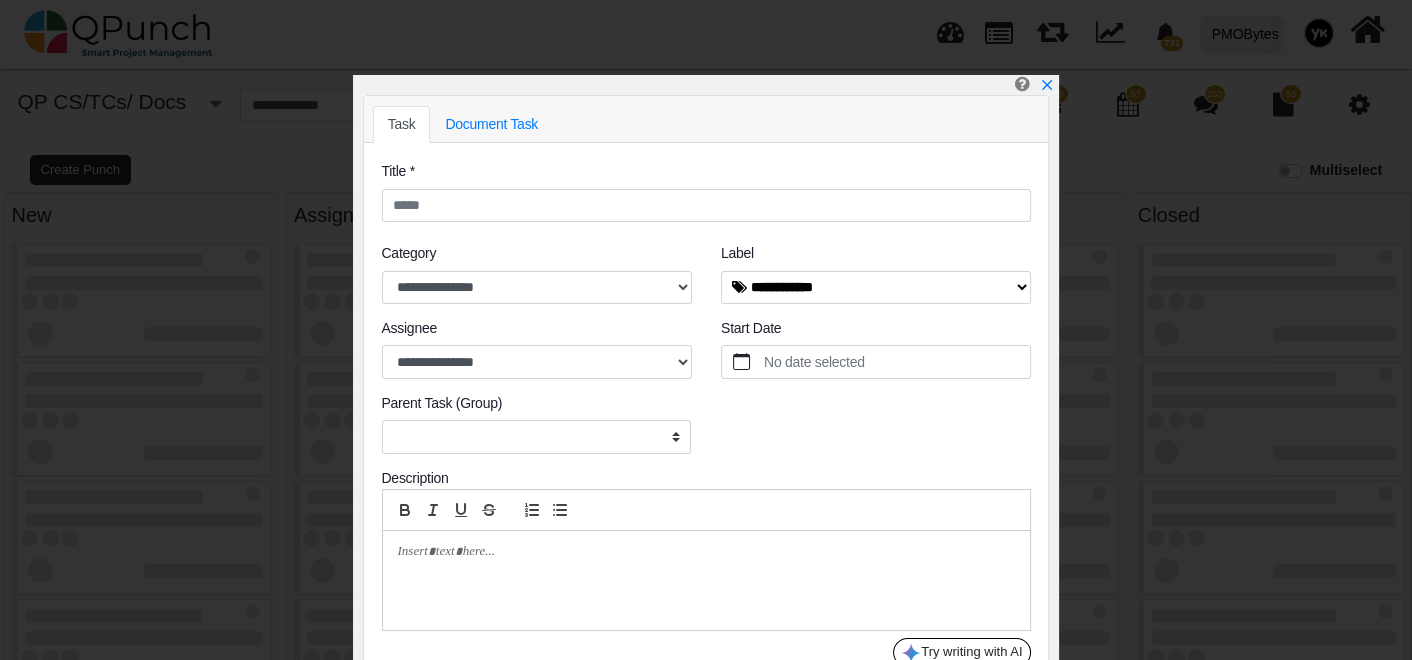 click at bounding box center [701, 552] 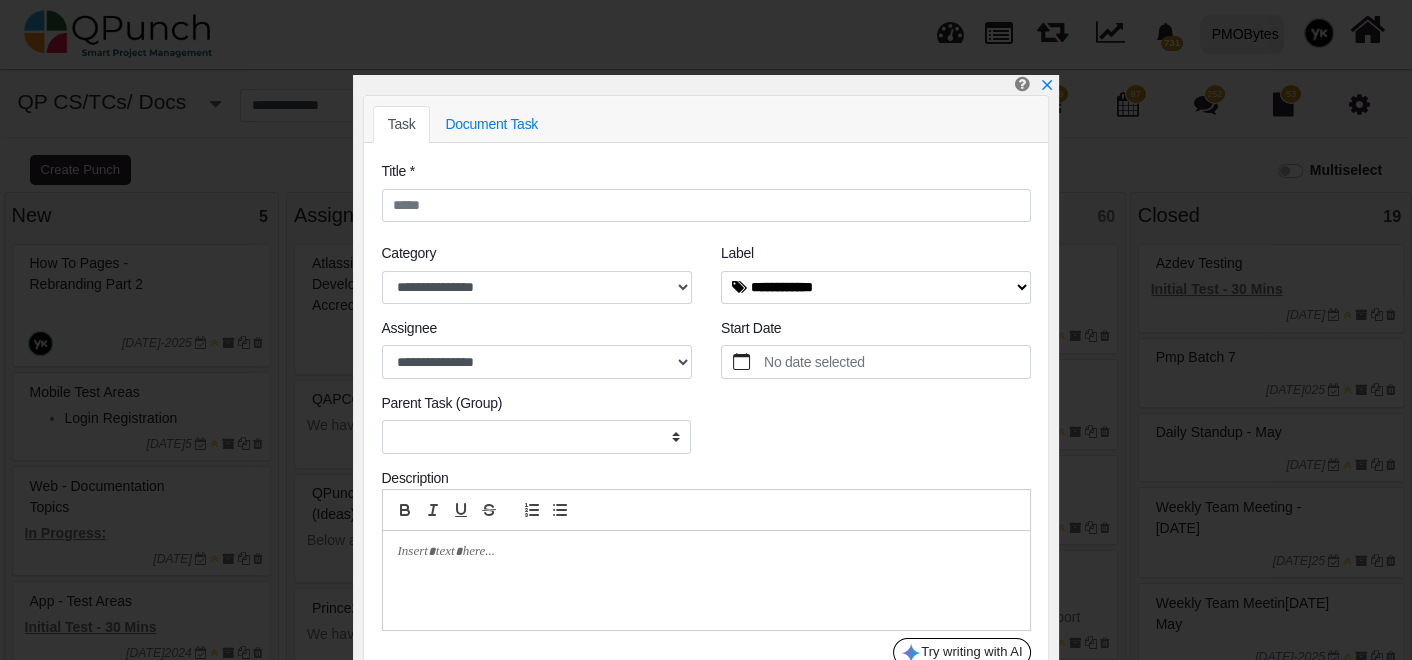 click at bounding box center (701, 552) 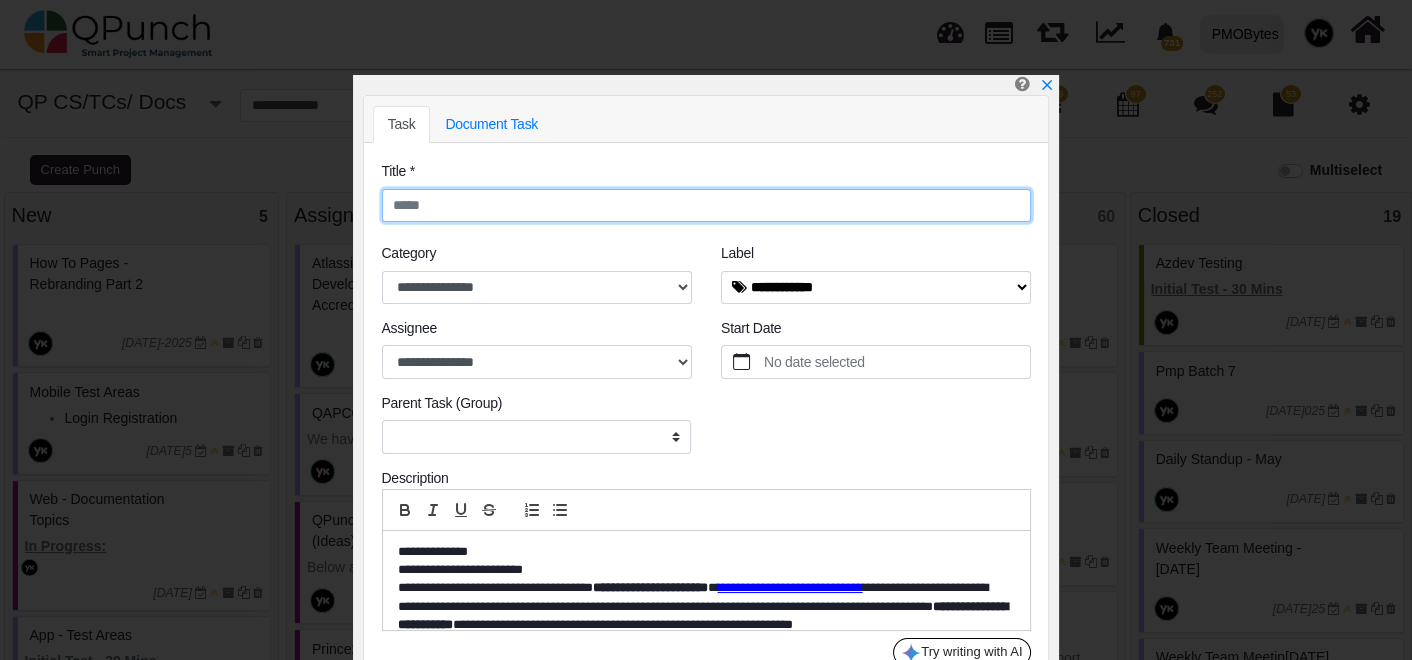 scroll, scrollTop: 0, scrollLeft: 0, axis: both 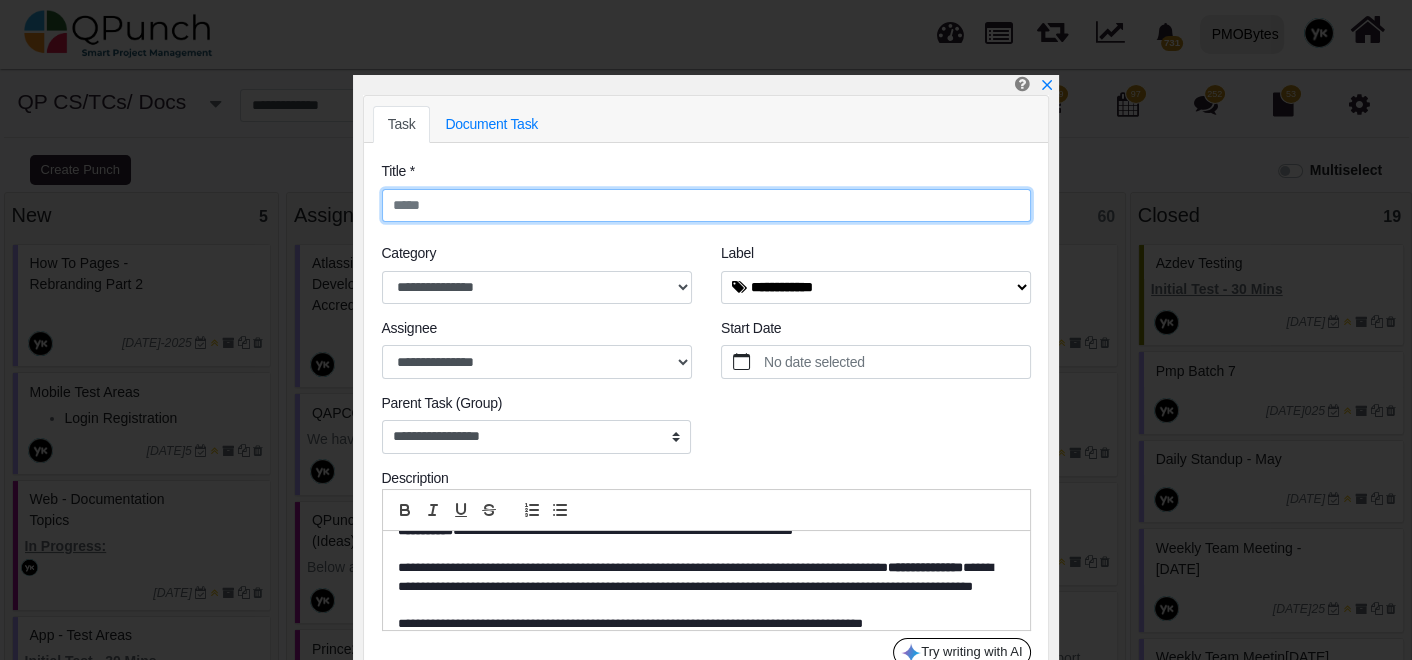 click at bounding box center [706, 206] 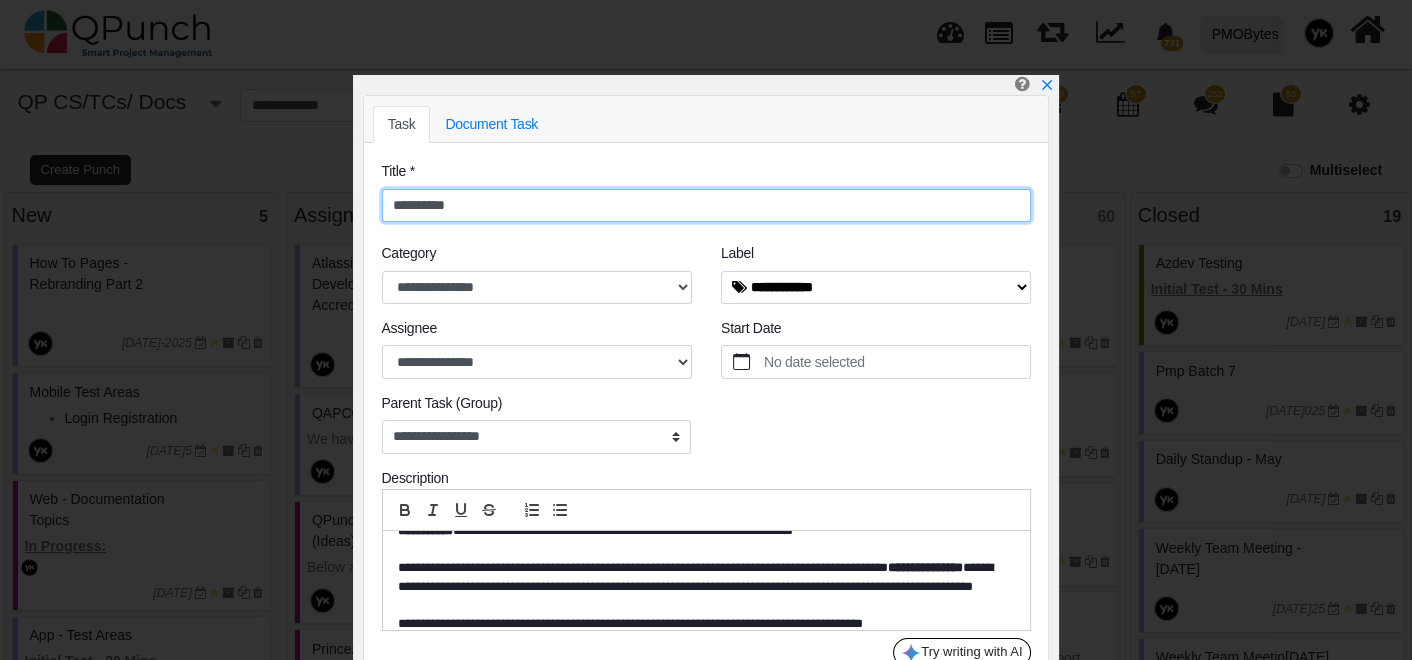 type on "**********" 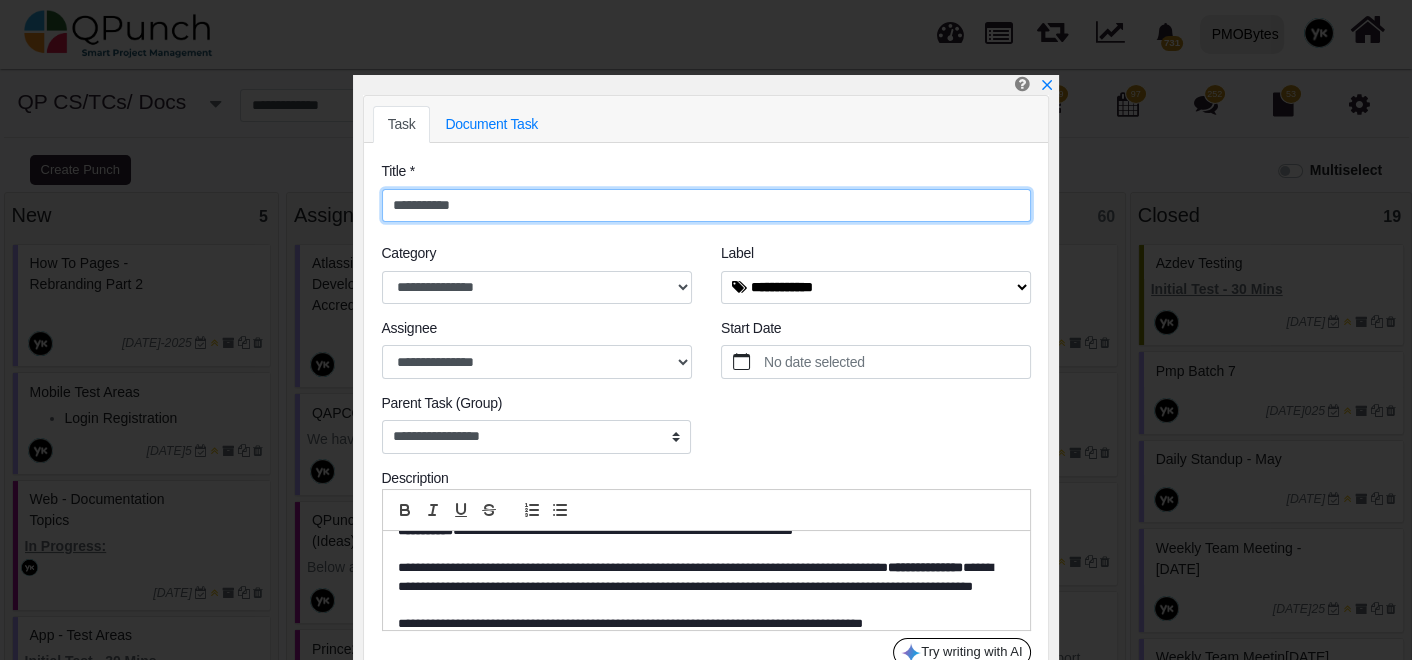 select on "****" 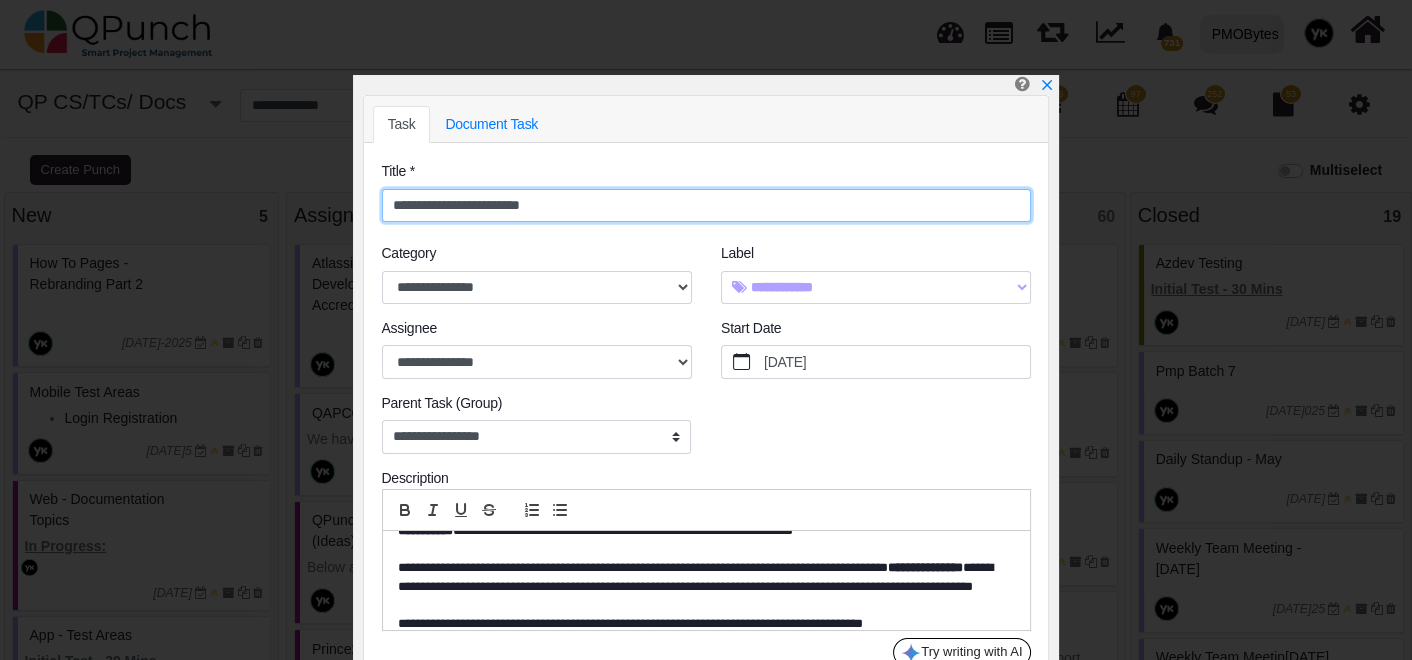 click on "**********" at bounding box center [706, 206] 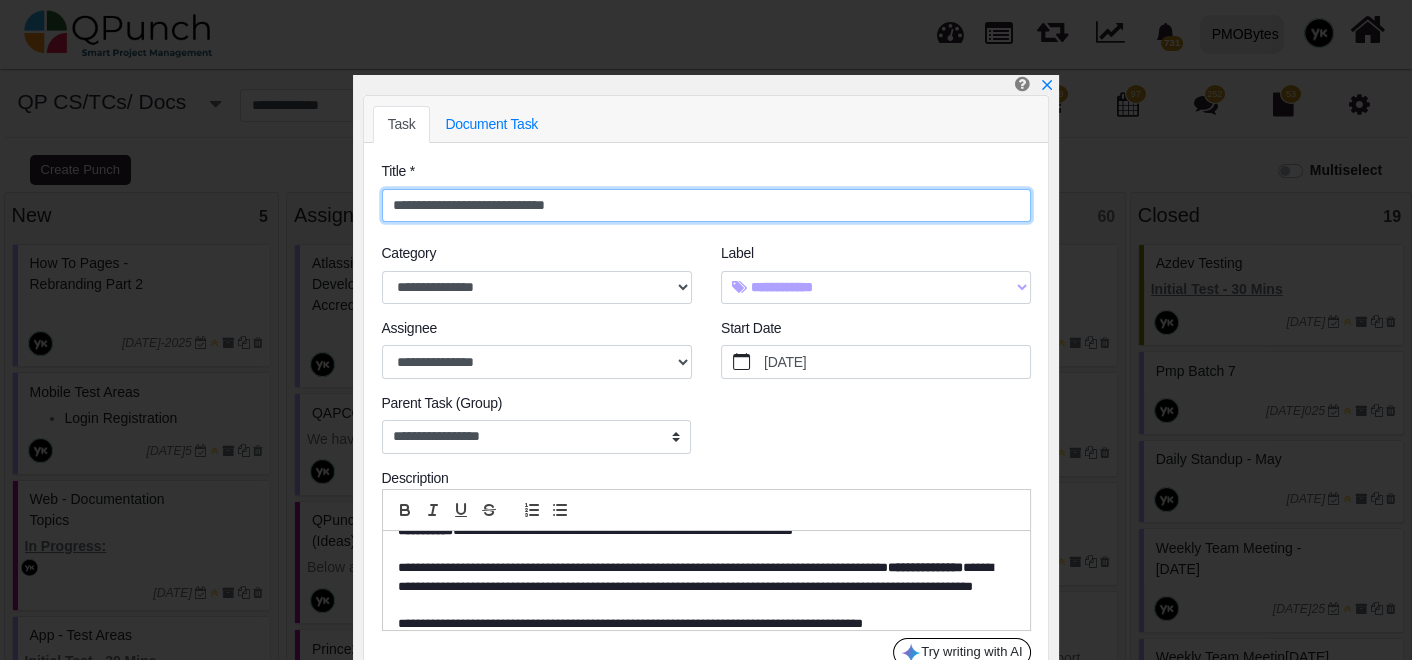 scroll, scrollTop: 108, scrollLeft: 0, axis: vertical 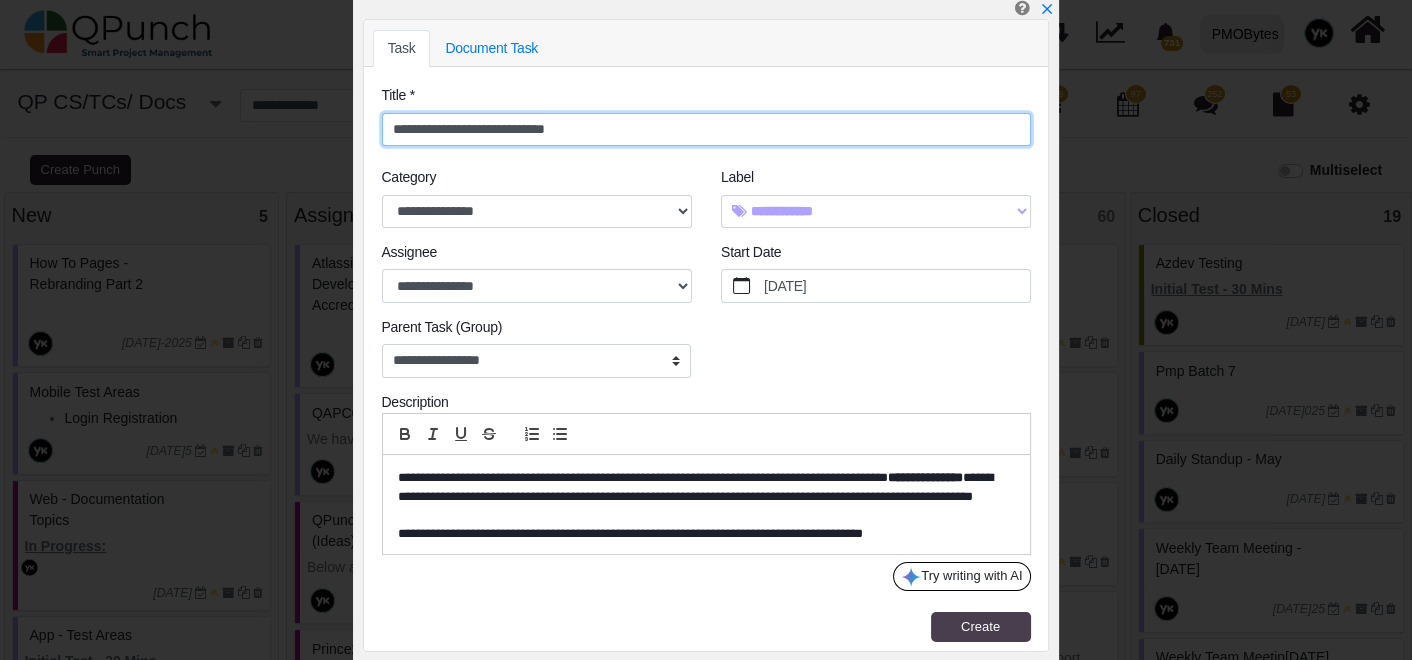 type on "**********" 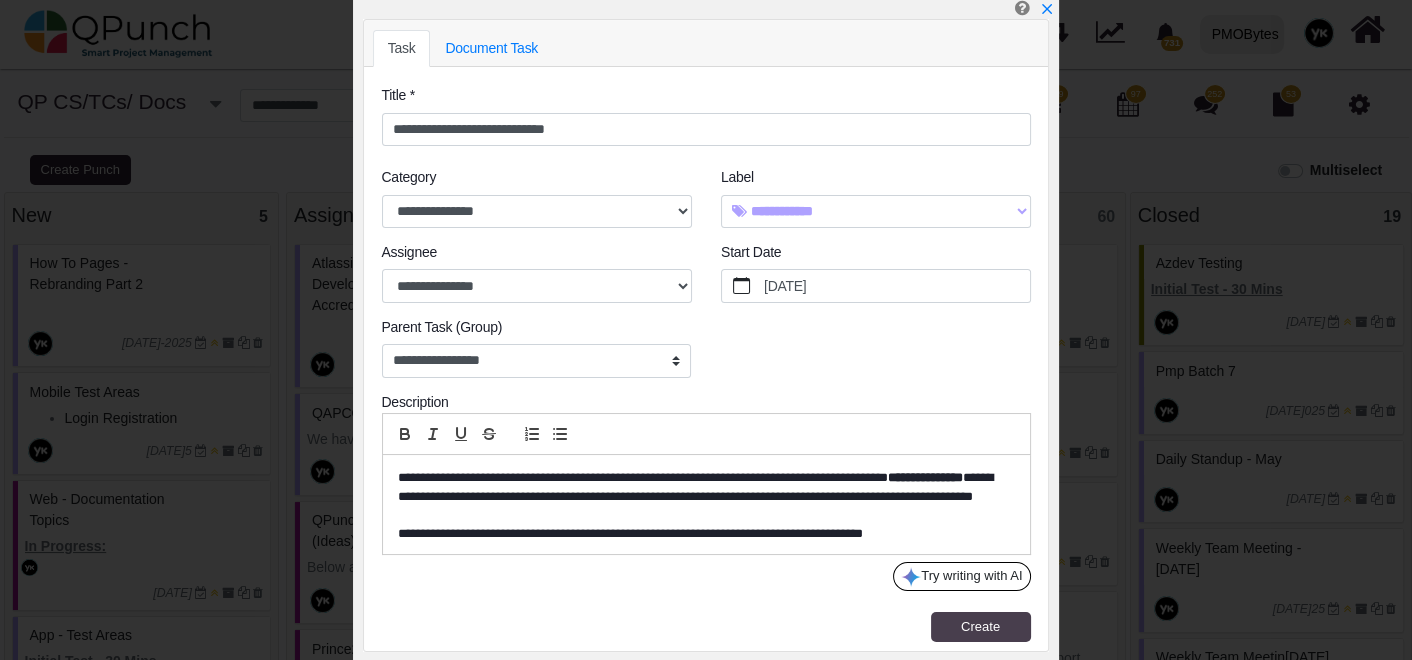 click on "Create" at bounding box center (981, 627) 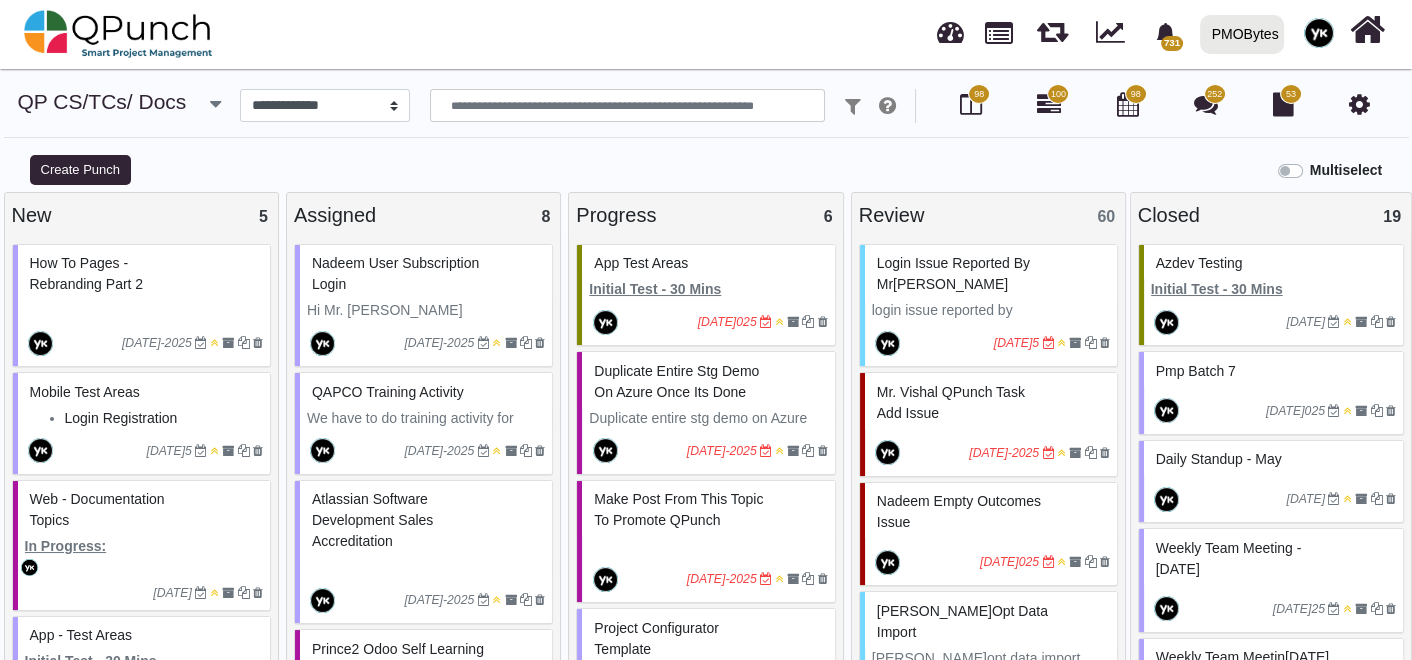 click on "PMOBytes" at bounding box center (1245, 34) 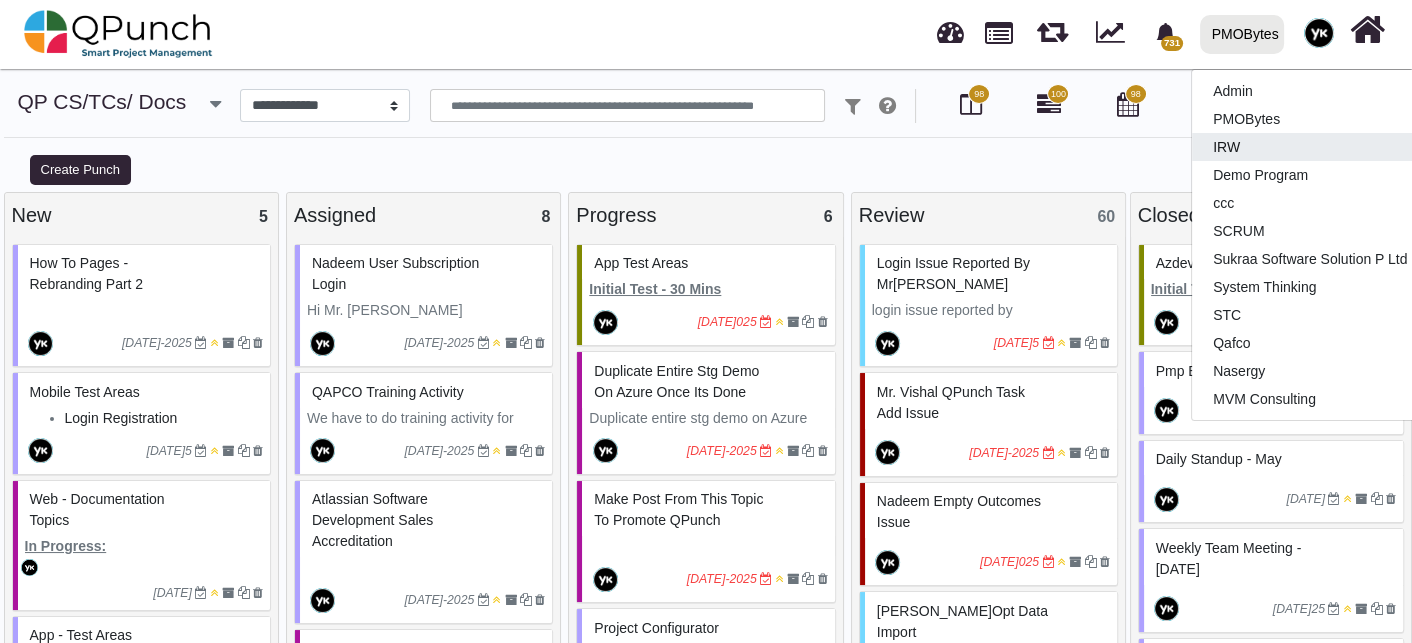 click on "IRW" at bounding box center [1310, 147] 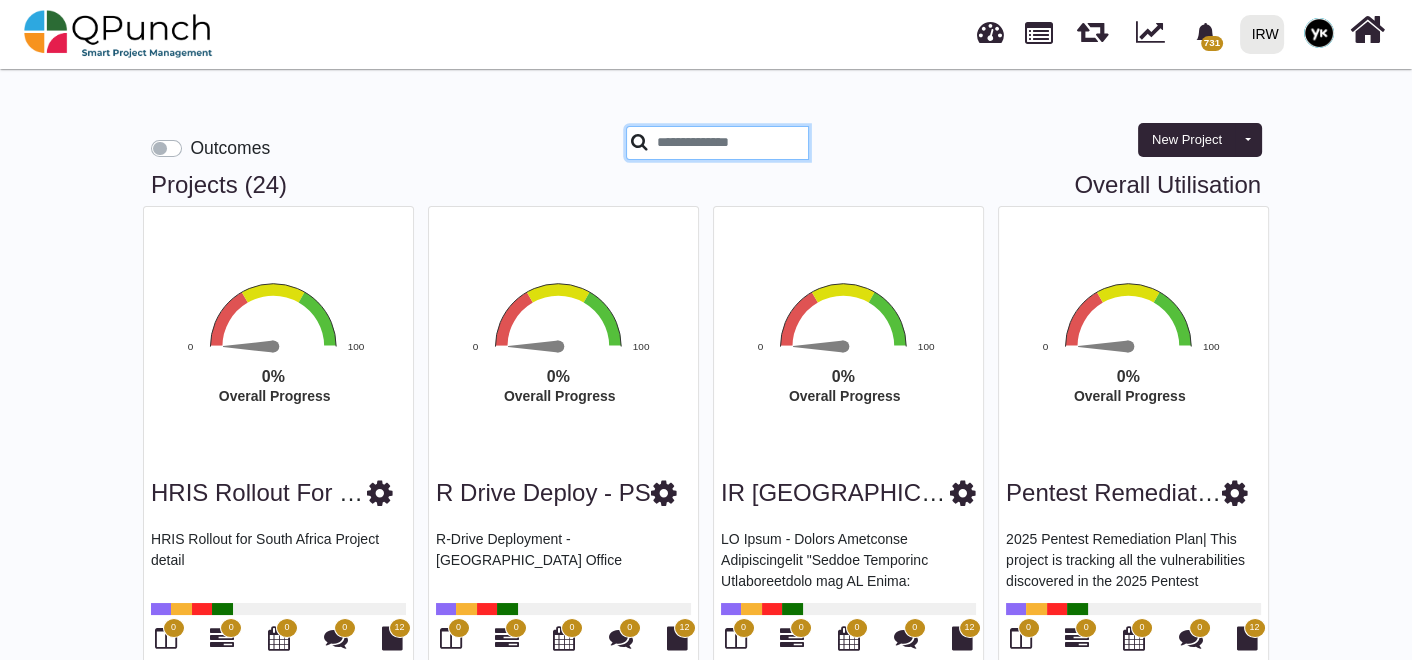 click at bounding box center [717, 143] 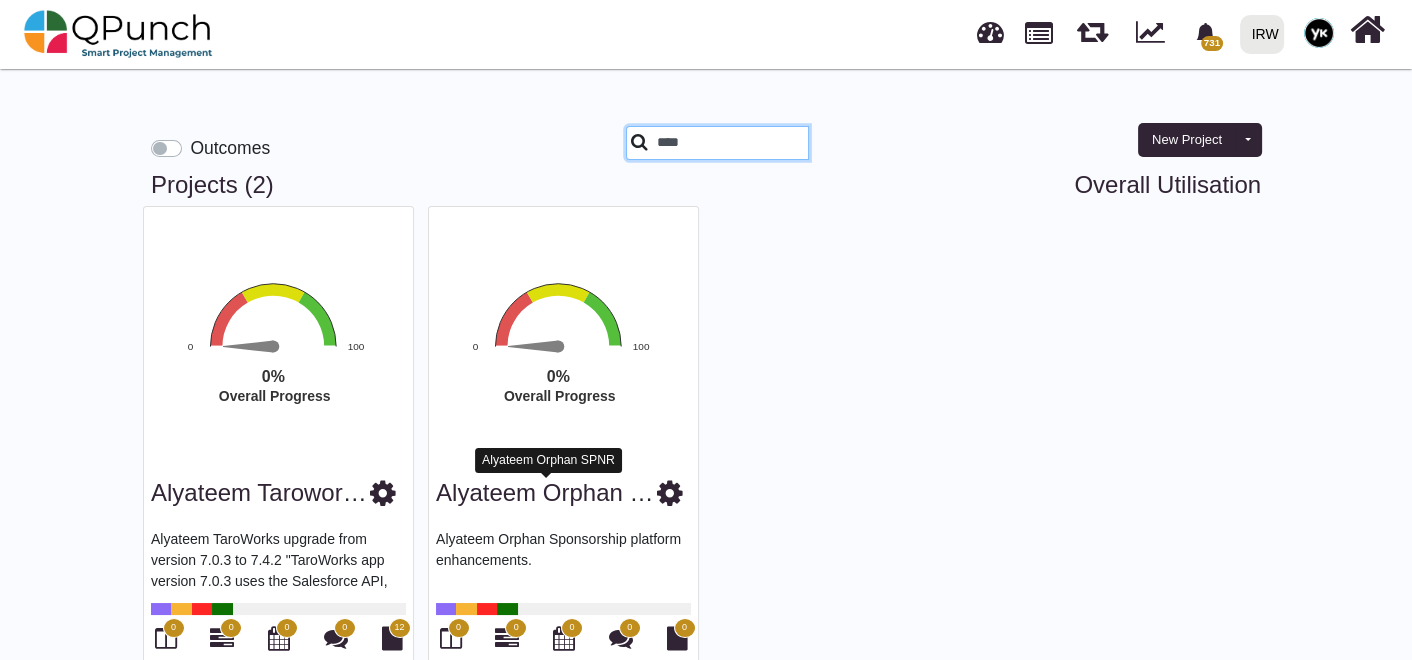 type on "****" 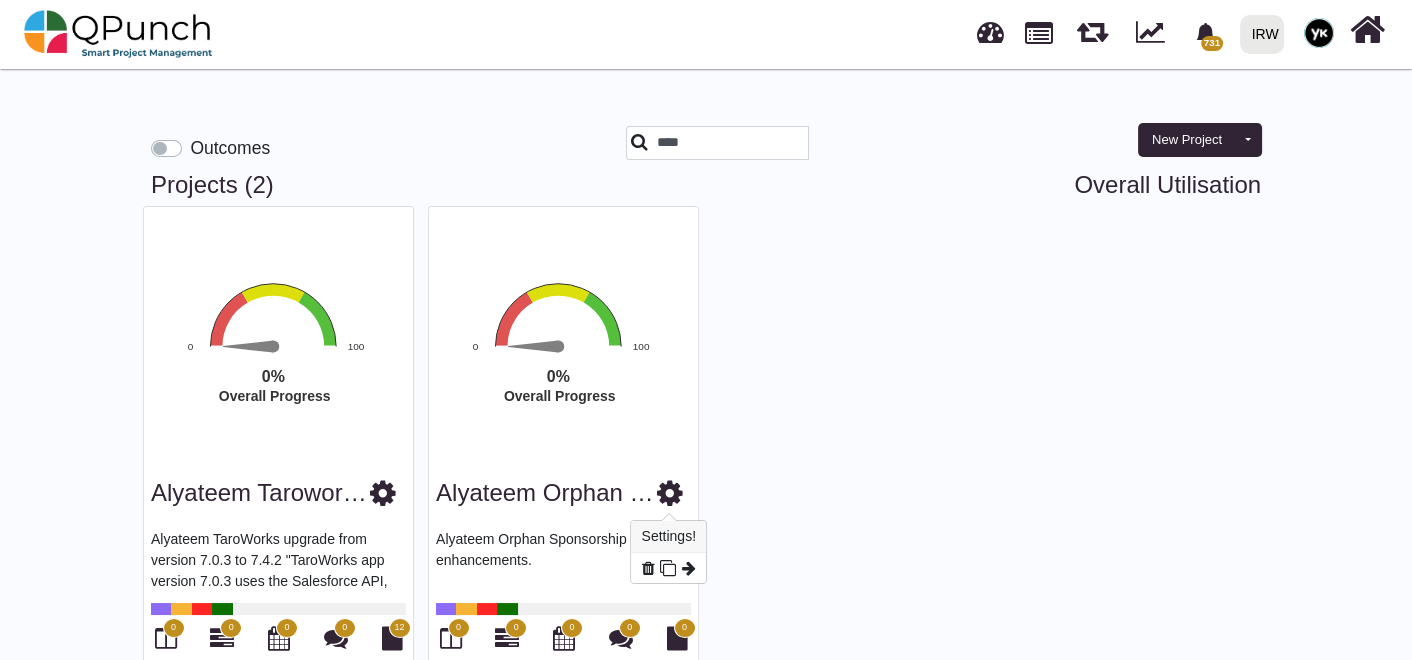 click at bounding box center (670, 493) 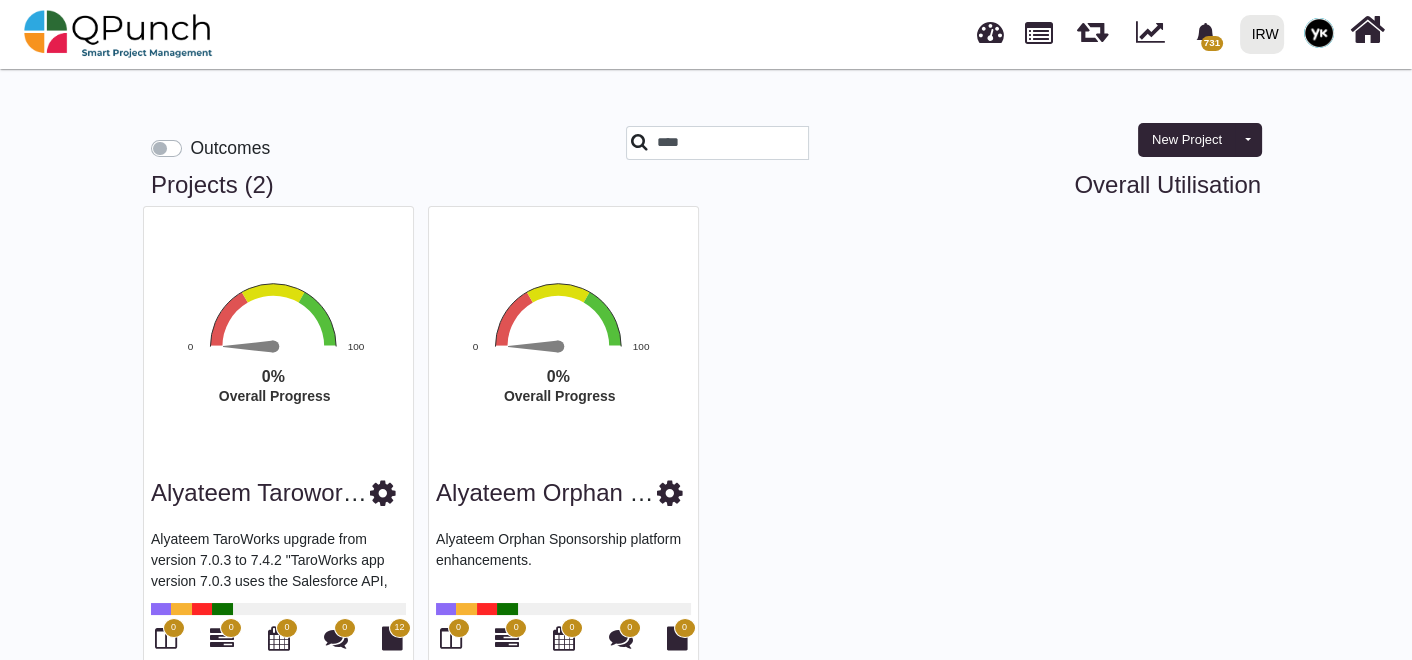 click on "731   Notifications
Clear
RD-SCS-PROCUREMENT Configure Site Permissions
(QPunch)
04-07-2025
02-04-2025
02-04-2025
Yaasar
RD-Governance Staff Orientation Session
(QPunch)
04-07-2025
30-03-2025
30-03-2025
Yaasar
Amanah - ERP - Audit Requirement - Going Conc
(QPunch)" at bounding box center [706, 357] 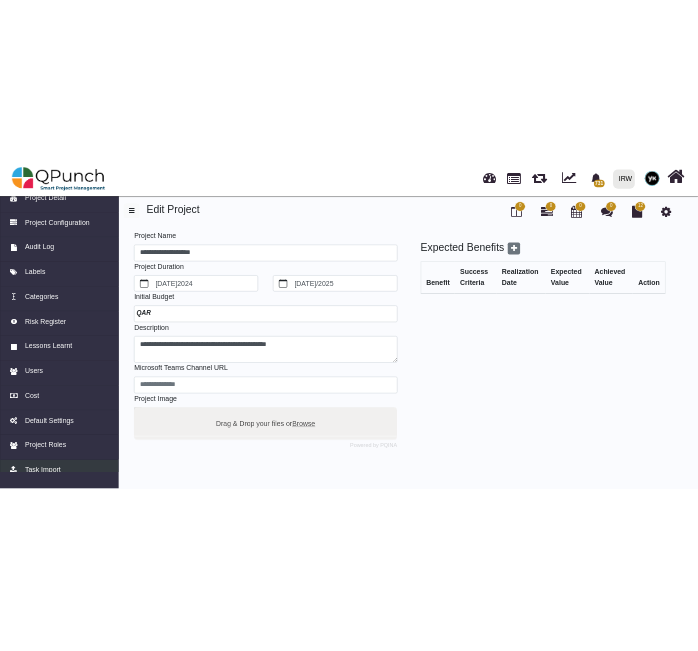 scroll, scrollTop: 68, scrollLeft: 0, axis: vertical 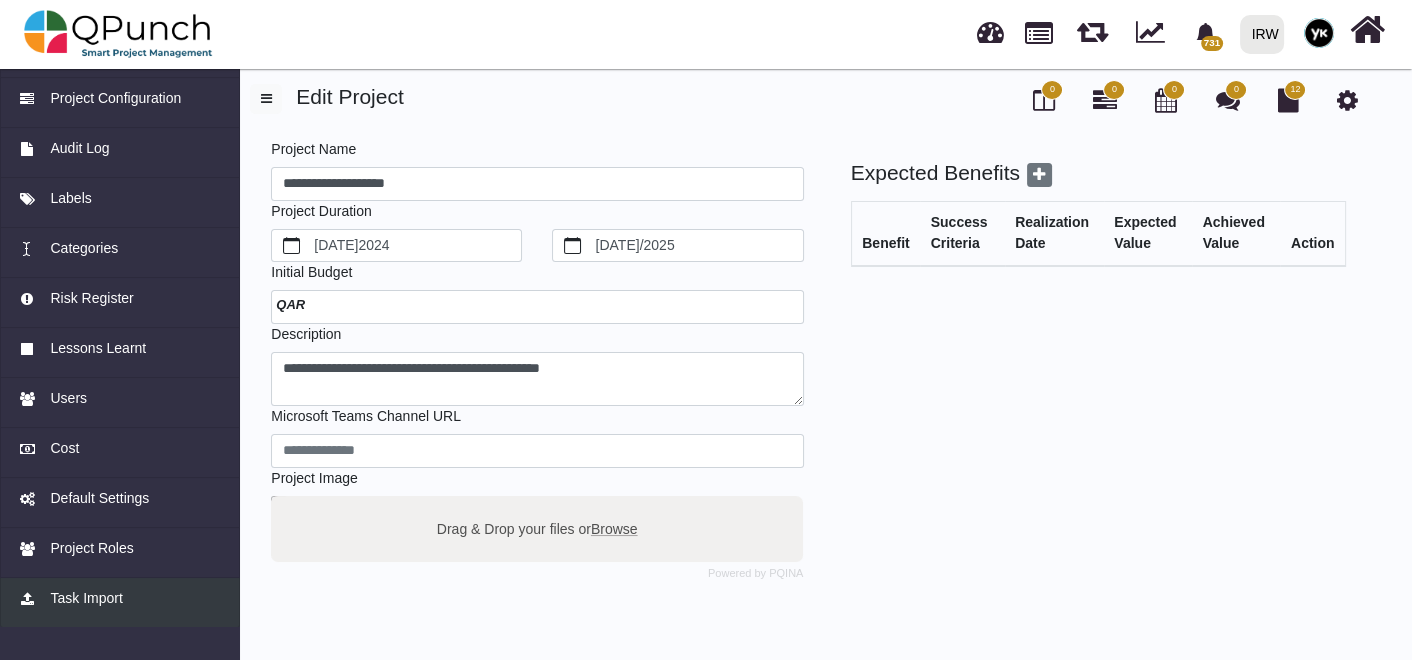 click on "Task Import" at bounding box center [86, 598] 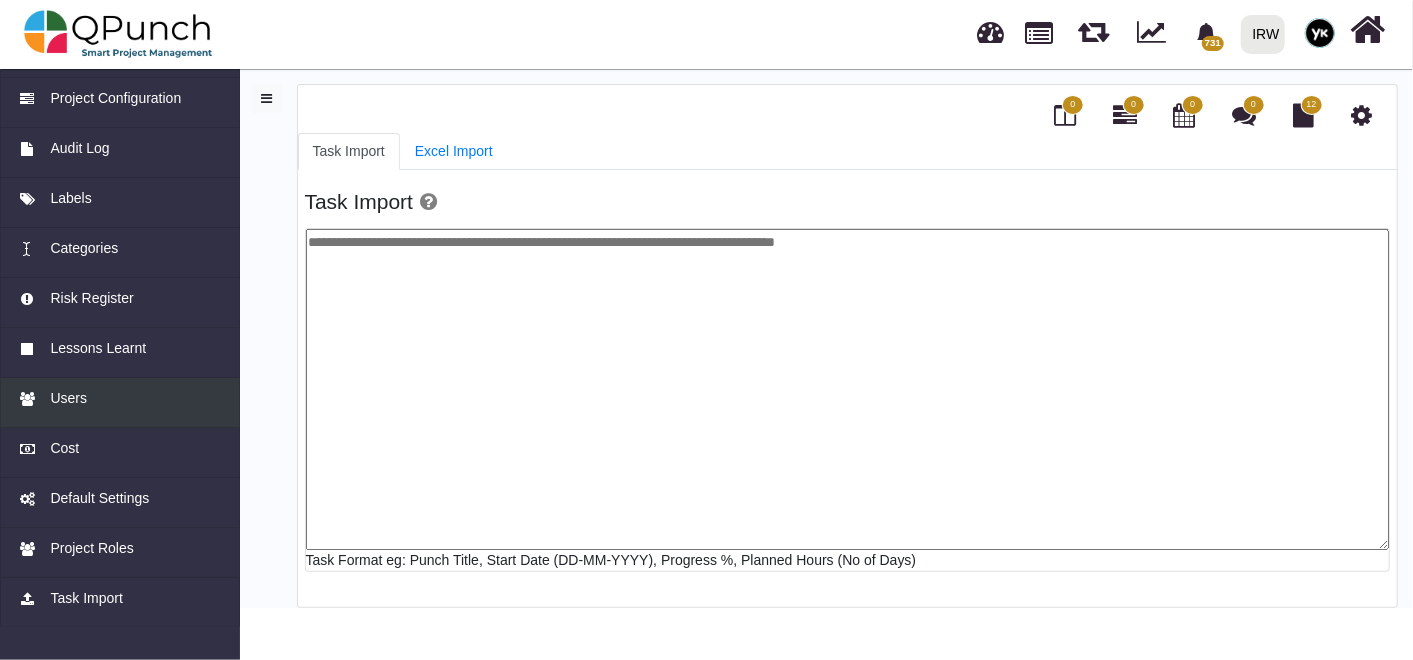 click on "Users" at bounding box center [120, 403] 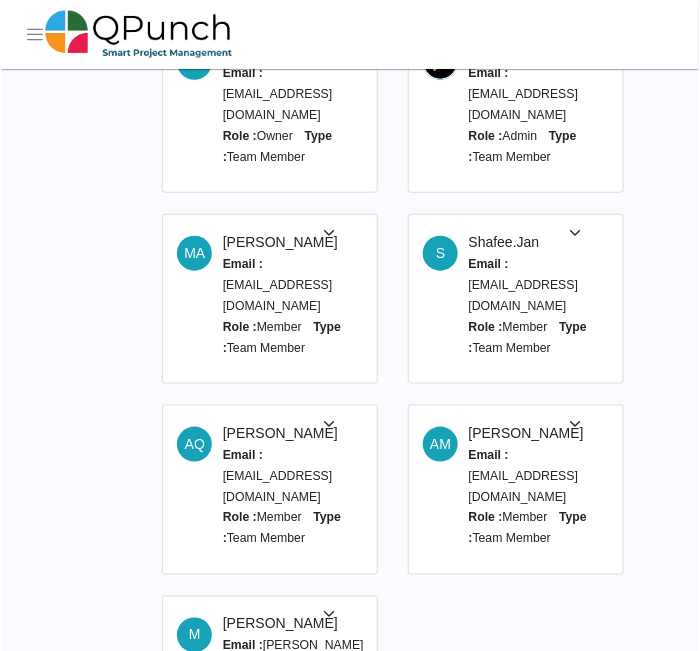 scroll, scrollTop: 122, scrollLeft: 0, axis: vertical 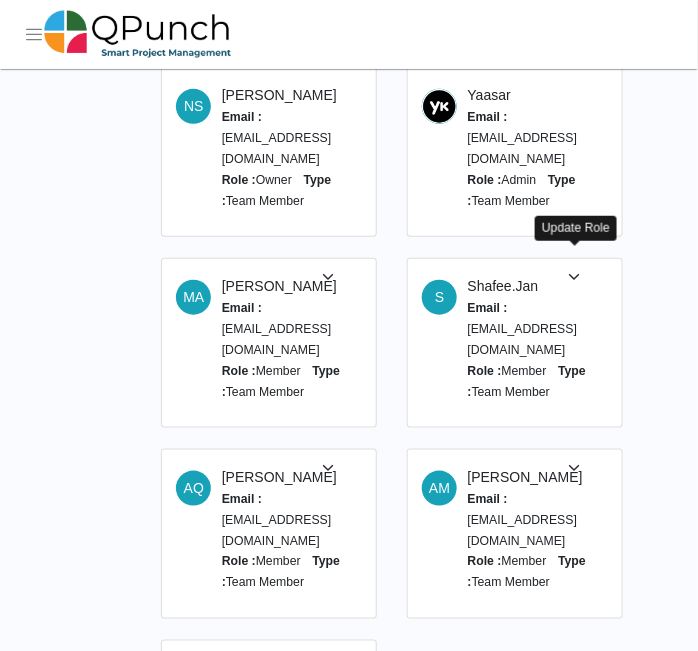 click at bounding box center (574, 277) 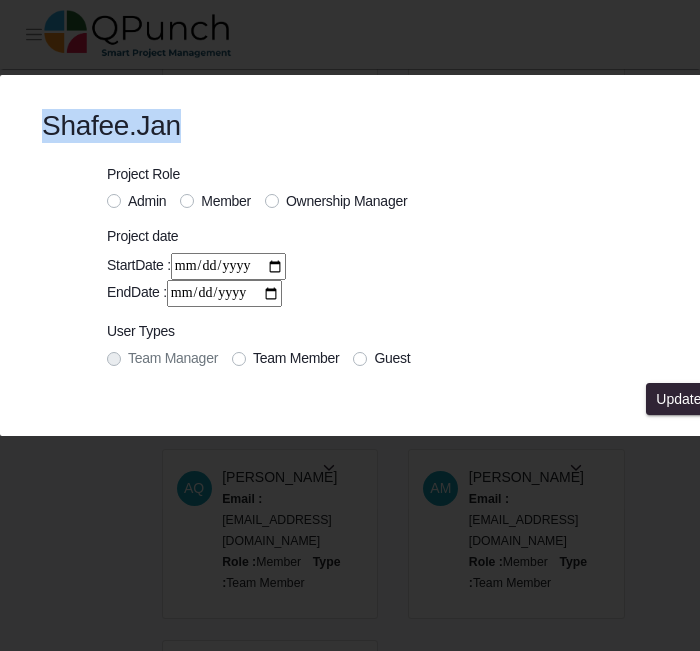 drag, startPoint x: 42, startPoint y: 122, endPoint x: 174, endPoint y: 121, distance: 132.00378 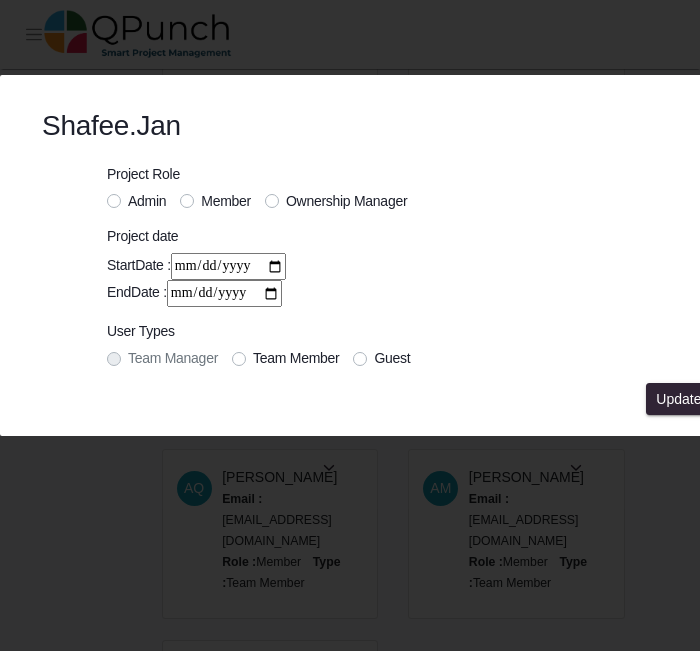 click on "Shafee.jan   Project Role Admin Member Ownership Manager    Project date
StartDate :
EndDate :    User Types Team Manager Team Member Guest     Update" at bounding box center [350, 325] 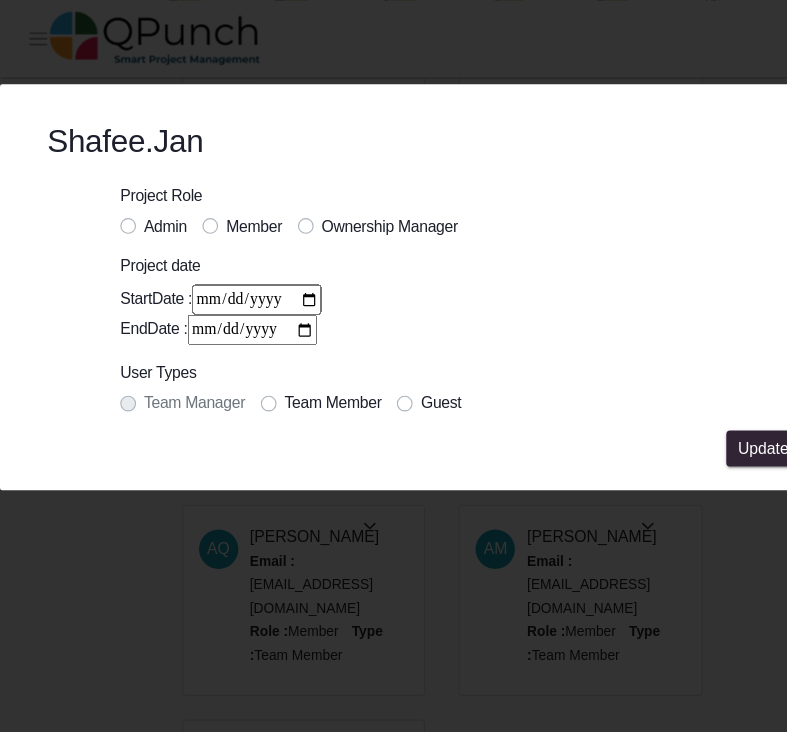 scroll, scrollTop: 122, scrollLeft: 0, axis: vertical 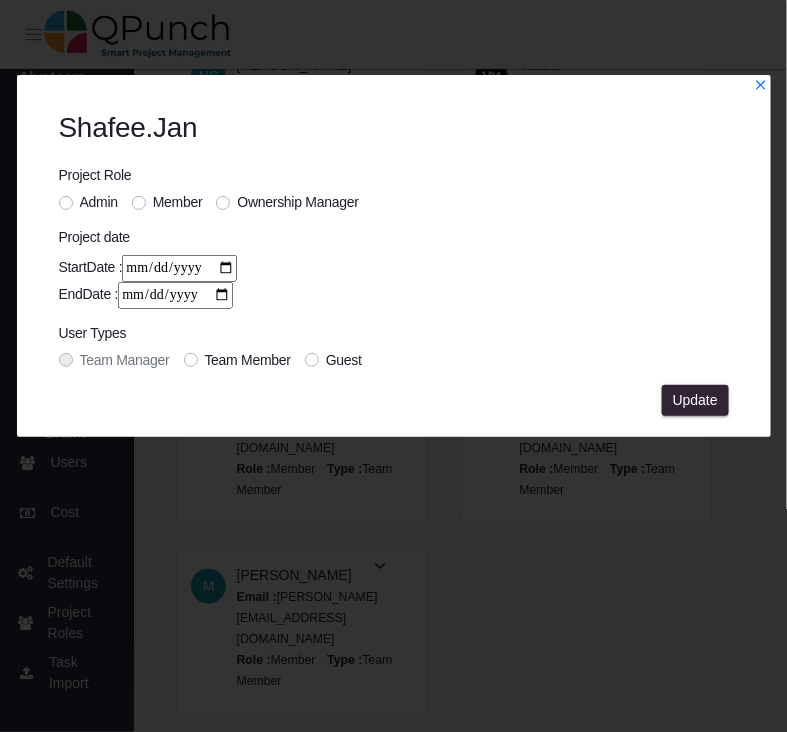 click on "Shafee.jan   Project Role Admin Member Ownership Manager    Project date
StartDate :
EndDate :    User Types Team Manager Team Member Guest     Update" at bounding box center [394, 253] 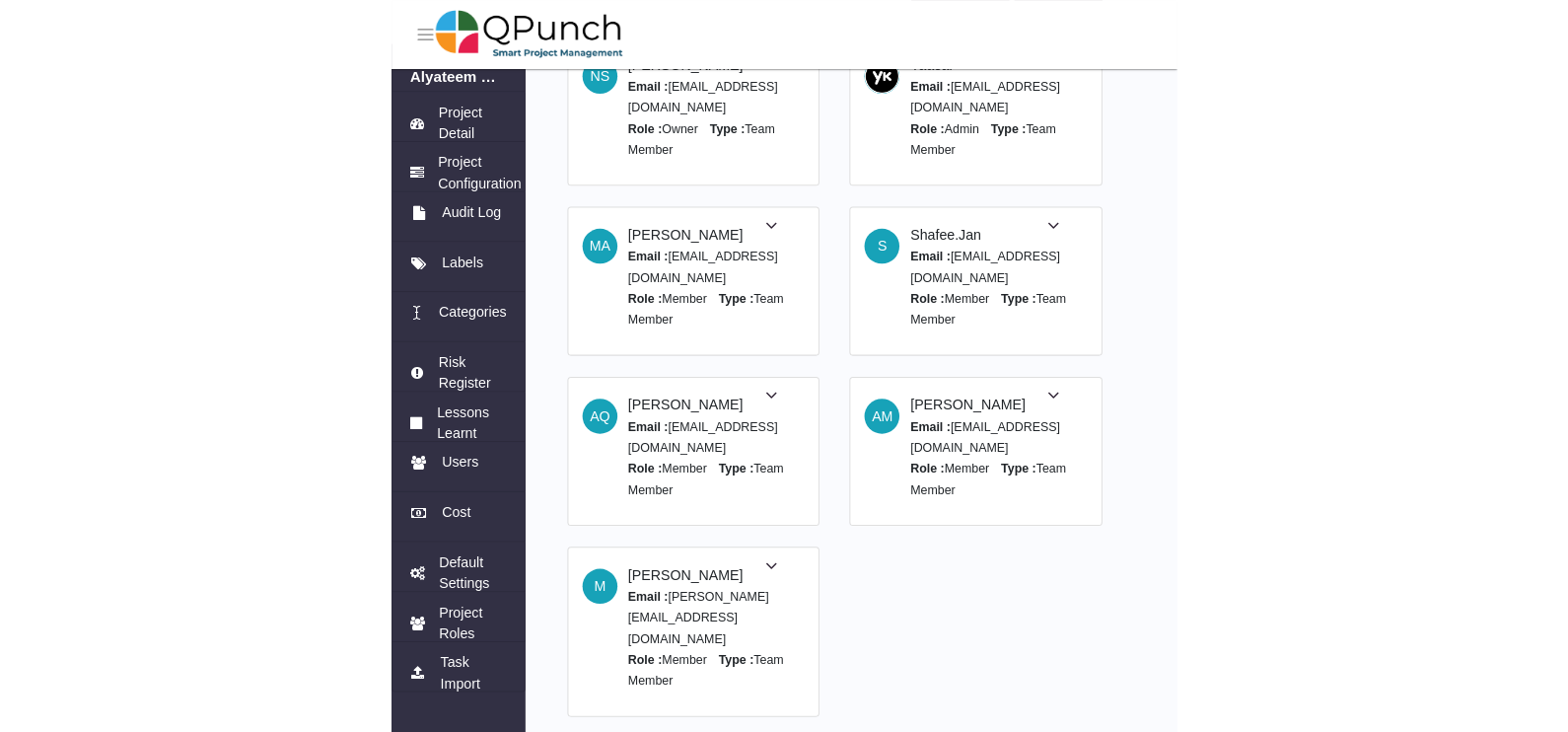scroll, scrollTop: 0, scrollLeft: 0, axis: both 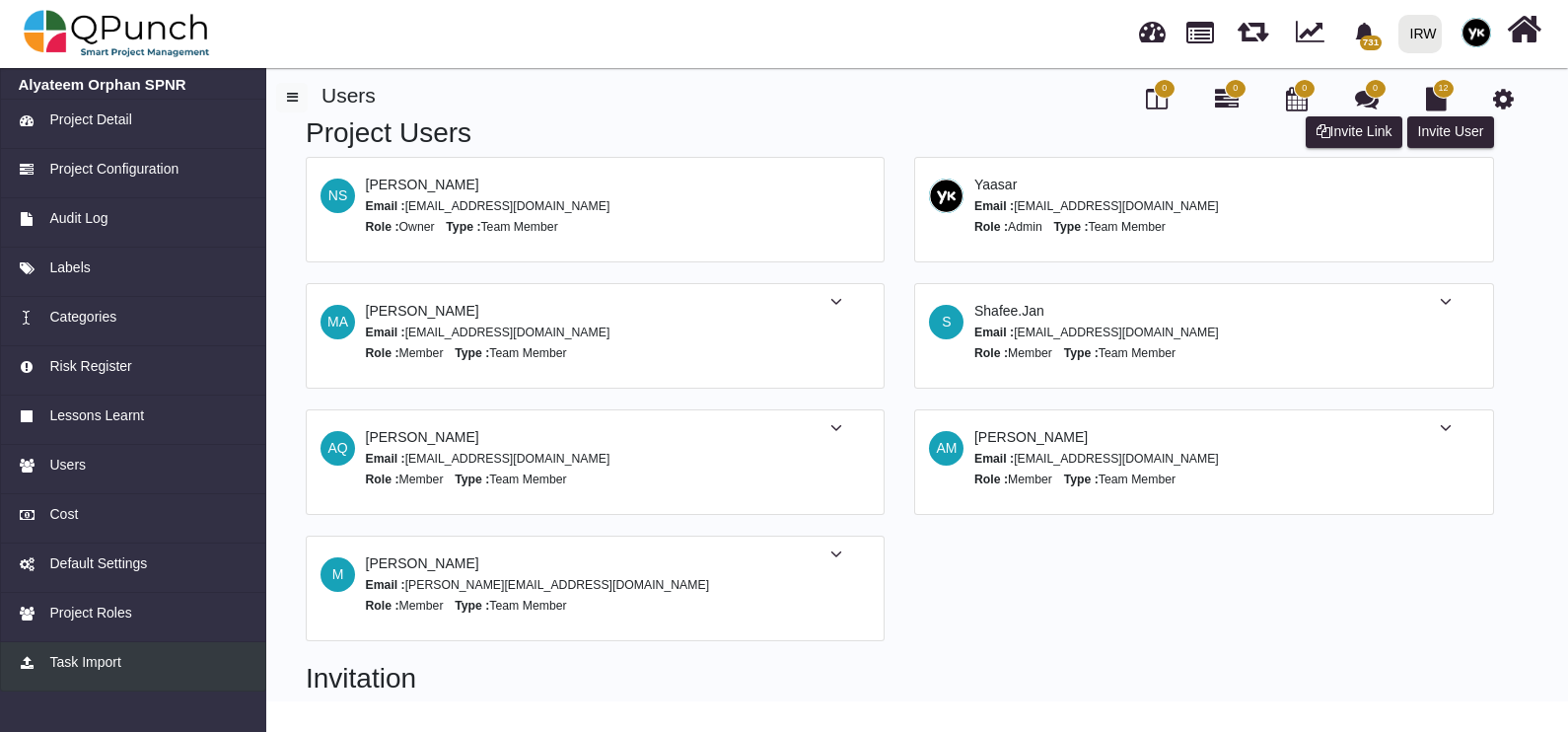 click on "Task Import" at bounding box center (133, 662) 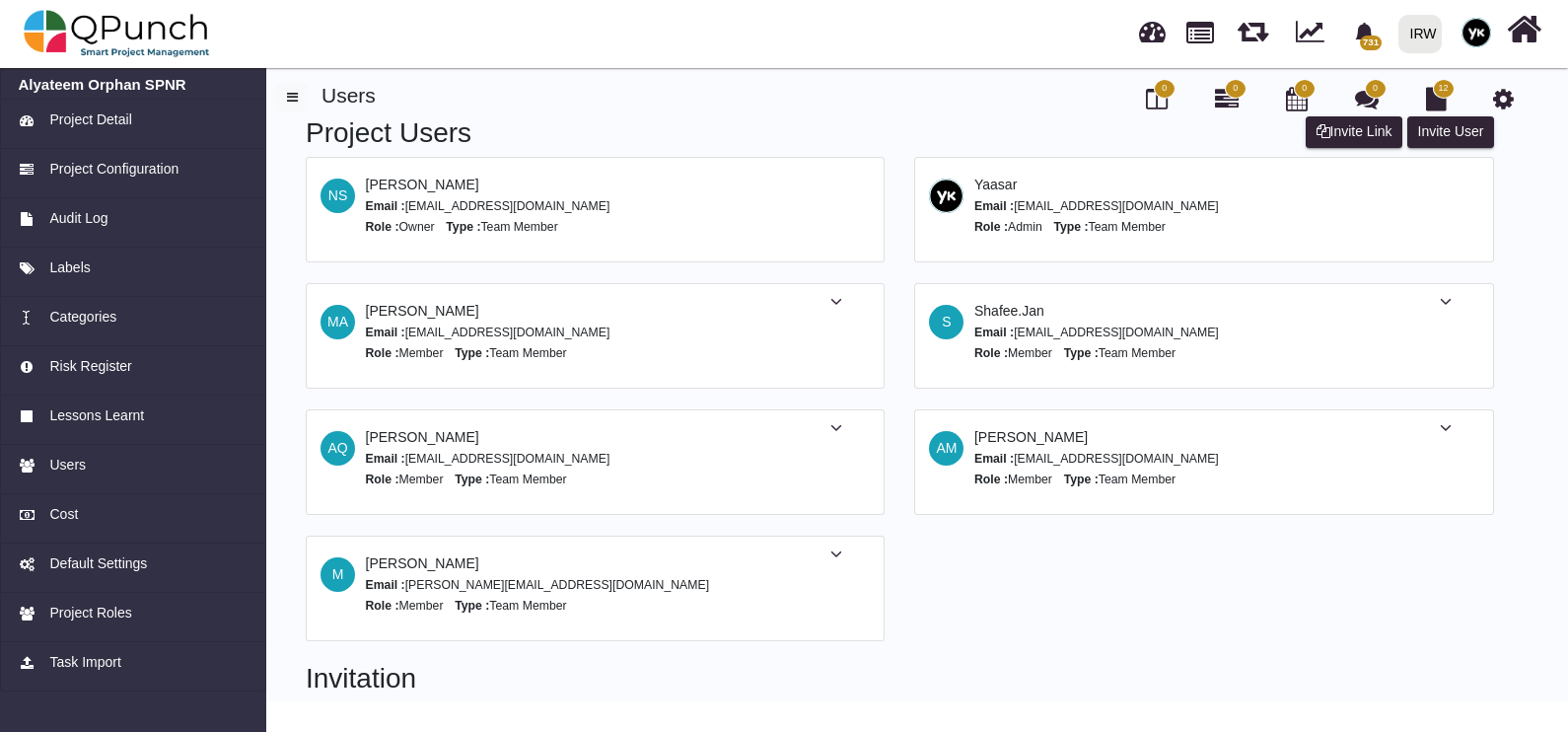 click on "Project Users
Invite User
Invite Link
NS   Nadeem Sheikh   Email :  nadeem.sheikh@irworldwide.org   Role :  Owner
Type :  Team Member         Yaasar   Email :  yk@qpunch.co   Role :  Admin
Type :  Team Member       MA   Mahmood Ashraf   Email :  mahmood.ashraf@irworldwide.org   Role :  Member
Type :  Team Member       S   Shafee.jan   Email :  shafee.jan@irp.org.pk   Role :  Member
Type :  Team Member       AQ   Aamar Qayum   Email :  aamar.qayum@irworldwide.org   Role :  Member
Type :  Team Member       AM   Asad Malik   Email :  asad.malik@irworldwide.org   Role :  Member
Type :  Team Member       M   Mohammed   Email :  mohammed.zabhier@irworldwide.org   Role :  Member
Type :  Team Member" at bounding box center [899, 389] 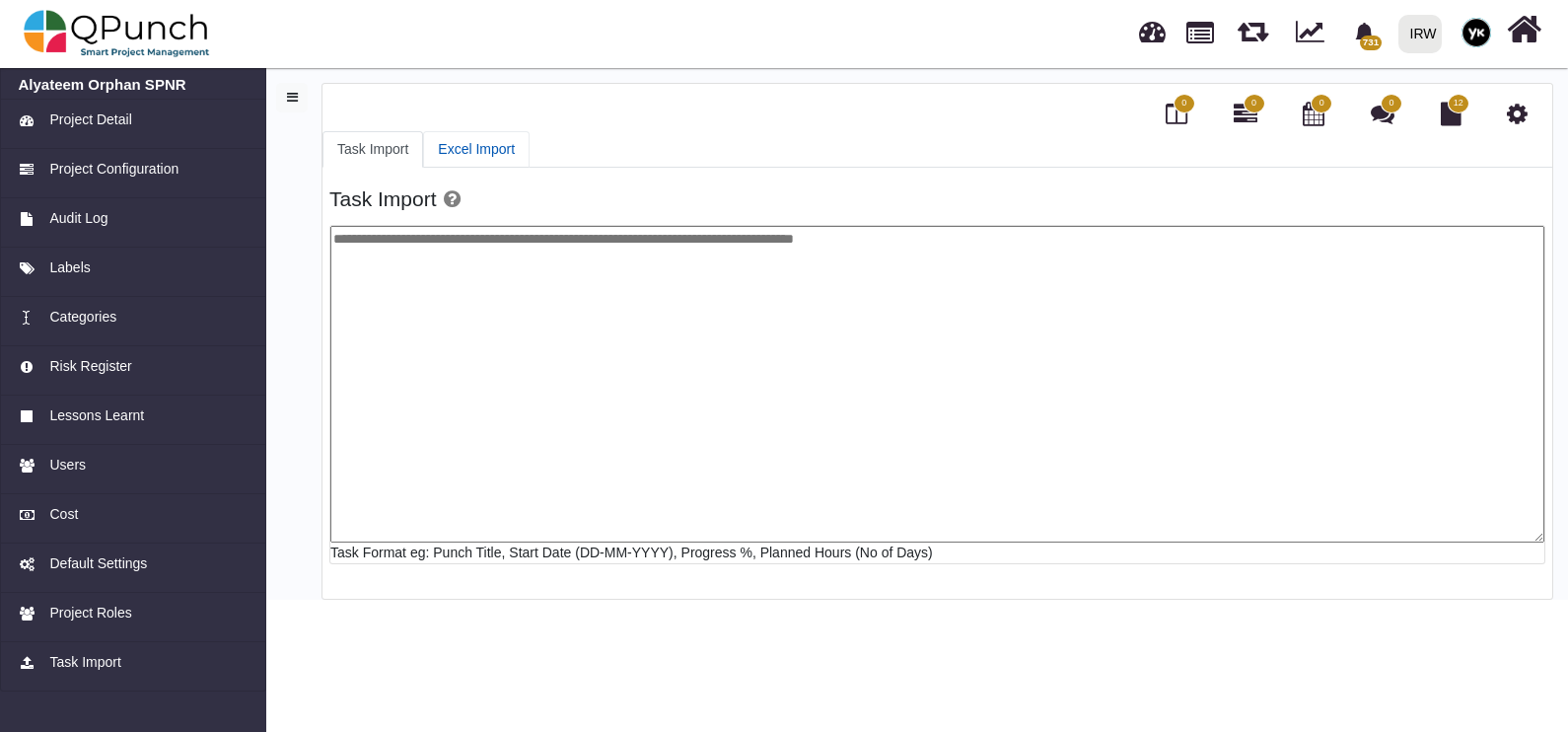 click on "Excel Import" at bounding box center [476, 149] 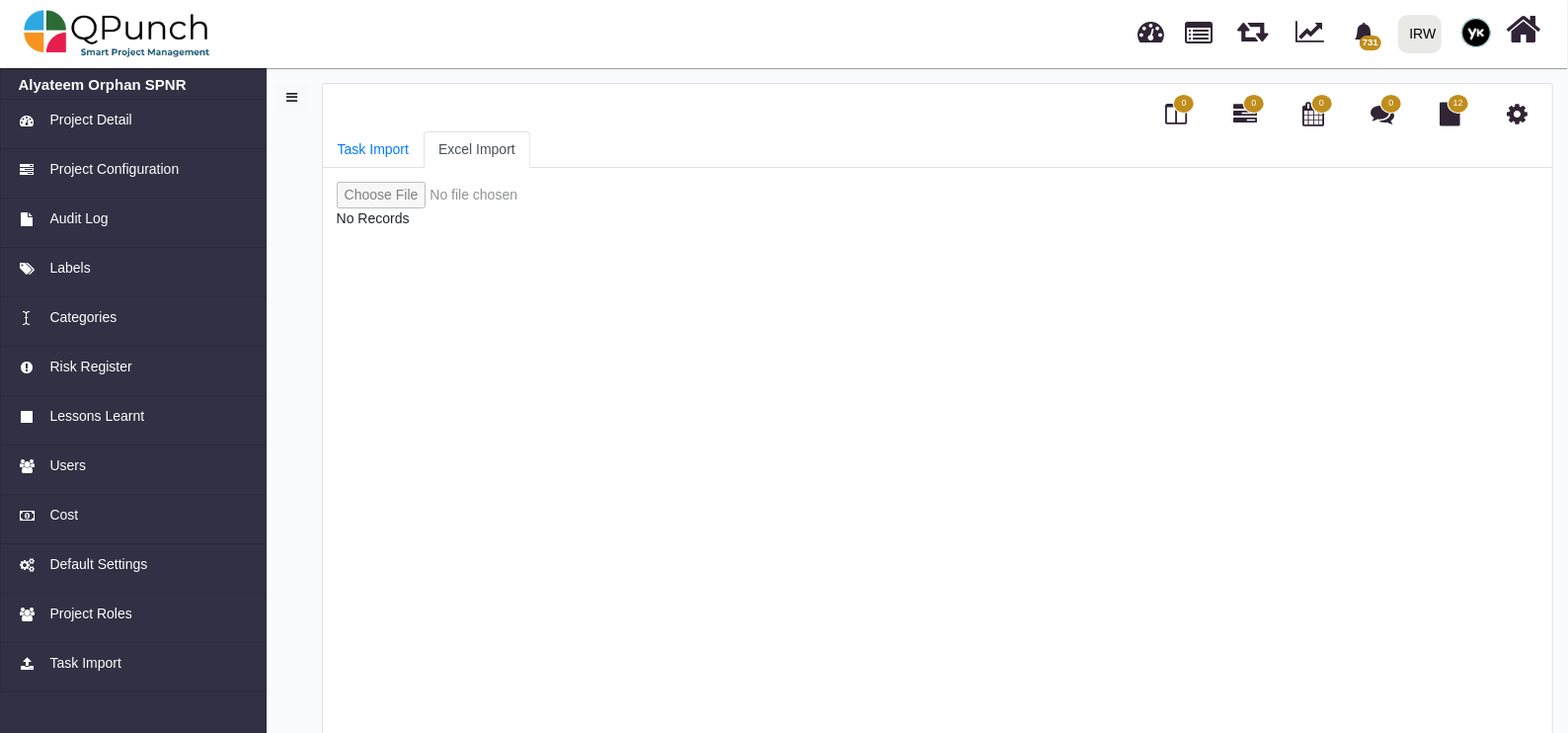 click at bounding box center [467, 195] 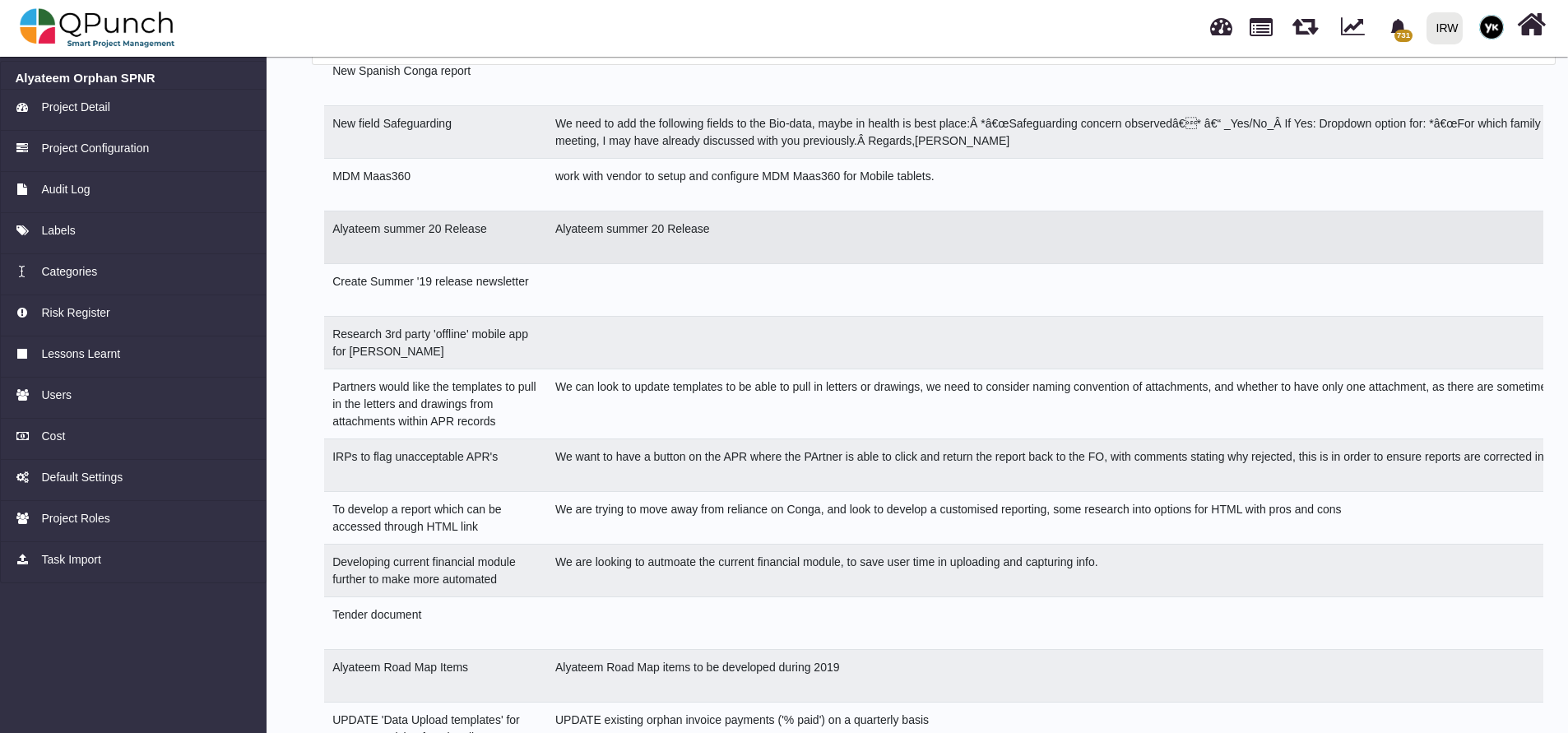 scroll, scrollTop: 576, scrollLeft: 0, axis: vertical 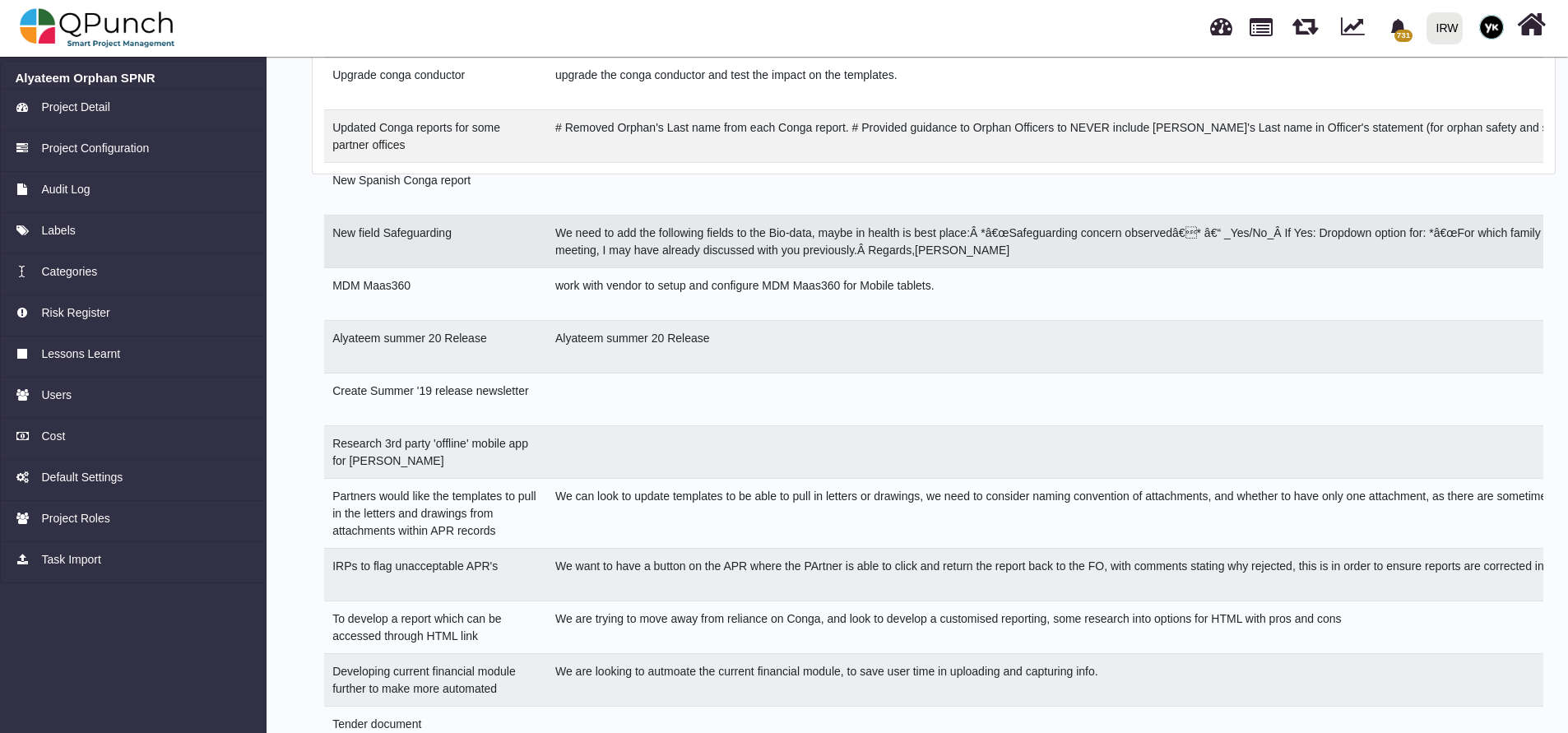 drag, startPoint x: 819, startPoint y: 344, endPoint x: 1364, endPoint y: 219, distance: 559.1511 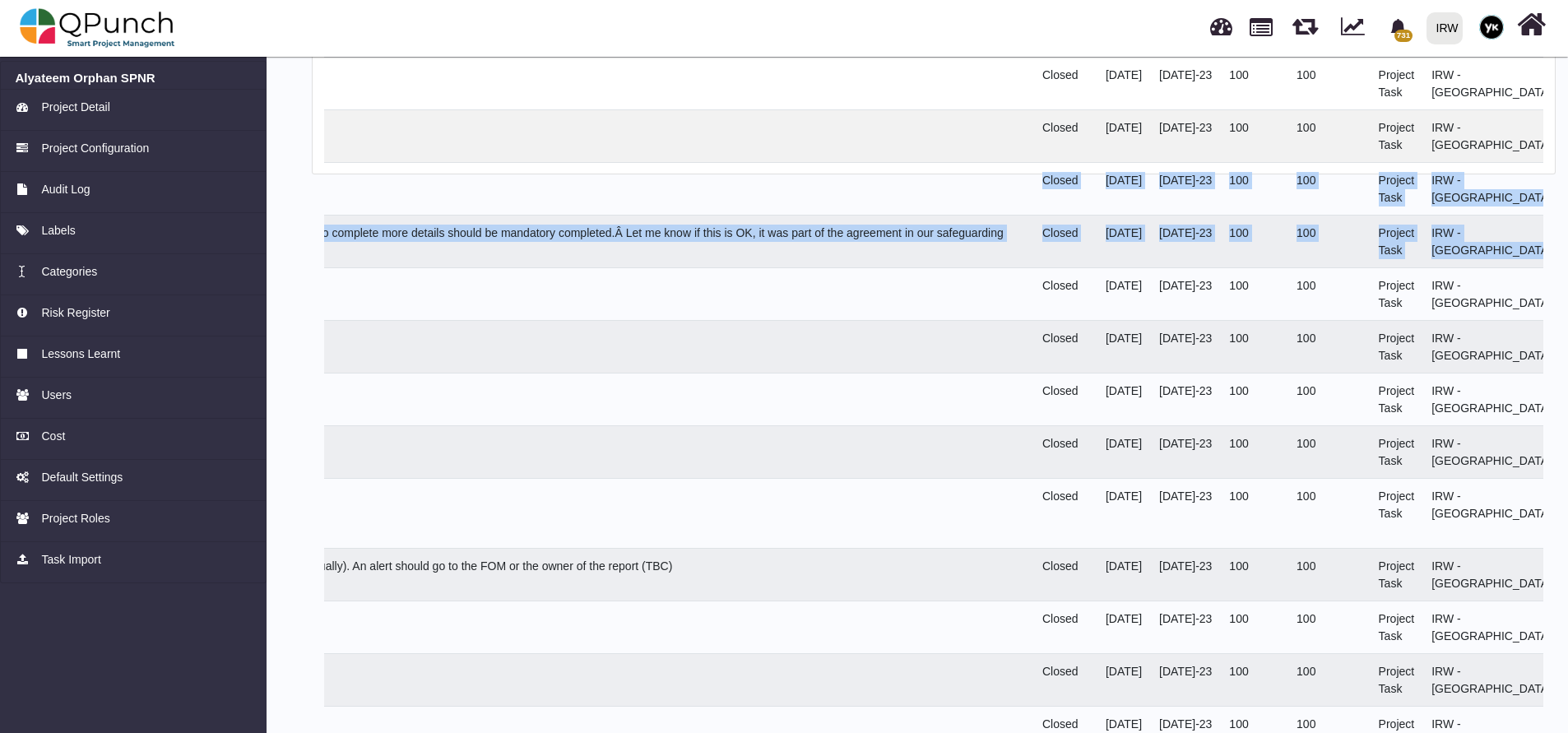 scroll, scrollTop: 0, scrollLeft: 1937, axis: horizontal 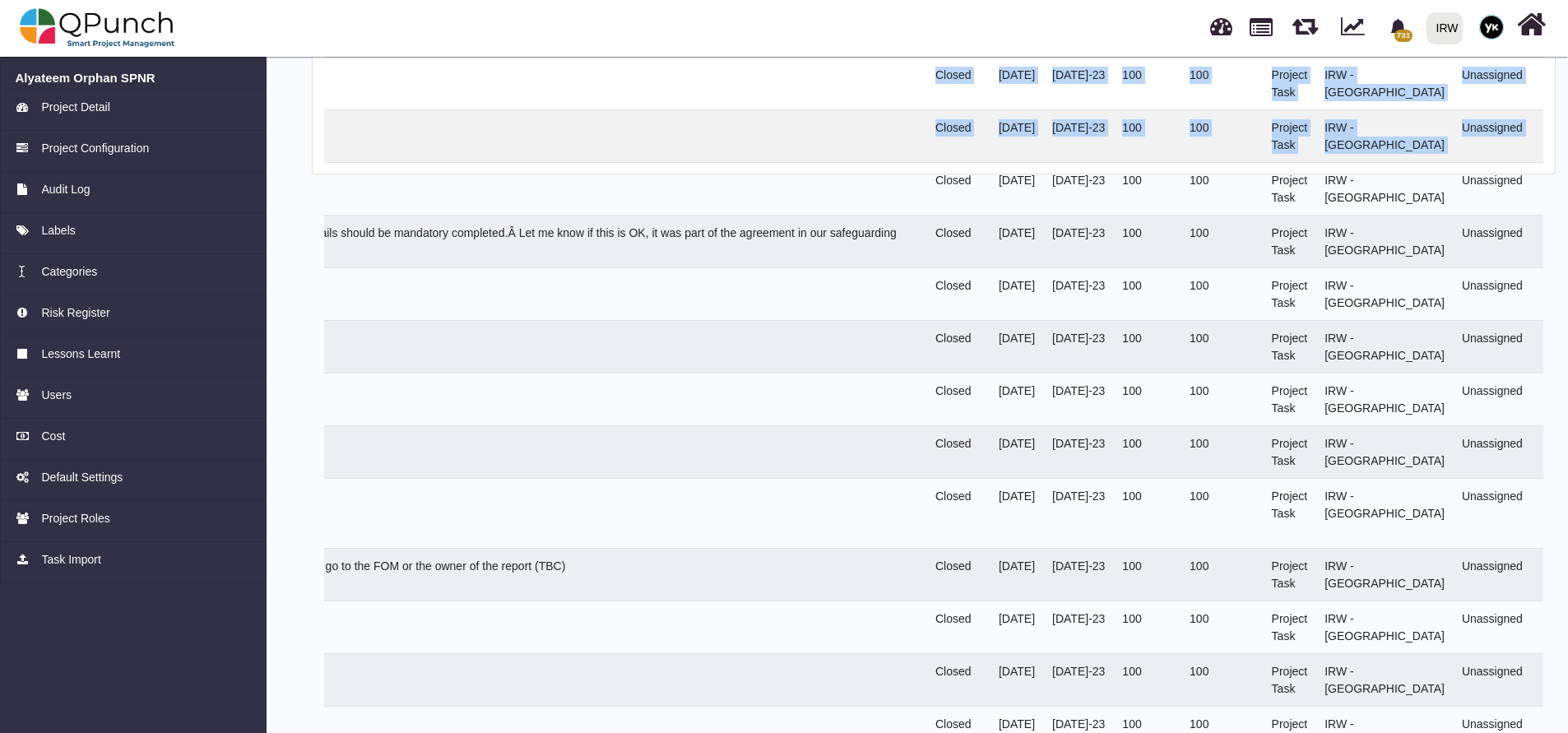 drag, startPoint x: 1334, startPoint y: 212, endPoint x: 1574, endPoint y: 230, distance: 240.67405 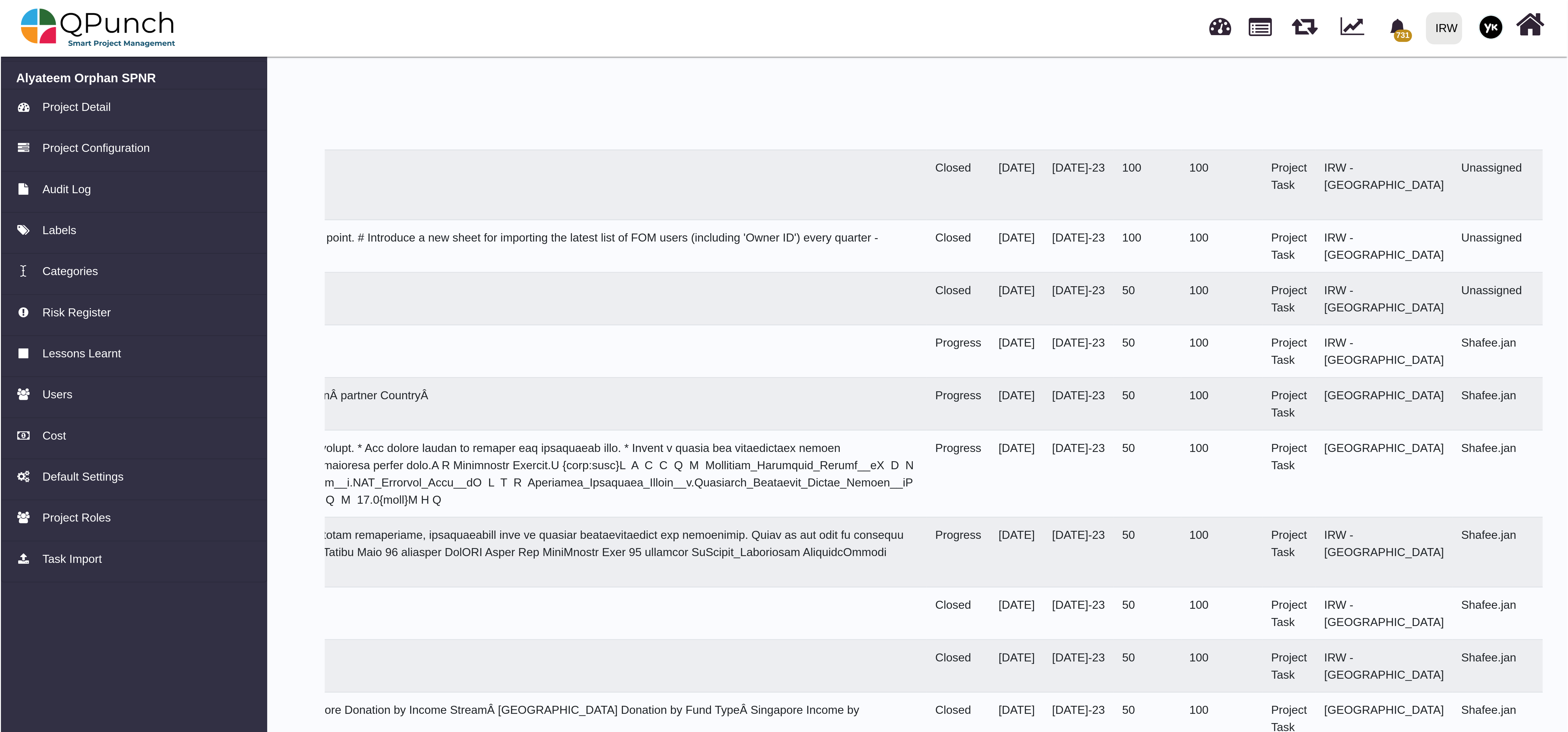 scroll, scrollTop: 601, scrollLeft: 0, axis: vertical 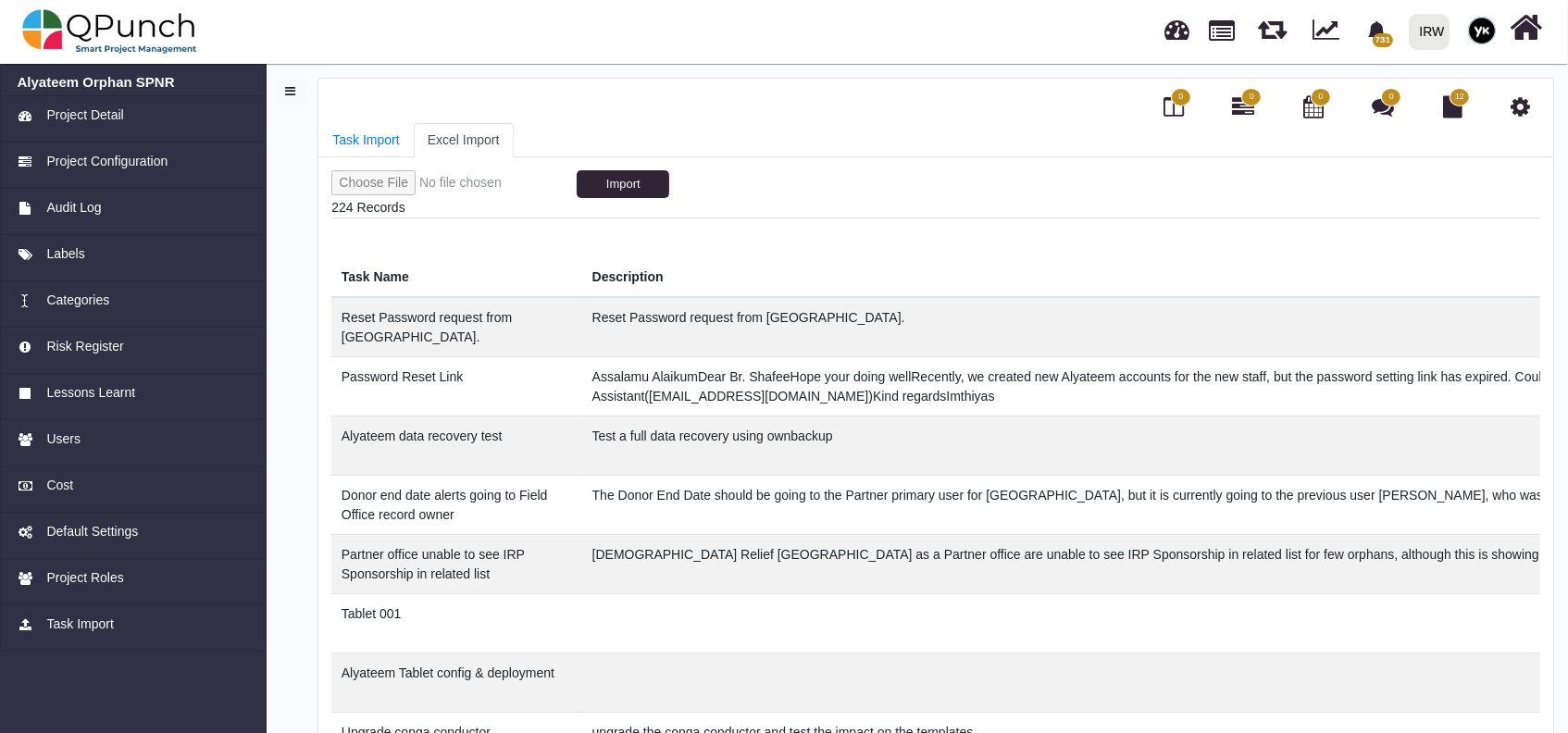 click on "Task Import Excel Import" at bounding box center [936, 140] 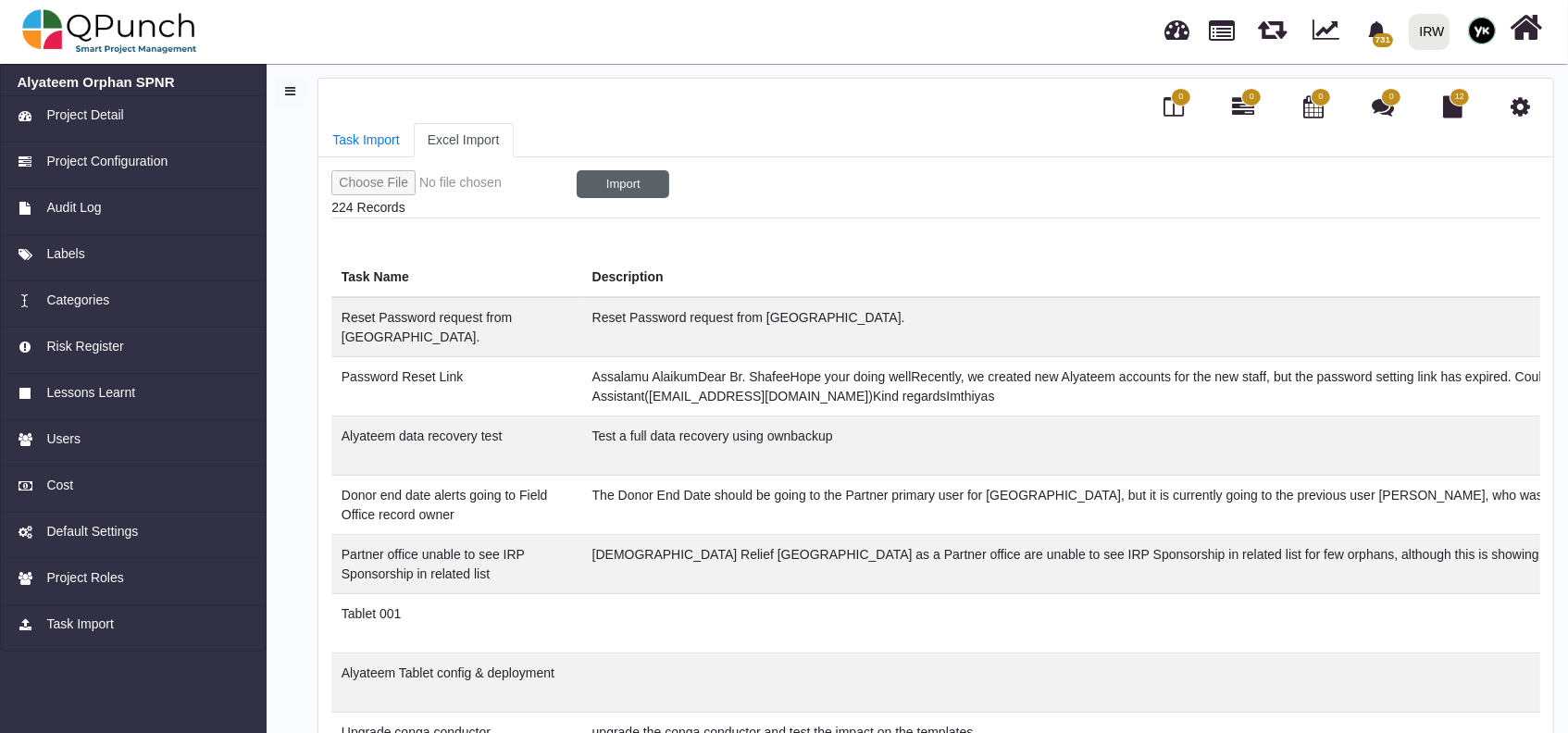 click on "Import" at bounding box center (623, 184) 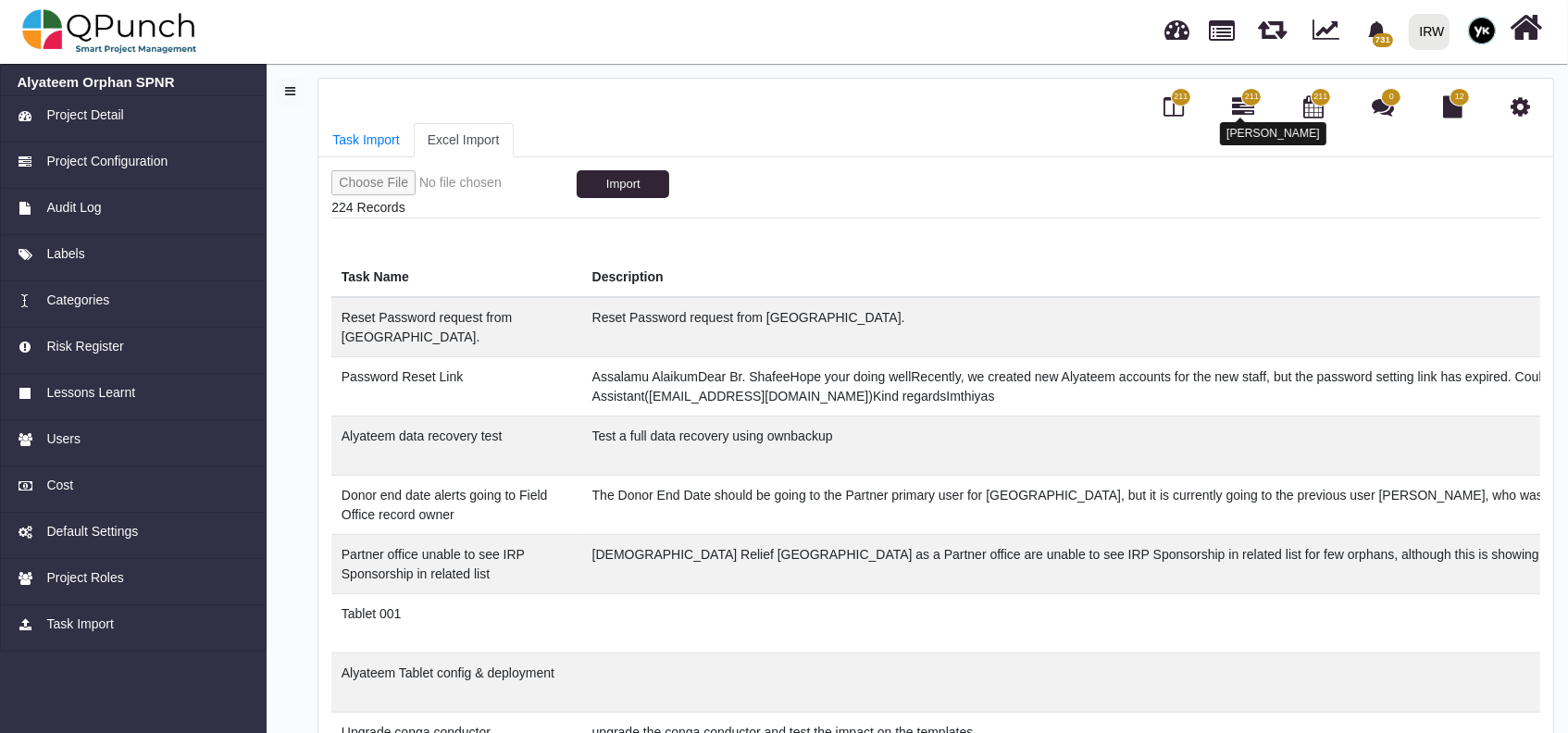 click at bounding box center (1243, 106) 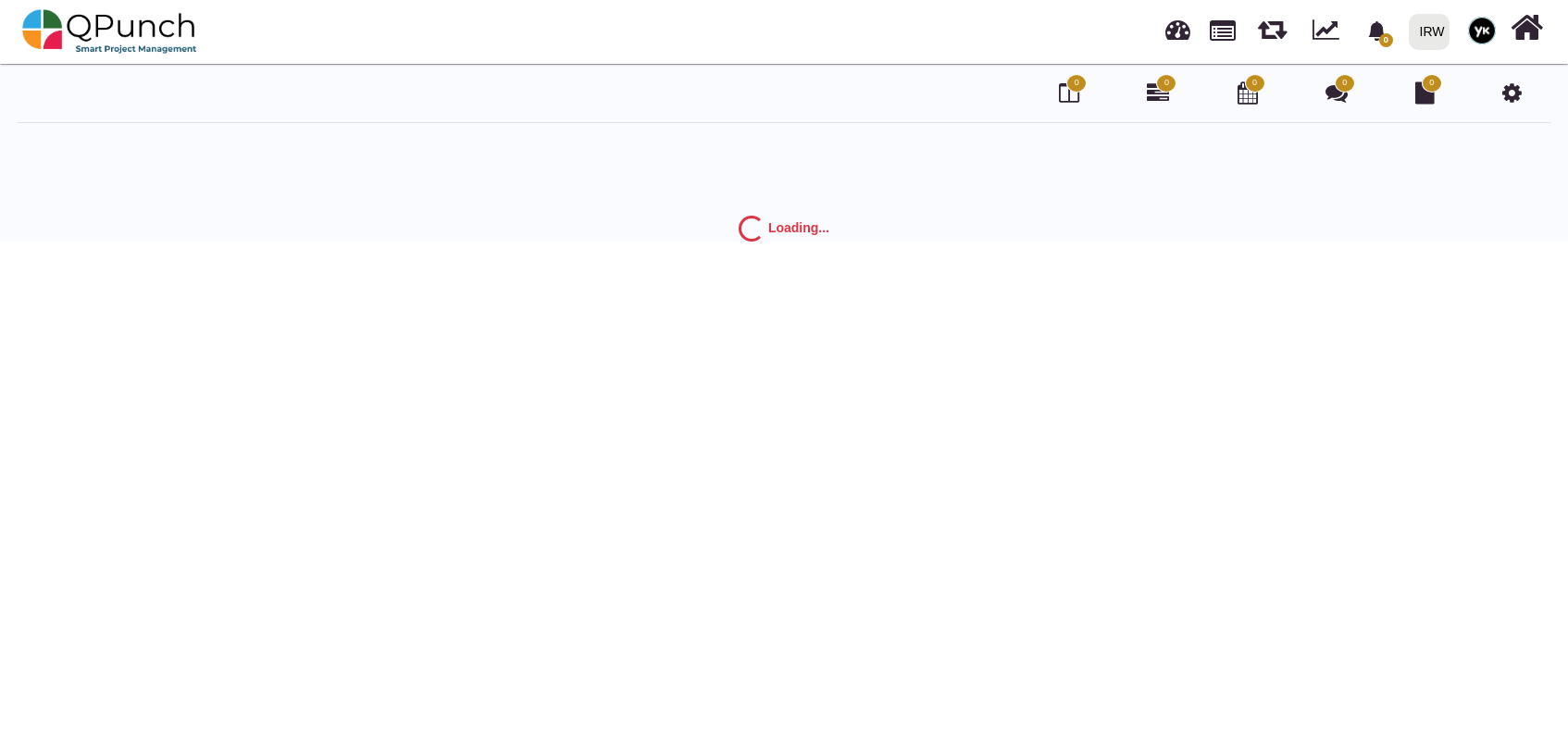 scroll, scrollTop: 0, scrollLeft: 0, axis: both 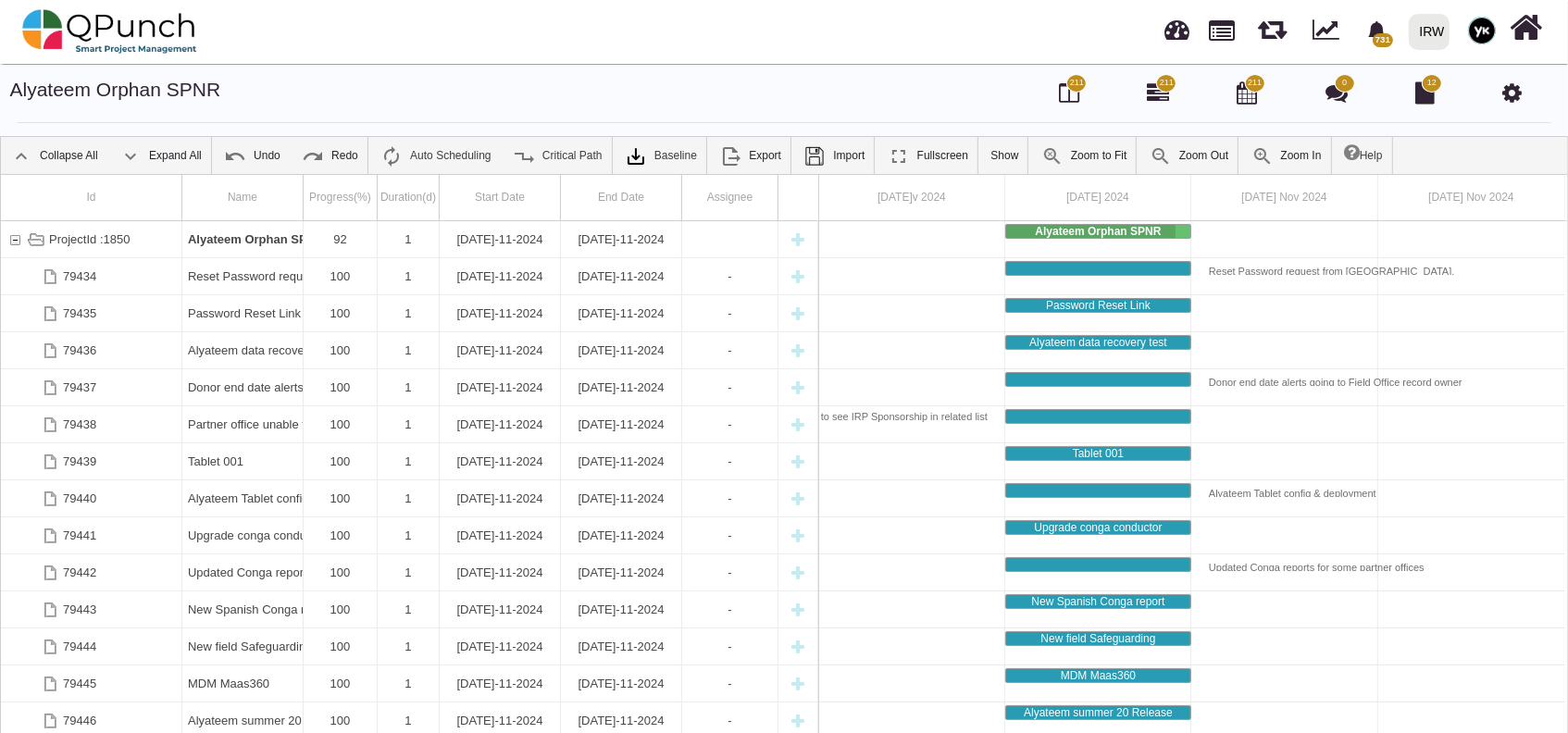click at bounding box center (1069, 93) 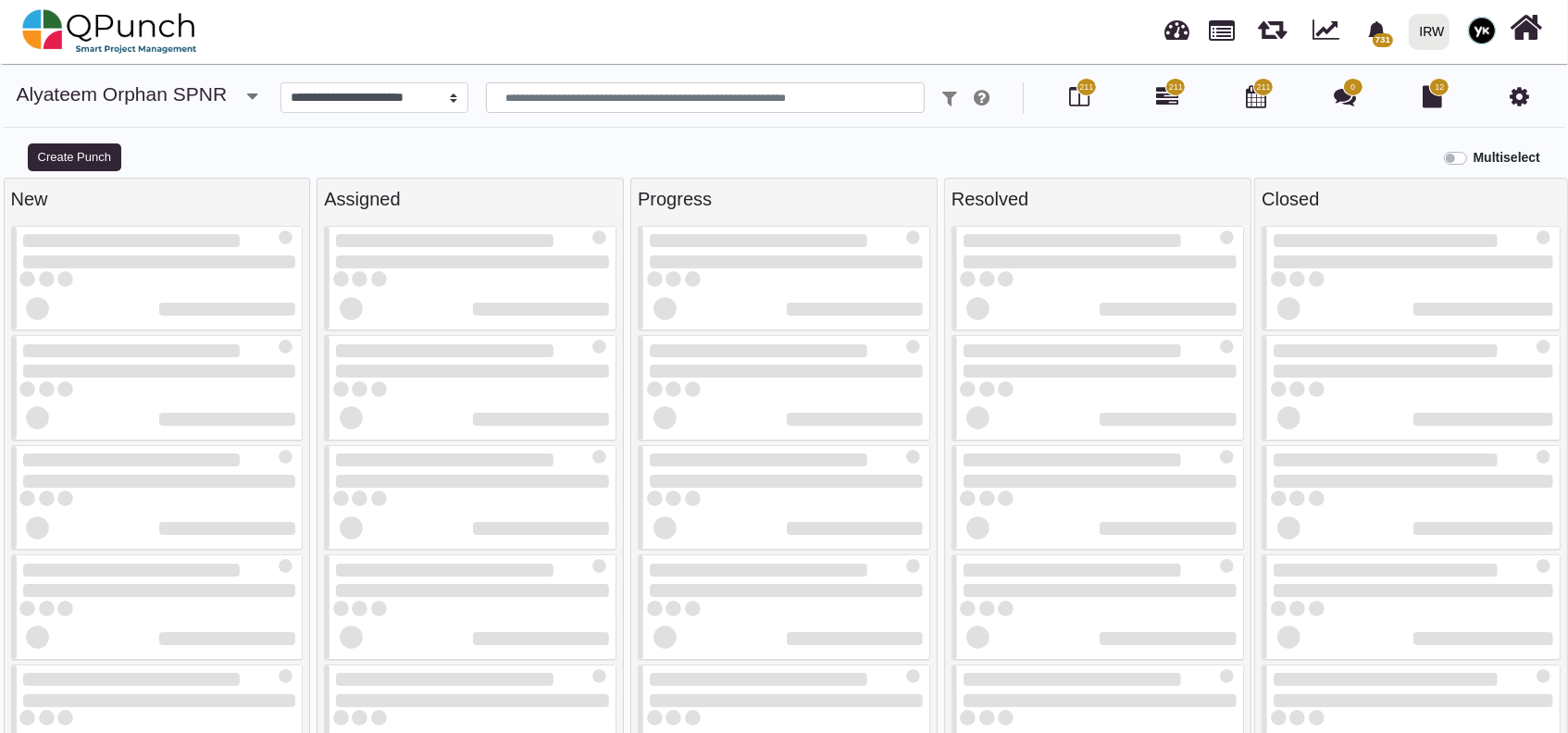 select 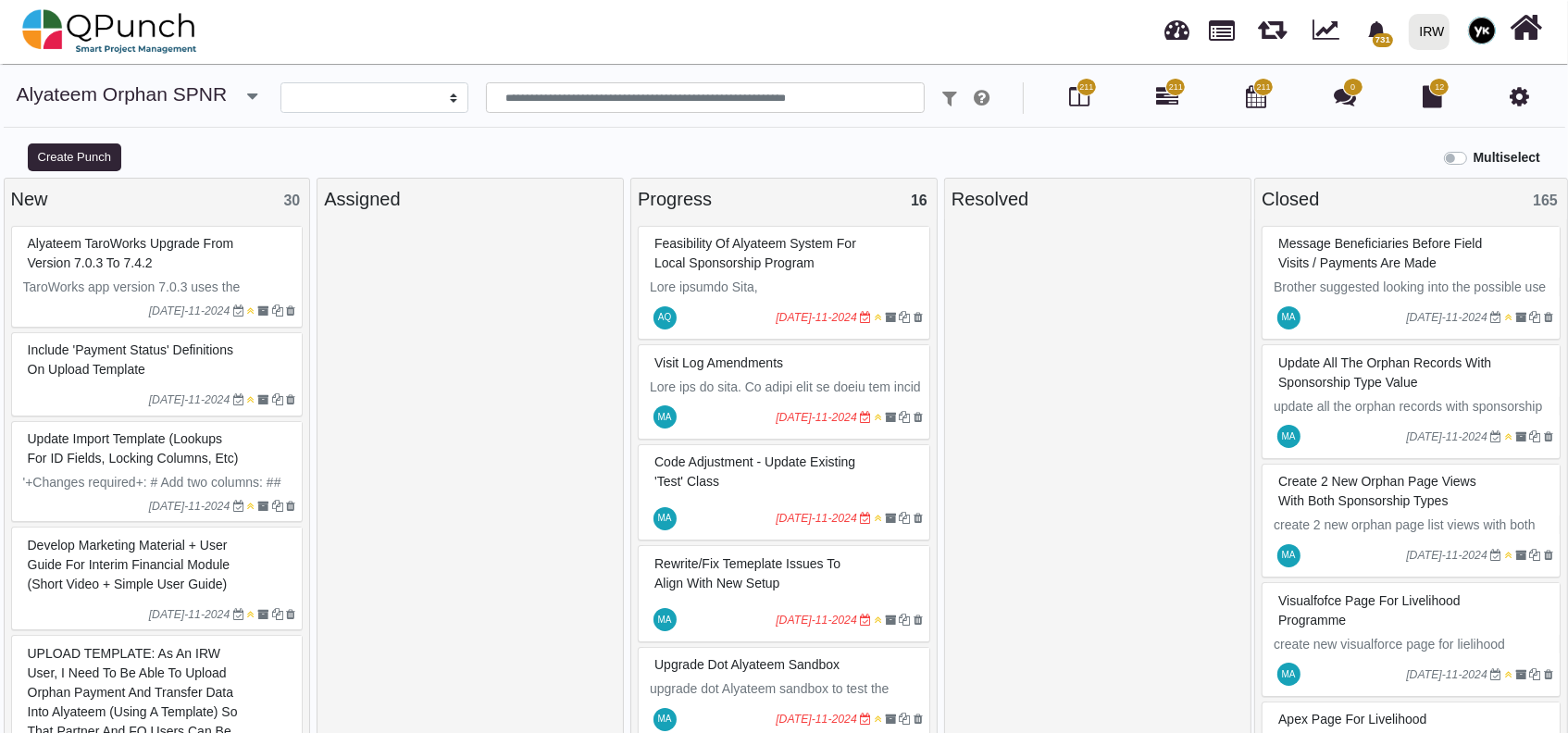 click on "Multiselect" at bounding box center [1507, 157] 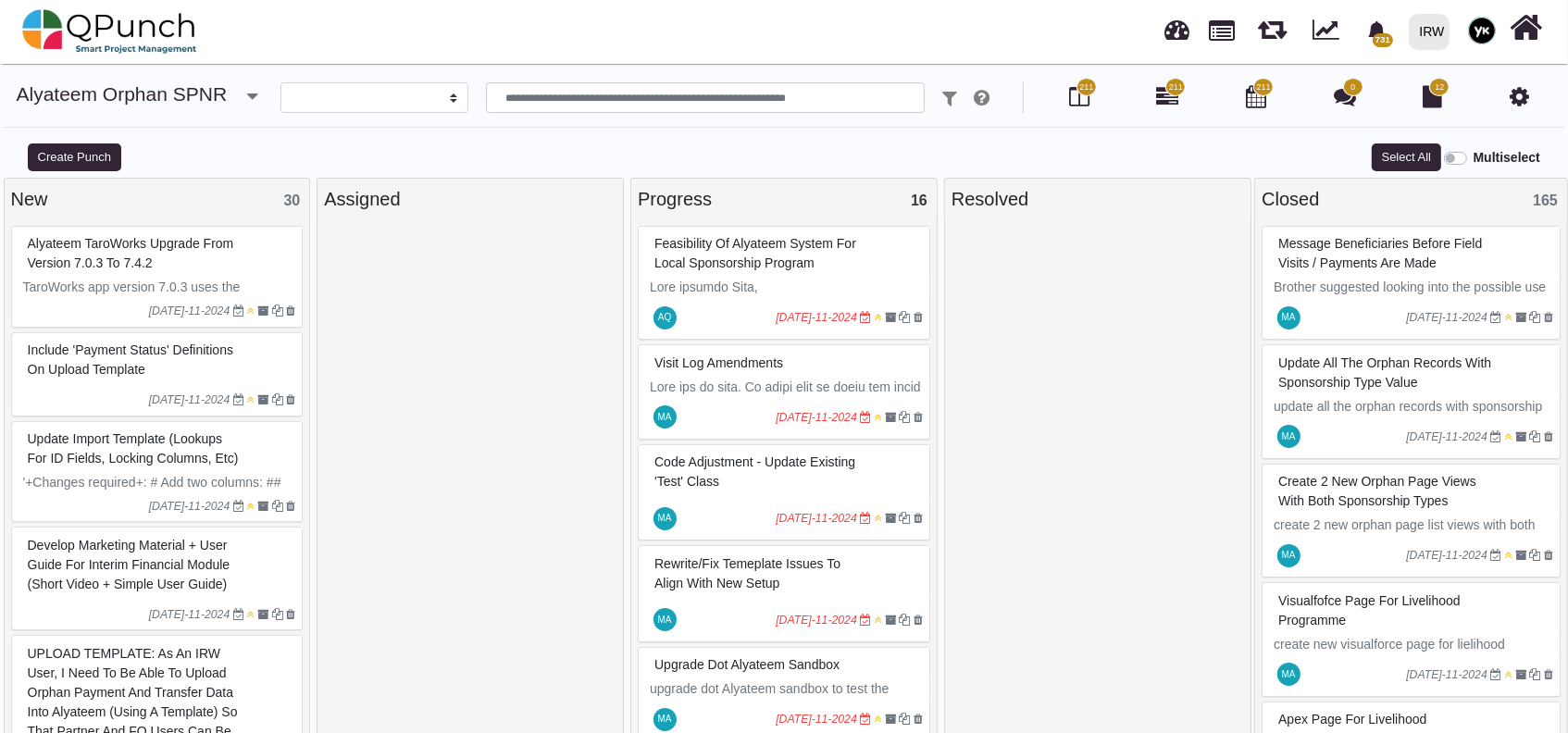 click on "Progress
16" at bounding box center (784, 199) 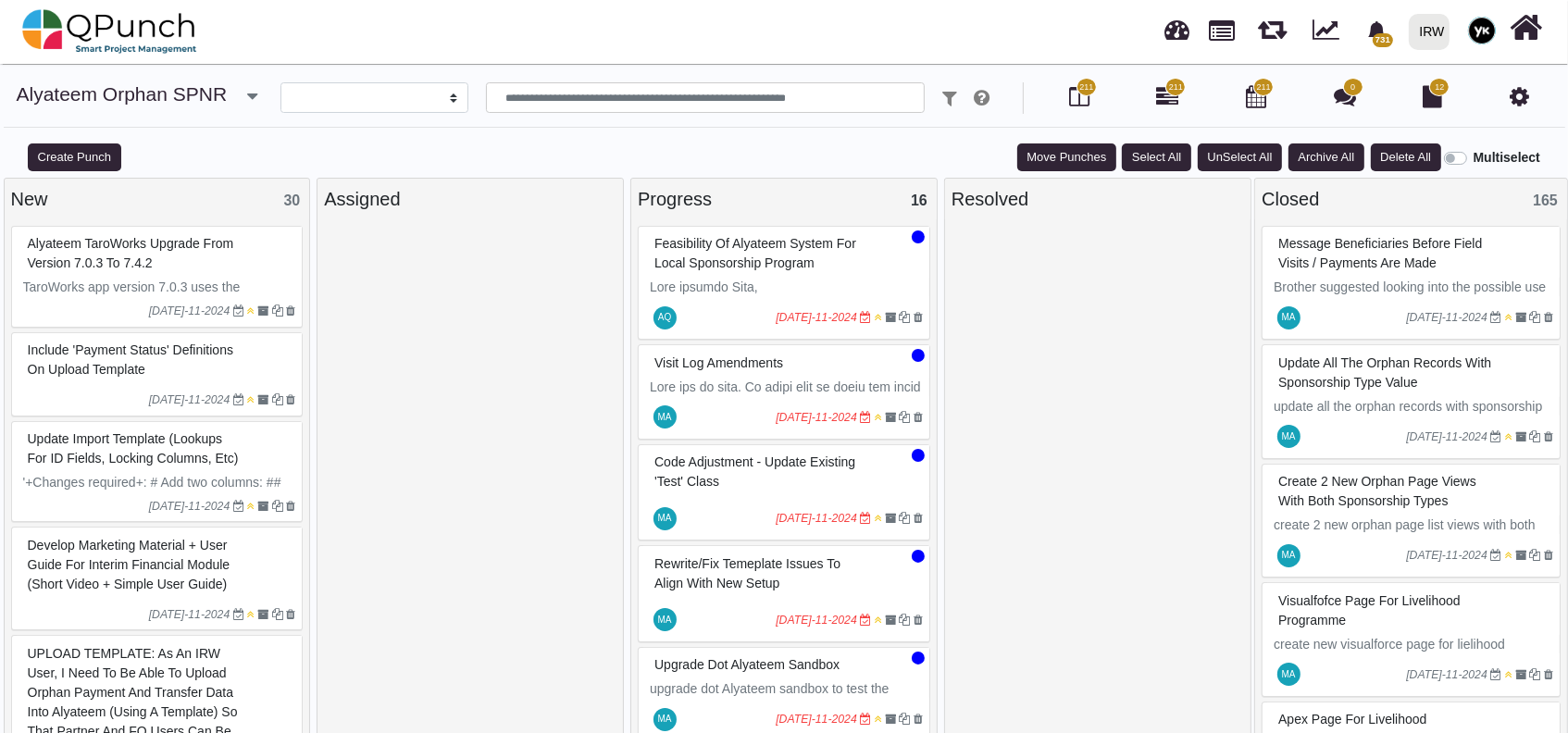 drag, startPoint x: 900, startPoint y: 316, endPoint x: 790, endPoint y: 156, distance: 194.16488 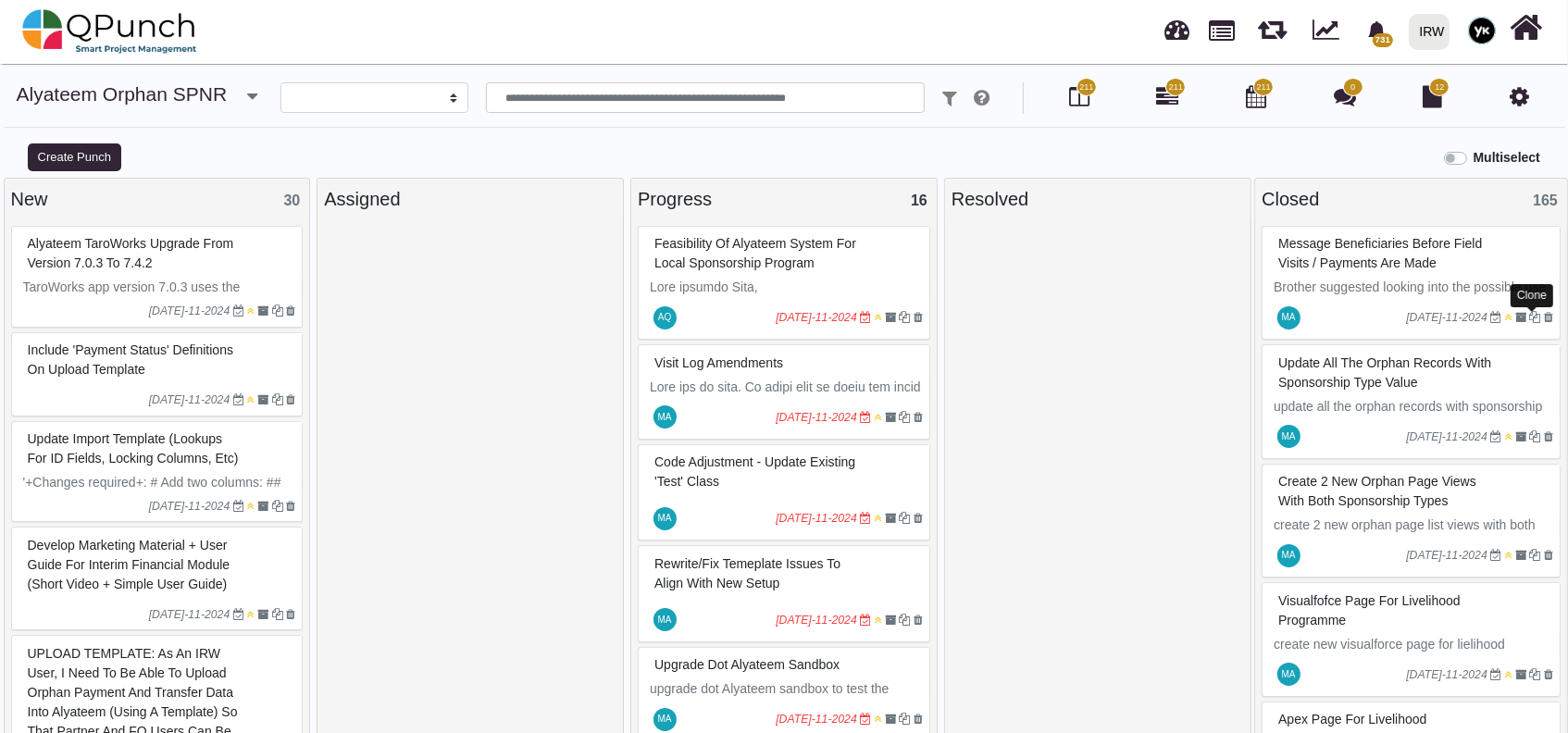 click at bounding box center [1536, 317] 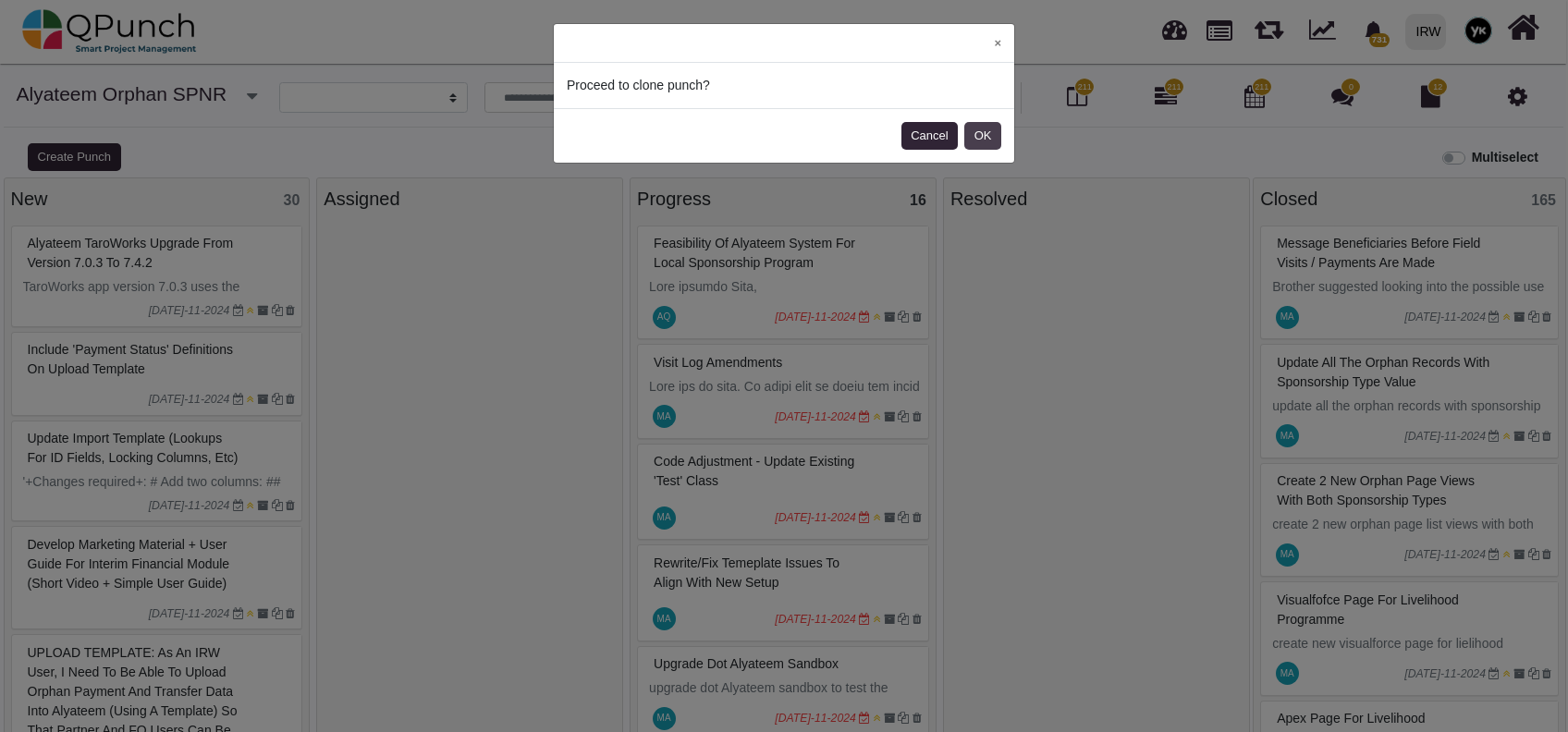 click on "OK" at bounding box center (983, 136) 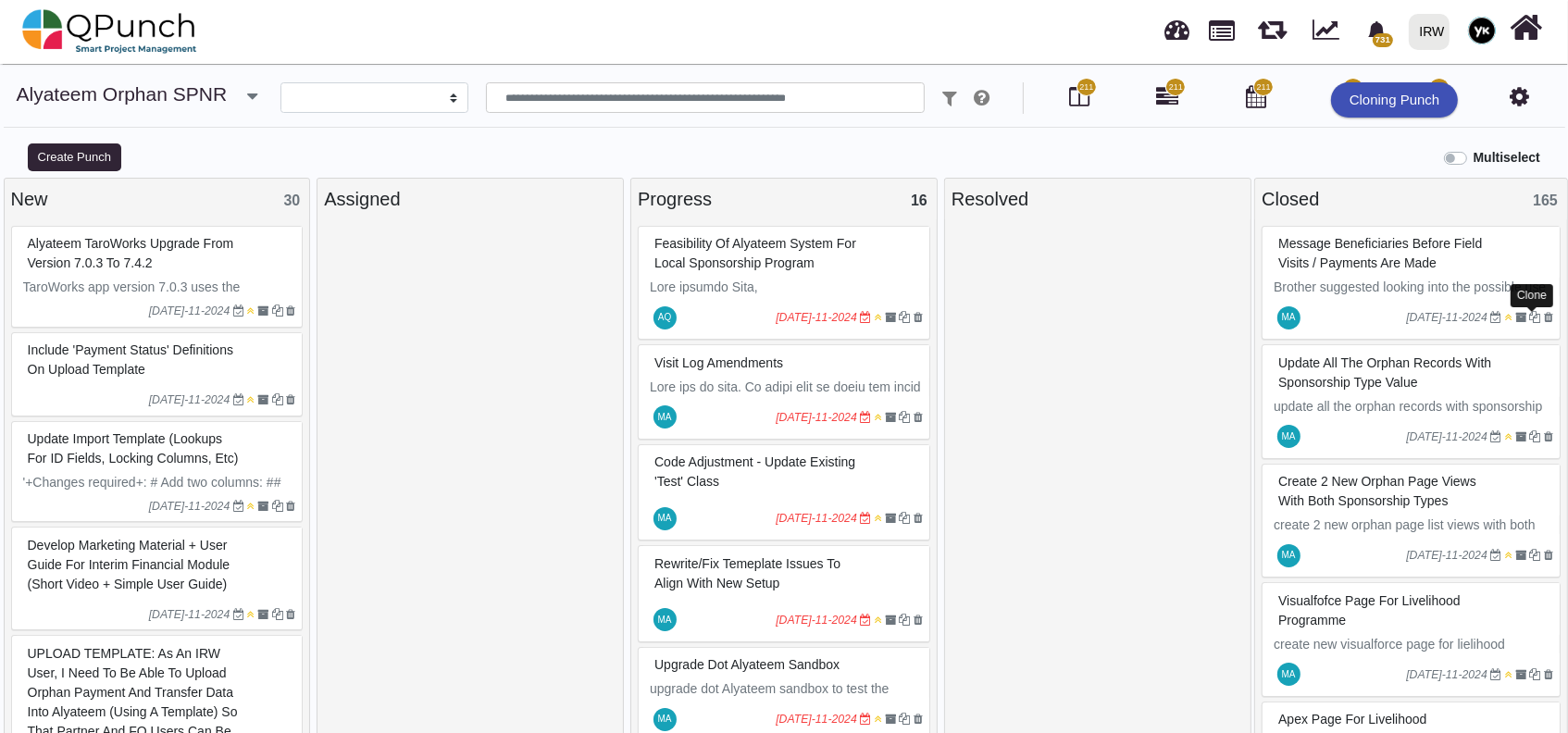 click at bounding box center [1536, 317] 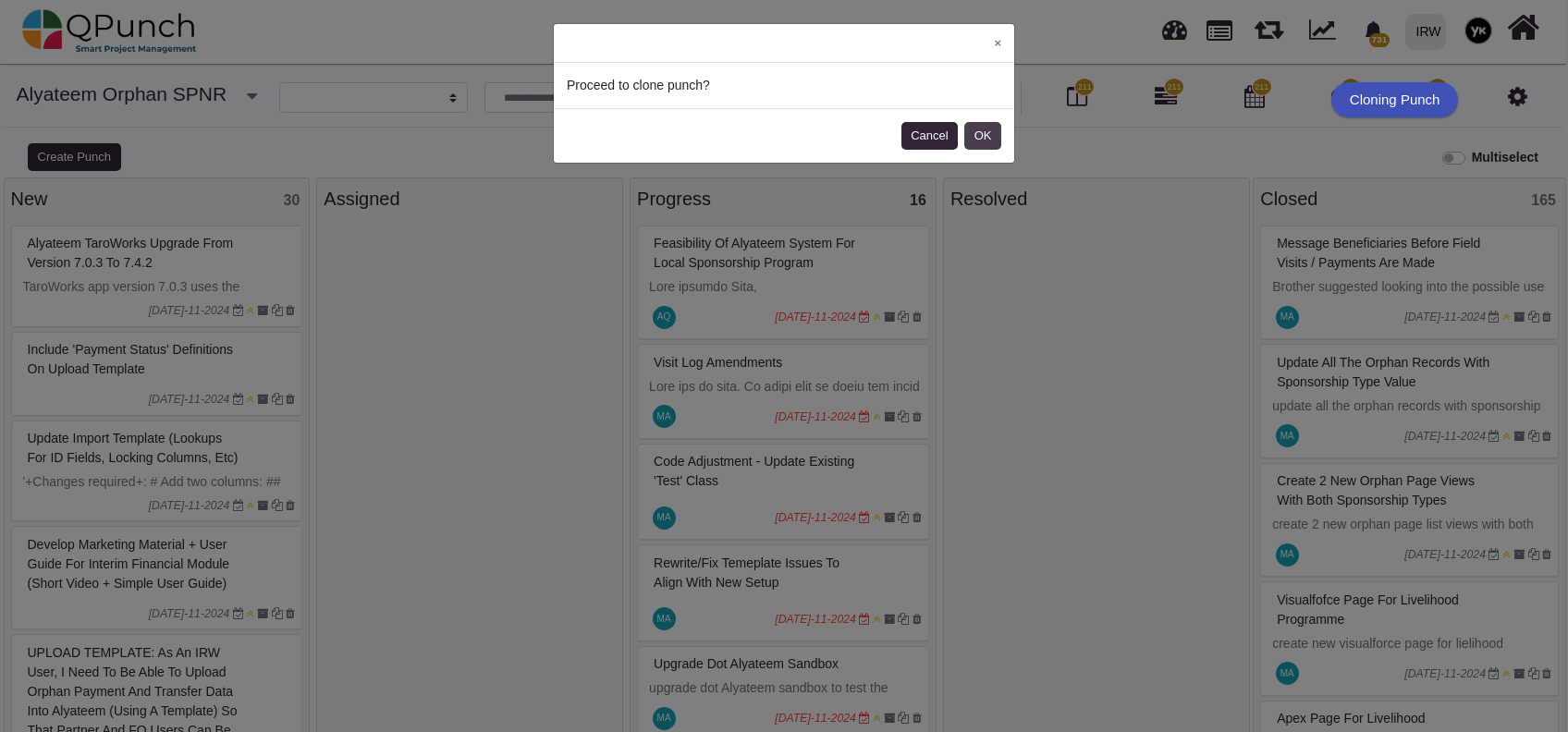 click on "OK" at bounding box center [983, 136] 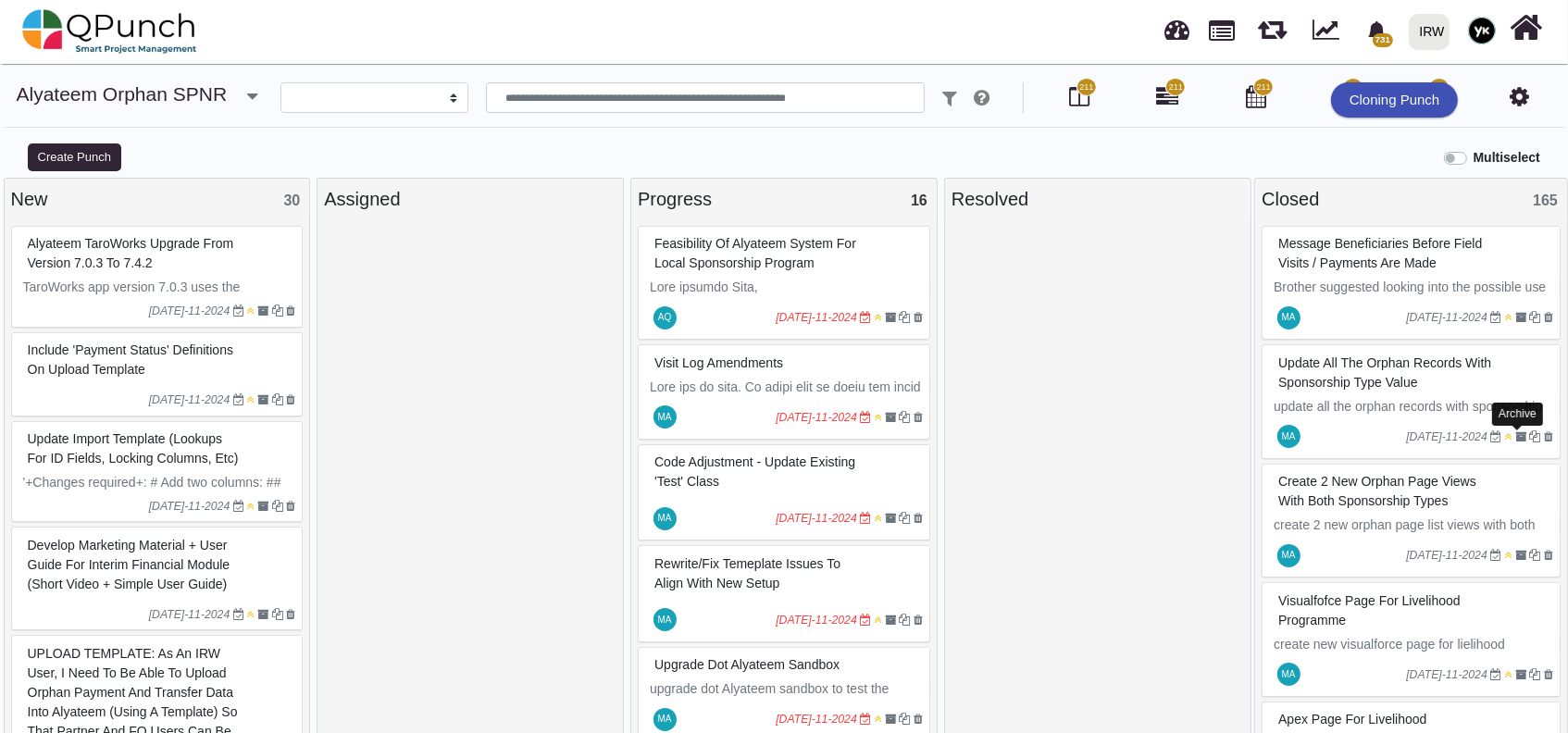 click at bounding box center (1521, 437) 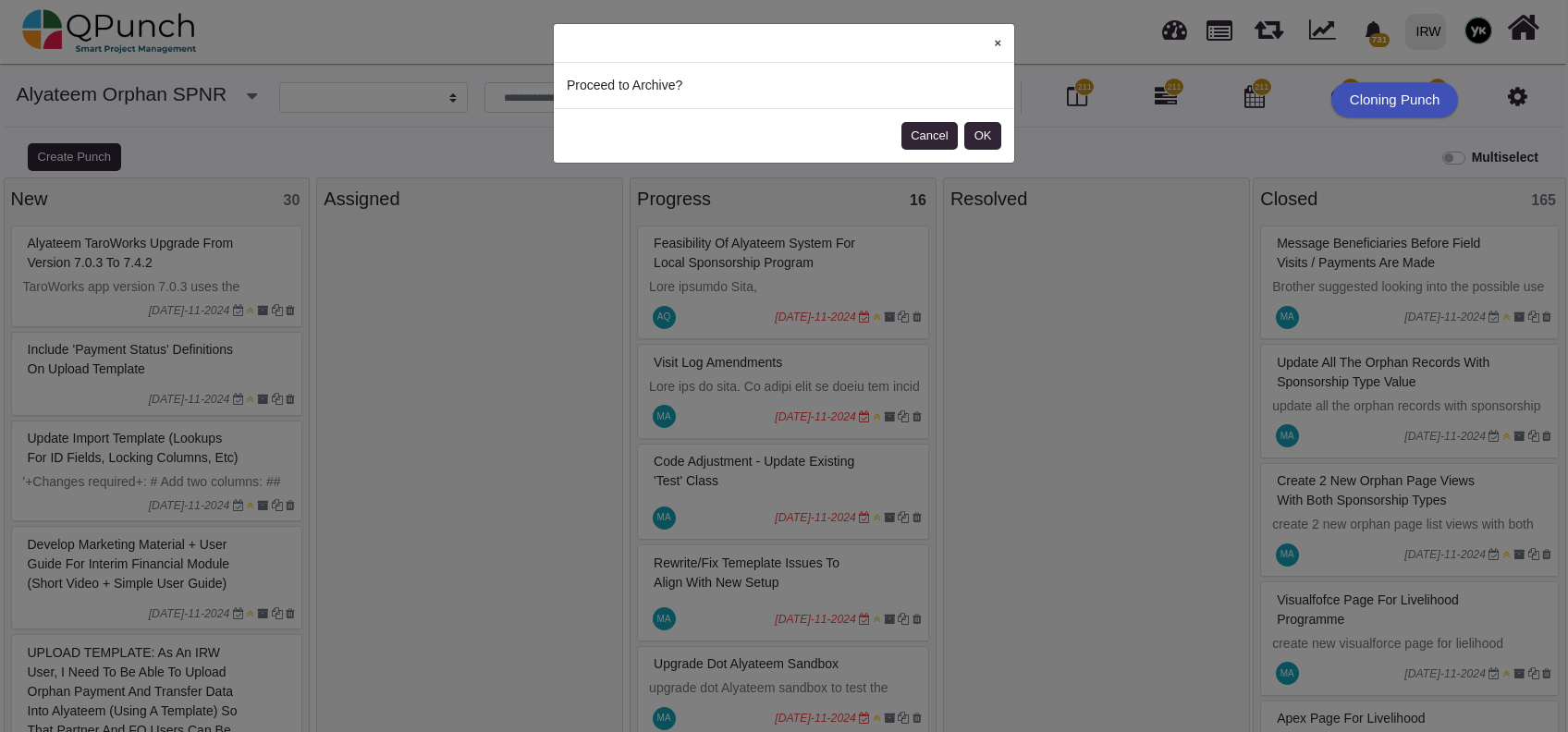 click on "×" at bounding box center [998, 43] 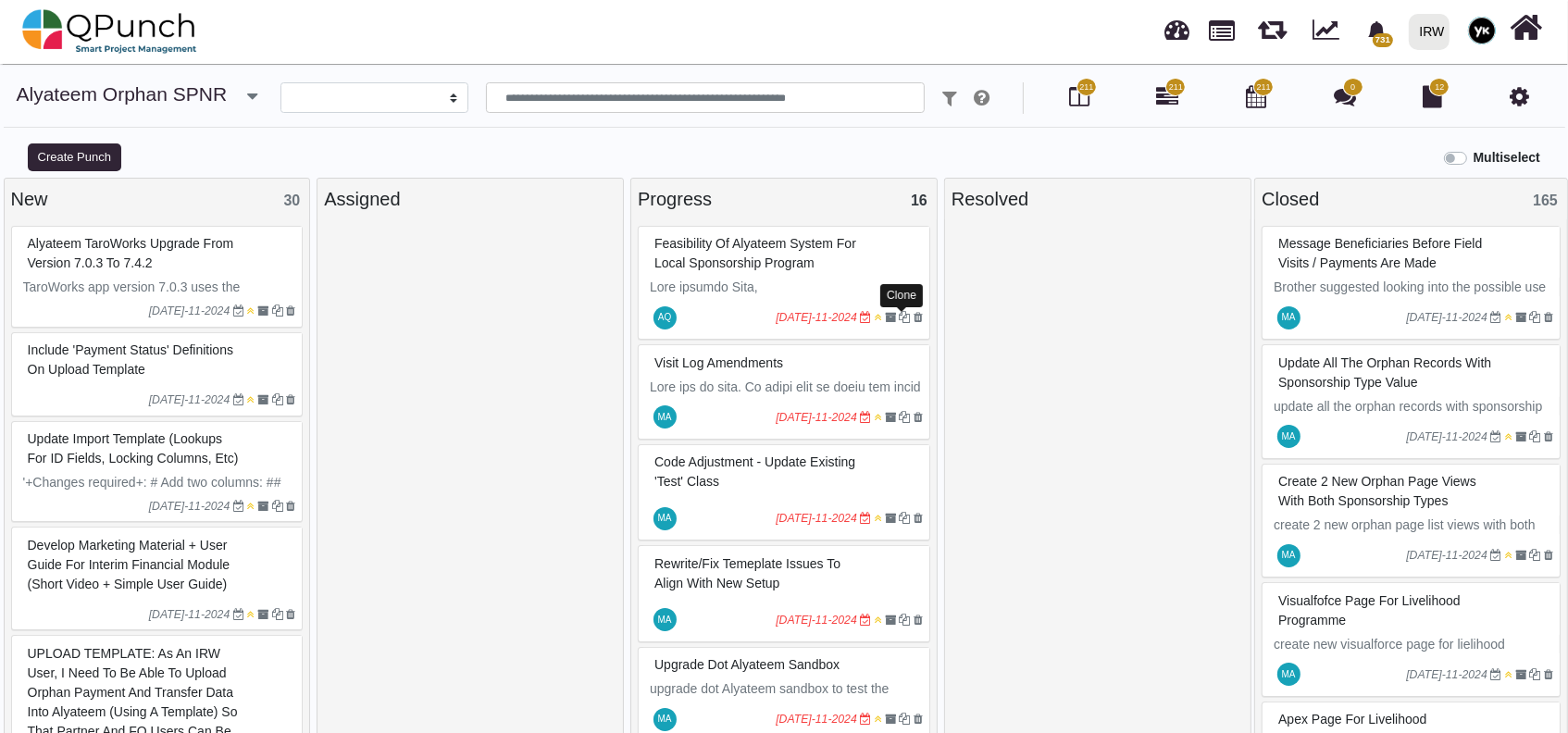 click at bounding box center (904, 317) 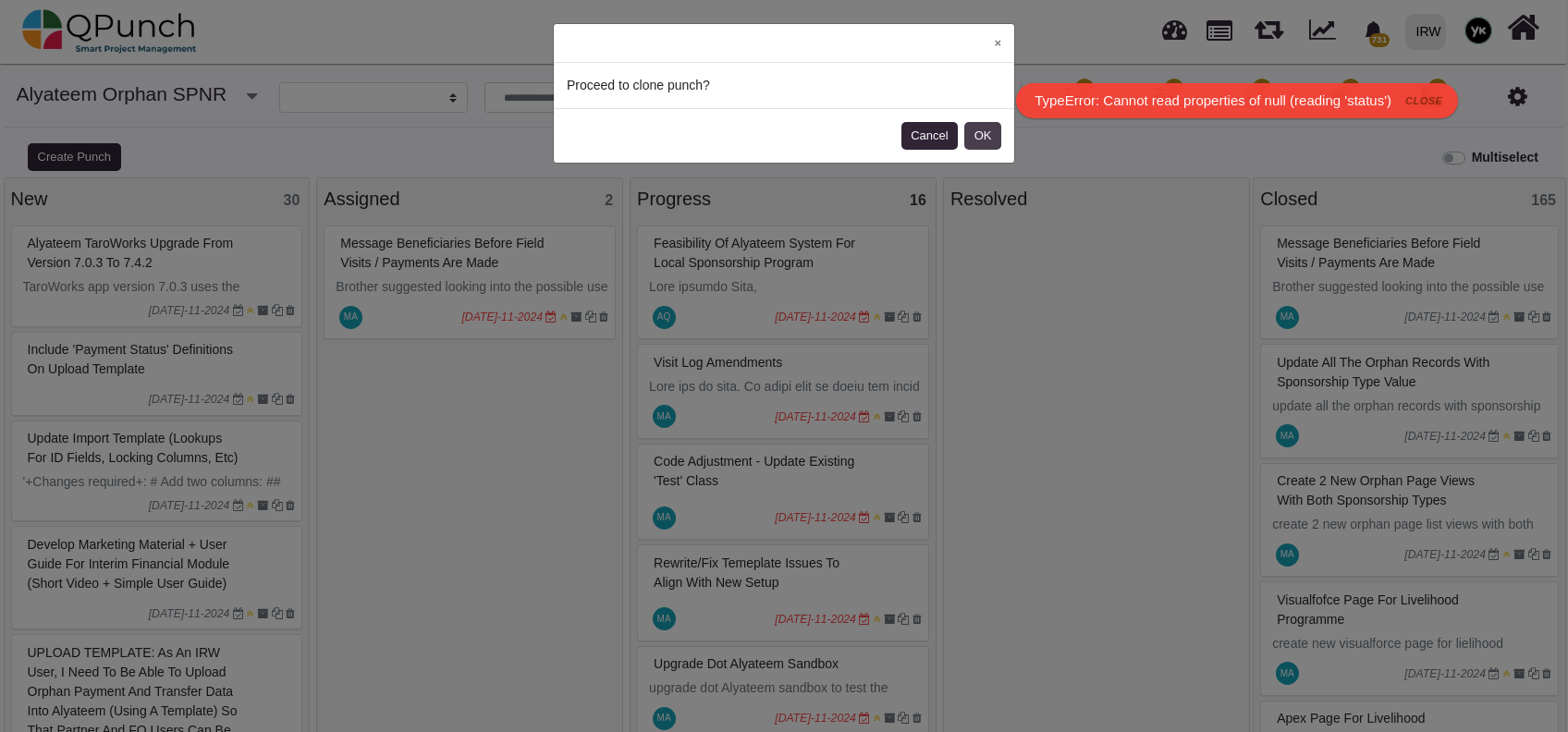 click on "OK" at bounding box center [983, 136] 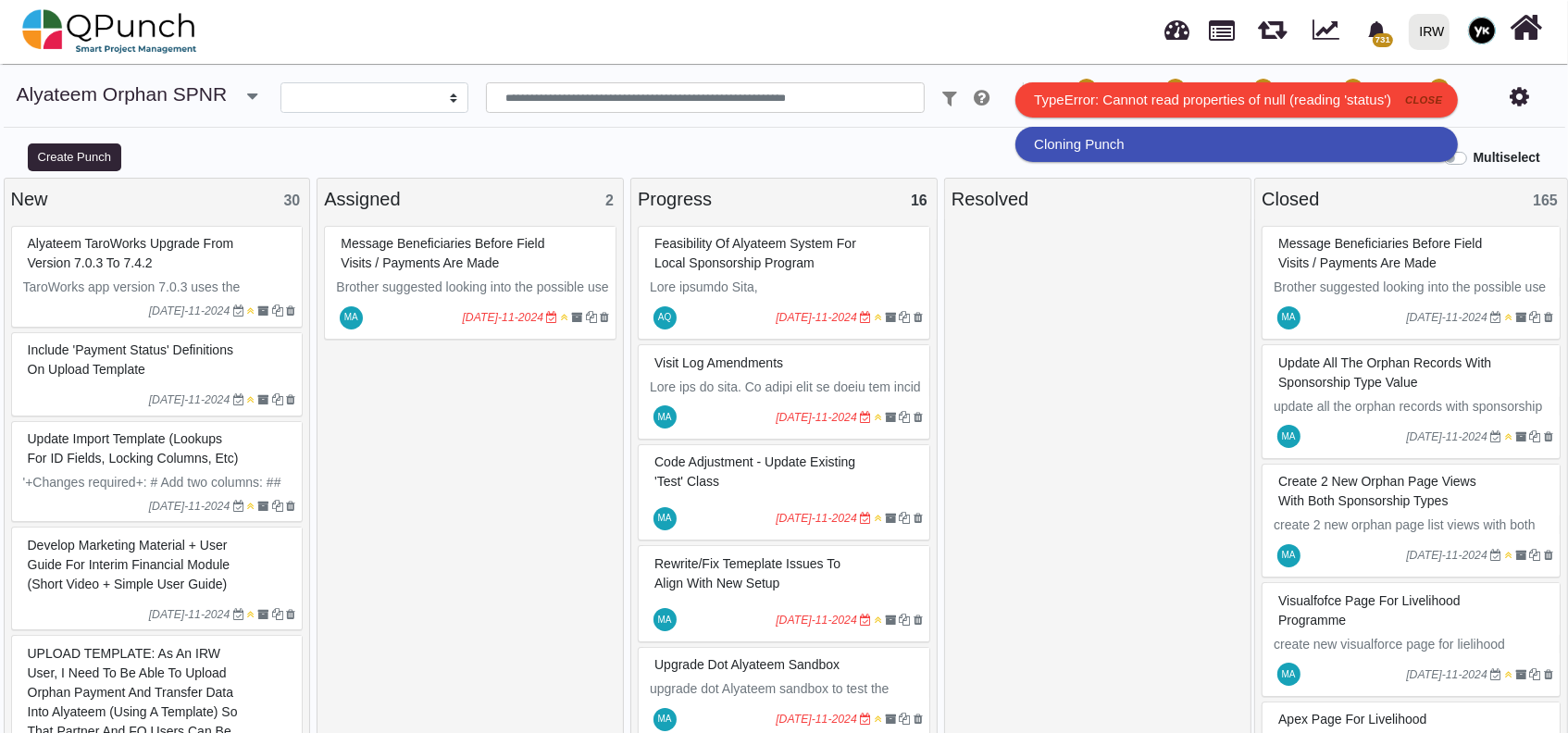 type 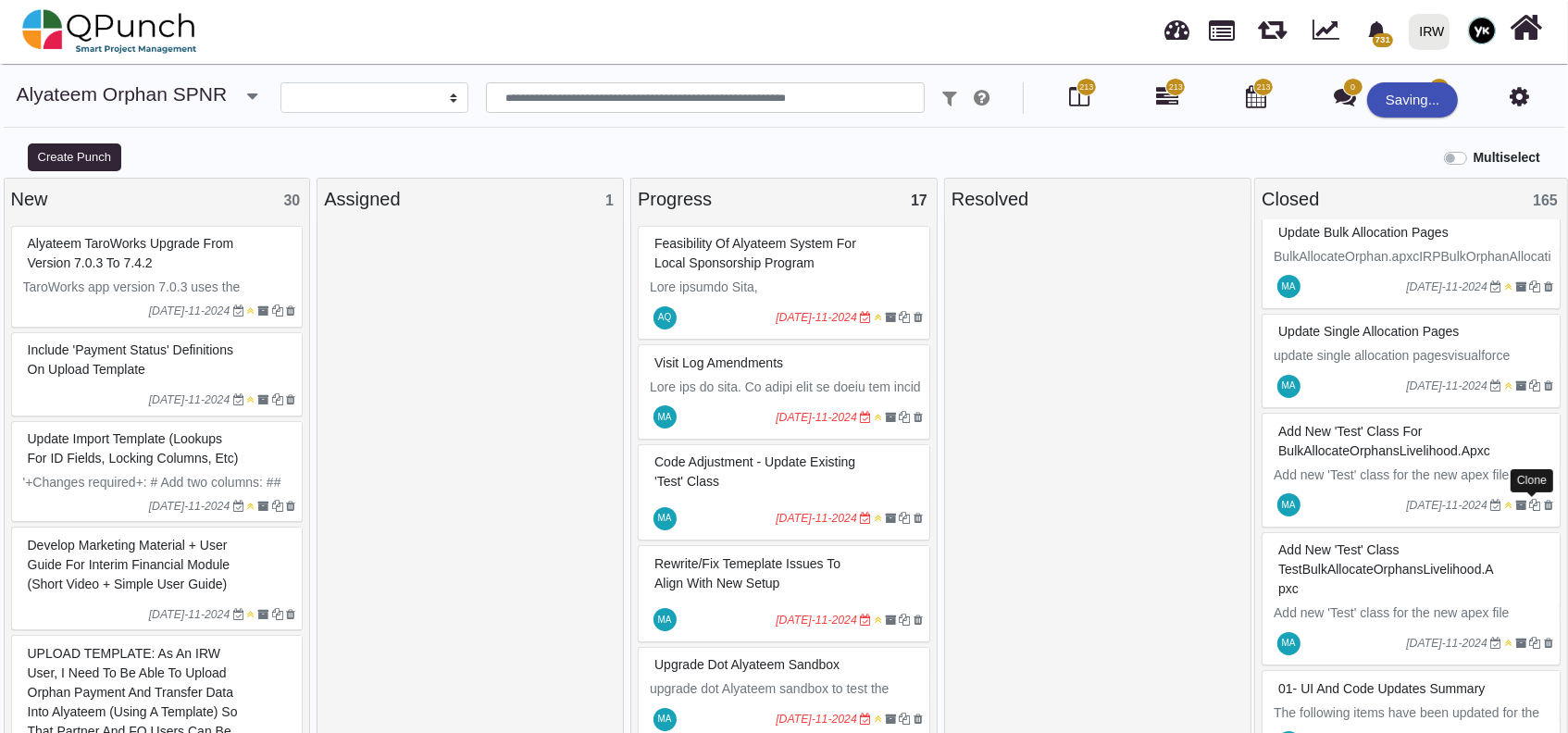 click at bounding box center (1536, 505) 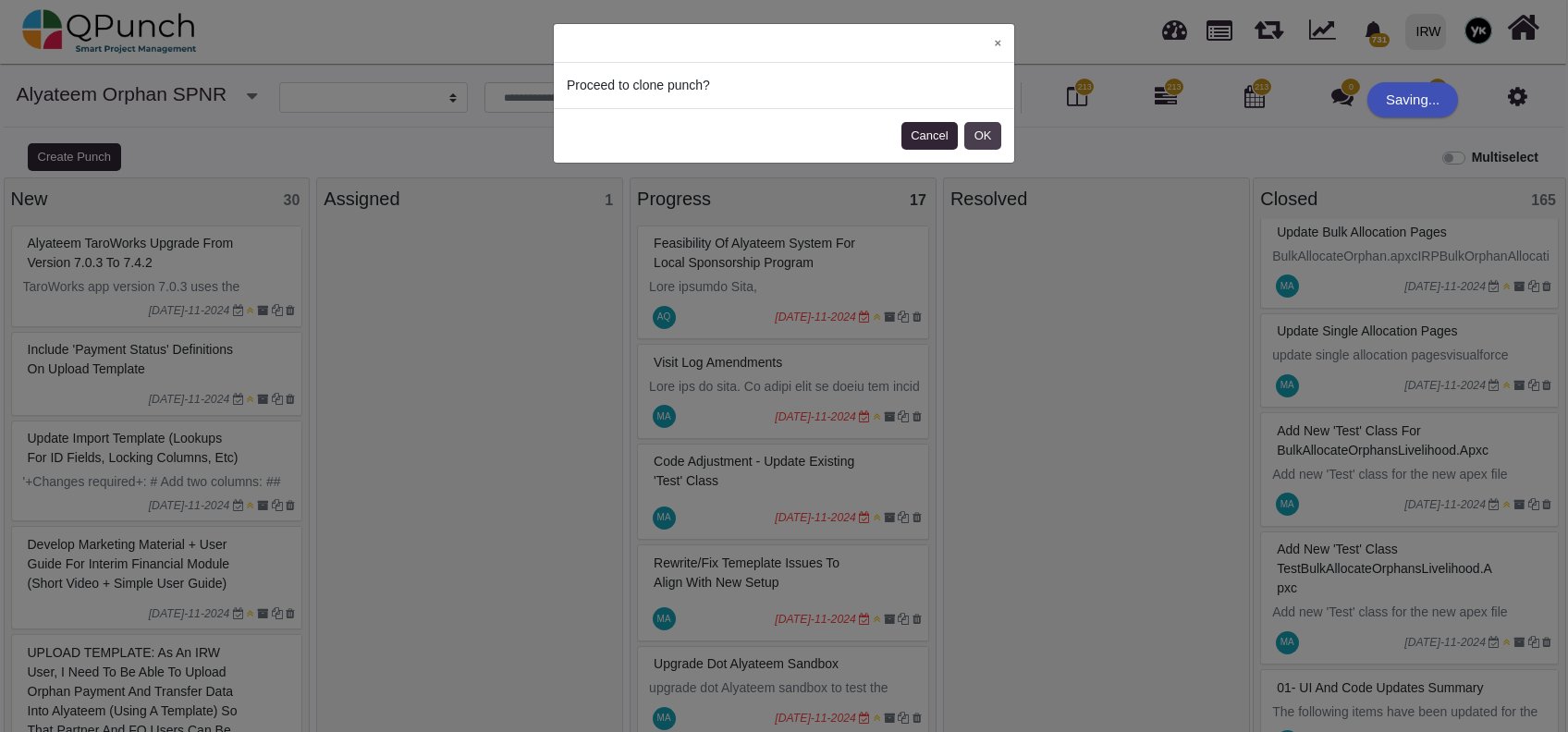 click on "OK" at bounding box center (983, 136) 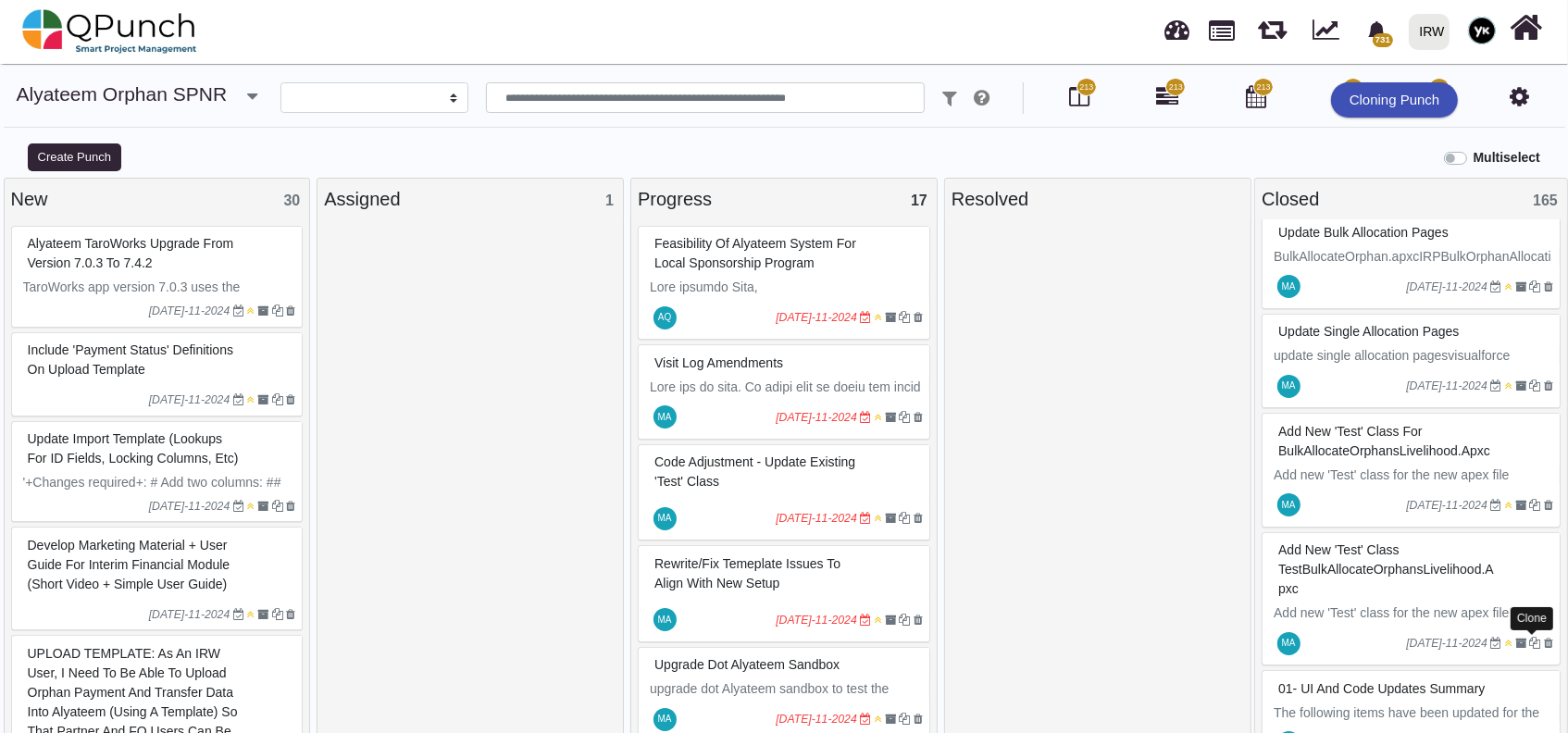 click at bounding box center [1536, 643] 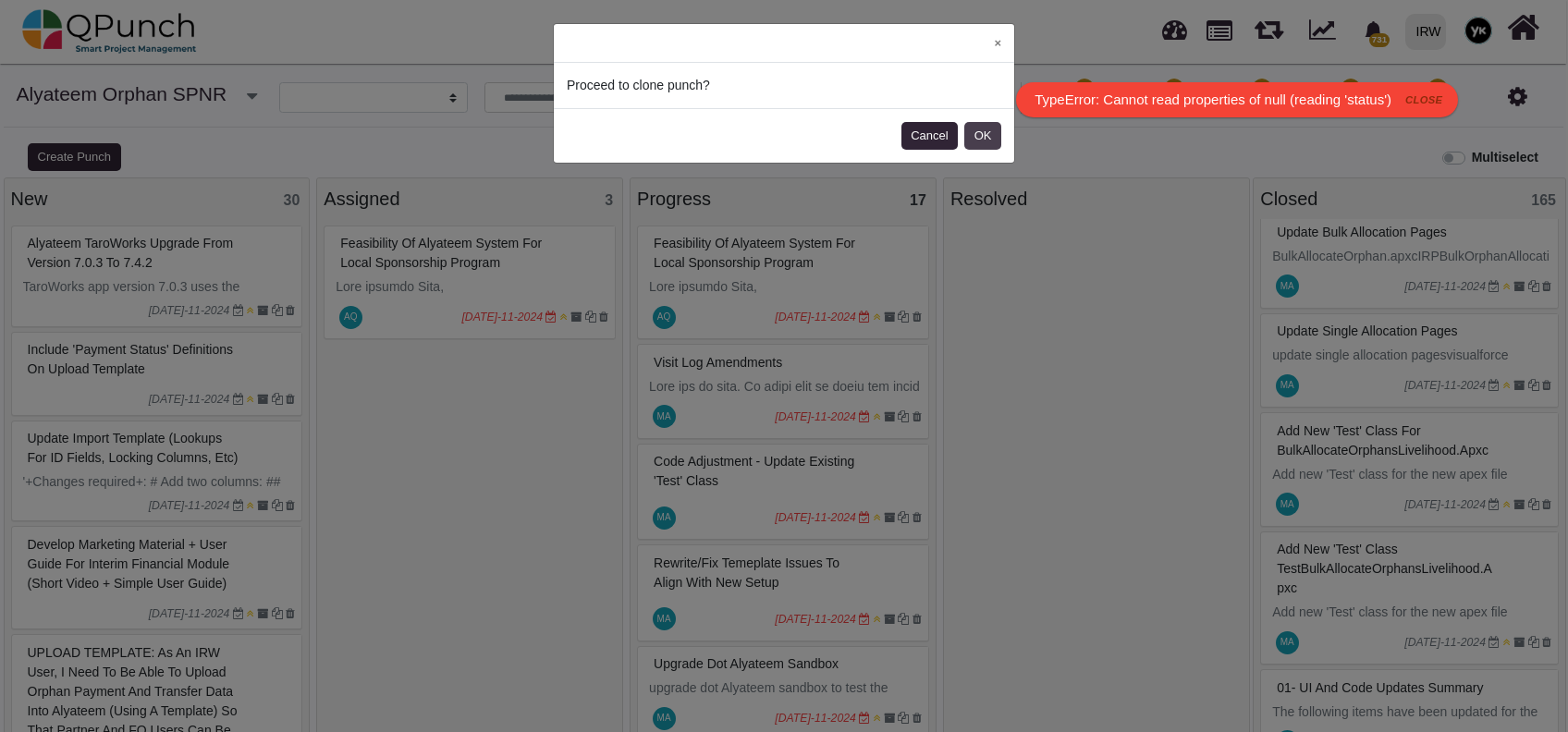 click on "OK" at bounding box center (983, 136) 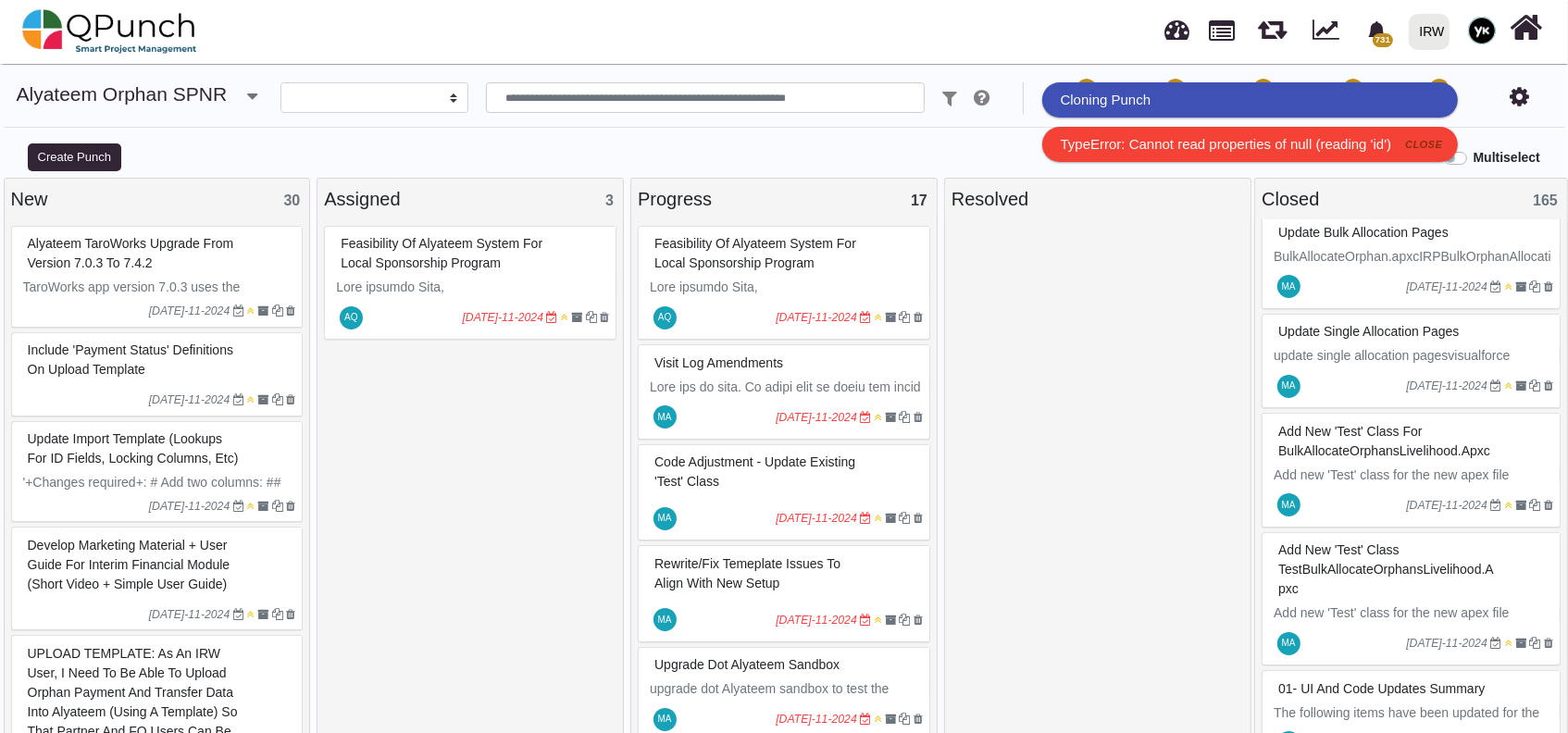 click on "close" at bounding box center (1424, 144) 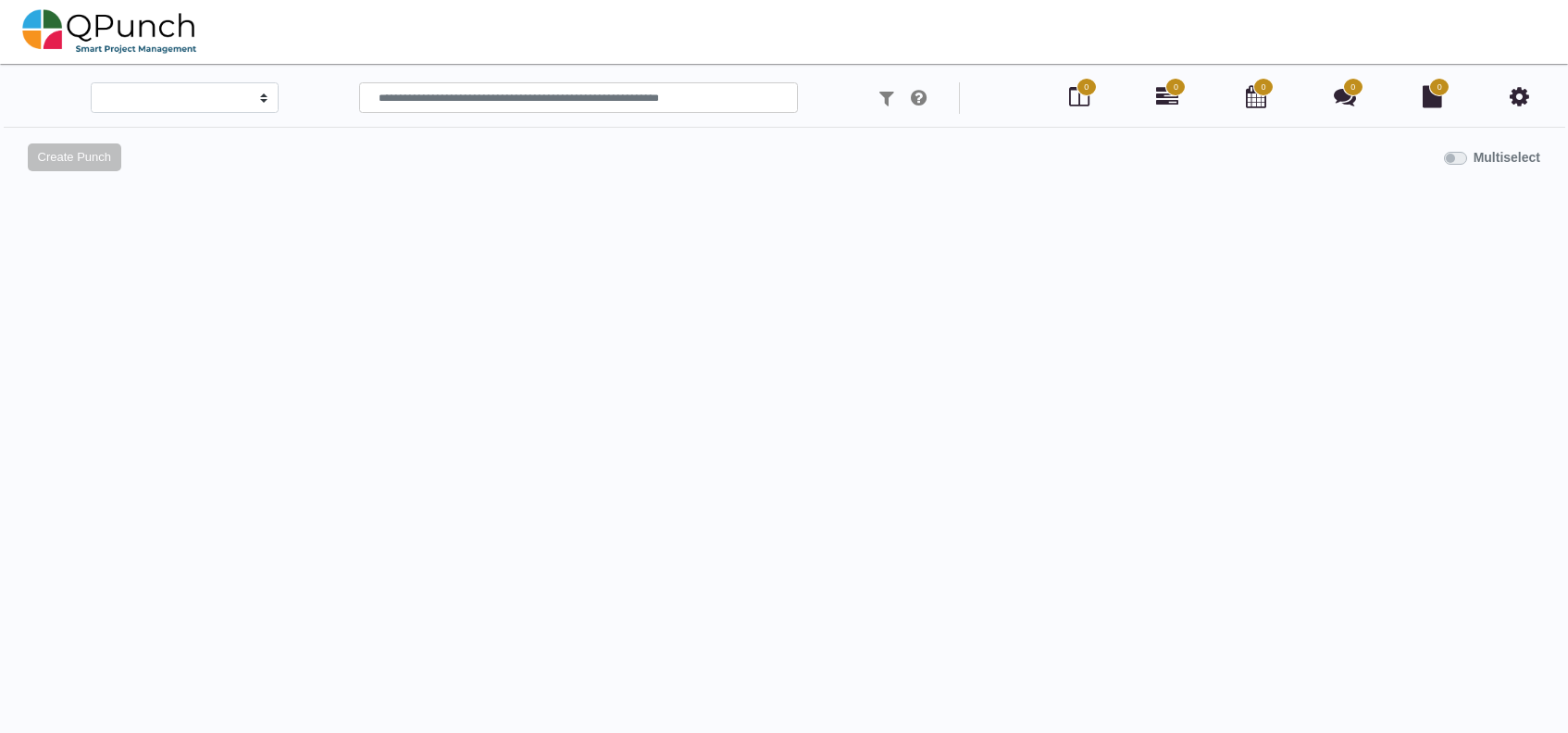 select 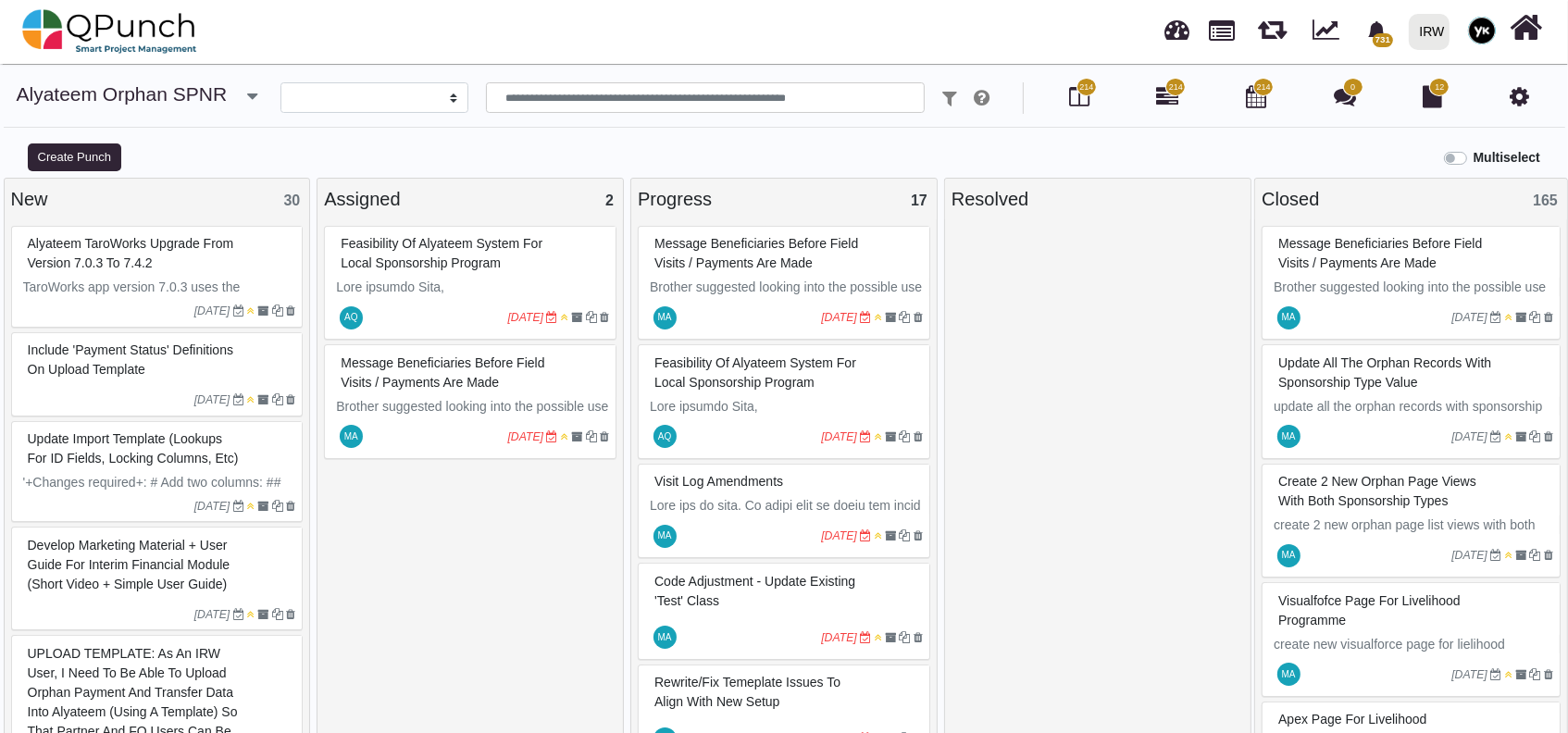 click at bounding box center (750, 317) 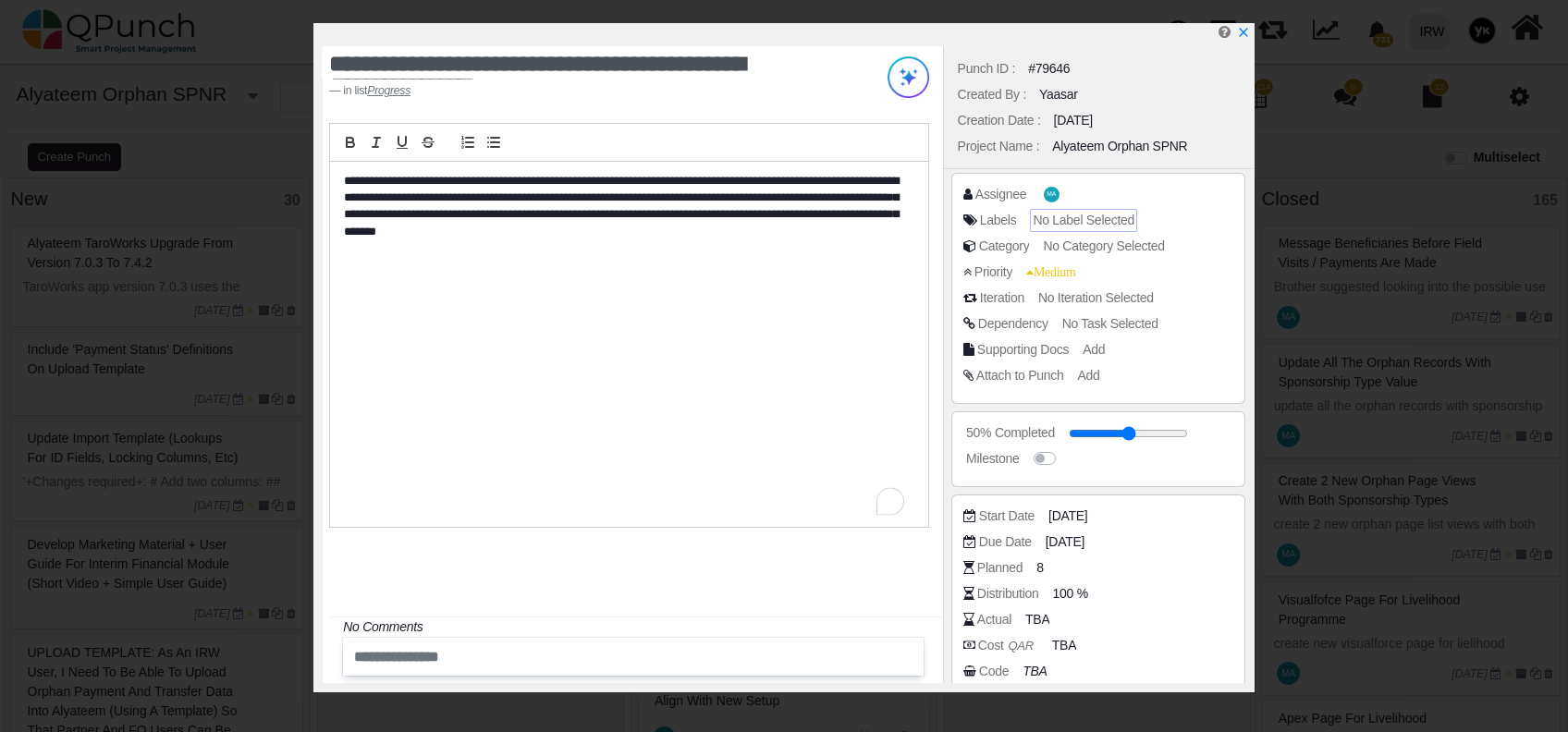 click on "No
Label
Selected" at bounding box center [1084, 220] 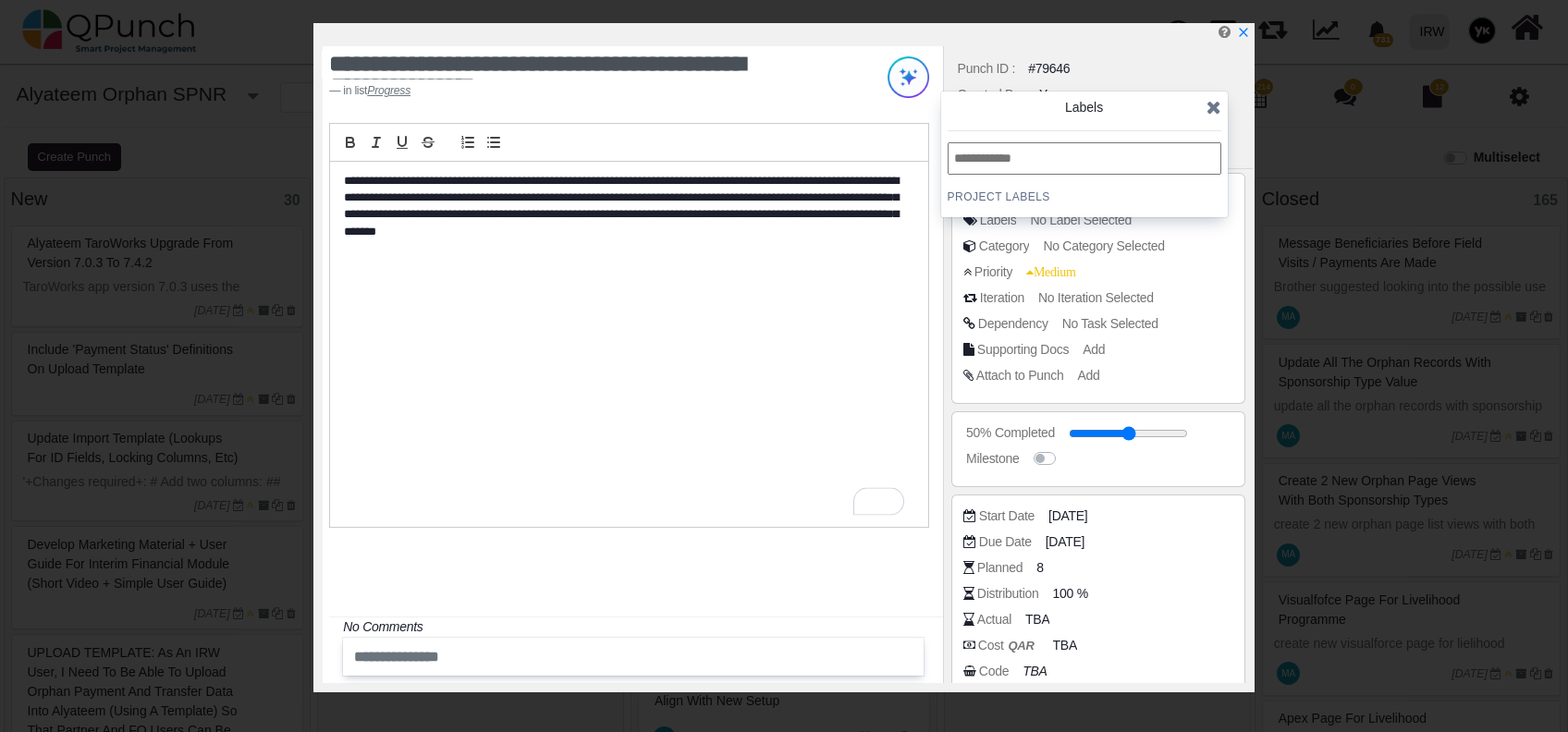 click at bounding box center (1084, 158) 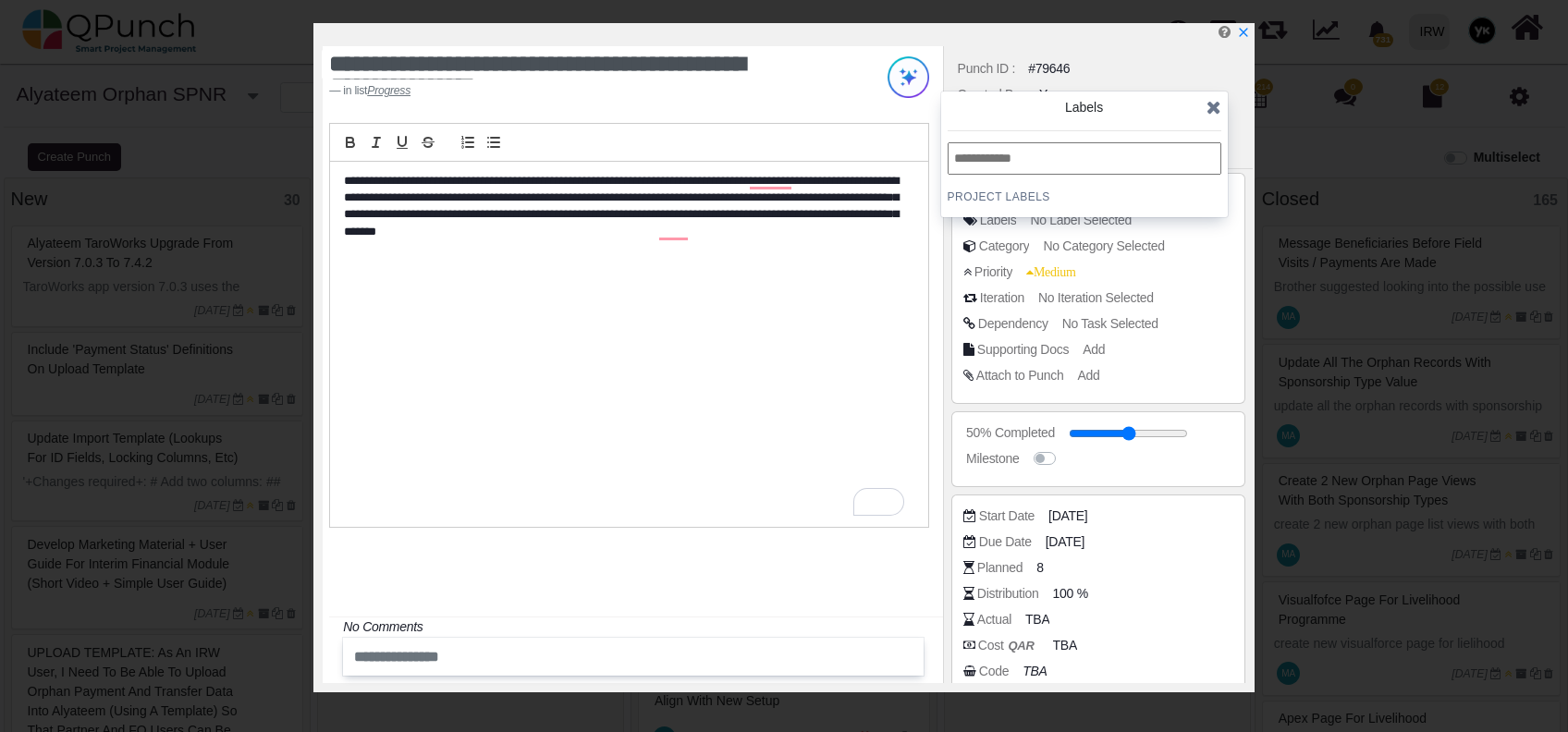 click at bounding box center [1214, 107] 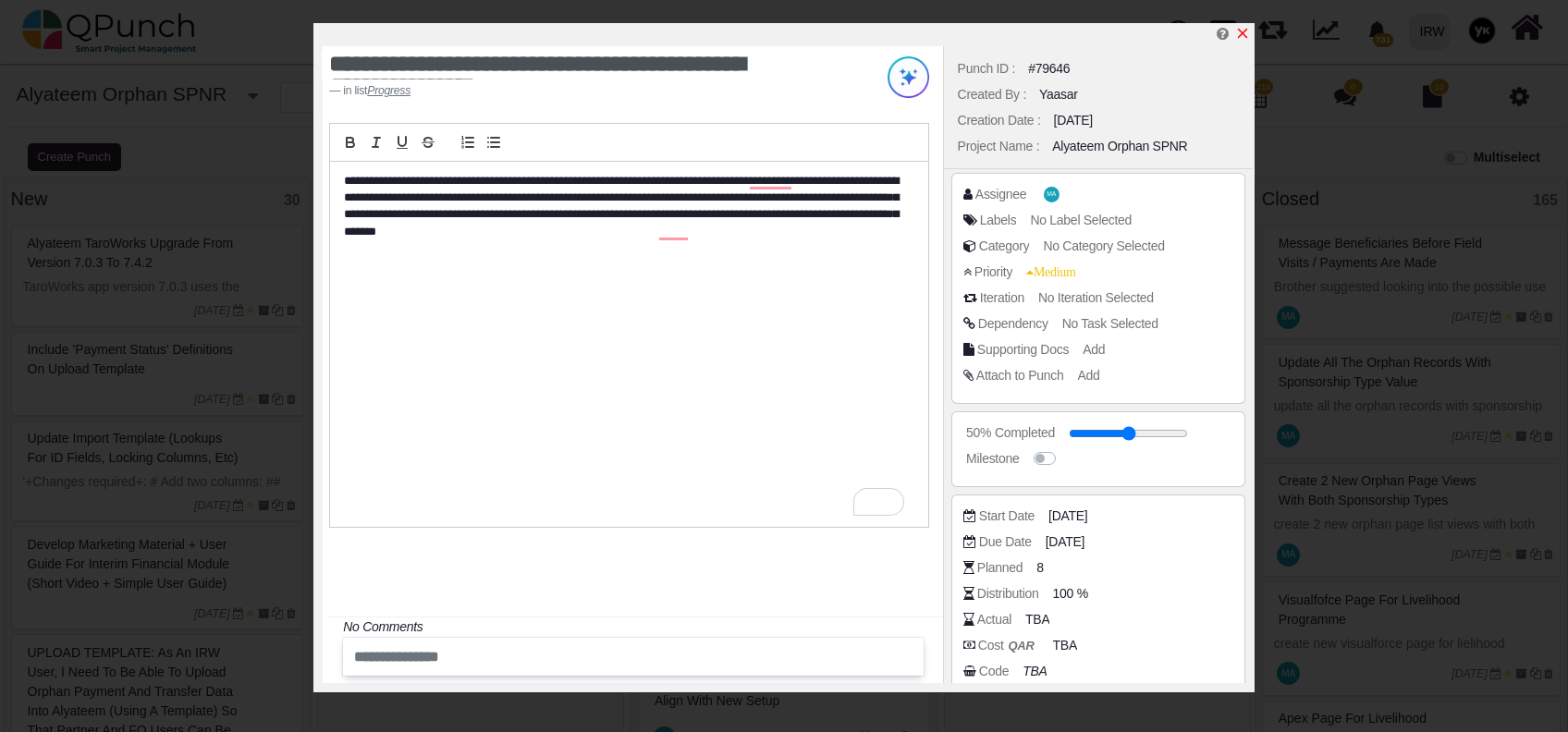 click 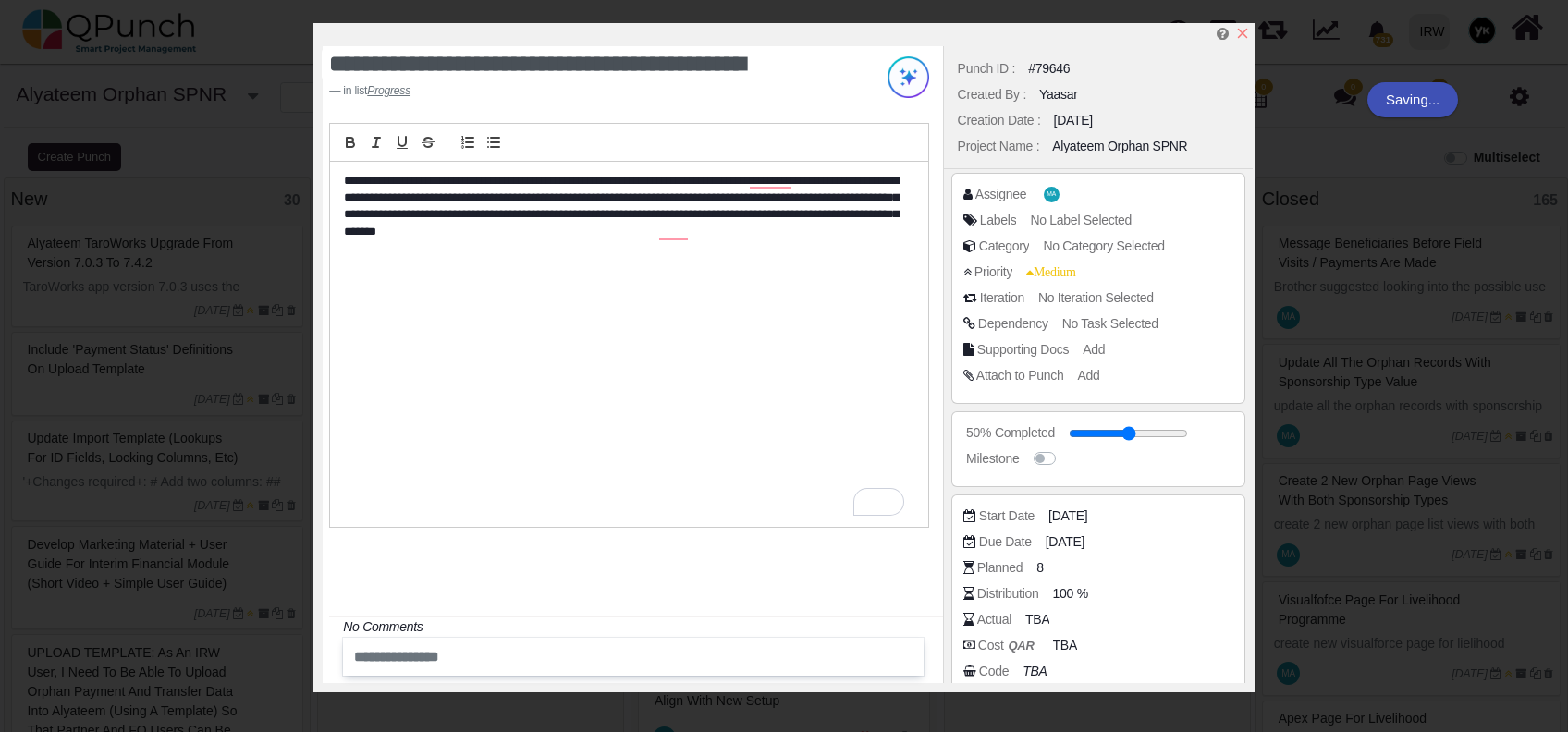click 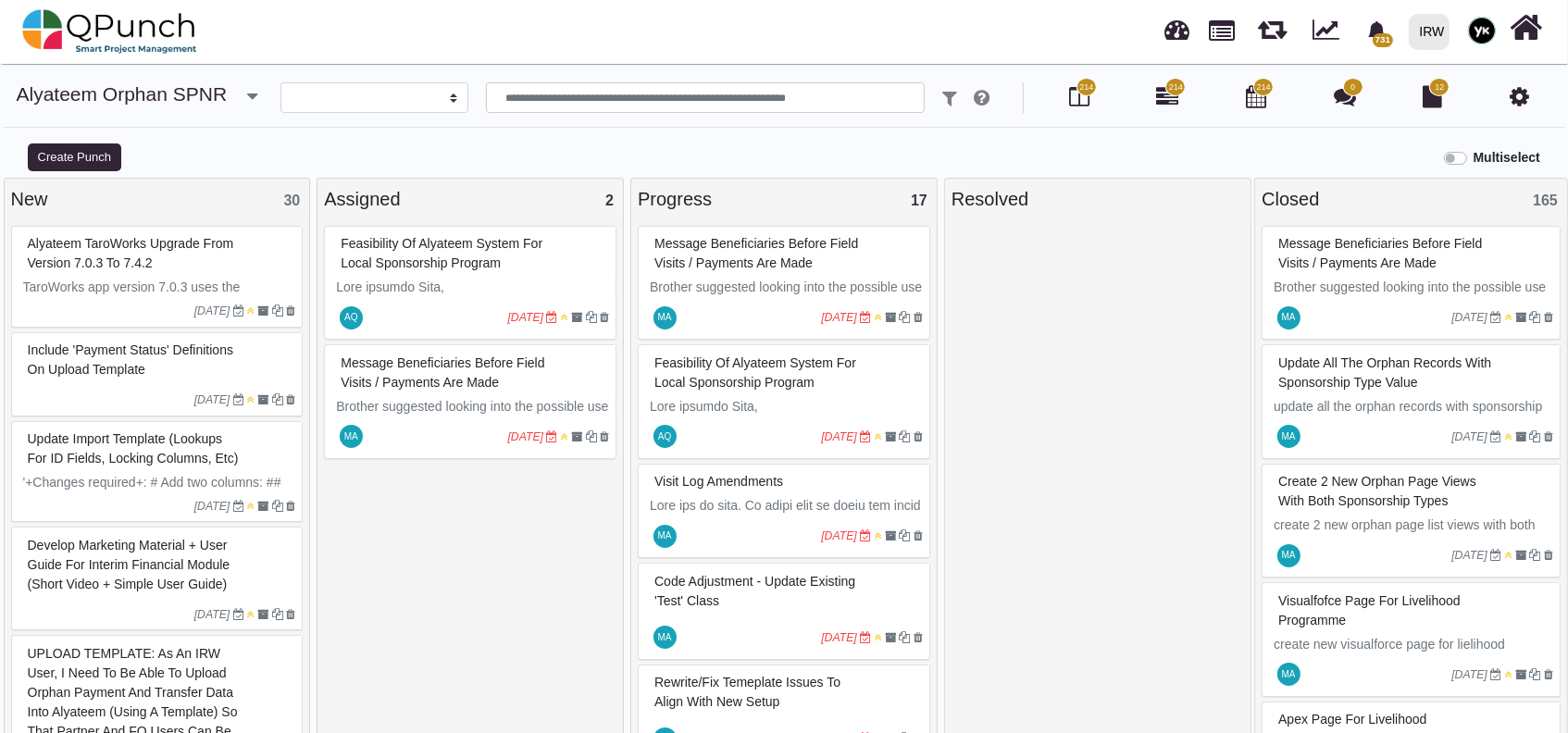 click on "Multiselect" at bounding box center [1507, 157] 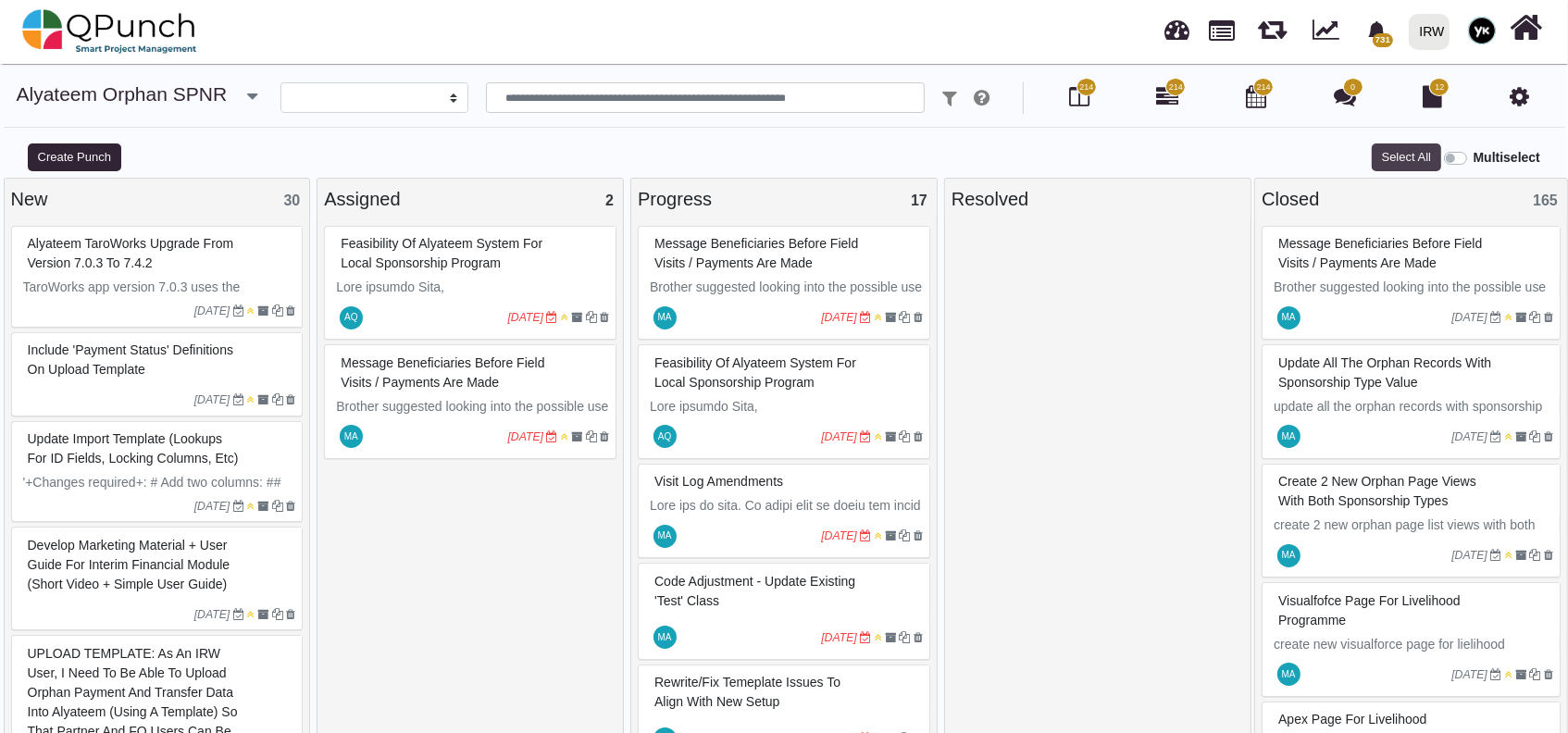 click on "Select All" at bounding box center (1406, 157) 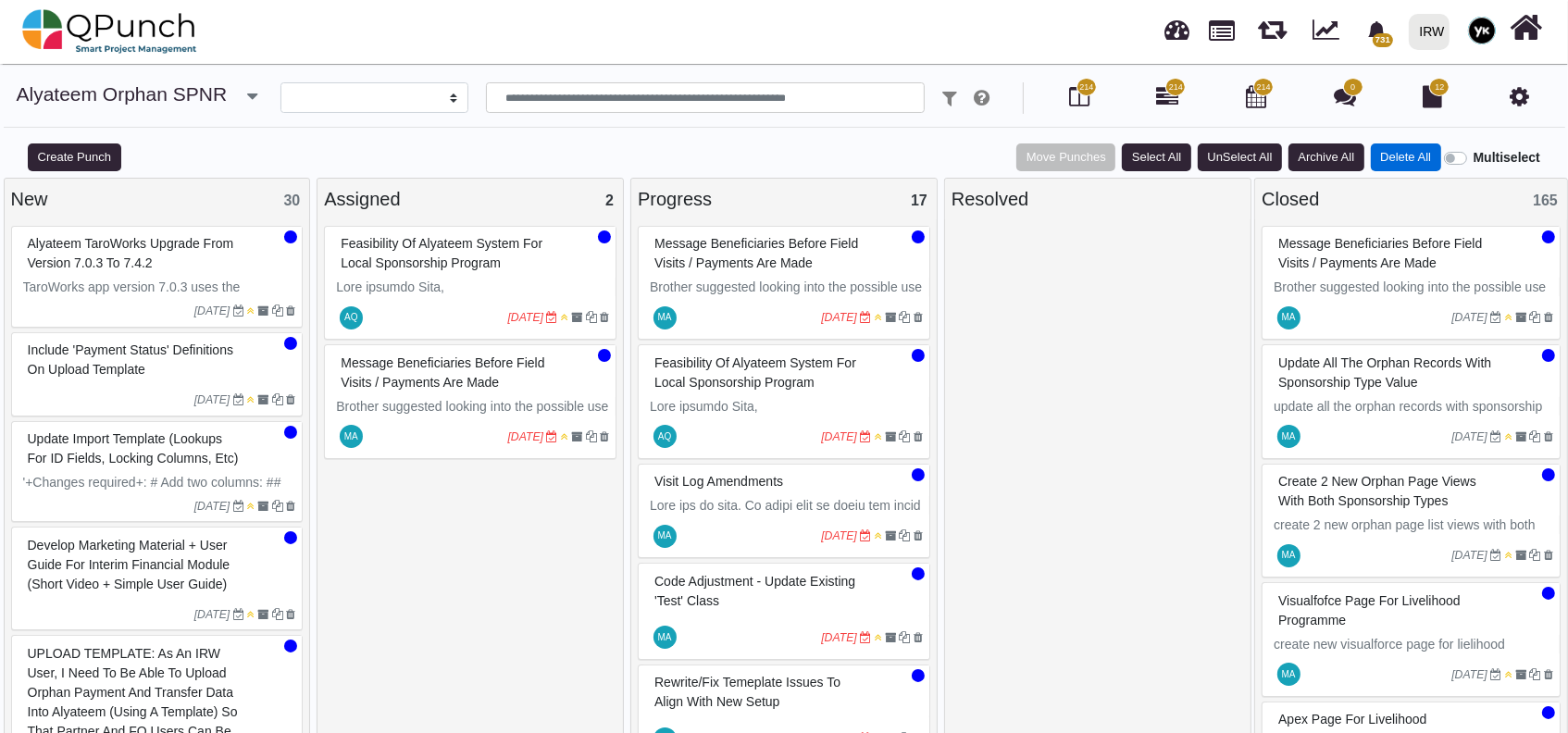 click on "Delete All" at bounding box center [1406, 157] 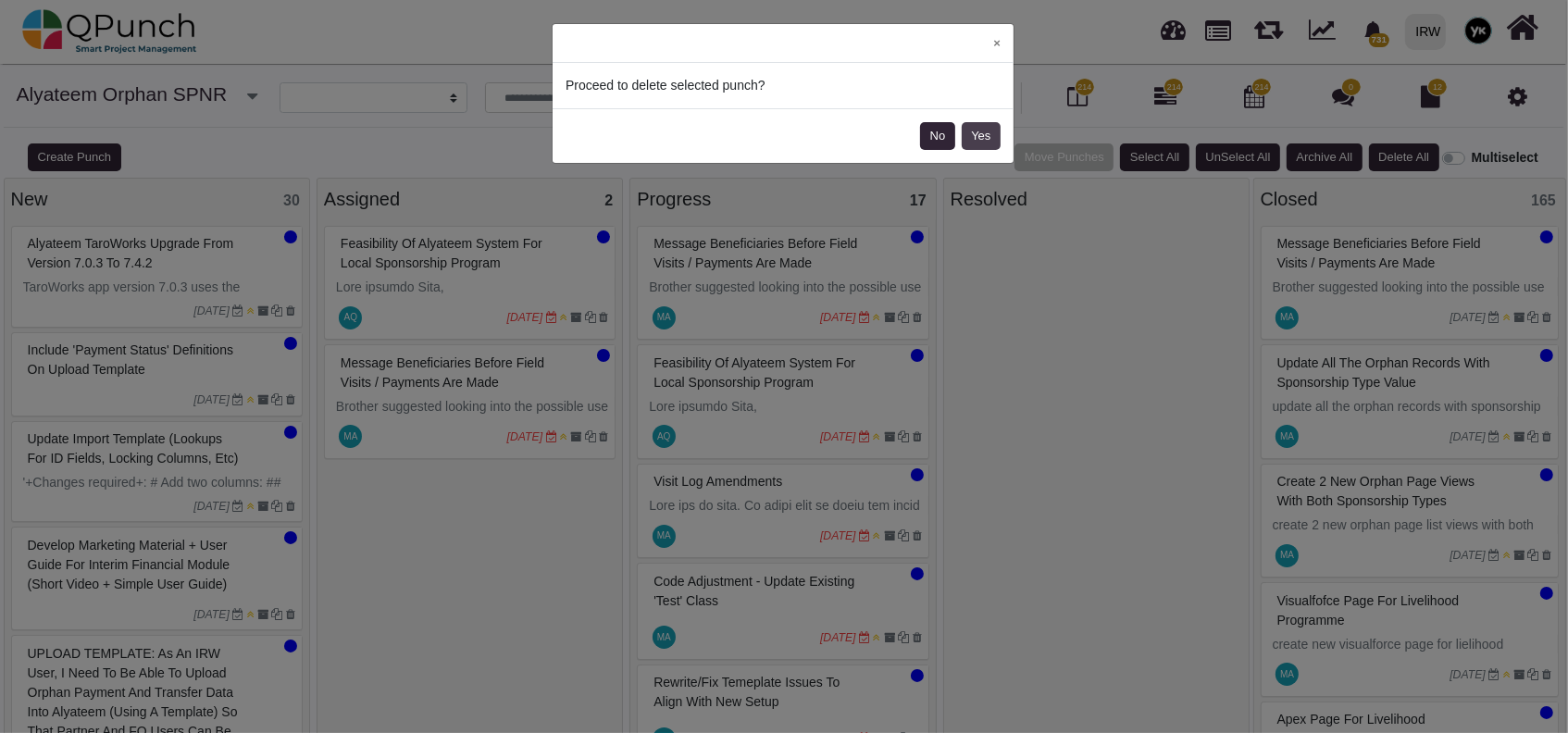 click on "Yes" at bounding box center [981, 136] 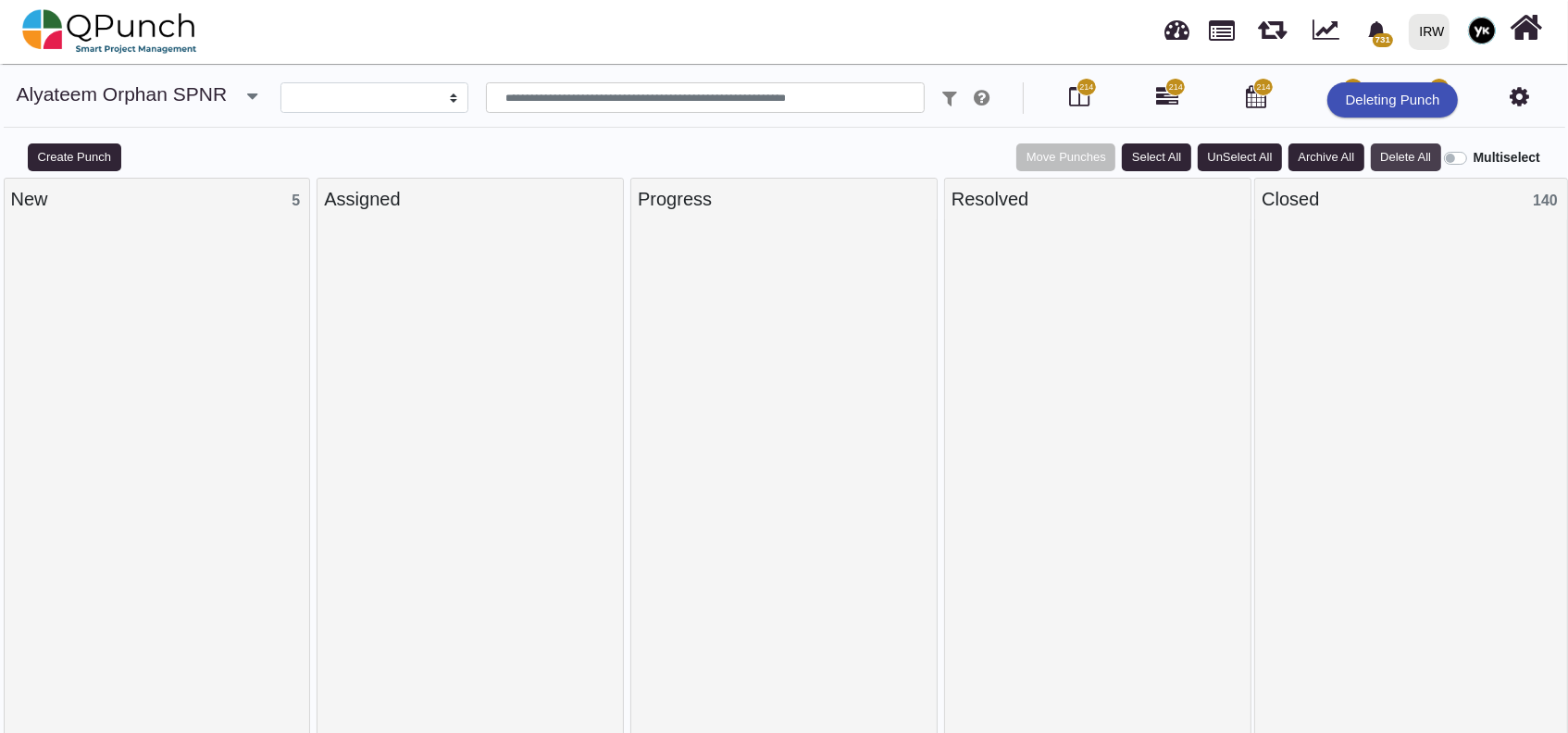 click on "Delete All" at bounding box center [1406, 157] 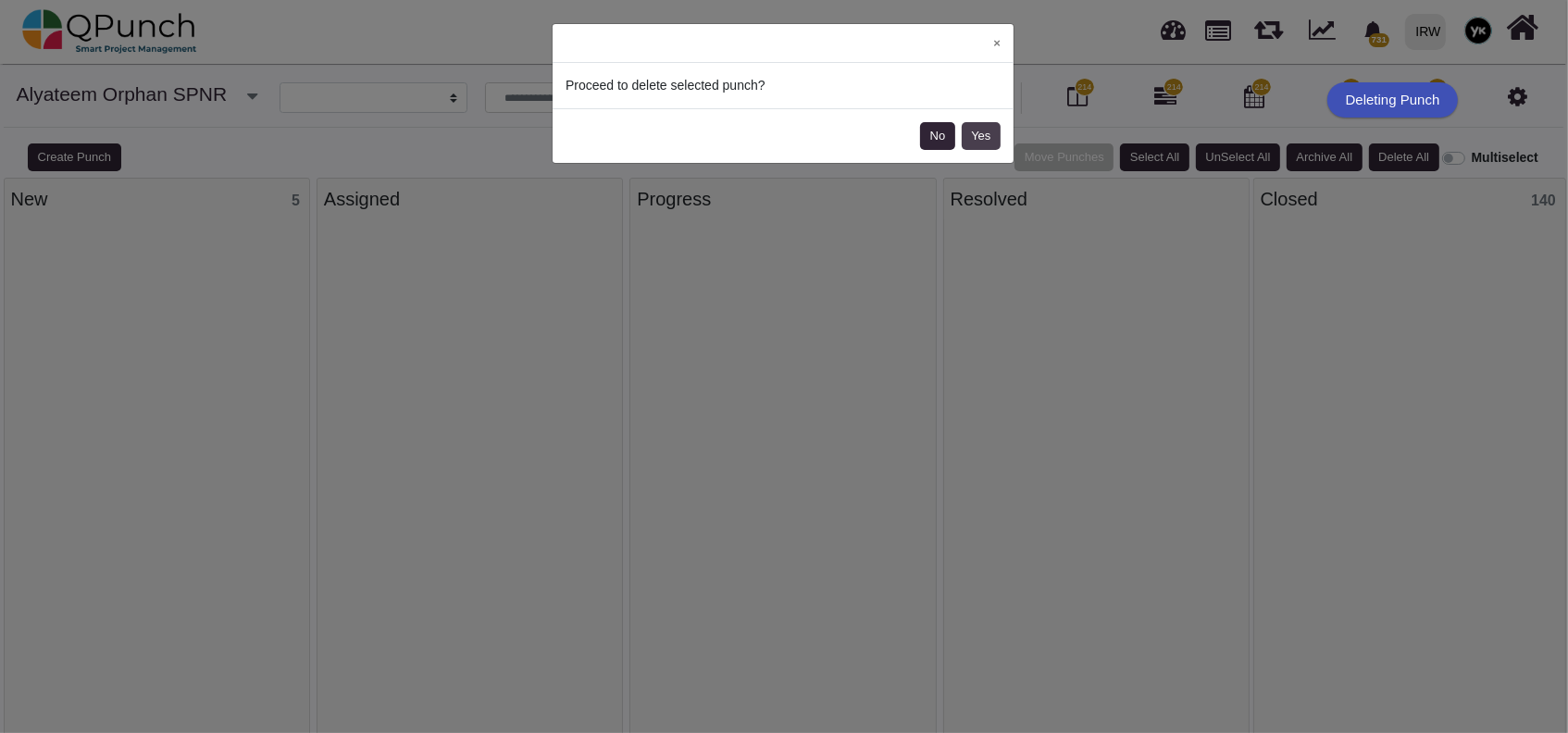 click on "Yes" at bounding box center [981, 136] 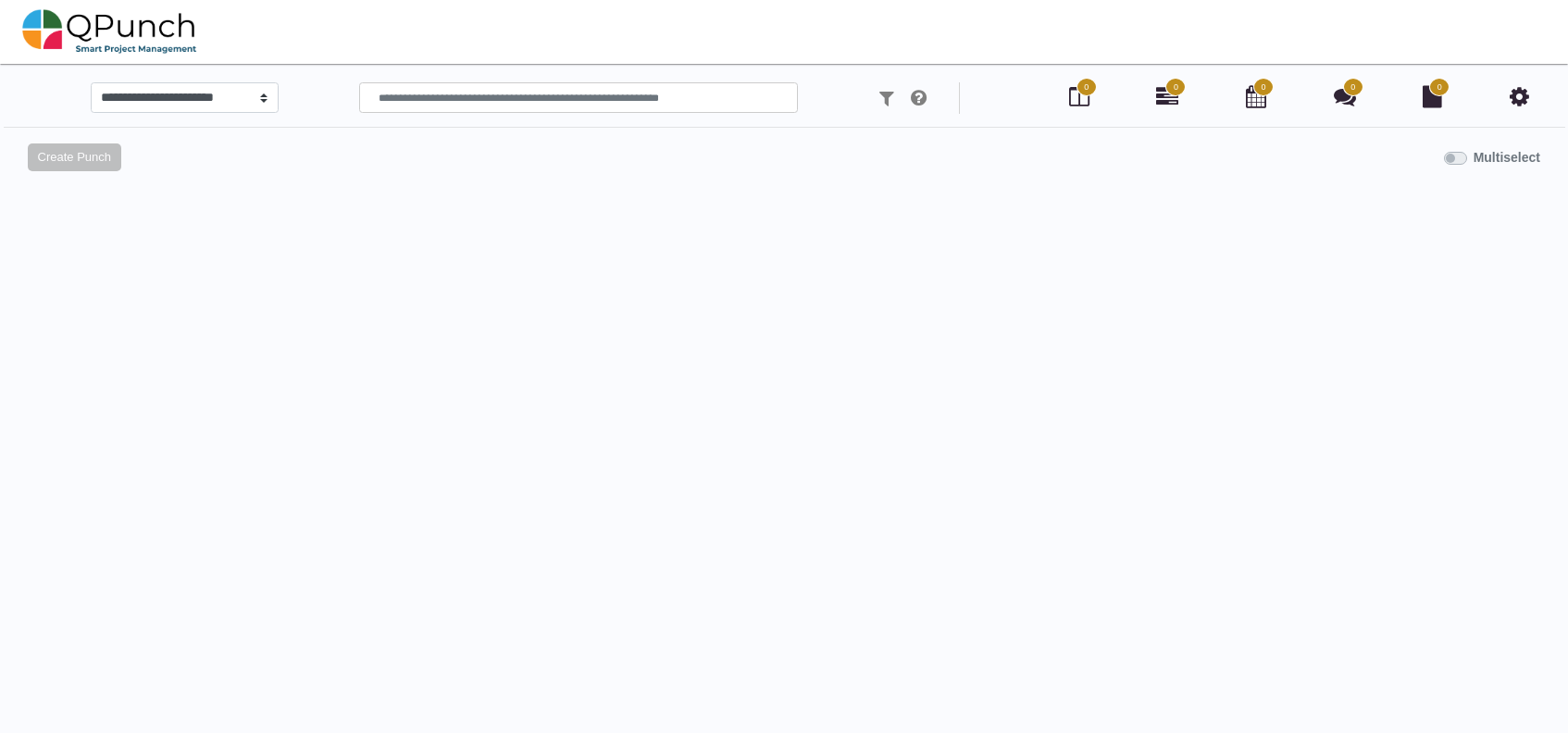 scroll, scrollTop: 0, scrollLeft: 0, axis: both 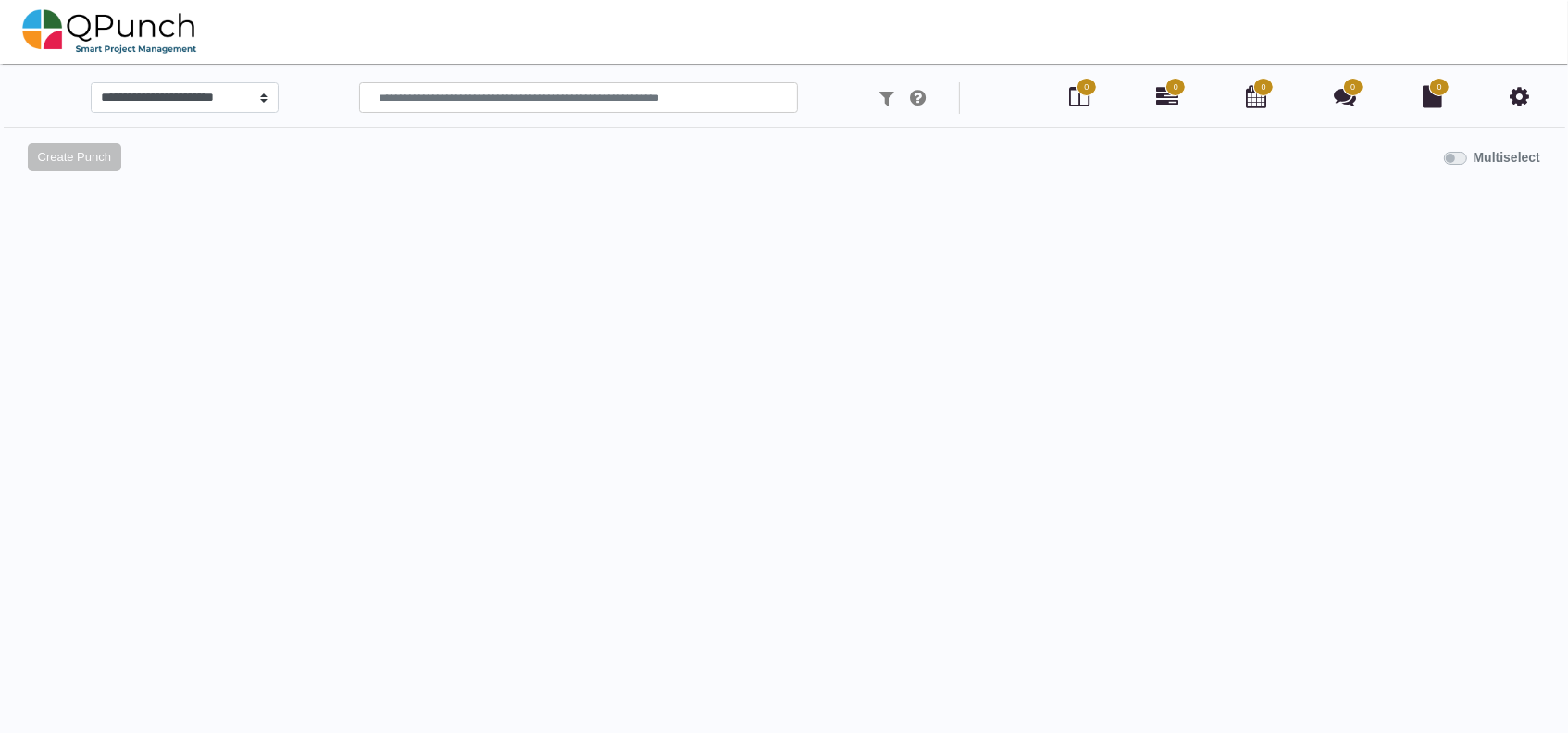 select 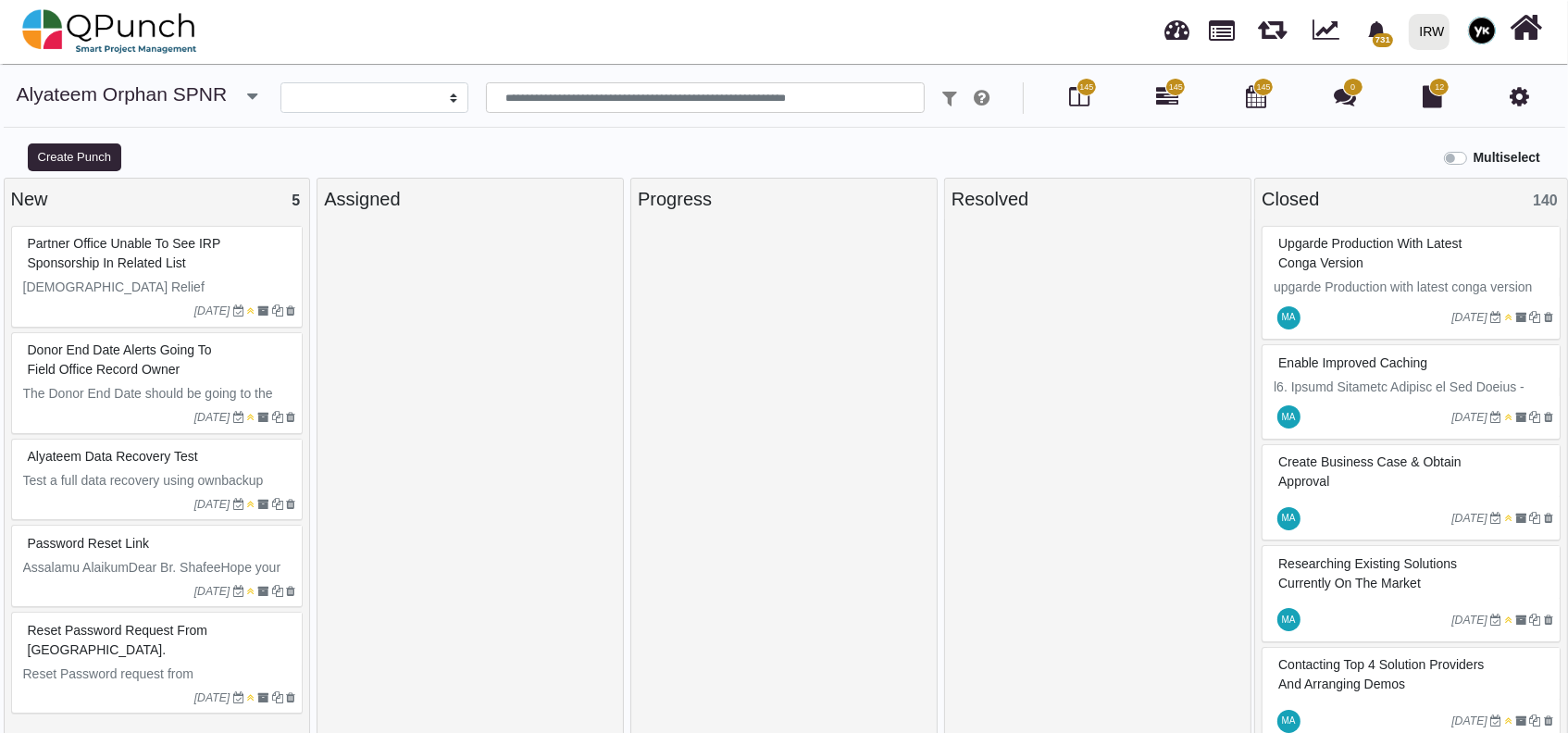 click on "Multiselect" at bounding box center (1507, 157) 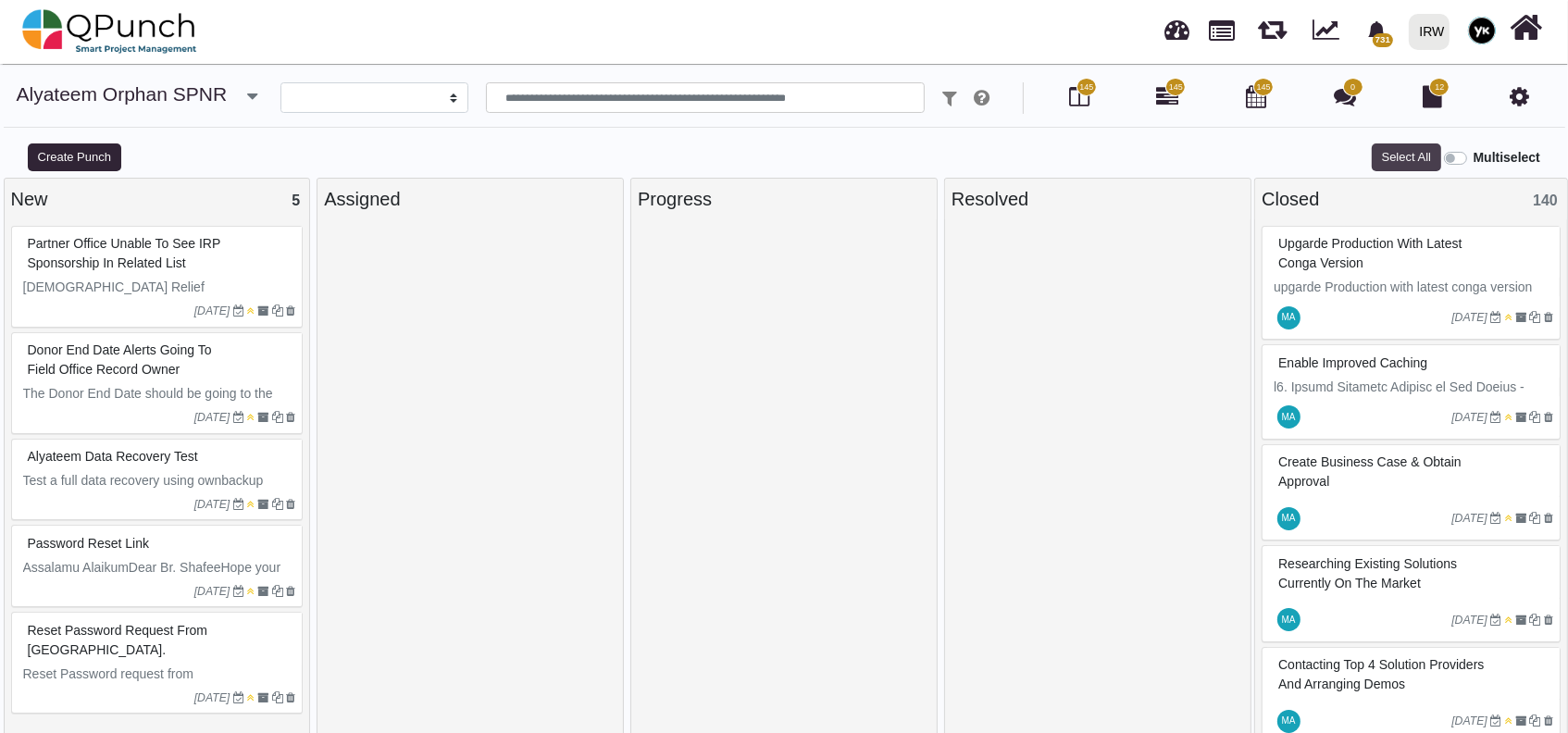 click on "Select All" at bounding box center (1406, 157) 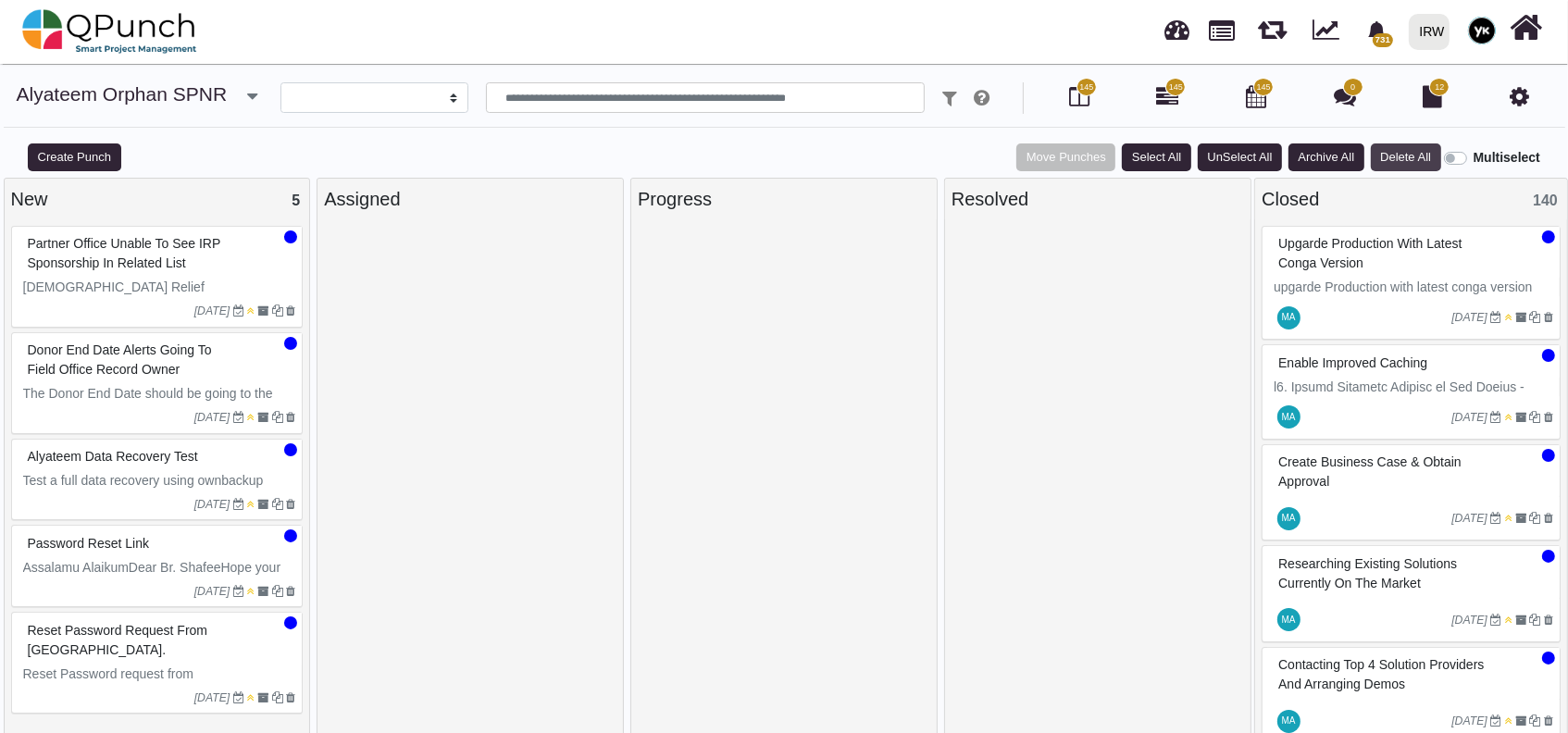 click on "Delete All" at bounding box center (1406, 157) 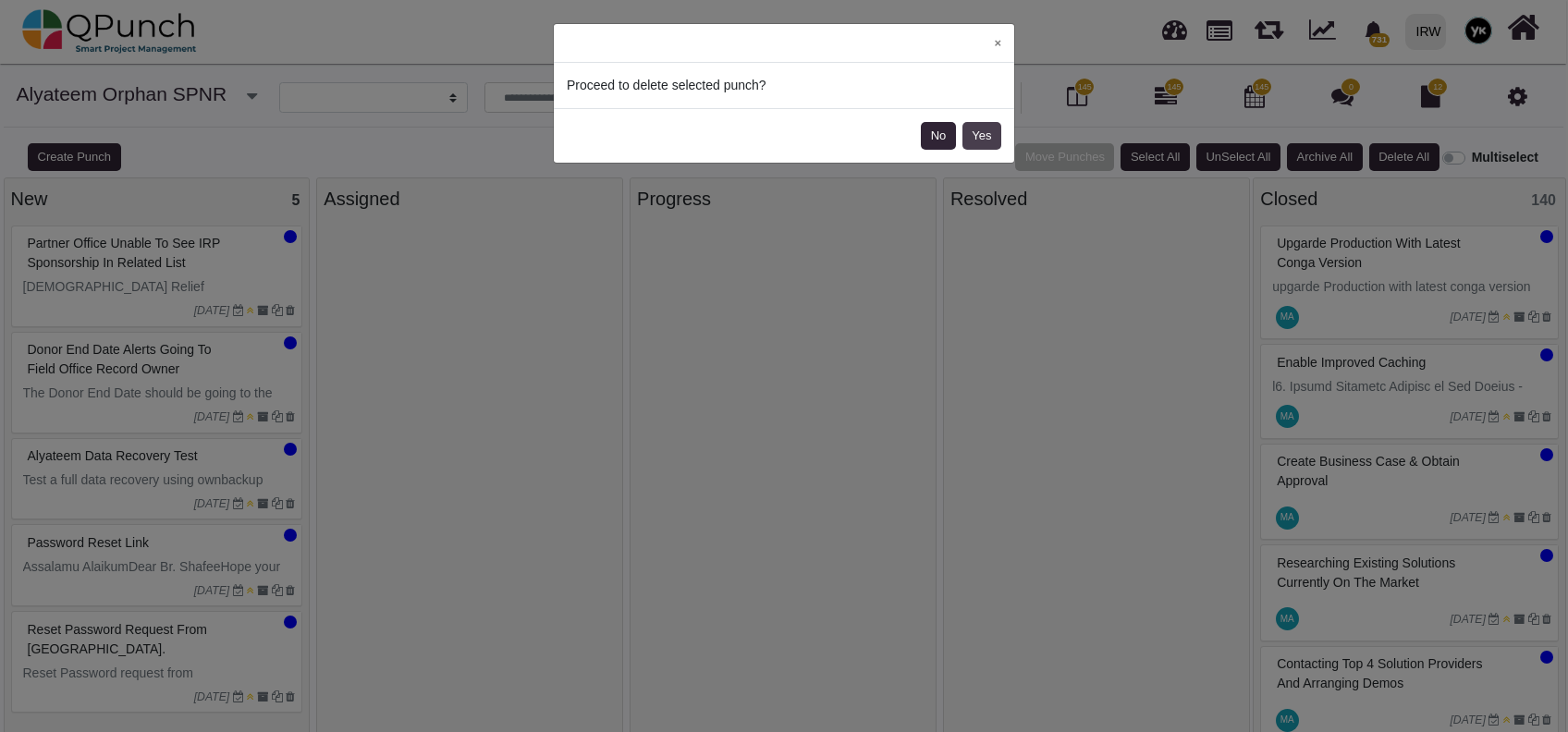 click on "Yes" at bounding box center (982, 136) 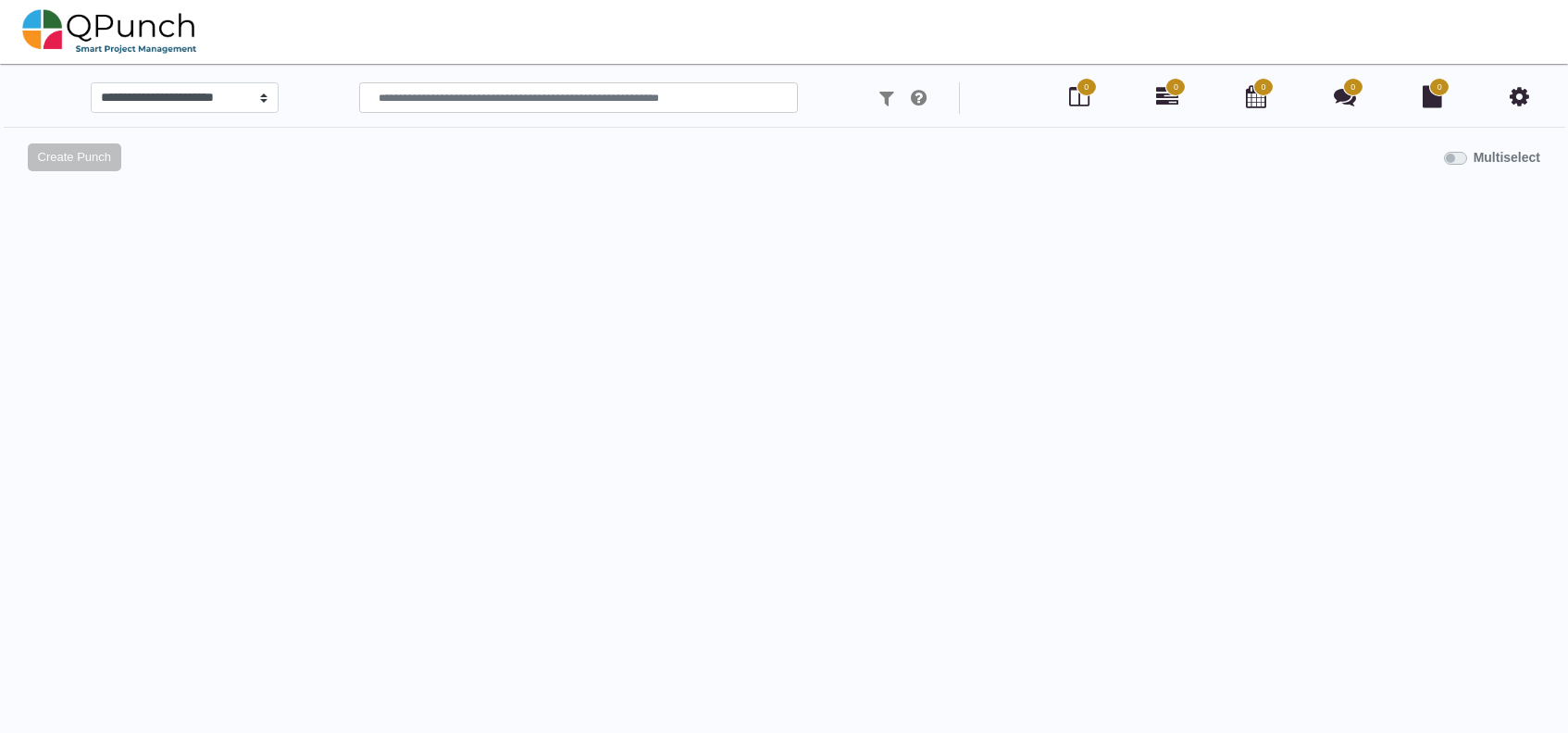 scroll, scrollTop: 0, scrollLeft: 0, axis: both 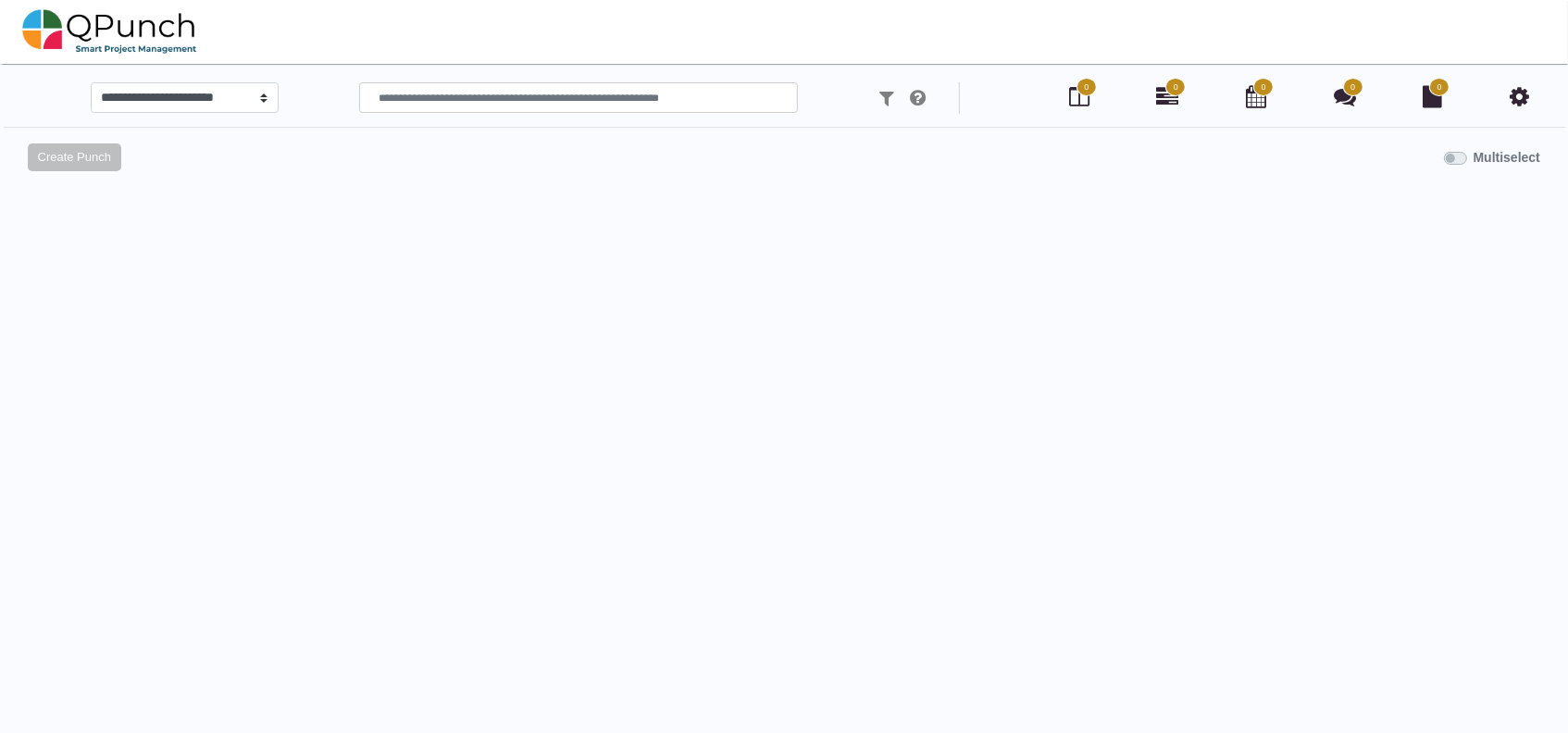 select 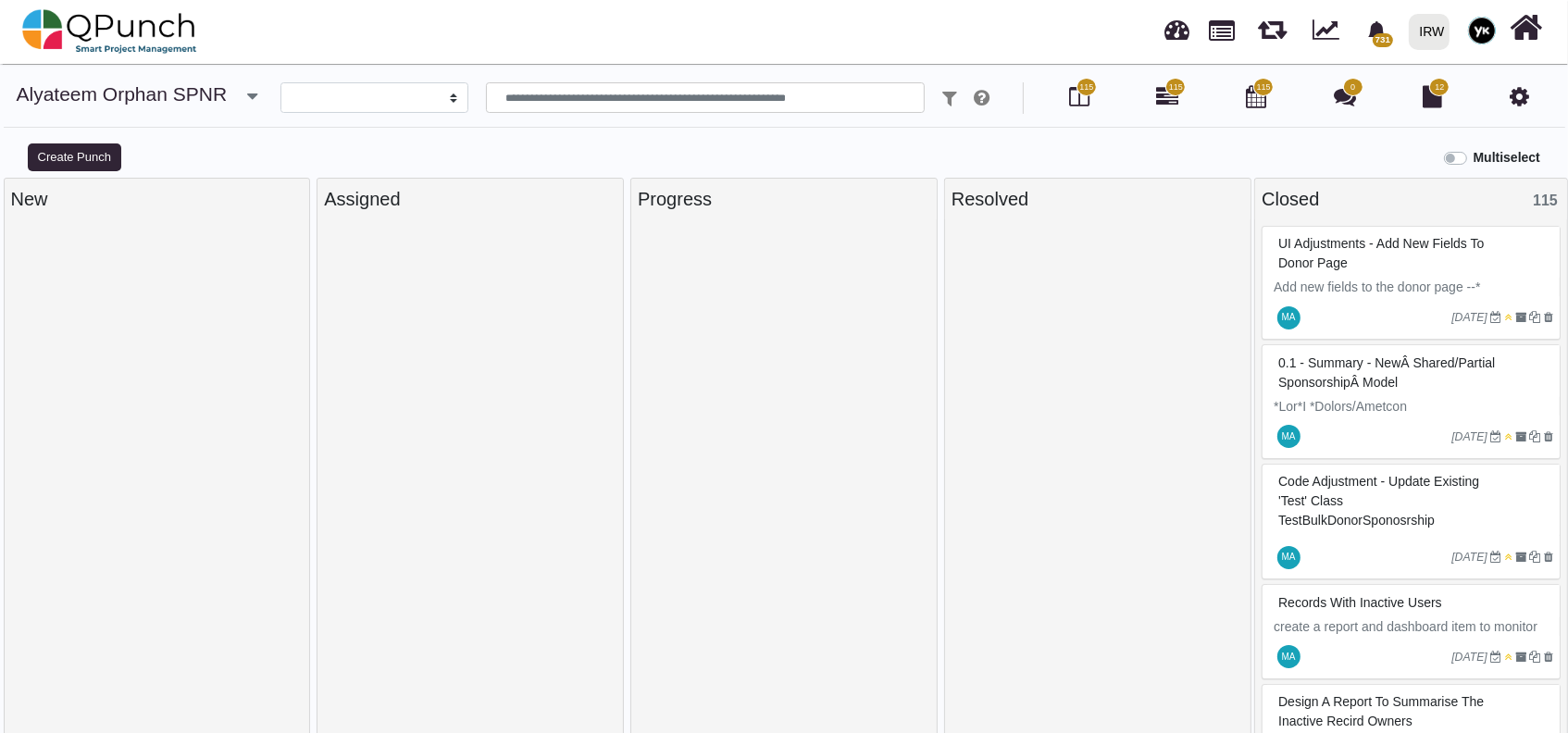click on "Multiselect" at bounding box center [1507, 157] 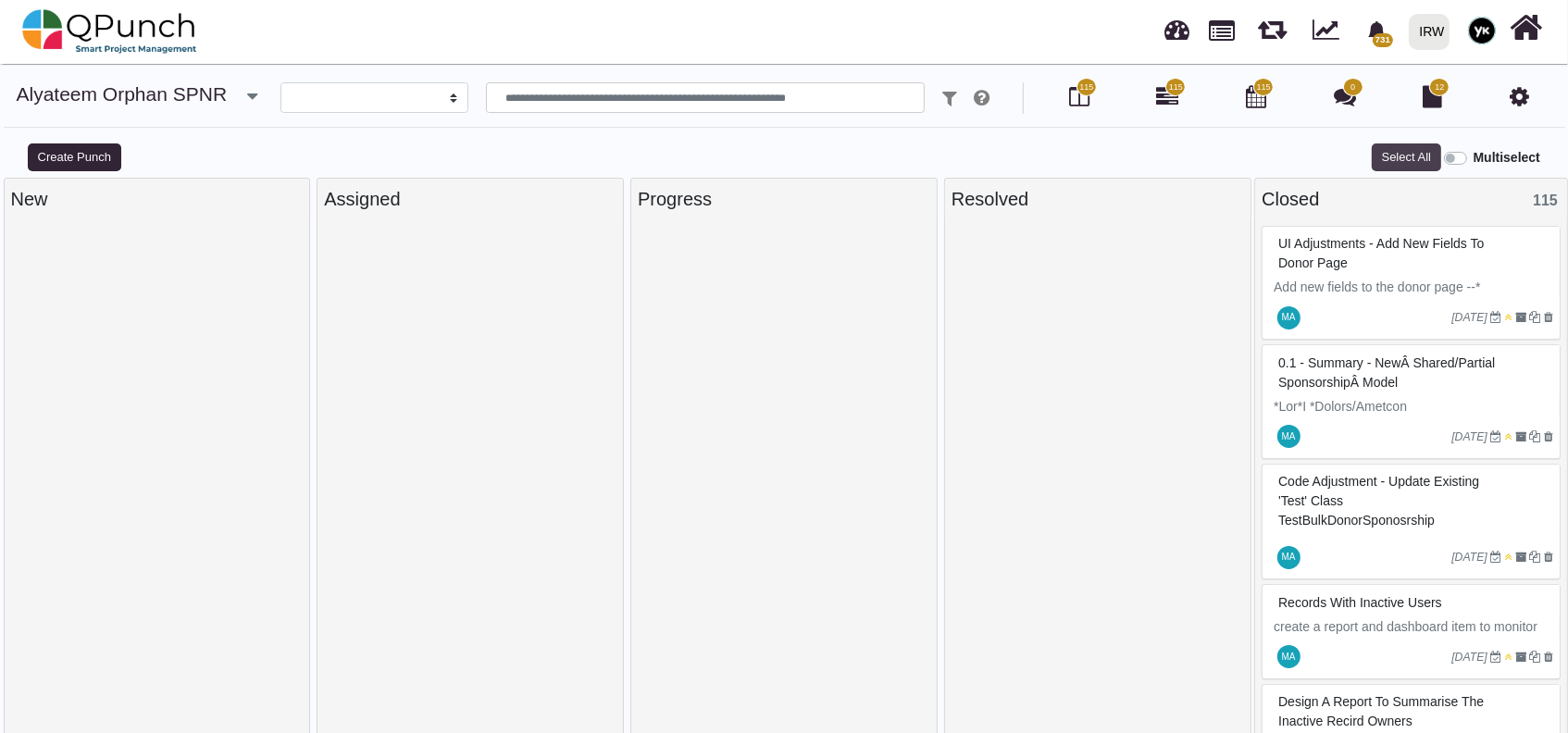 click on "Select All" at bounding box center (1406, 157) 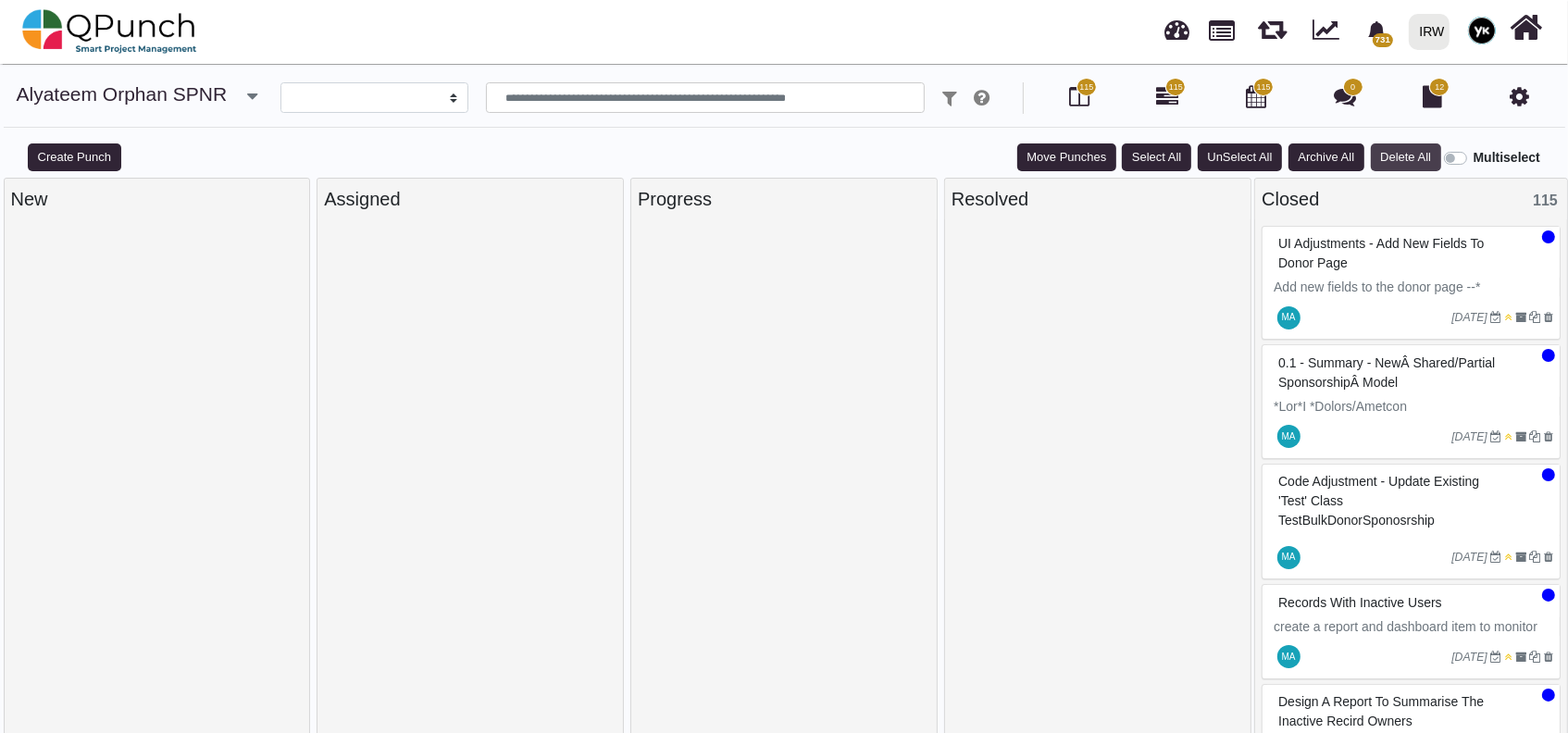 click on "Delete All" at bounding box center [1406, 157] 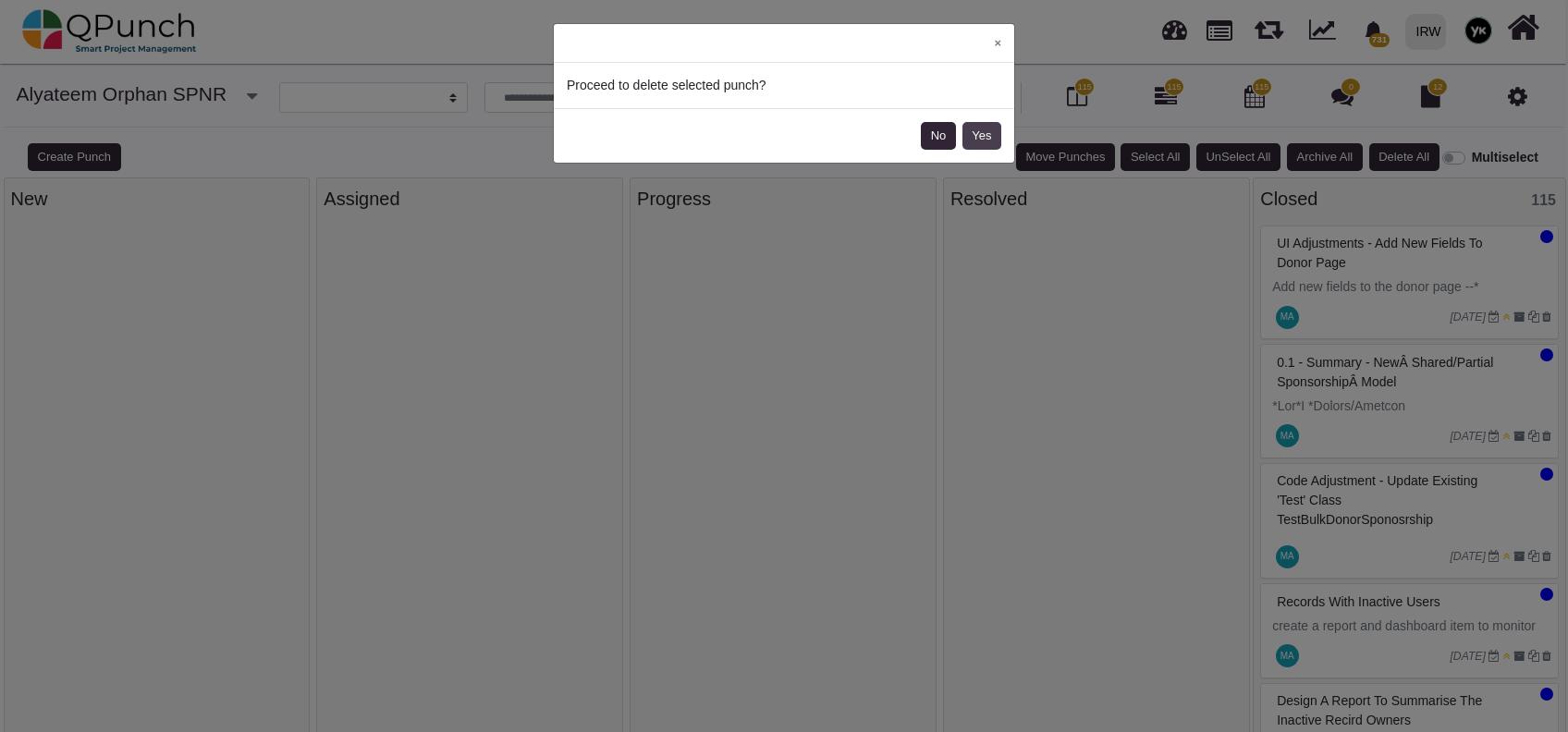 click on "Yes" at bounding box center [982, 136] 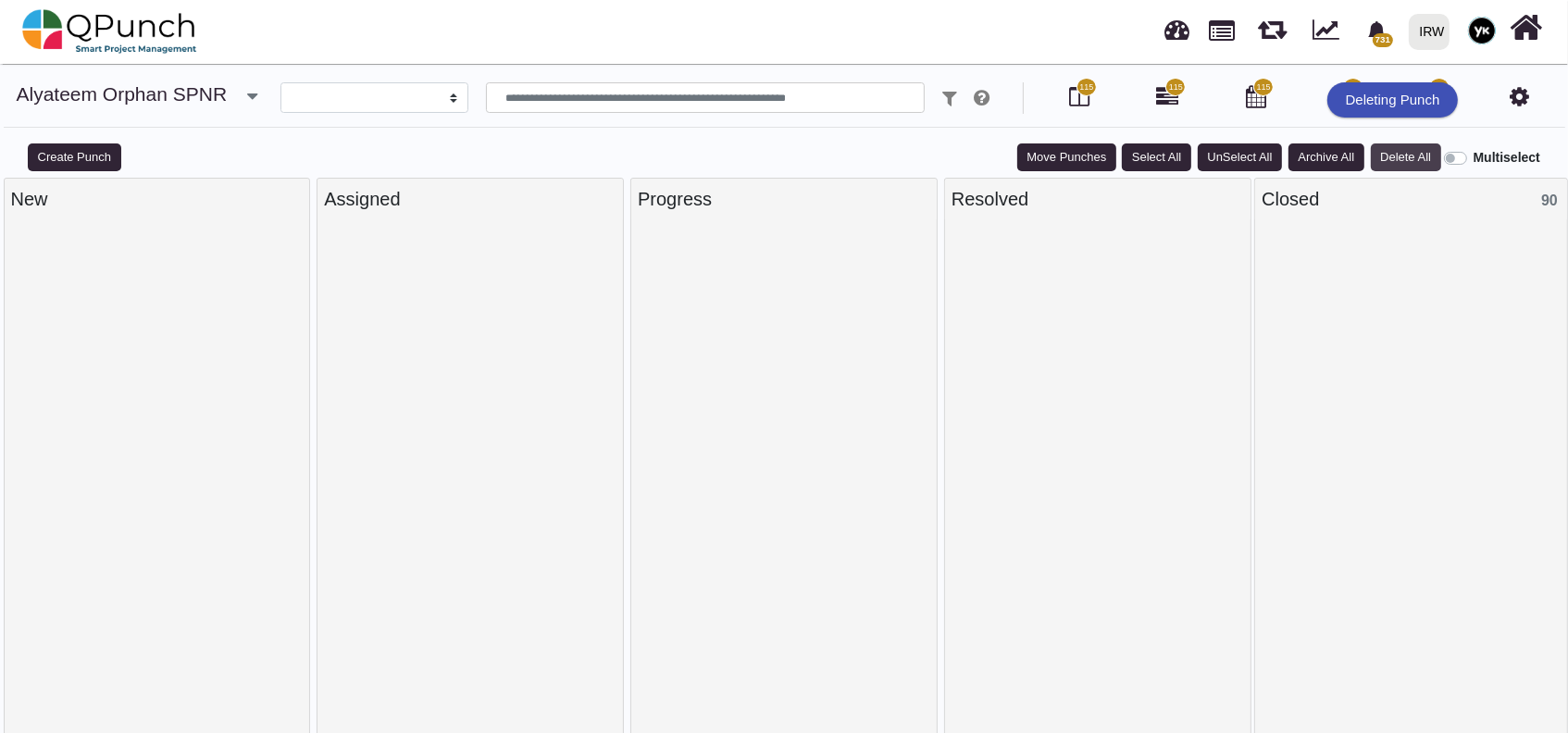 click on "Delete All" at bounding box center (1406, 157) 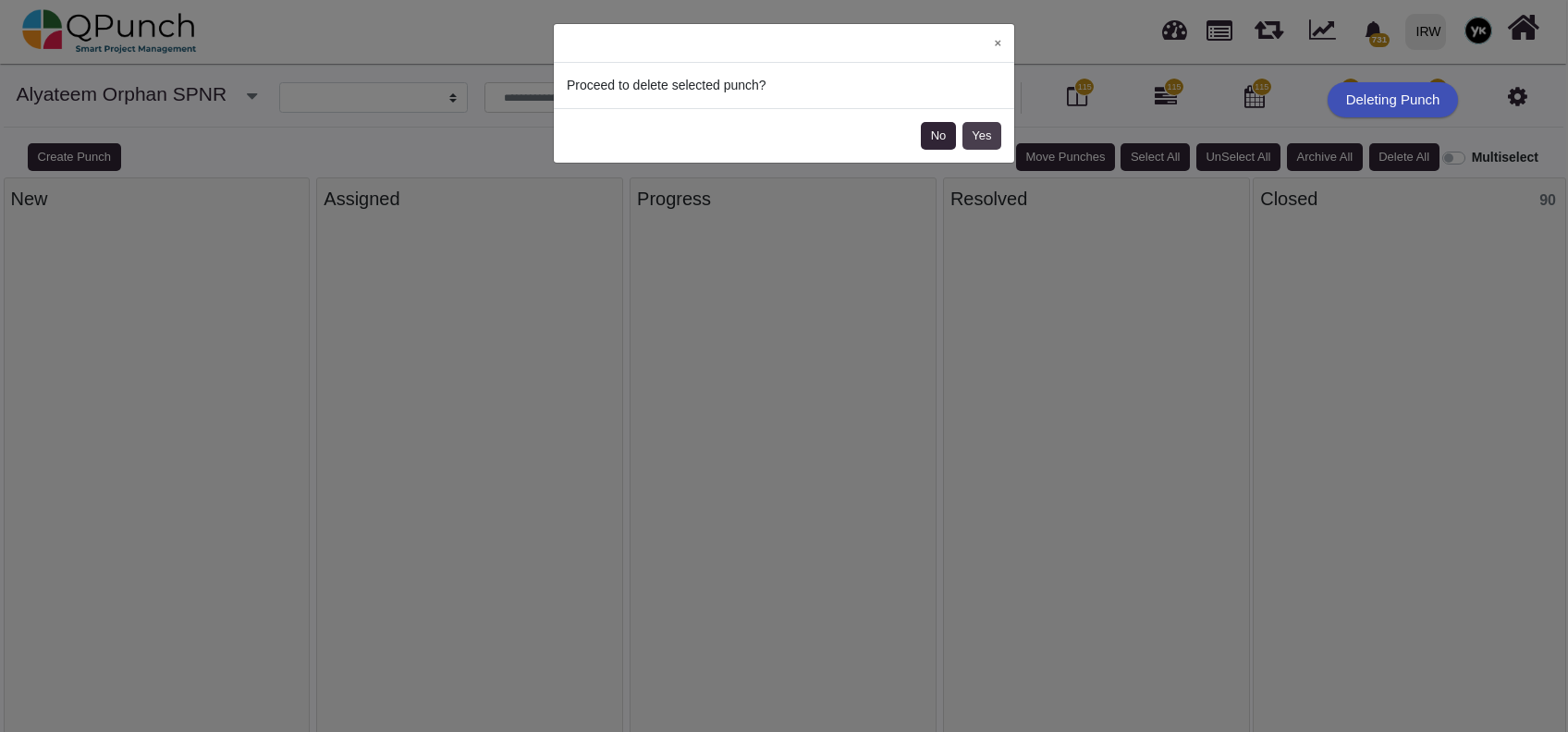 click on "Yes" at bounding box center [982, 136] 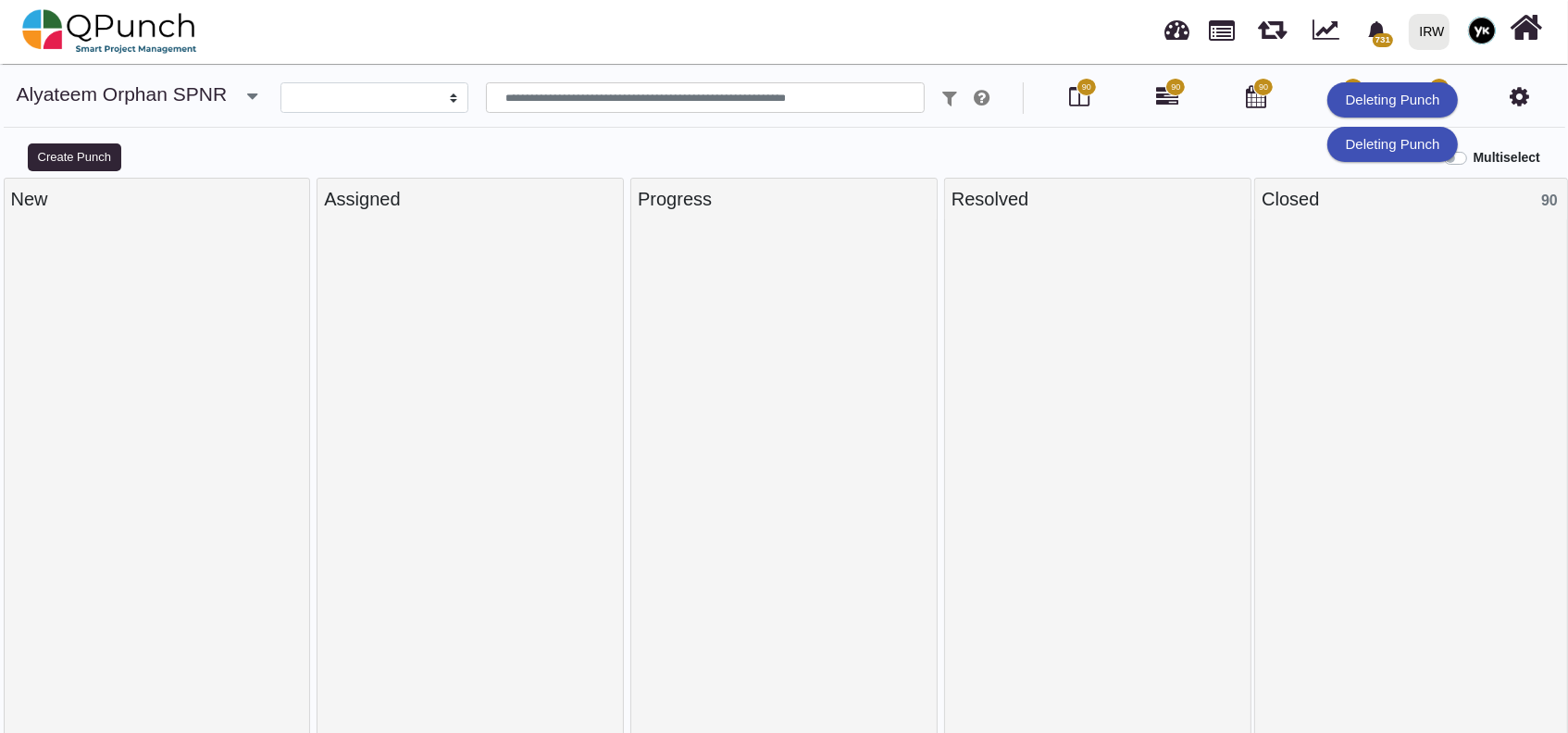 click on "Multiselect" at bounding box center [1507, 157] 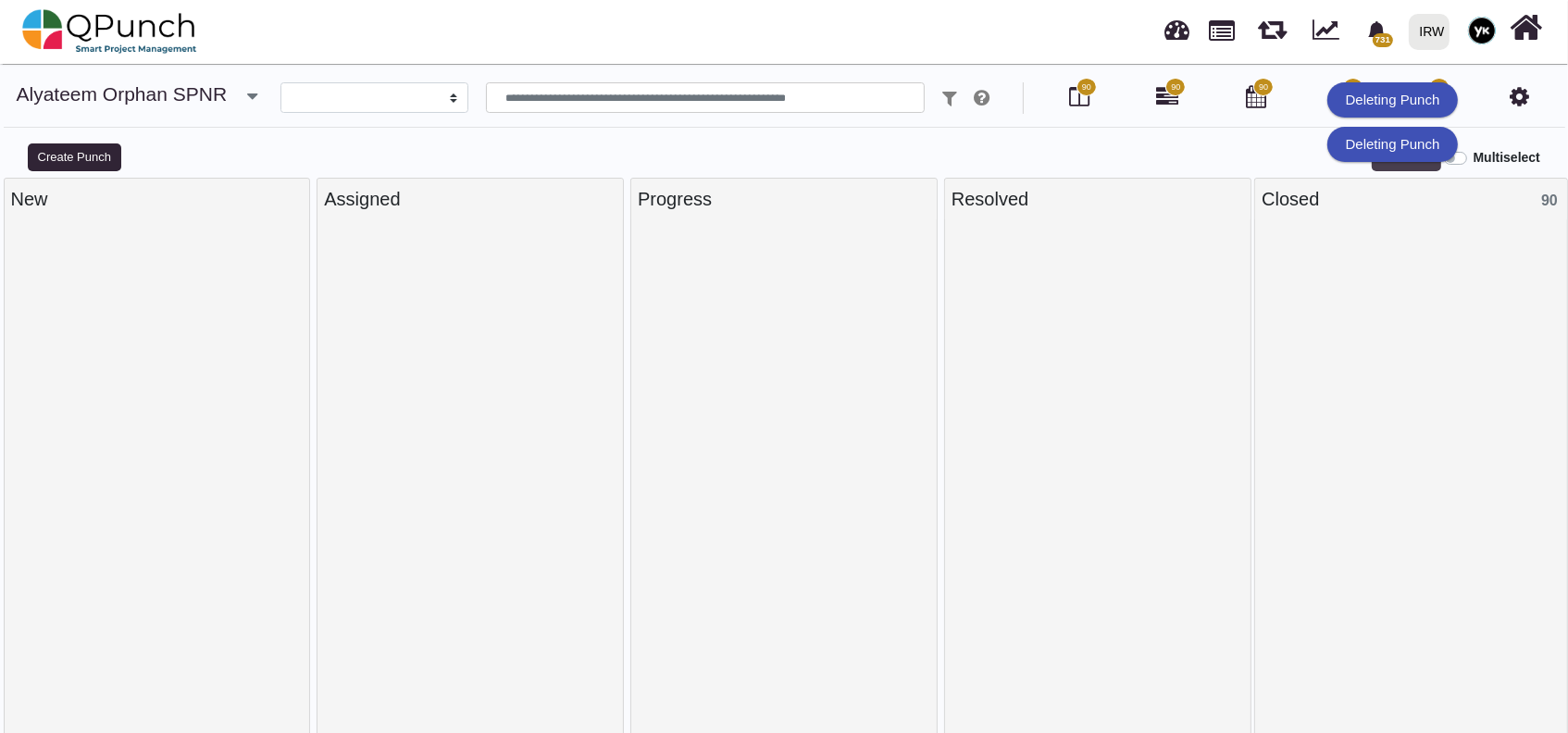 click on "Select All" at bounding box center (1406, 157) 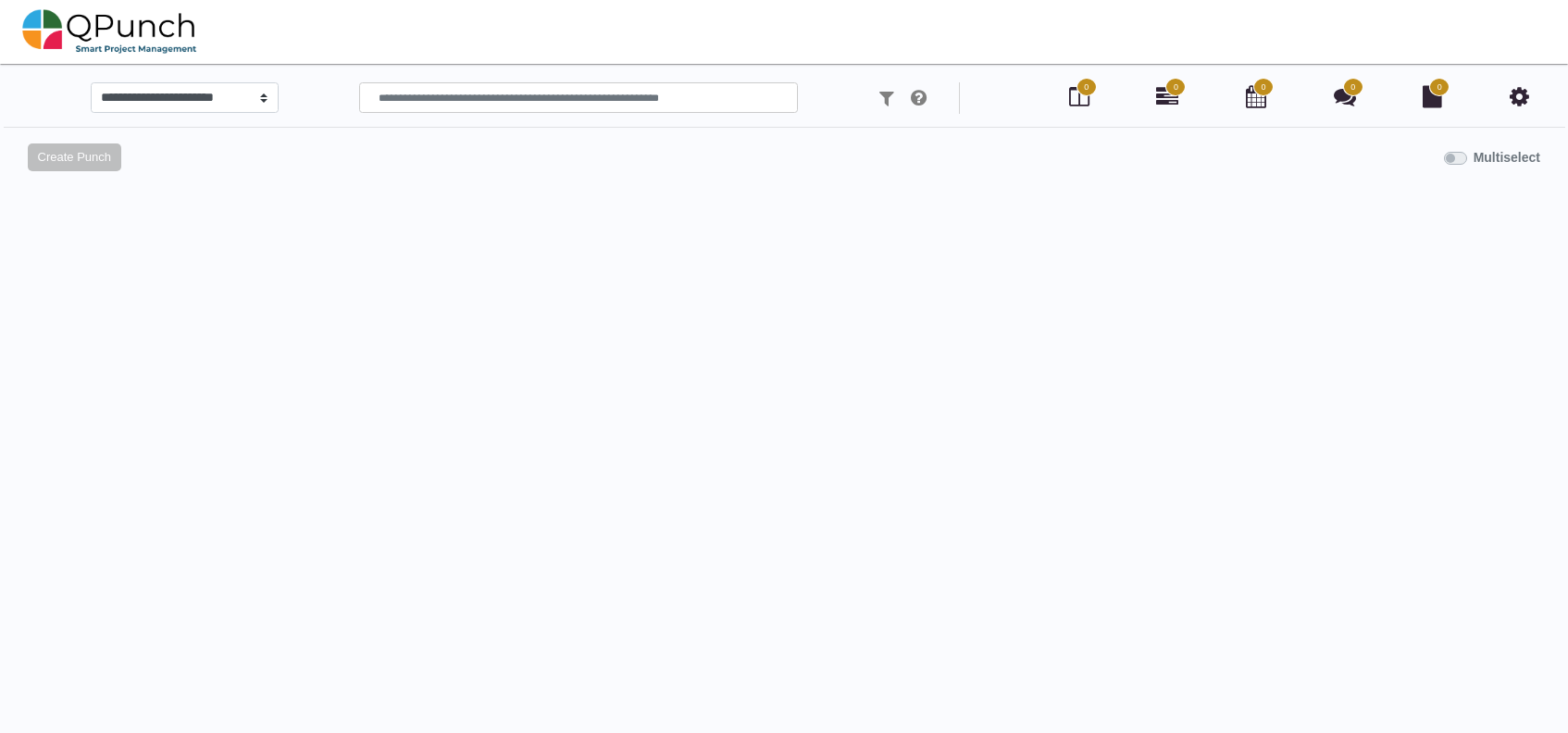 scroll, scrollTop: 0, scrollLeft: 0, axis: both 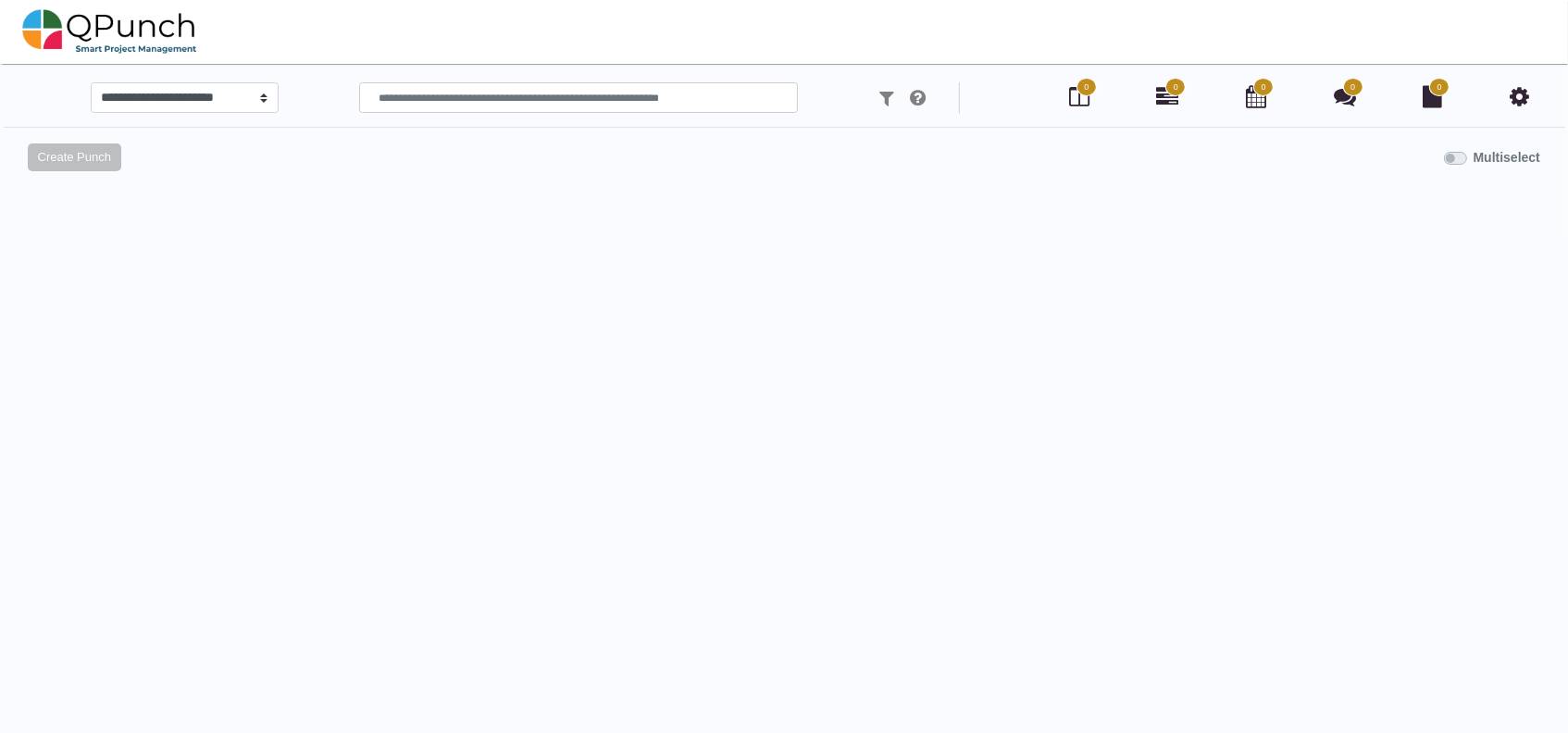 select 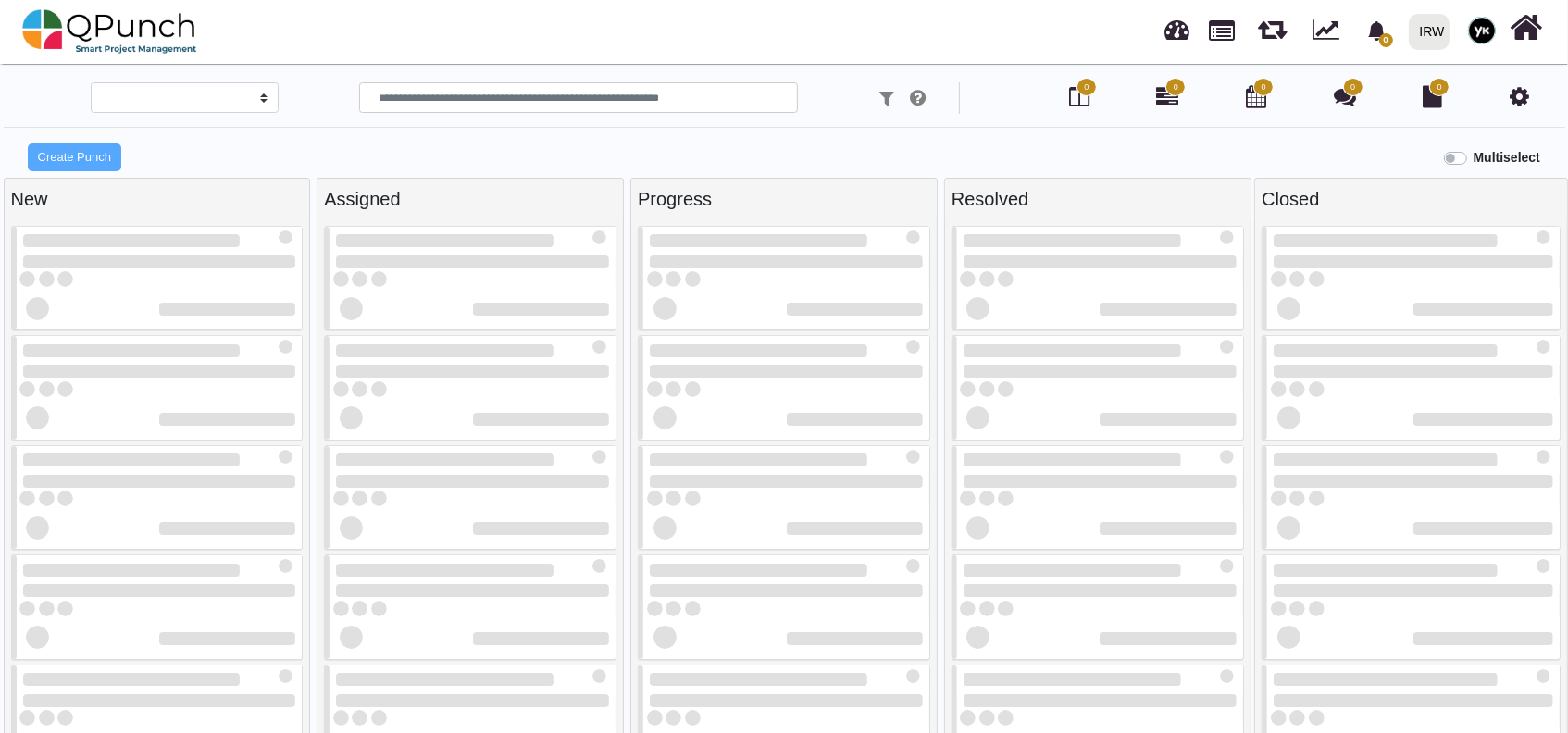 click on "Multiselect" at bounding box center [1507, 157] 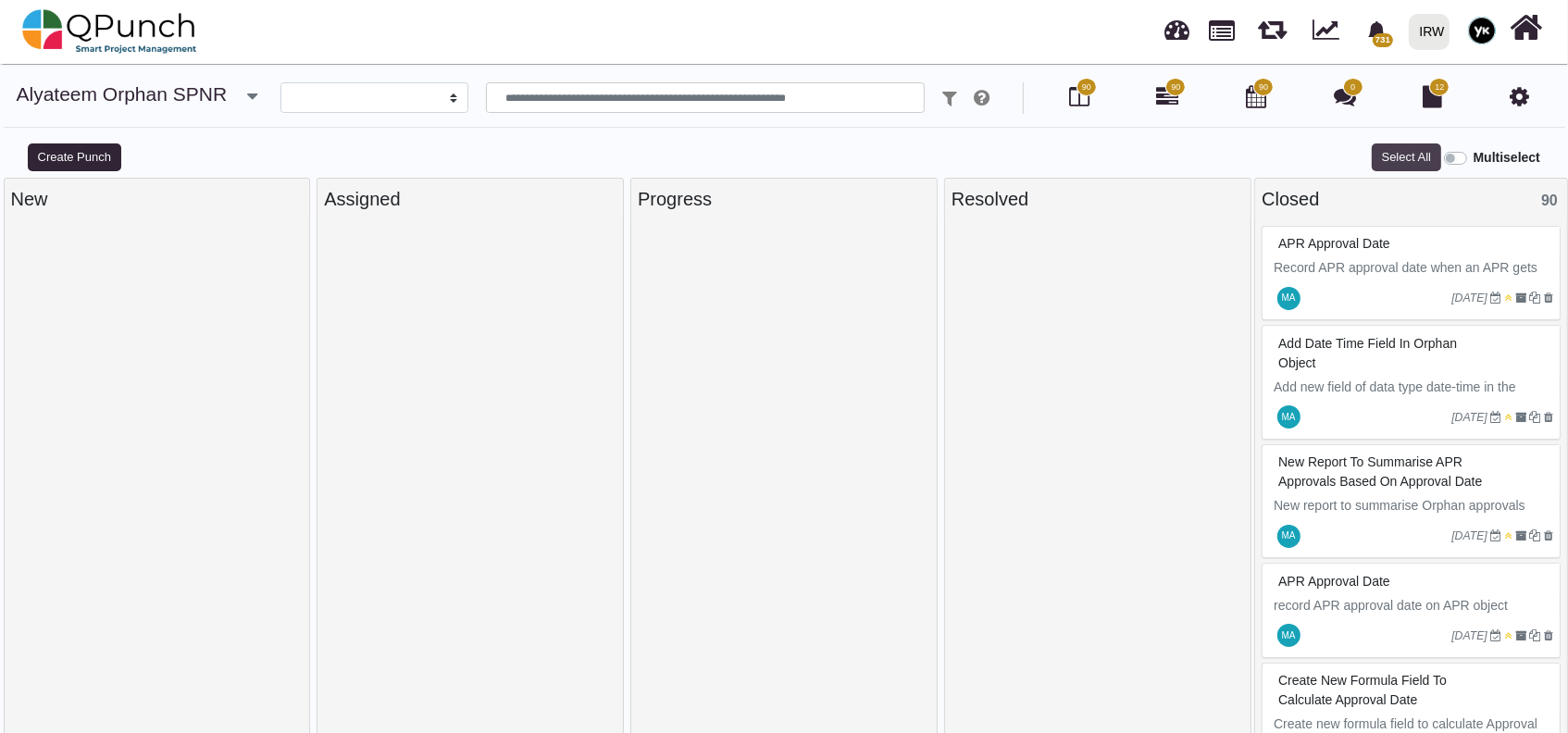 click on "Select All" at bounding box center (1406, 157) 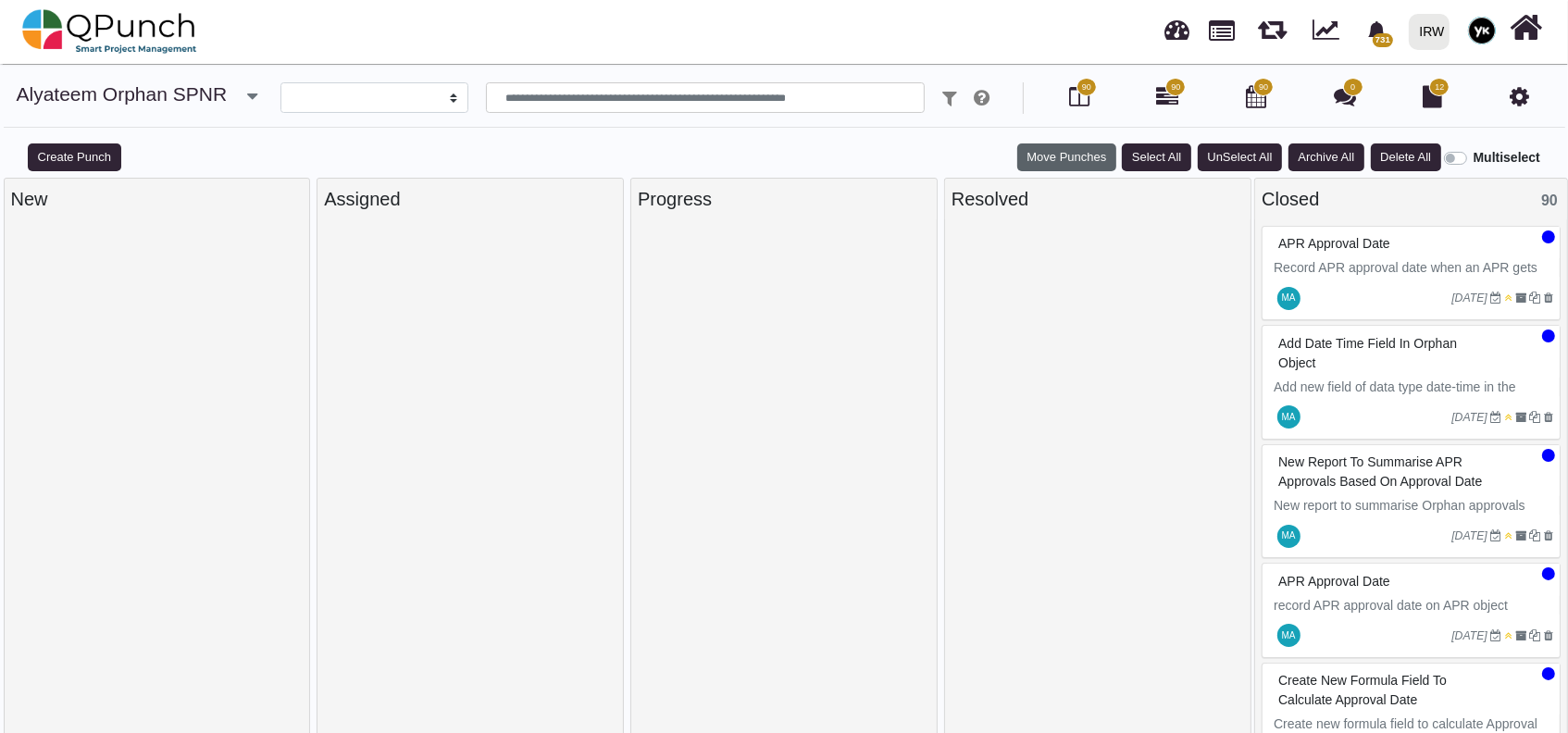 click on "Move Punches" at bounding box center (1066, 157) 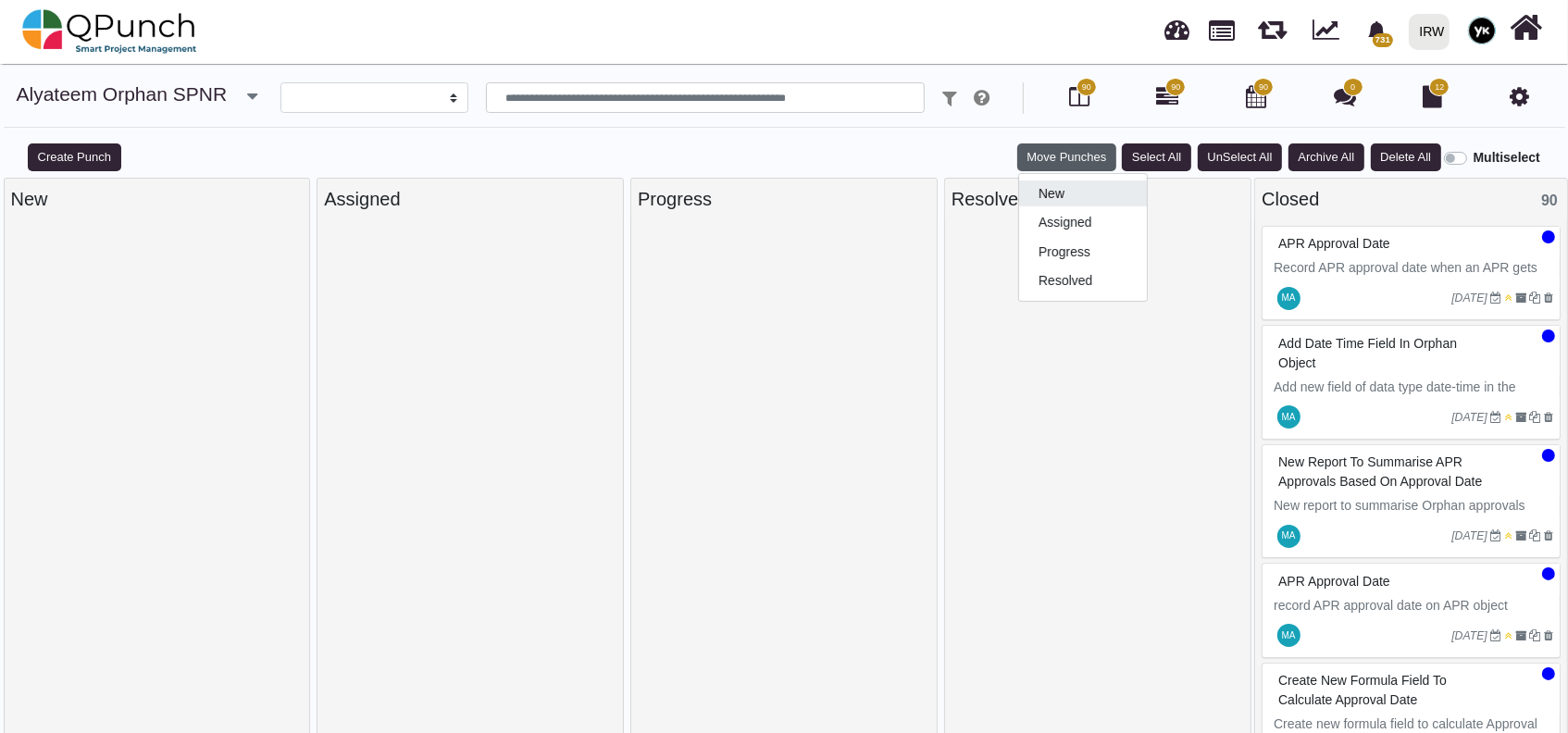 click on "New" at bounding box center [1083, 193] 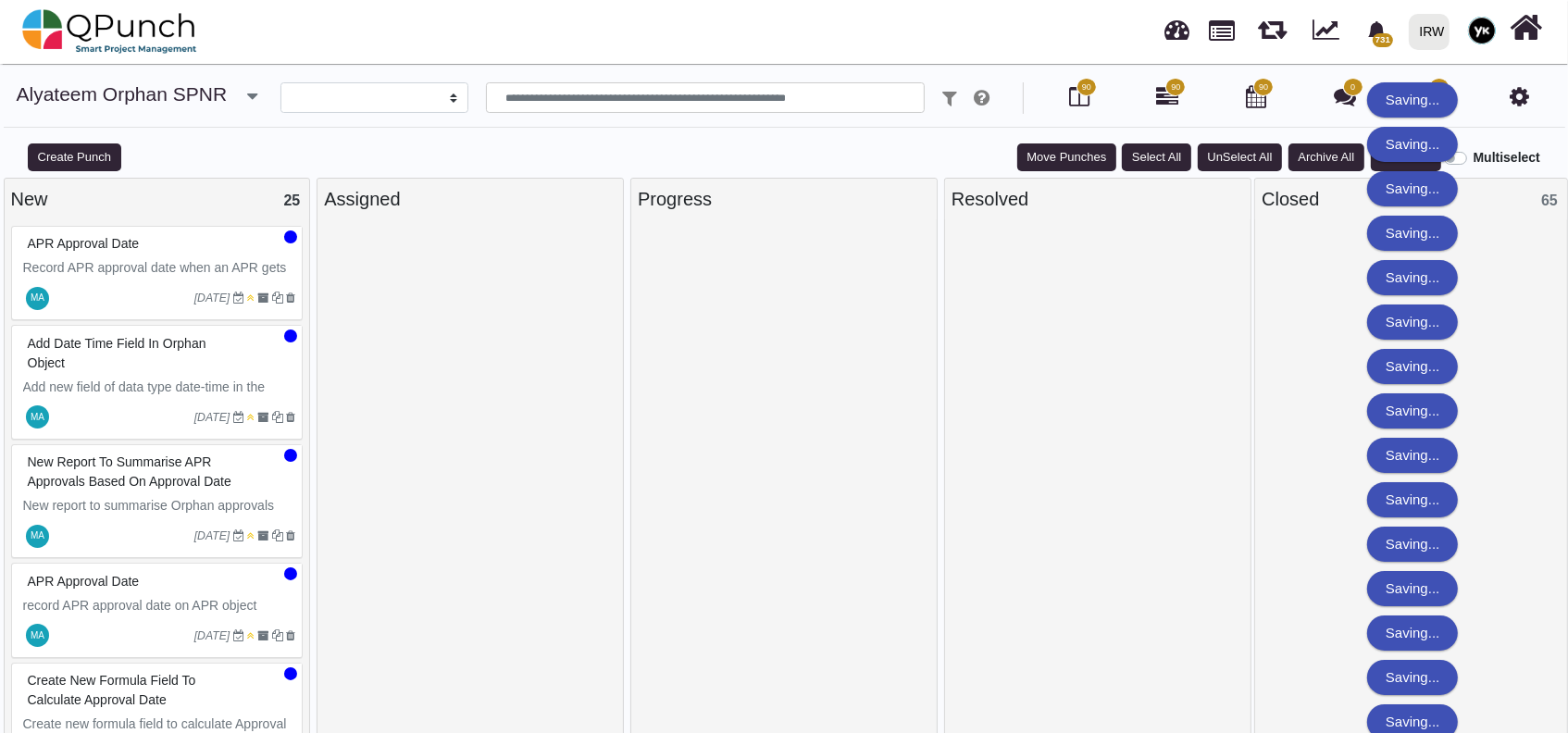 click at bounding box center (1098, 483) 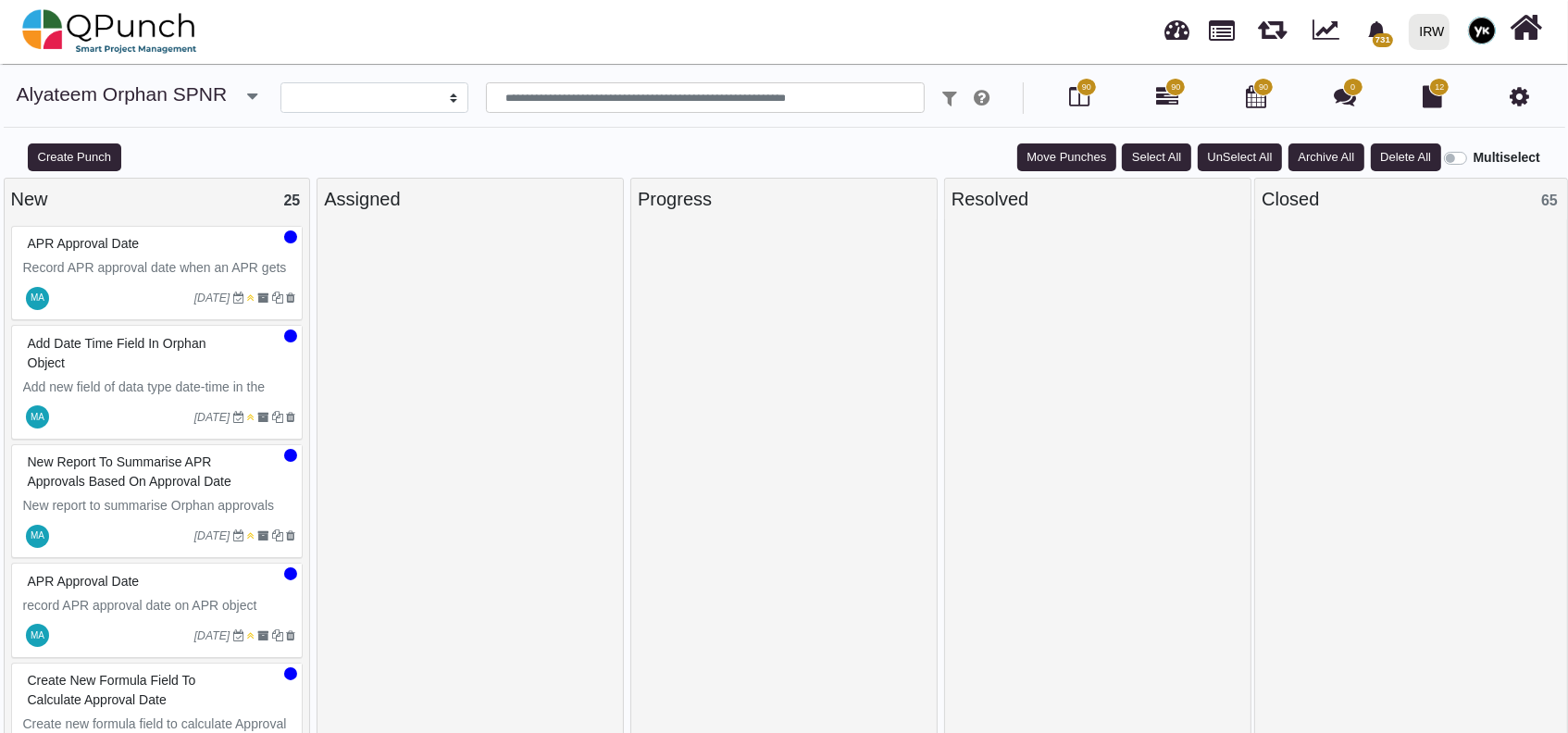 click on "Multiselect" at bounding box center (1507, 157) 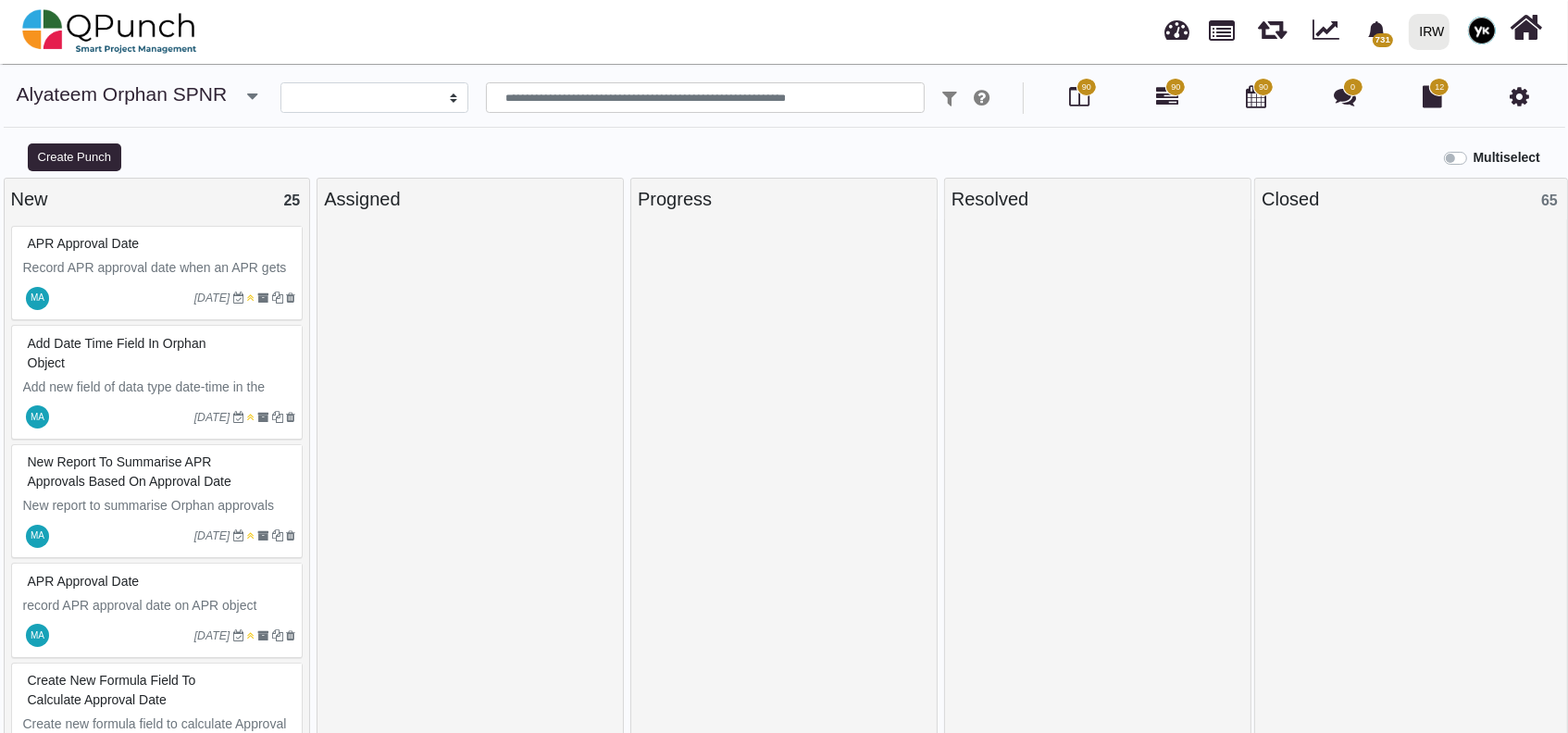 click at bounding box center [1098, 483] 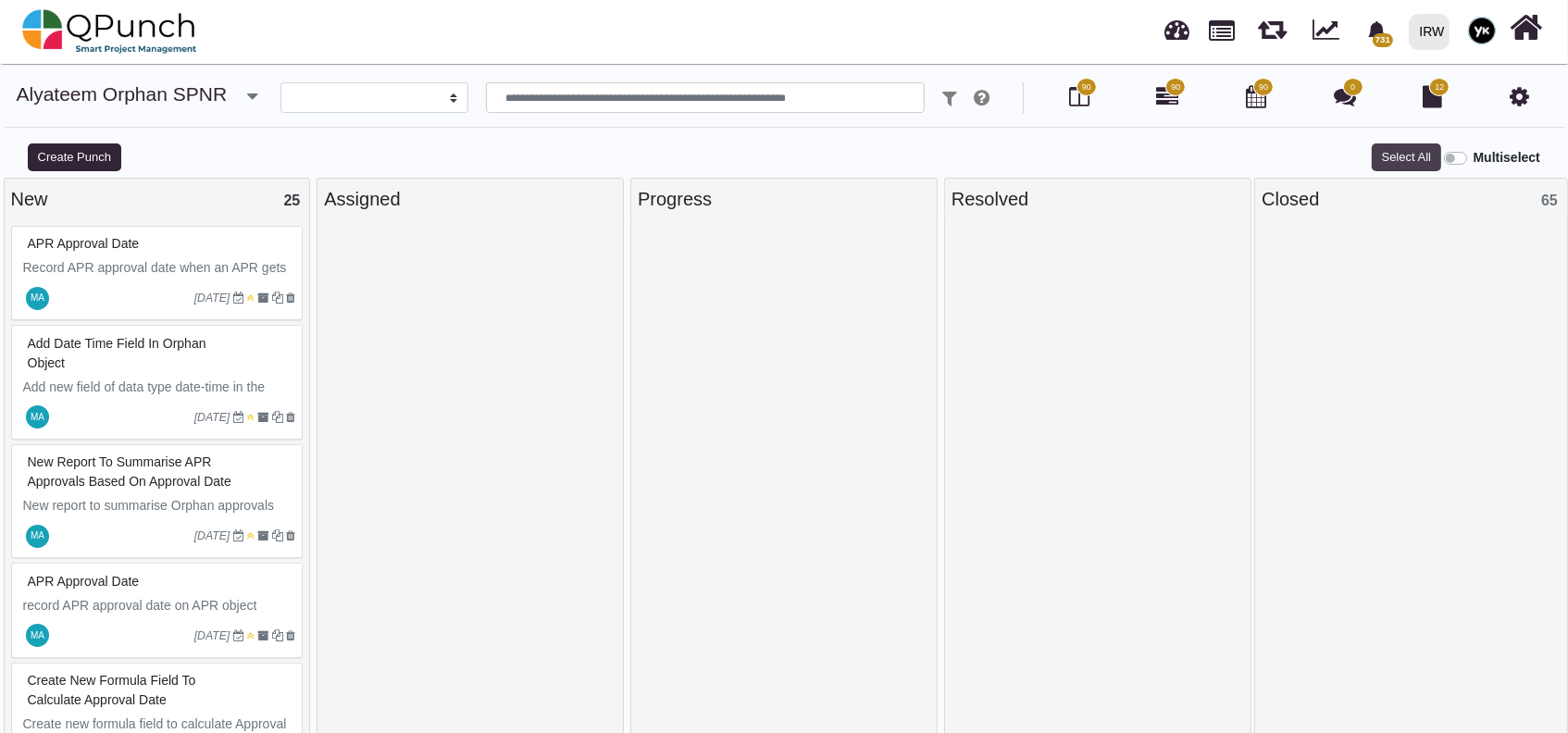 click on "Select All" at bounding box center [1406, 157] 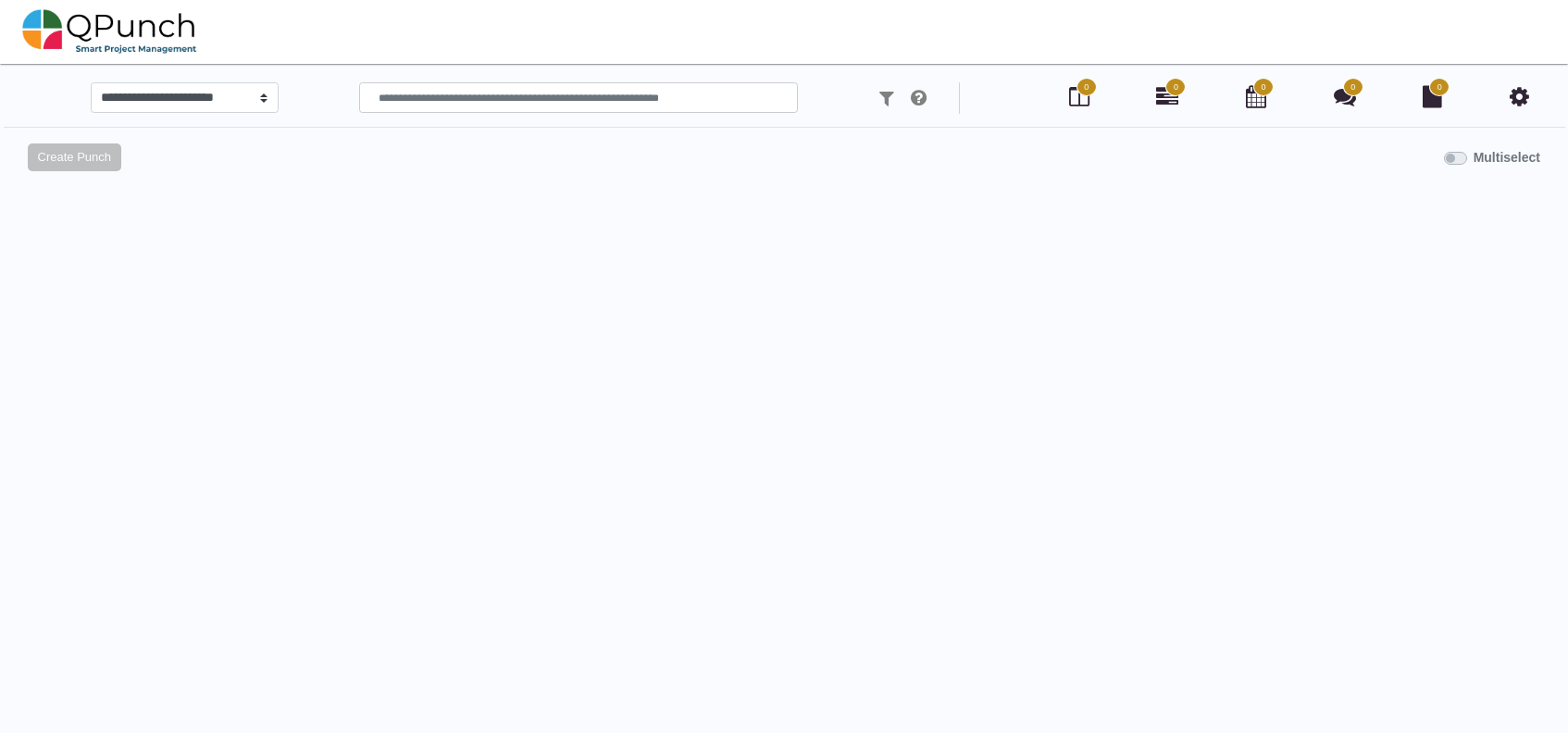 scroll, scrollTop: 0, scrollLeft: 0, axis: both 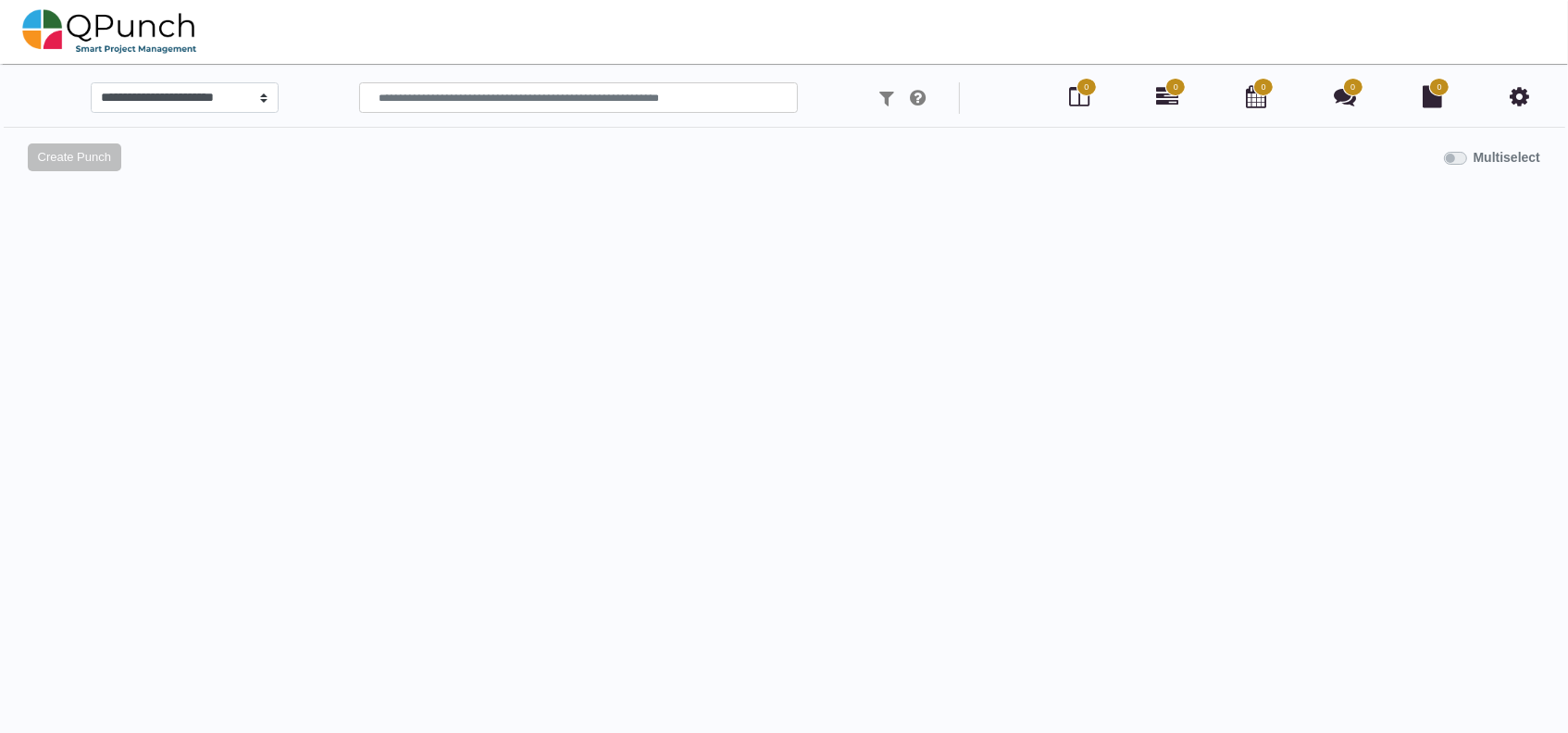 select 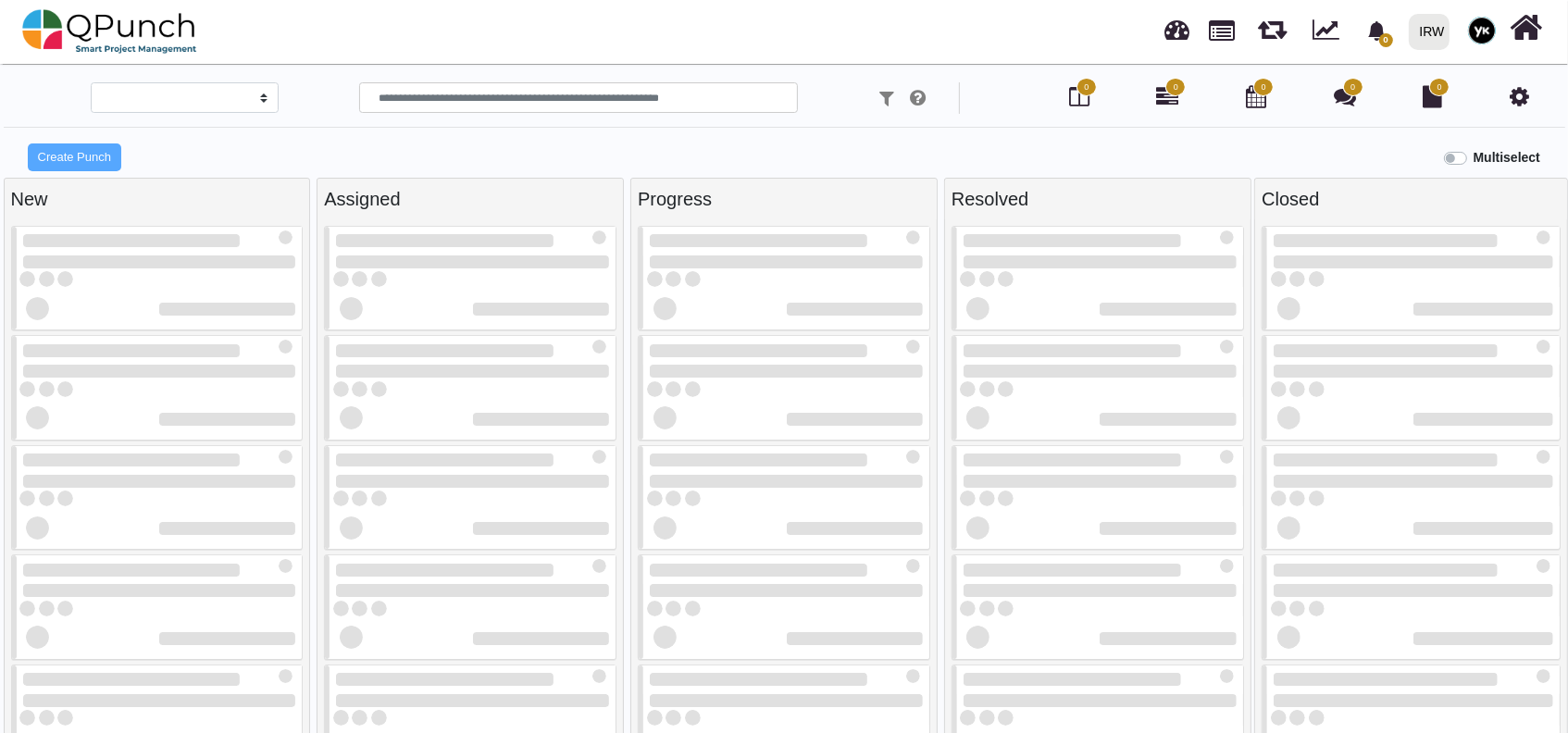 click on "Multiselect" at bounding box center (1507, 157) 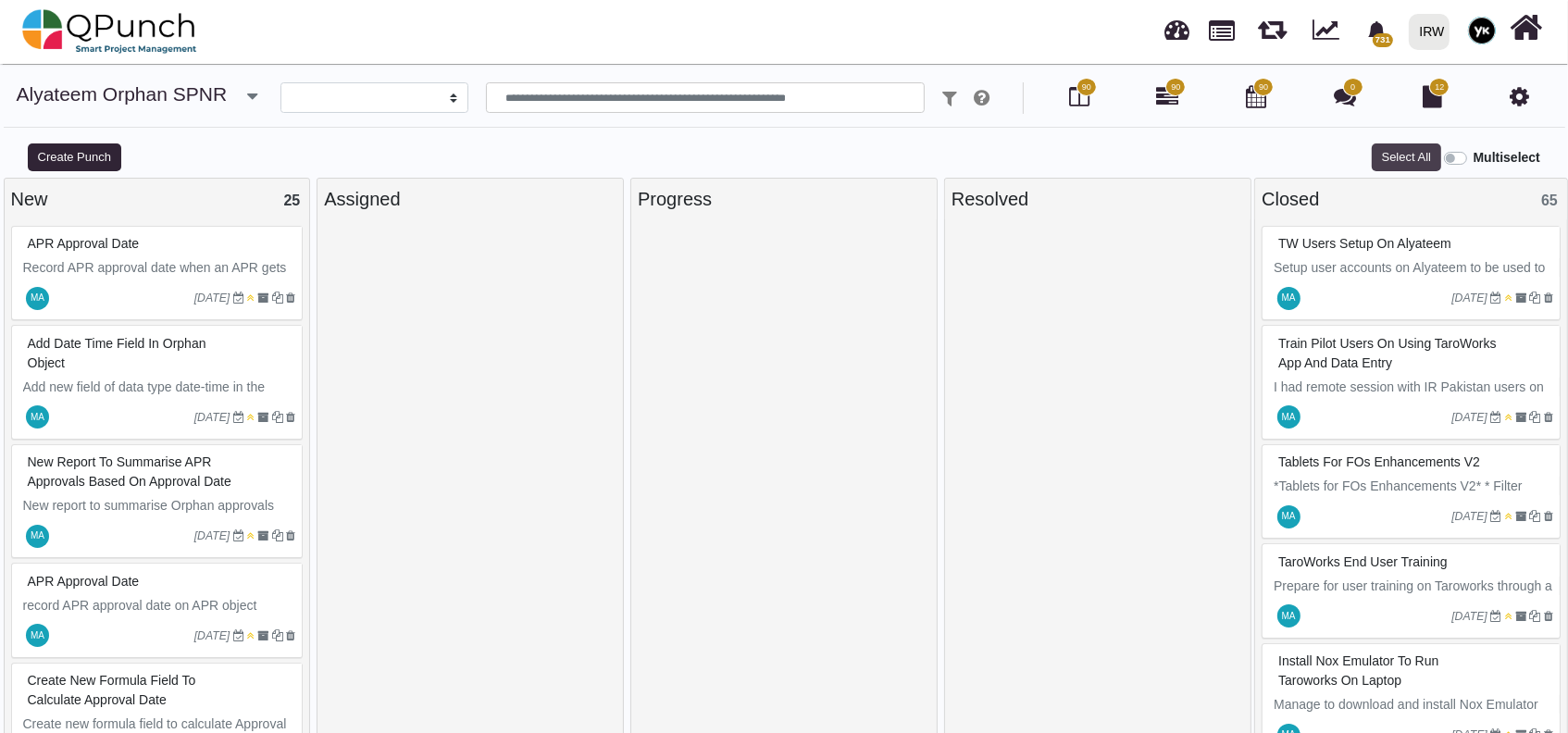 click on "Select All" at bounding box center [1406, 157] 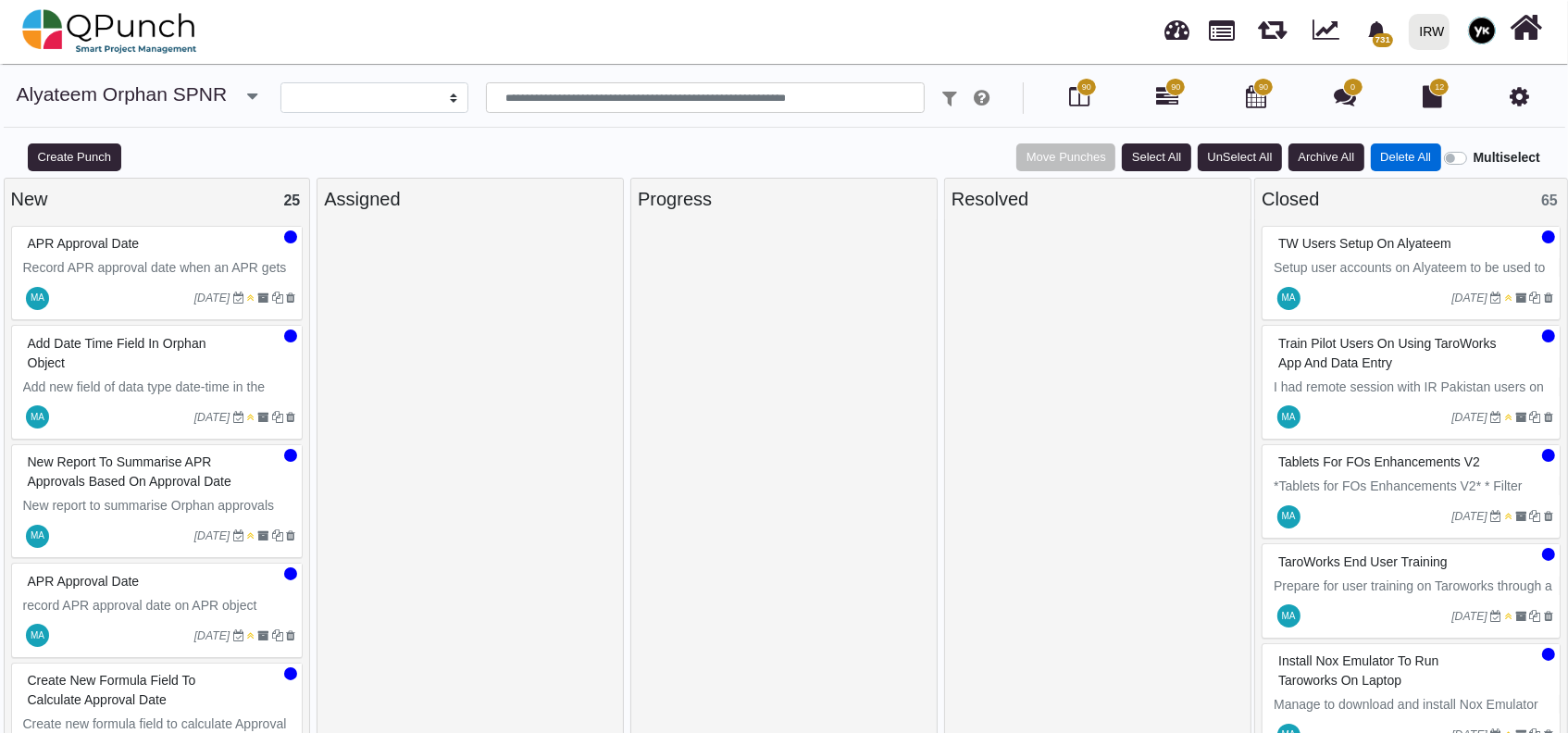 click on "Delete All" at bounding box center [1406, 157] 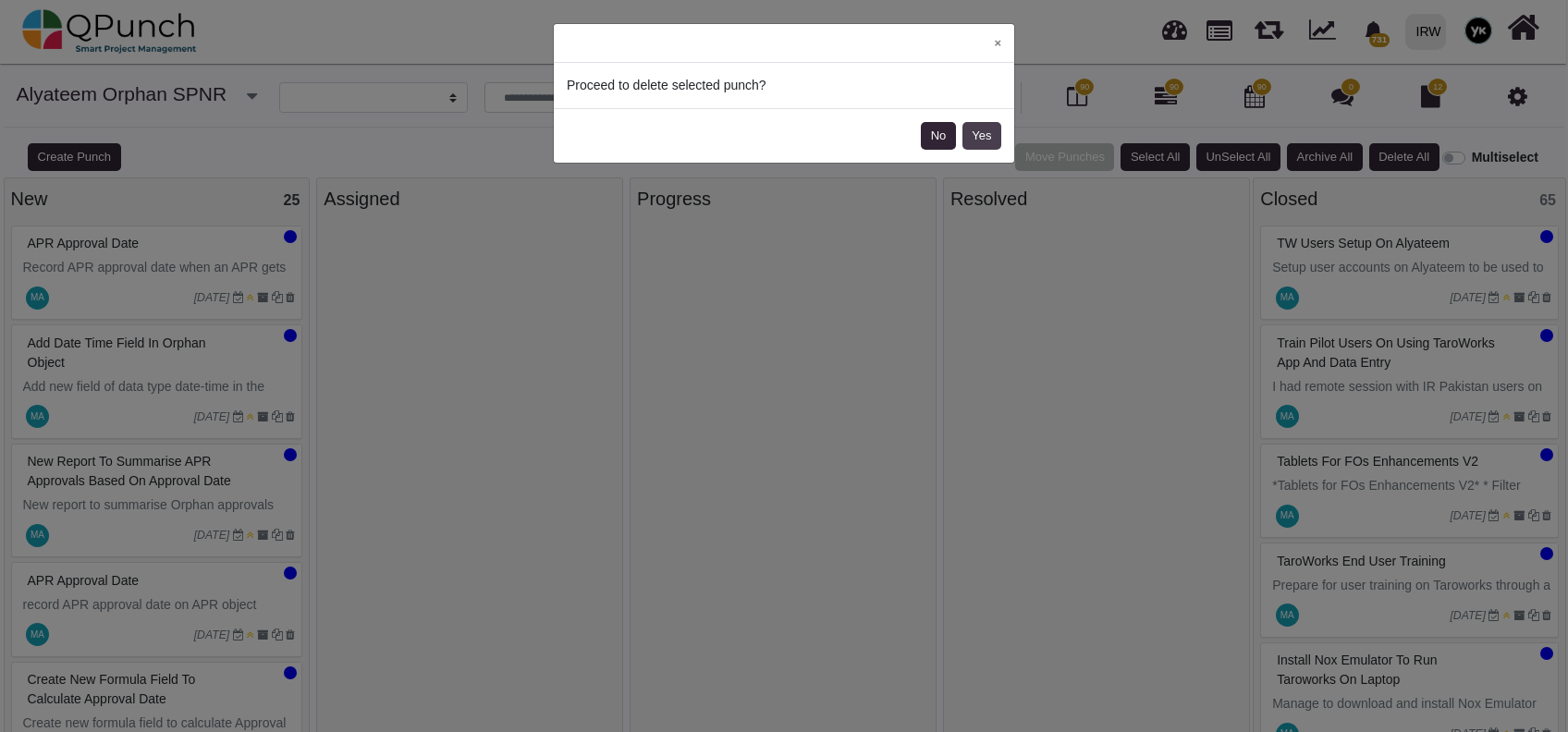 click on "Yes" at bounding box center (982, 136) 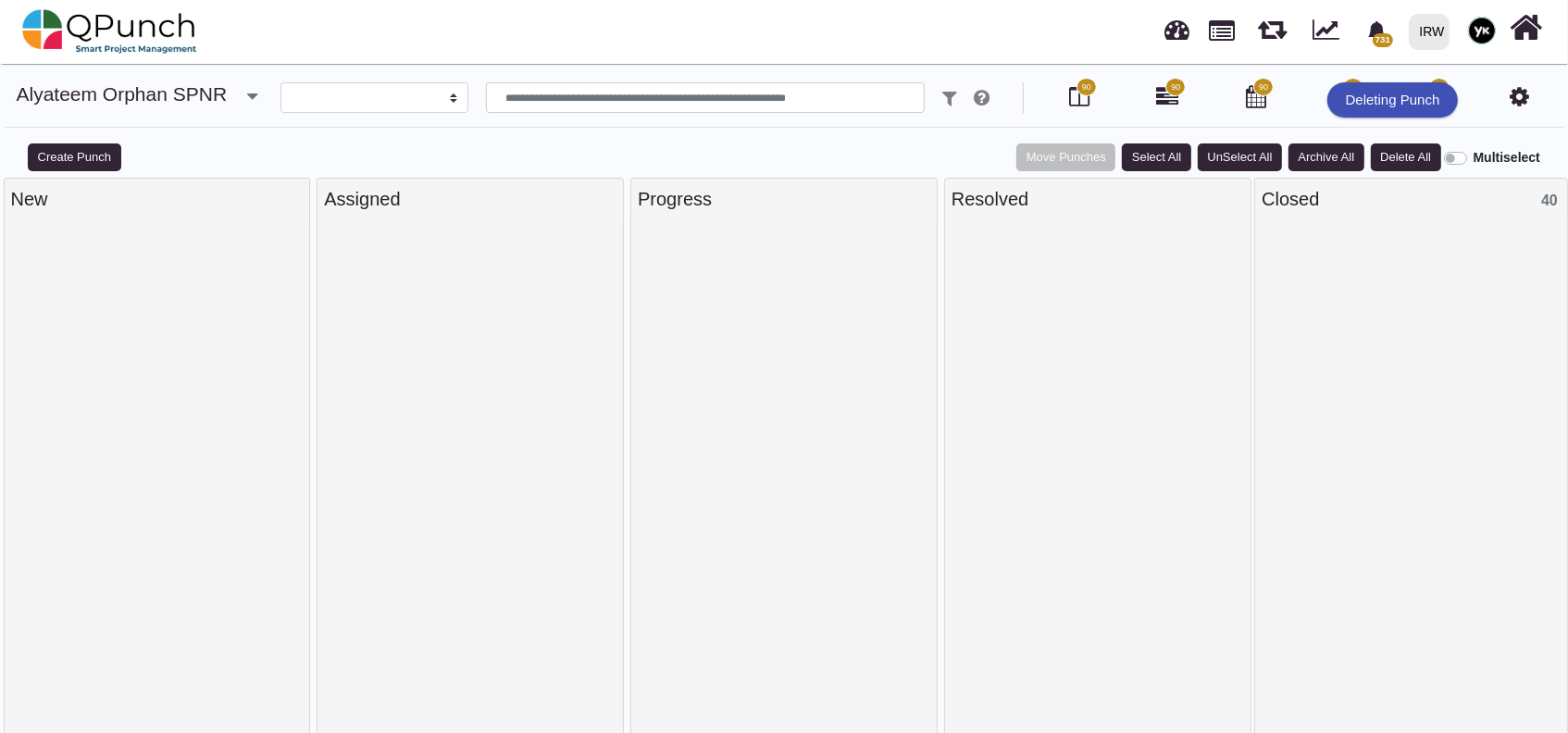 click on "Multiselect" at bounding box center [1507, 157] 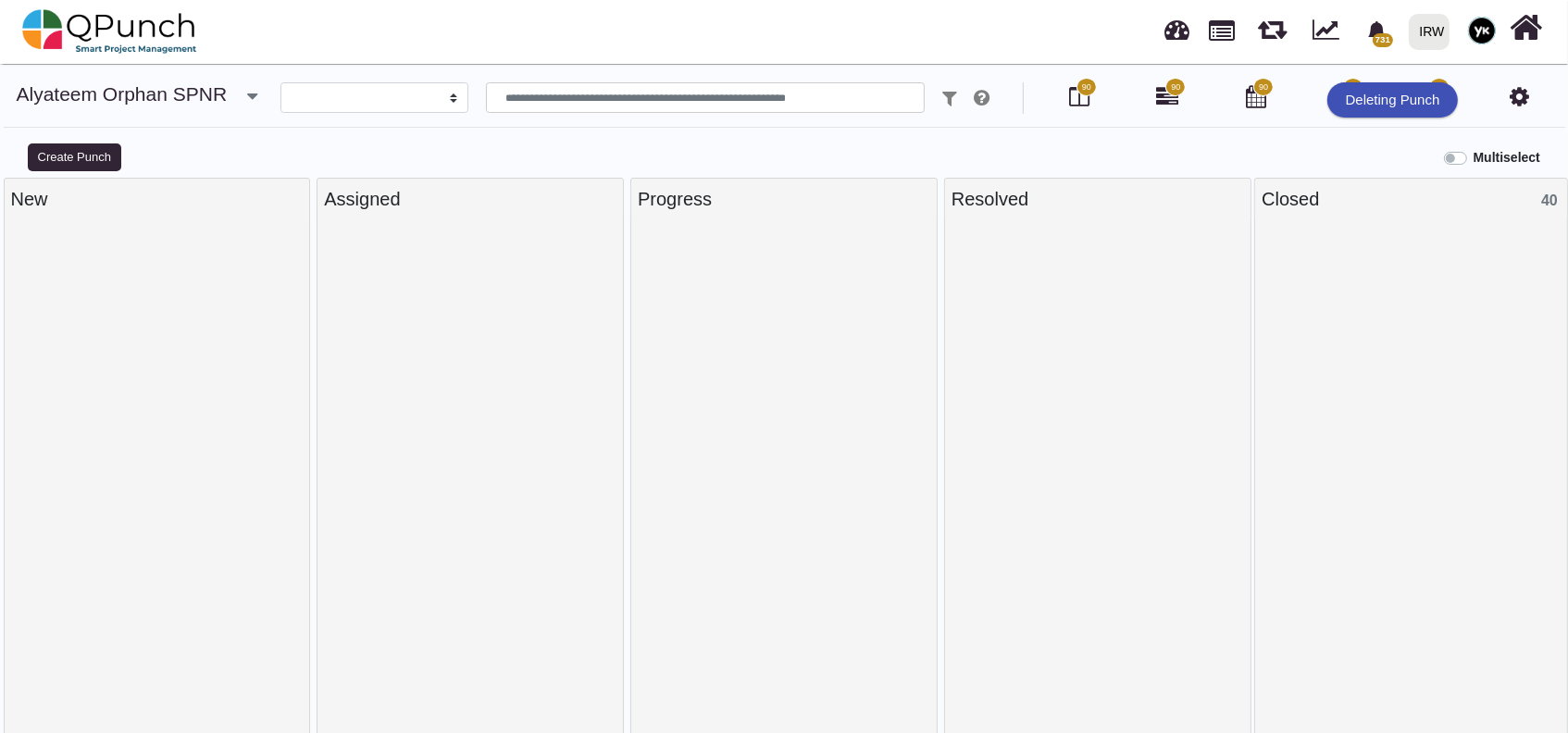 click on "Multiselect" at bounding box center [1507, 157] 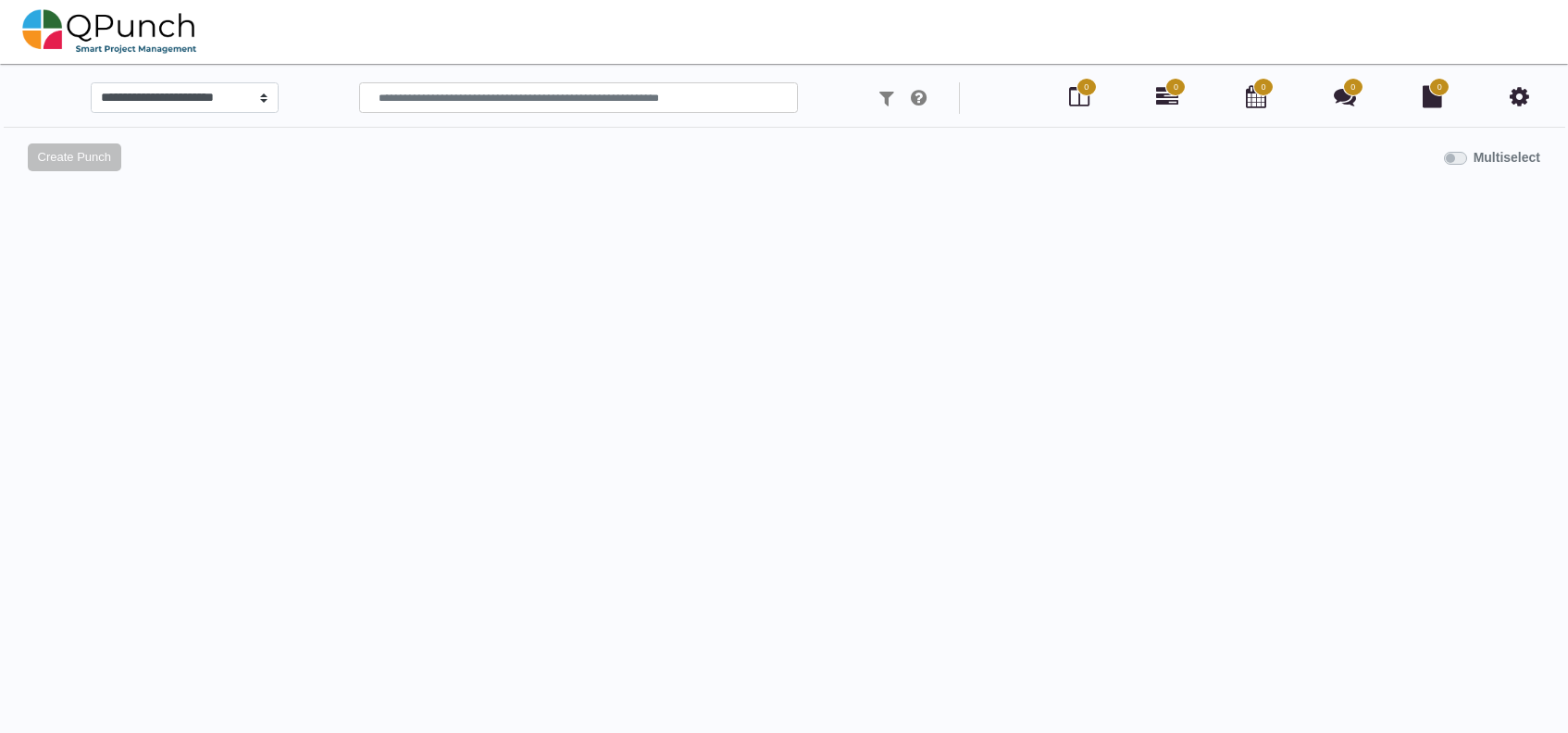scroll, scrollTop: 0, scrollLeft: 0, axis: both 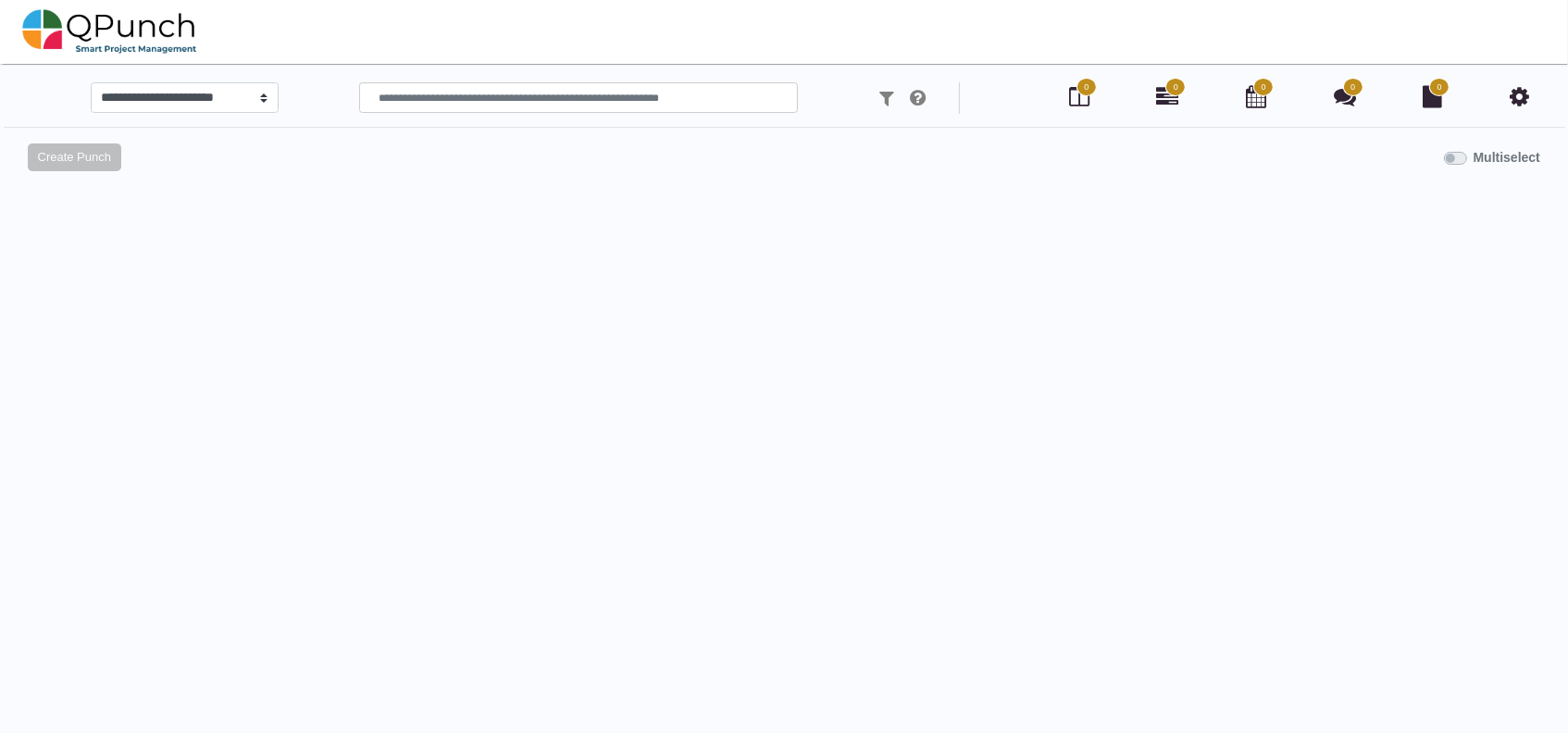 select 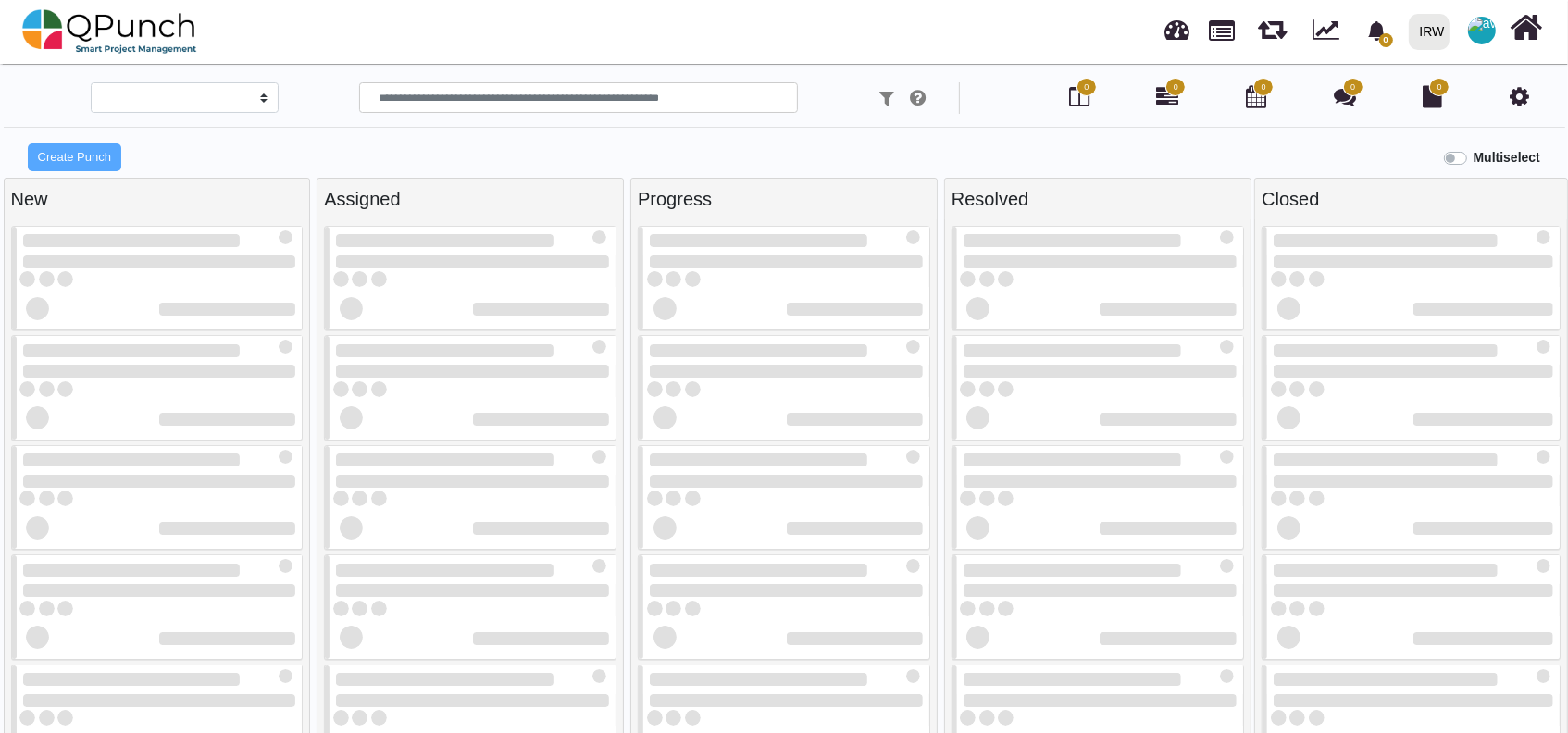 click on "Multiselect" at bounding box center (1507, 157) 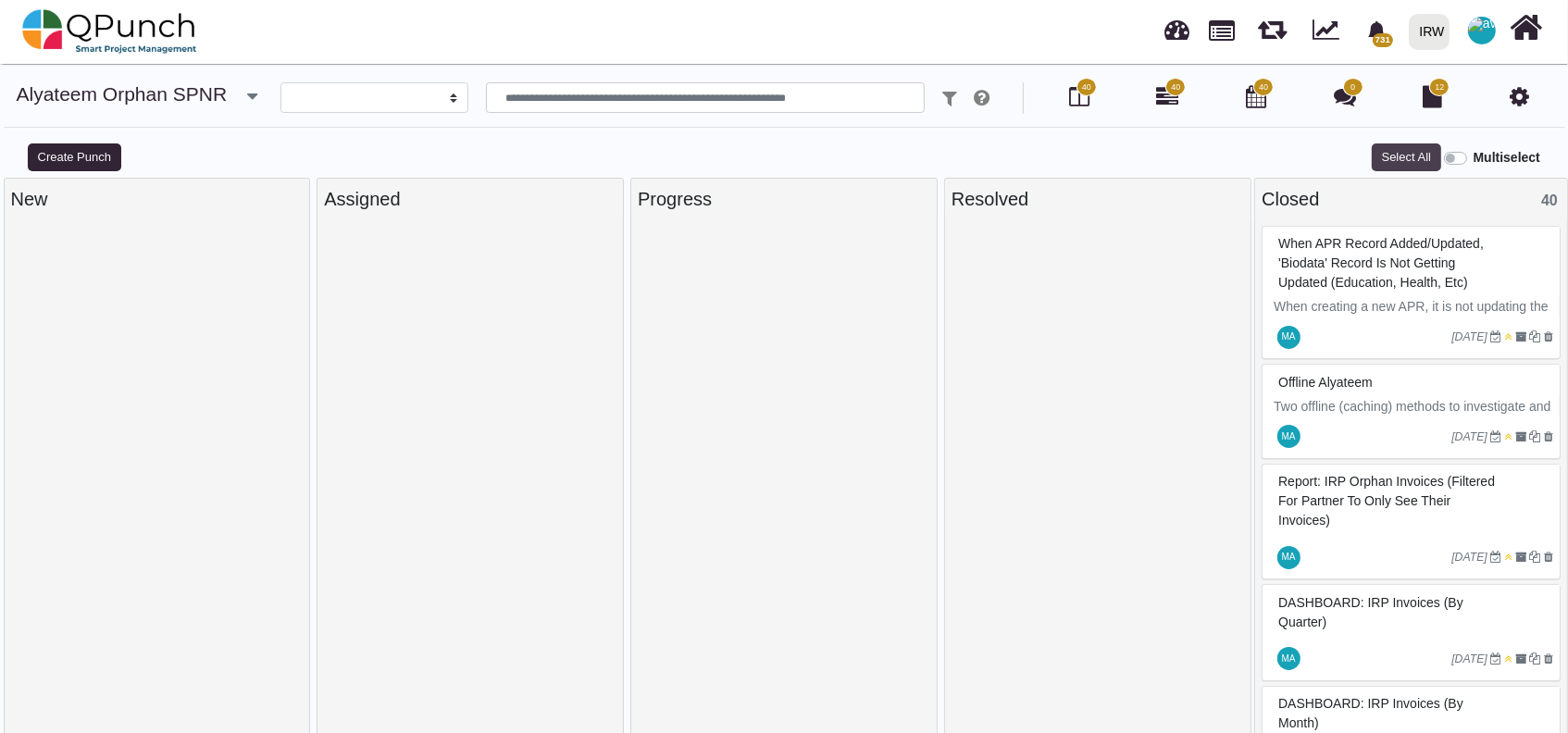 click on "Select All" at bounding box center (1406, 157) 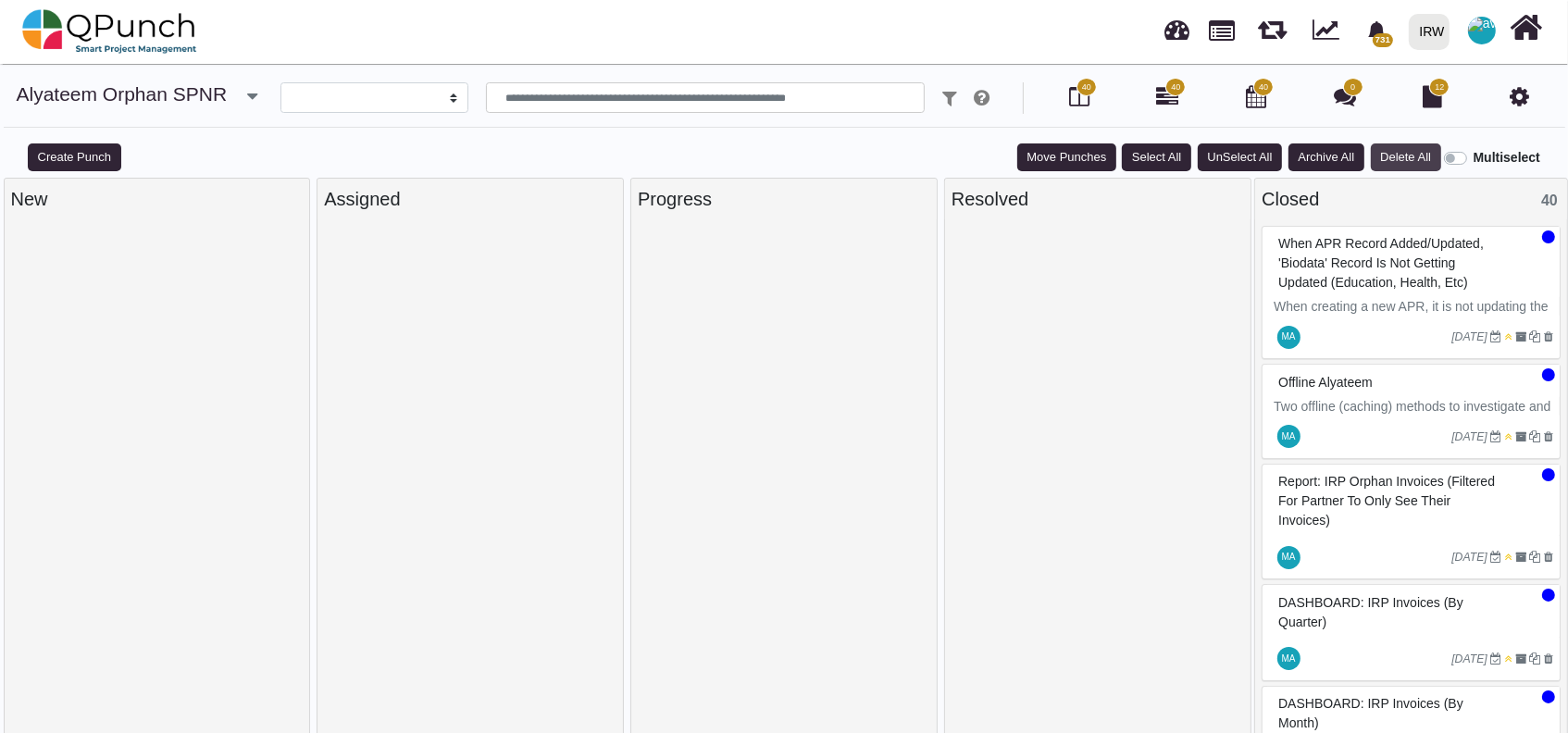 click on "Delete All" at bounding box center [1406, 157] 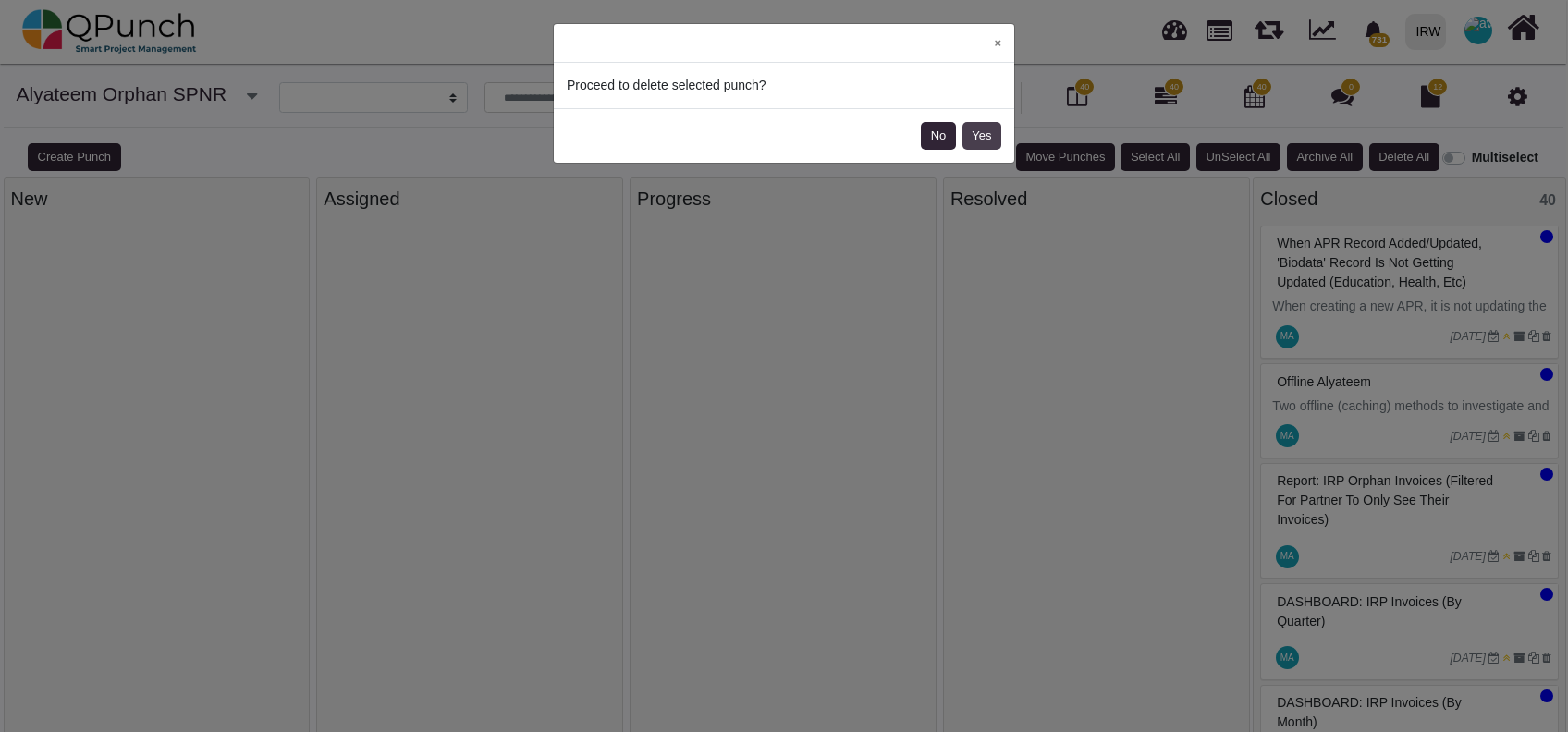 click on "Yes" at bounding box center [982, 136] 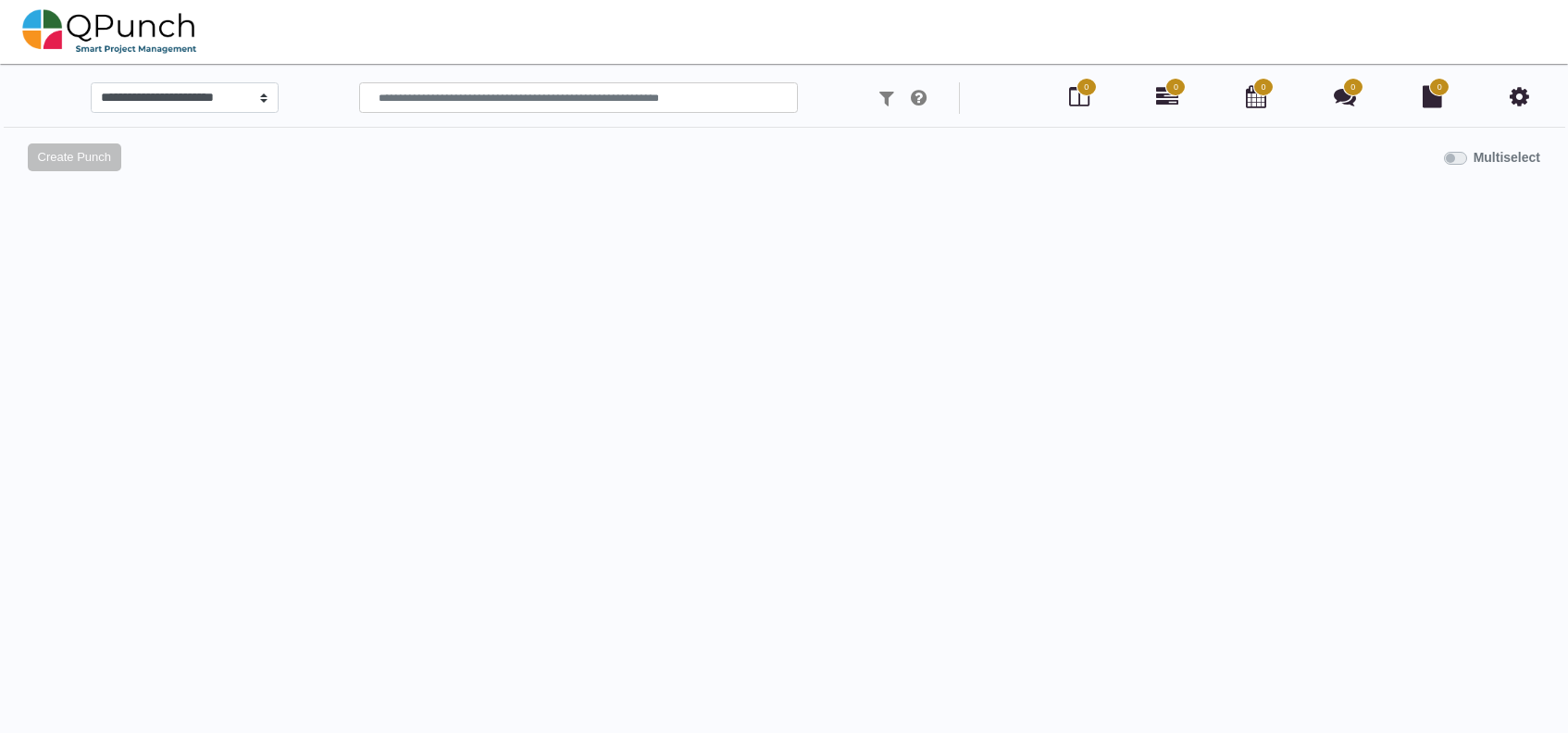 scroll, scrollTop: 0, scrollLeft: 0, axis: both 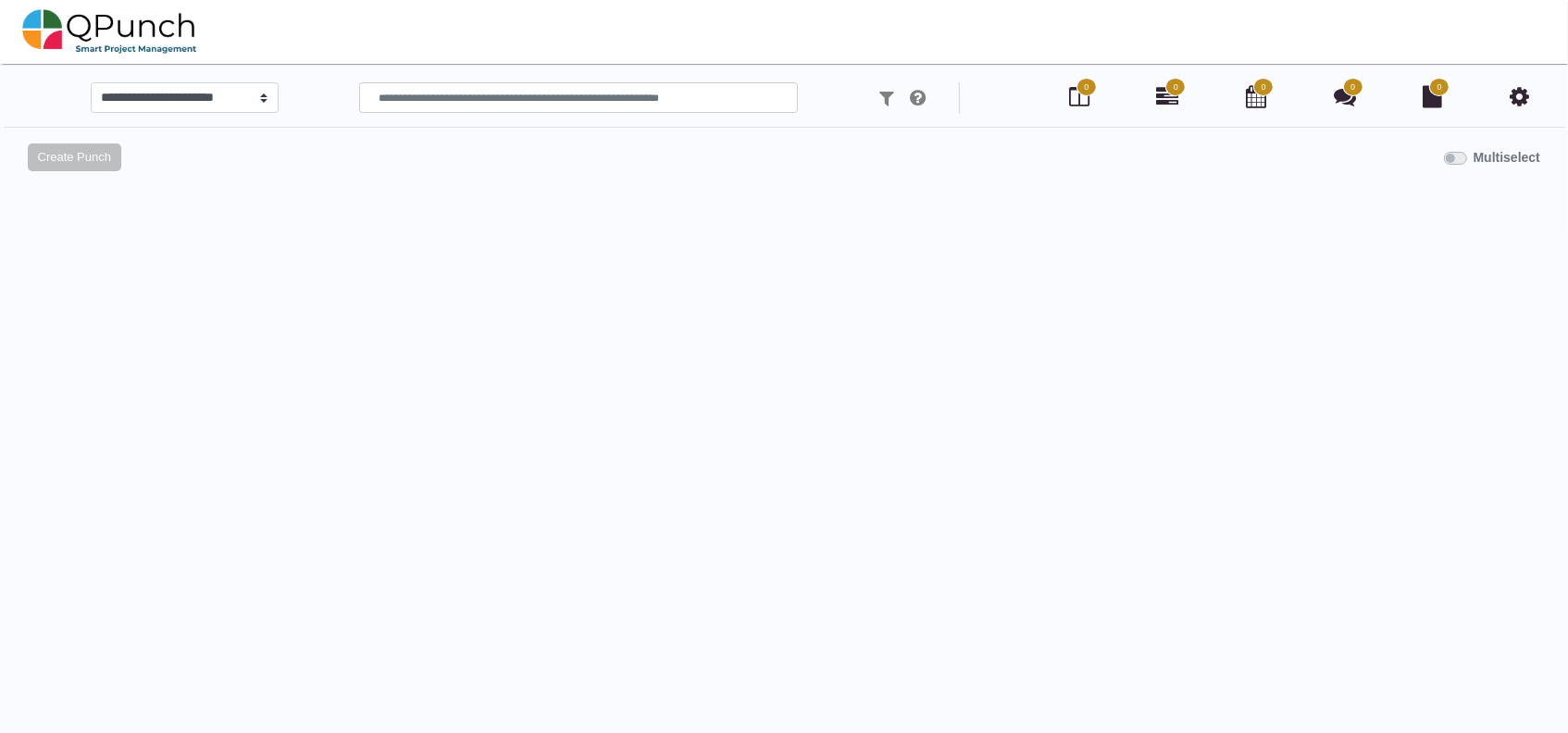 select 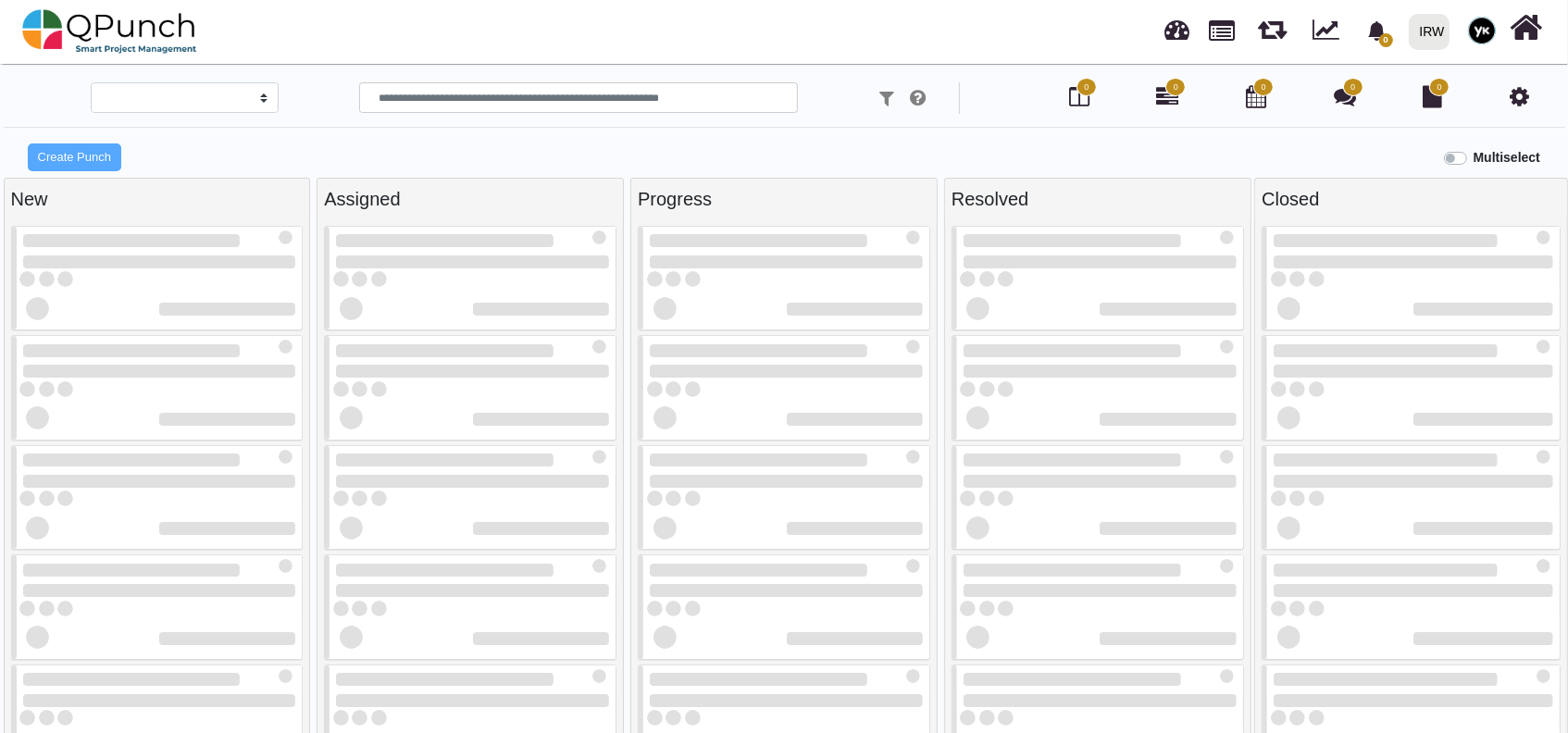 click on "Multiselect" at bounding box center [980, 155] 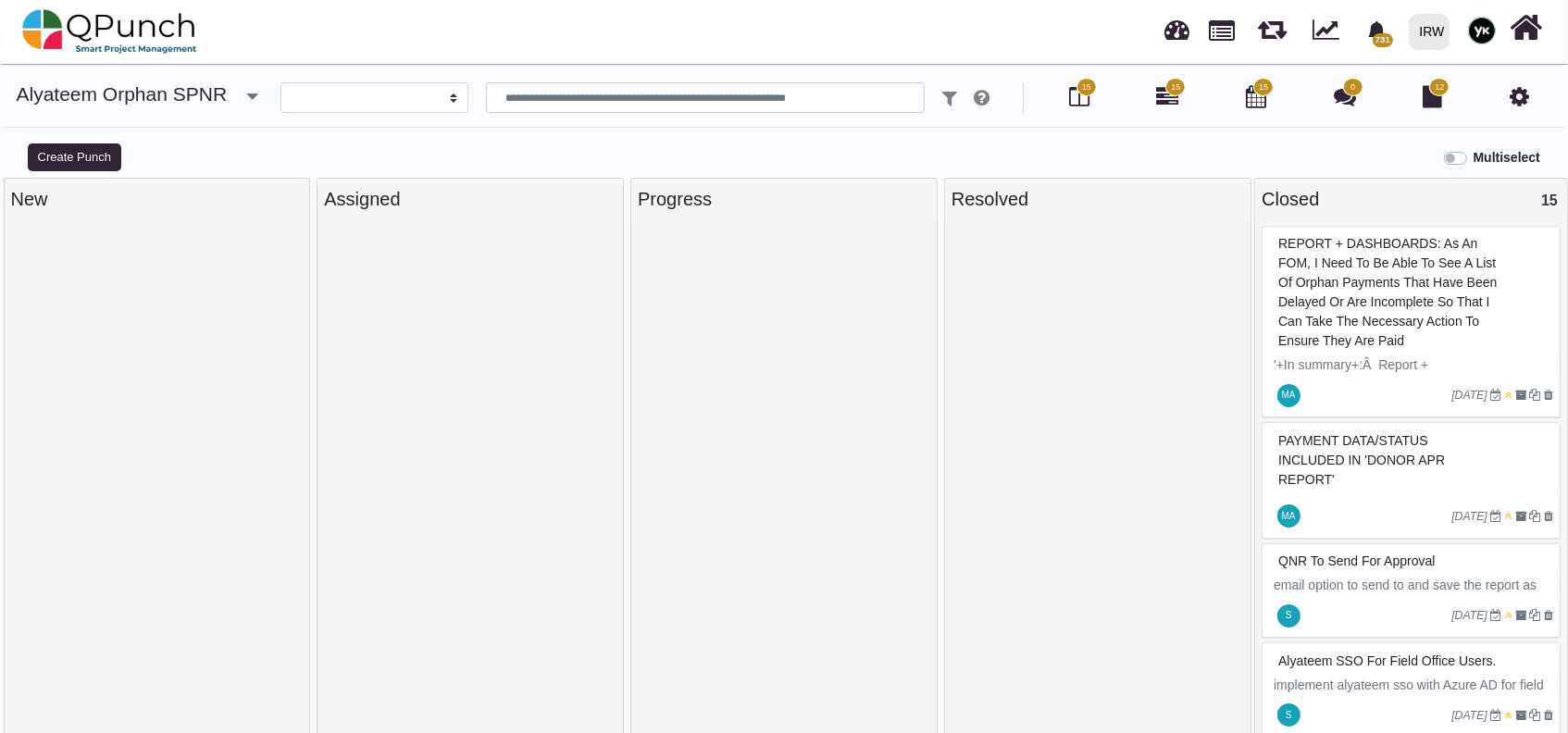 click on "REPORT + DASHBOARDS:  As an FOM, I need to be able to see a list of orphan payments that have been delayed or are incomplete so that I can take the necessary action to ensure they are paid" at bounding box center [1388, 292] 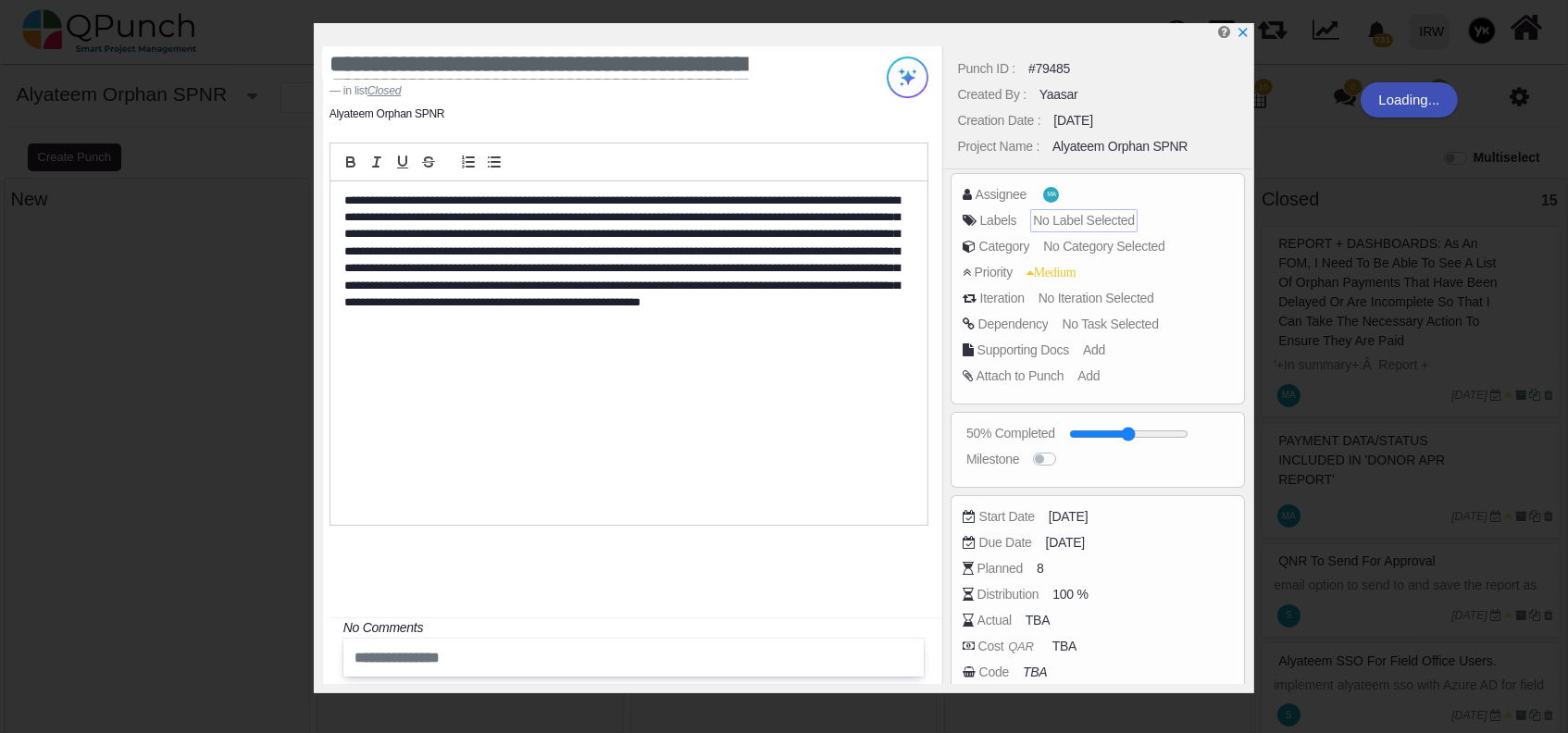 click on "No
Label
Selected" at bounding box center (1084, 220) 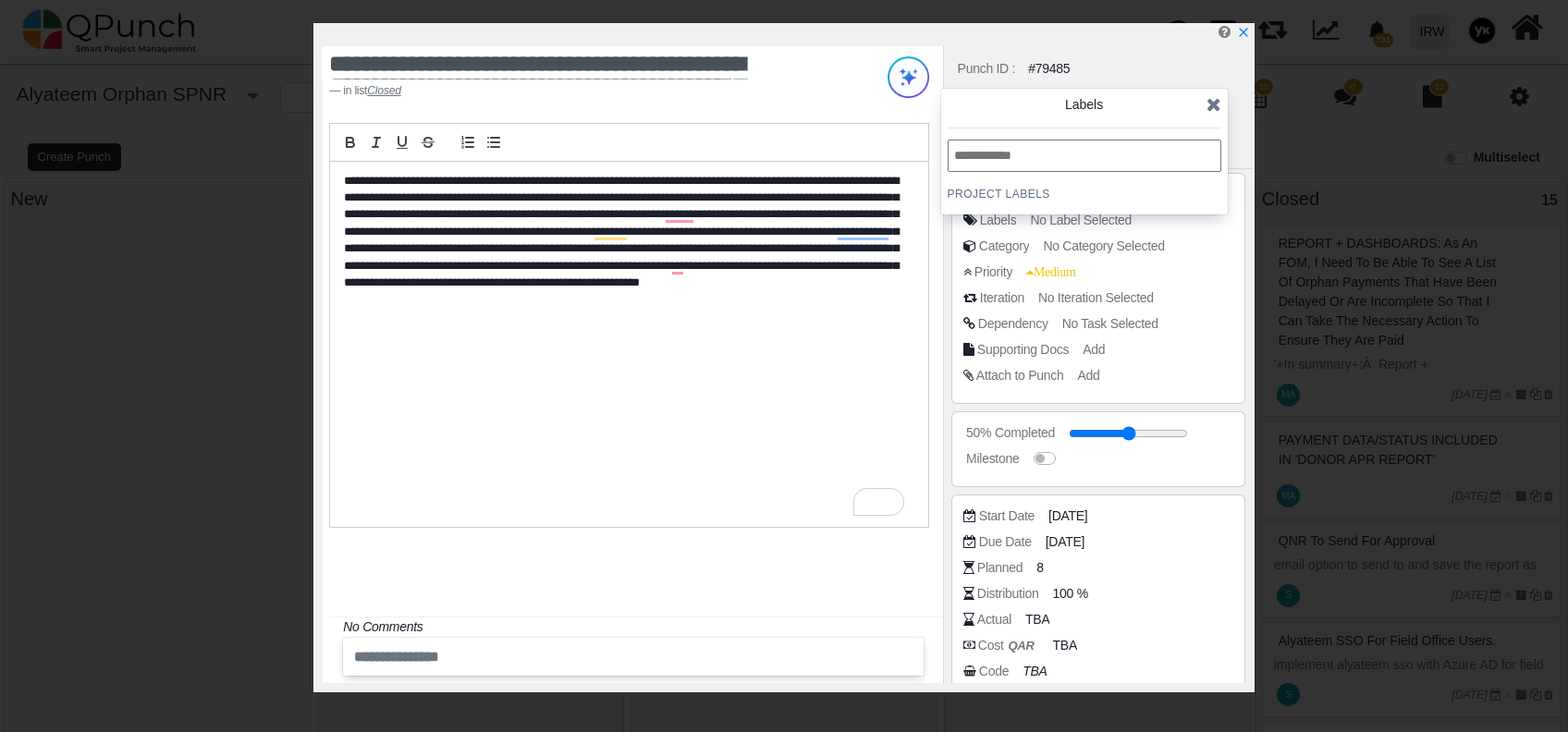 click at bounding box center (1084, 155) 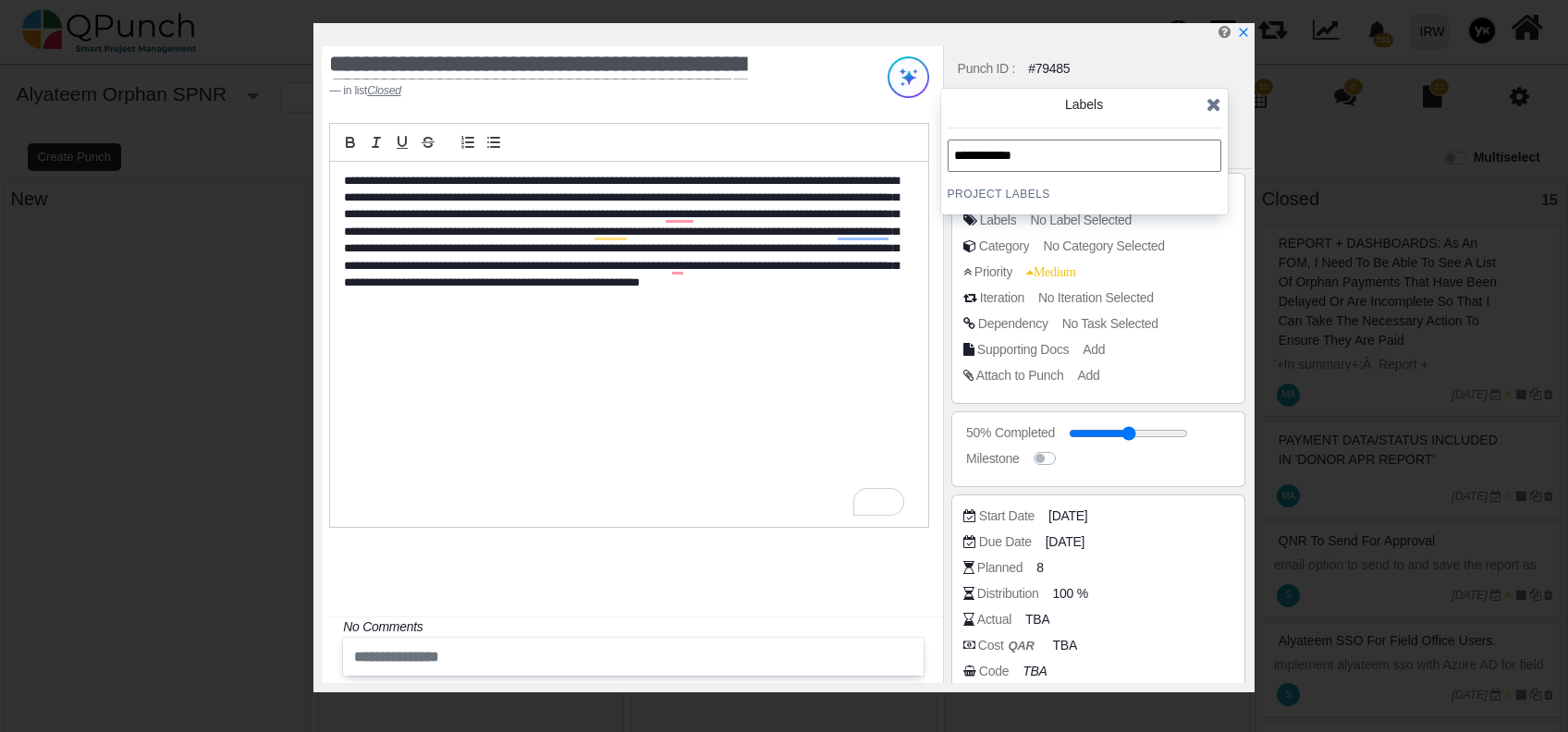 click on "**********" at bounding box center (1084, 155) 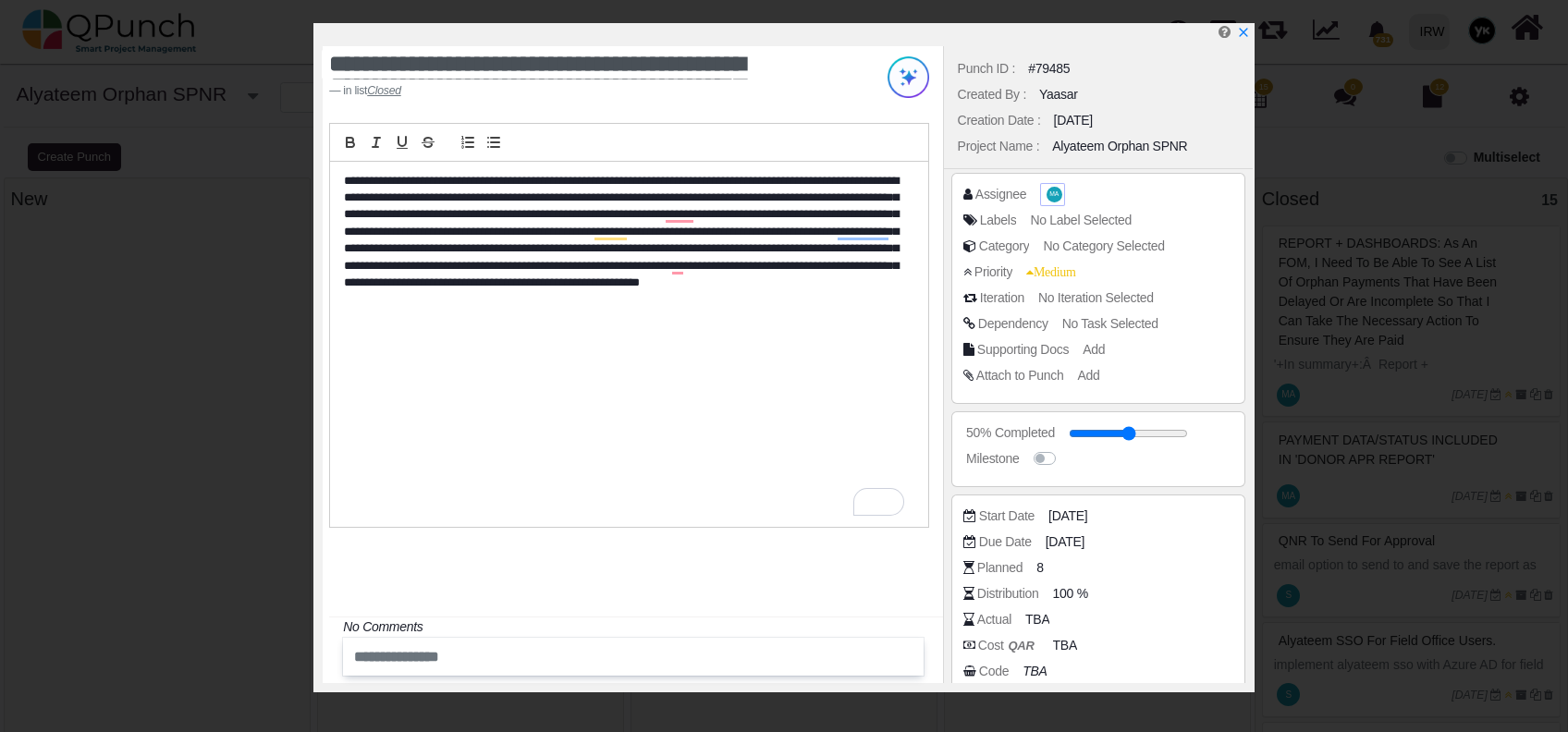 click on "MA" at bounding box center (1054, 194) 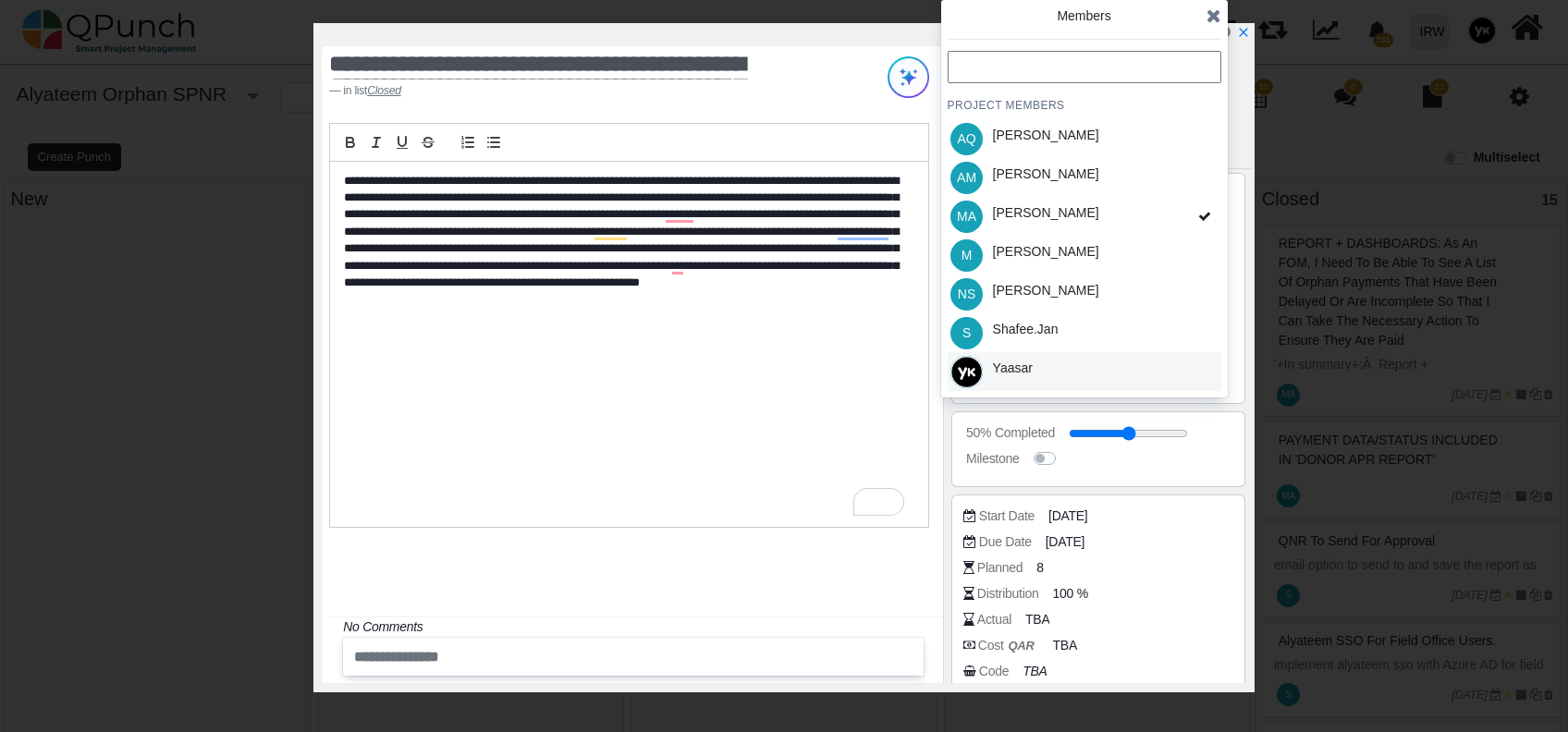 click on "Yaasar" at bounding box center (1012, 372) 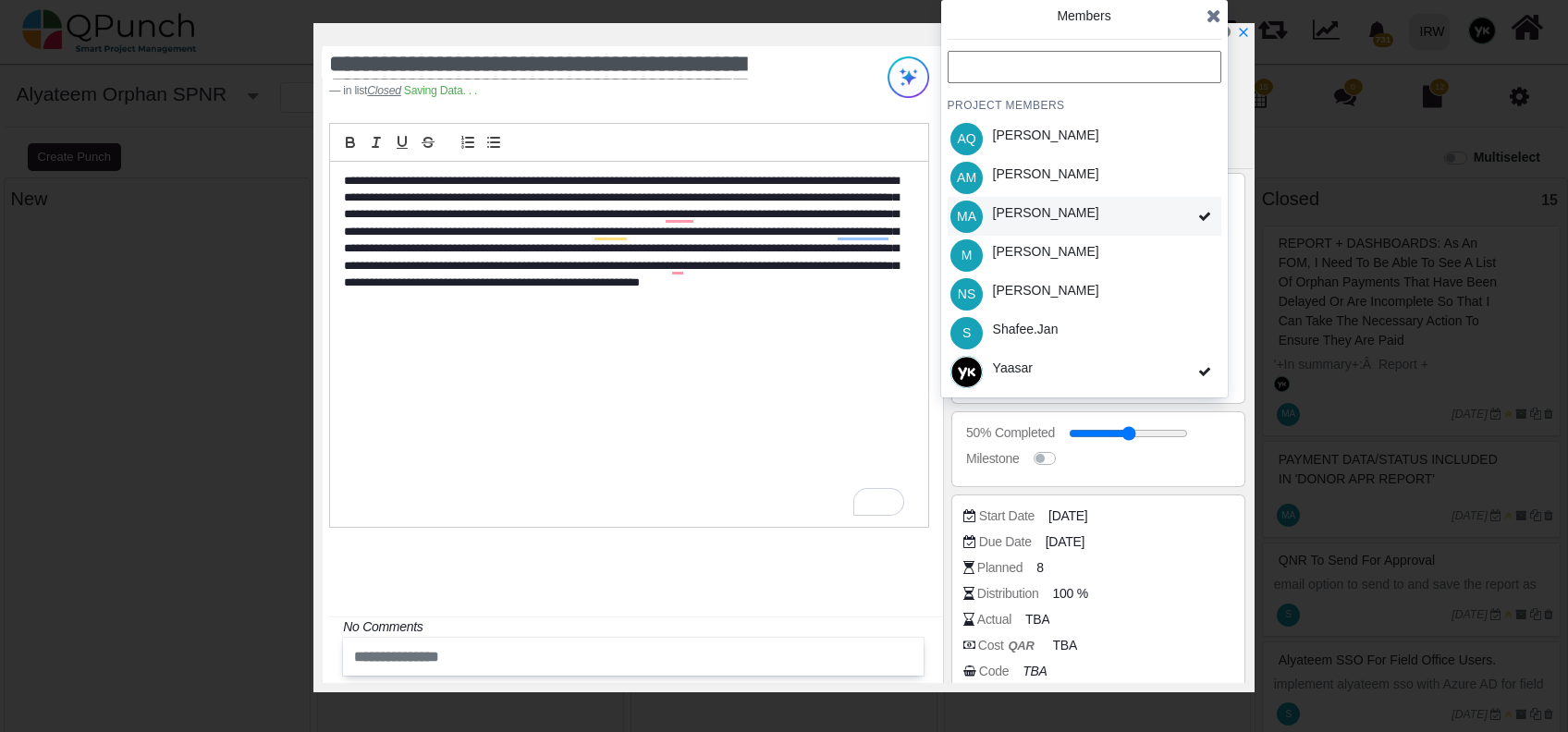 click at bounding box center [1205, 216] 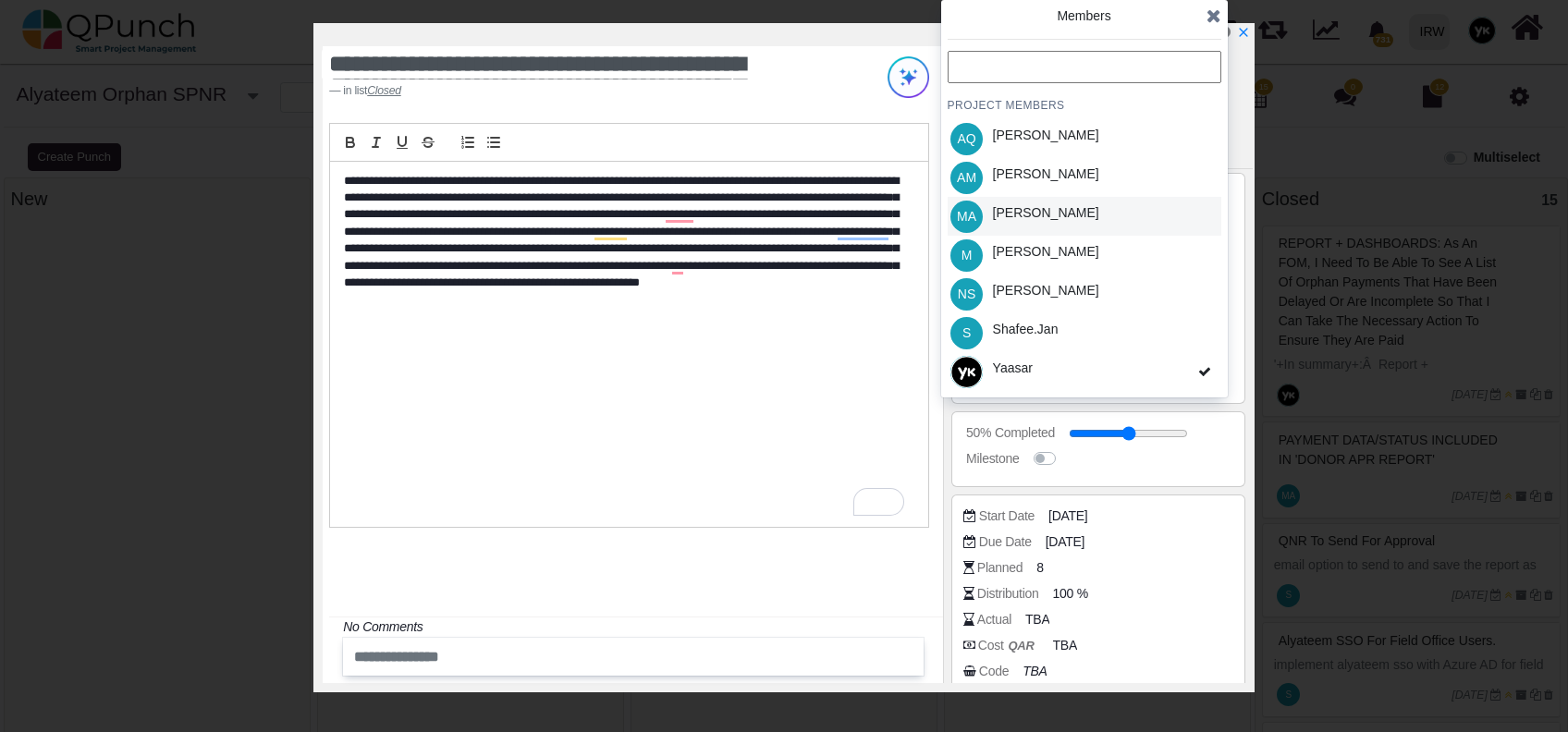 click at bounding box center [1214, 16] 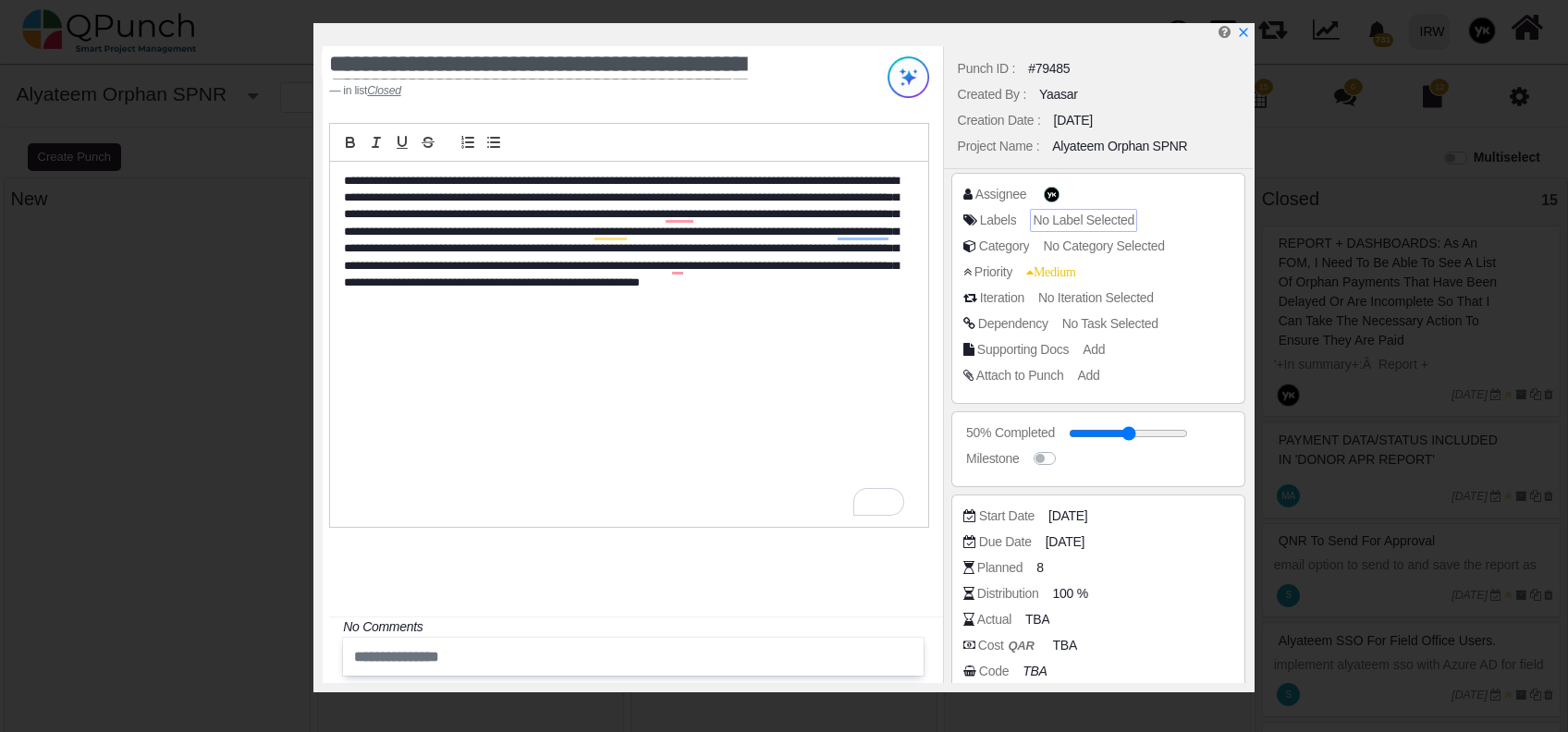 click on "No
Label
Selected" at bounding box center [1084, 220] 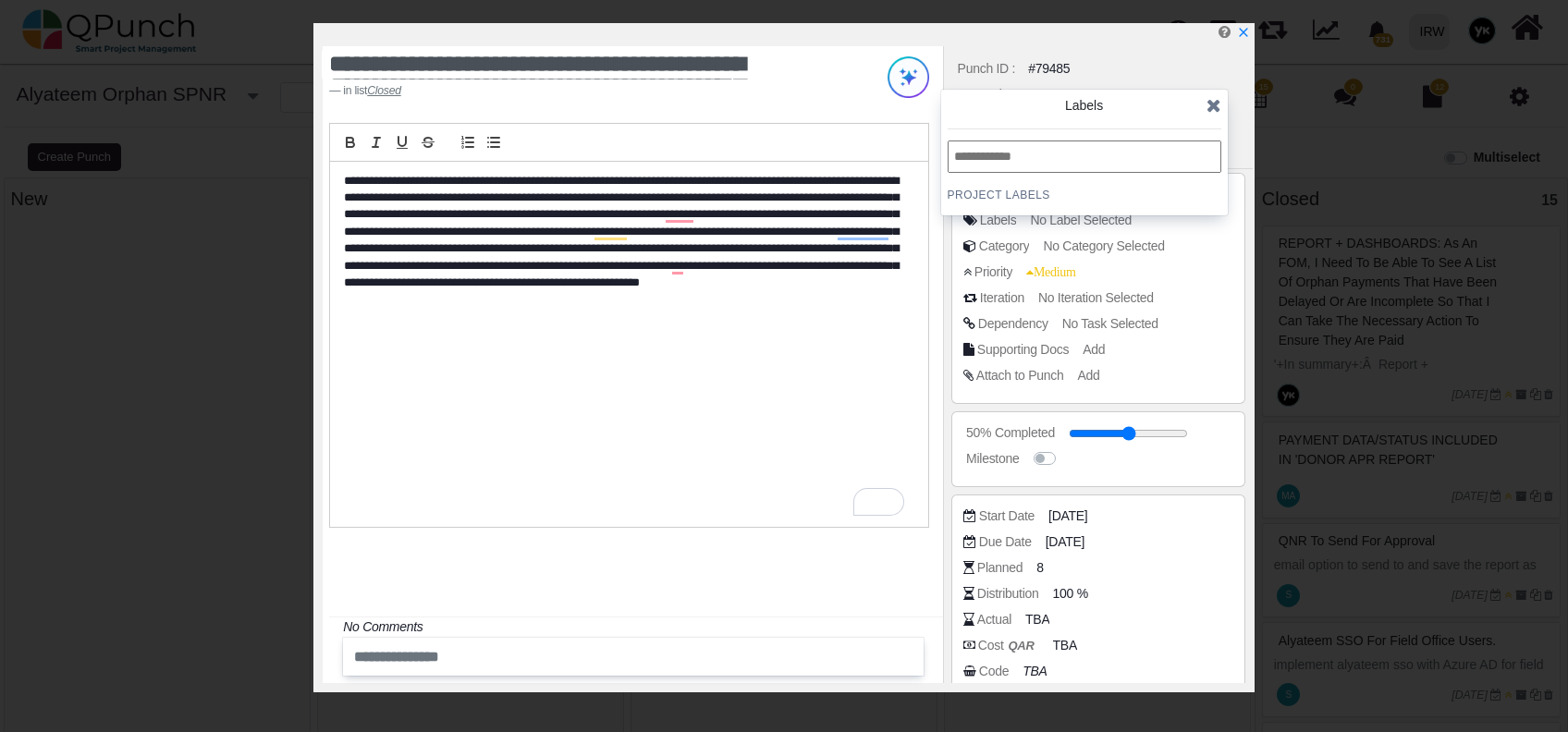 click at bounding box center [1084, 156] 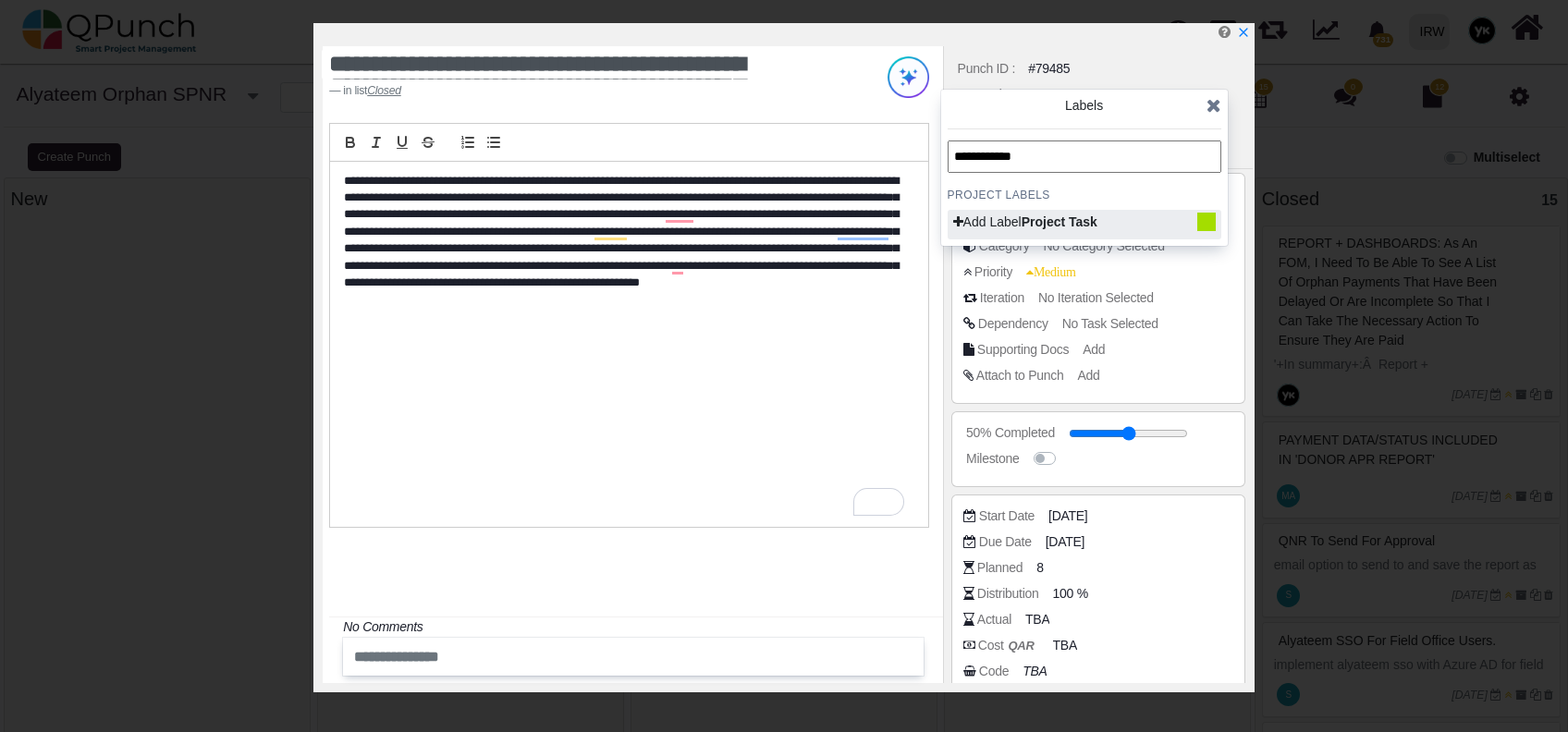type on "**********" 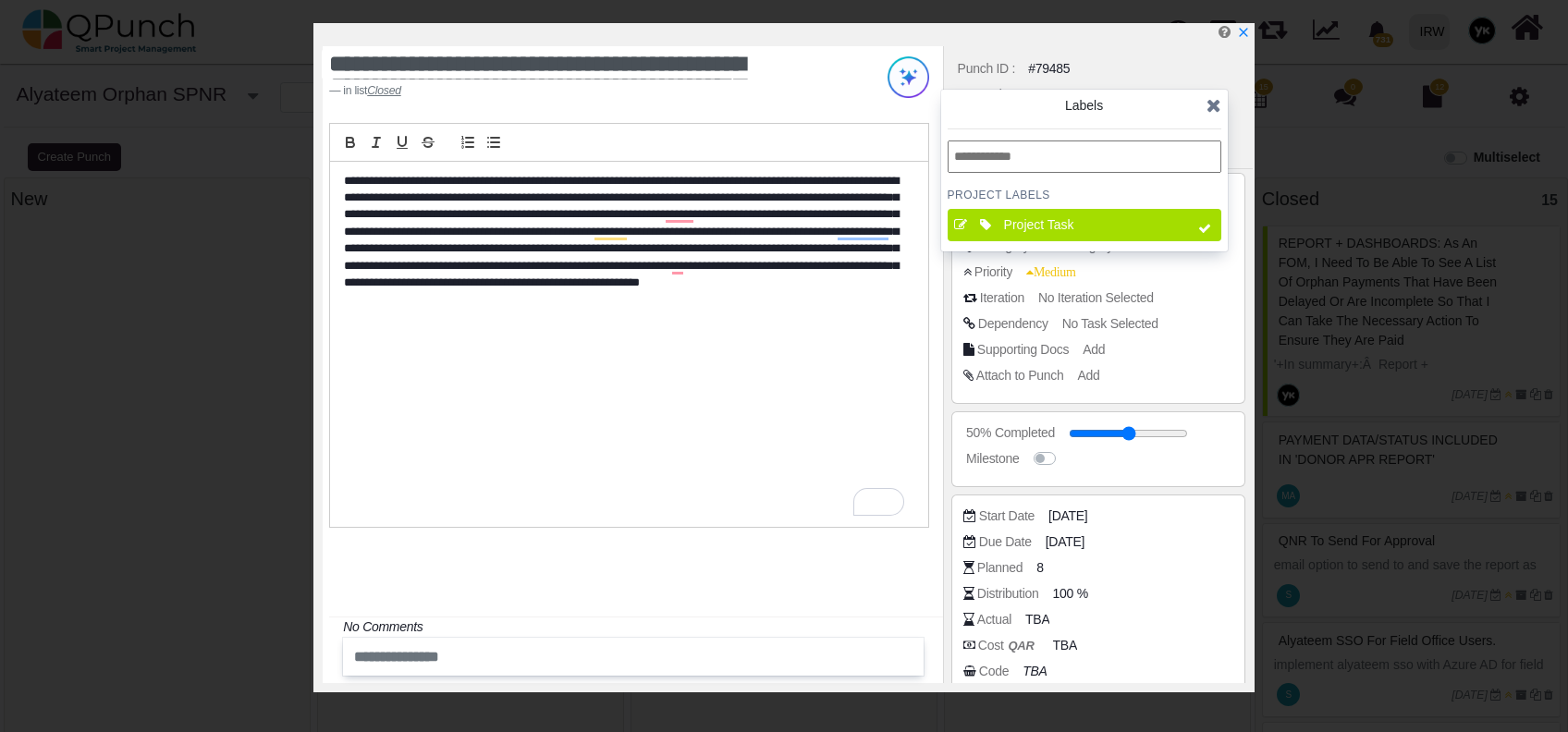 click at bounding box center [1214, 105] 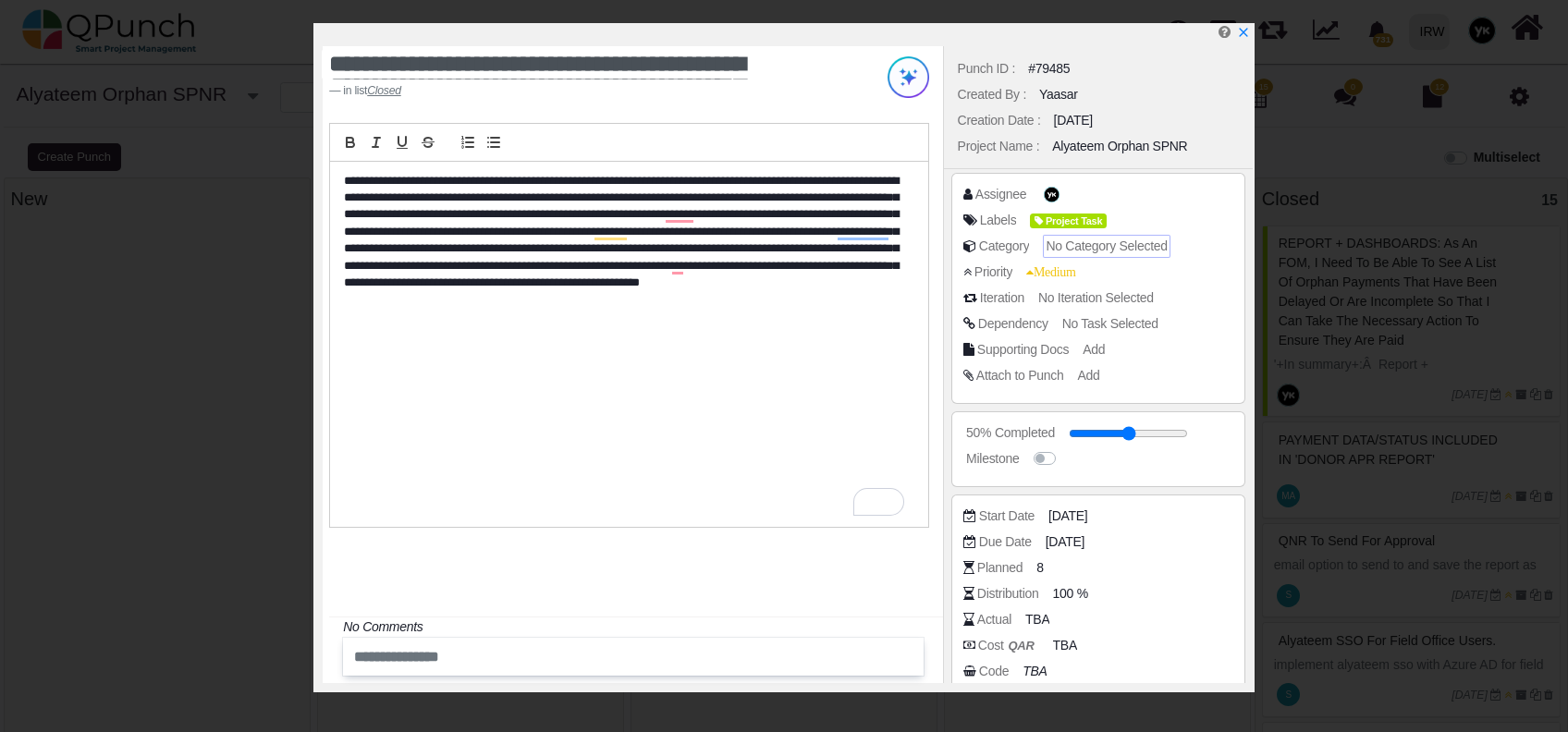 click on "No
Category
Selected" at bounding box center (1106, 246) 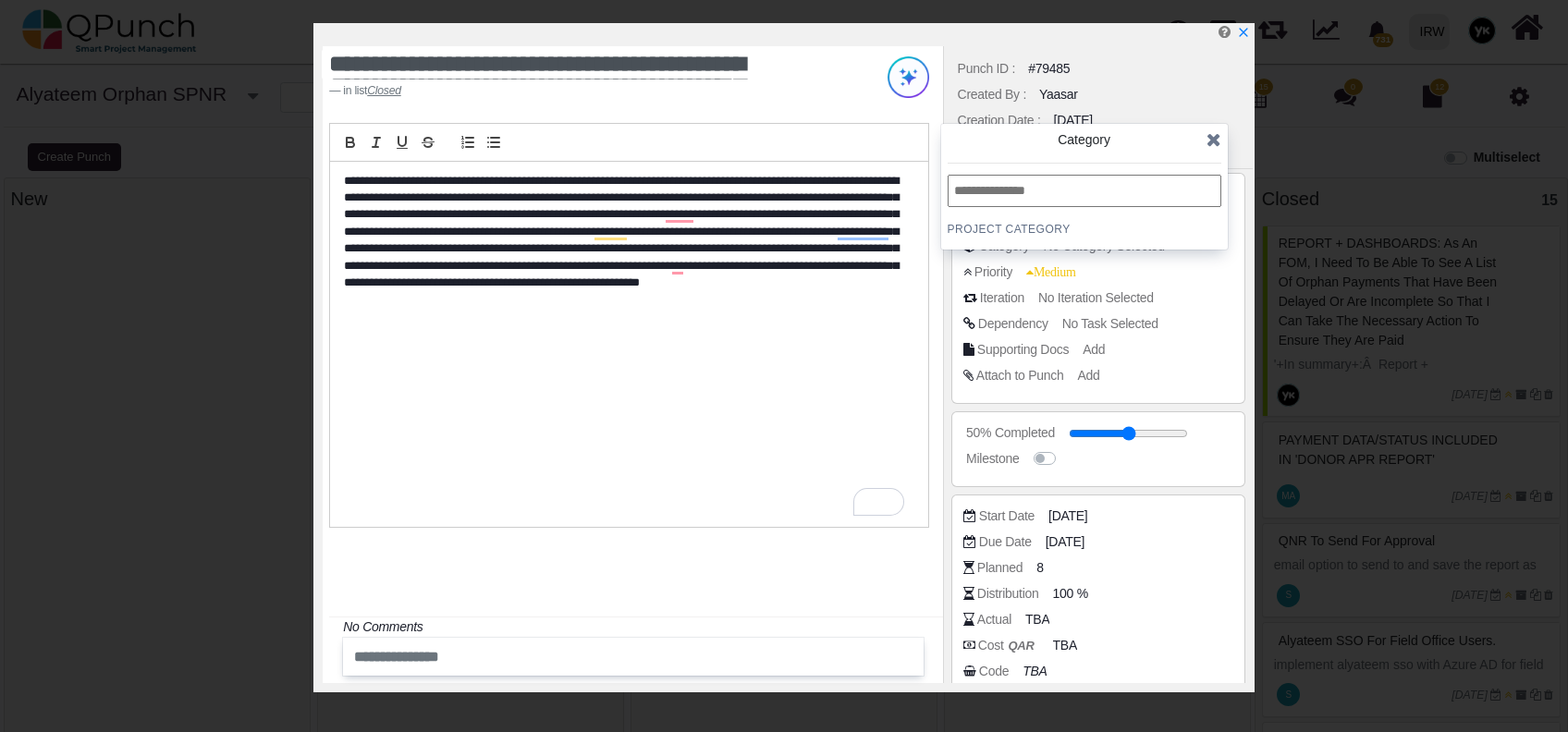 click at bounding box center [1084, 190] 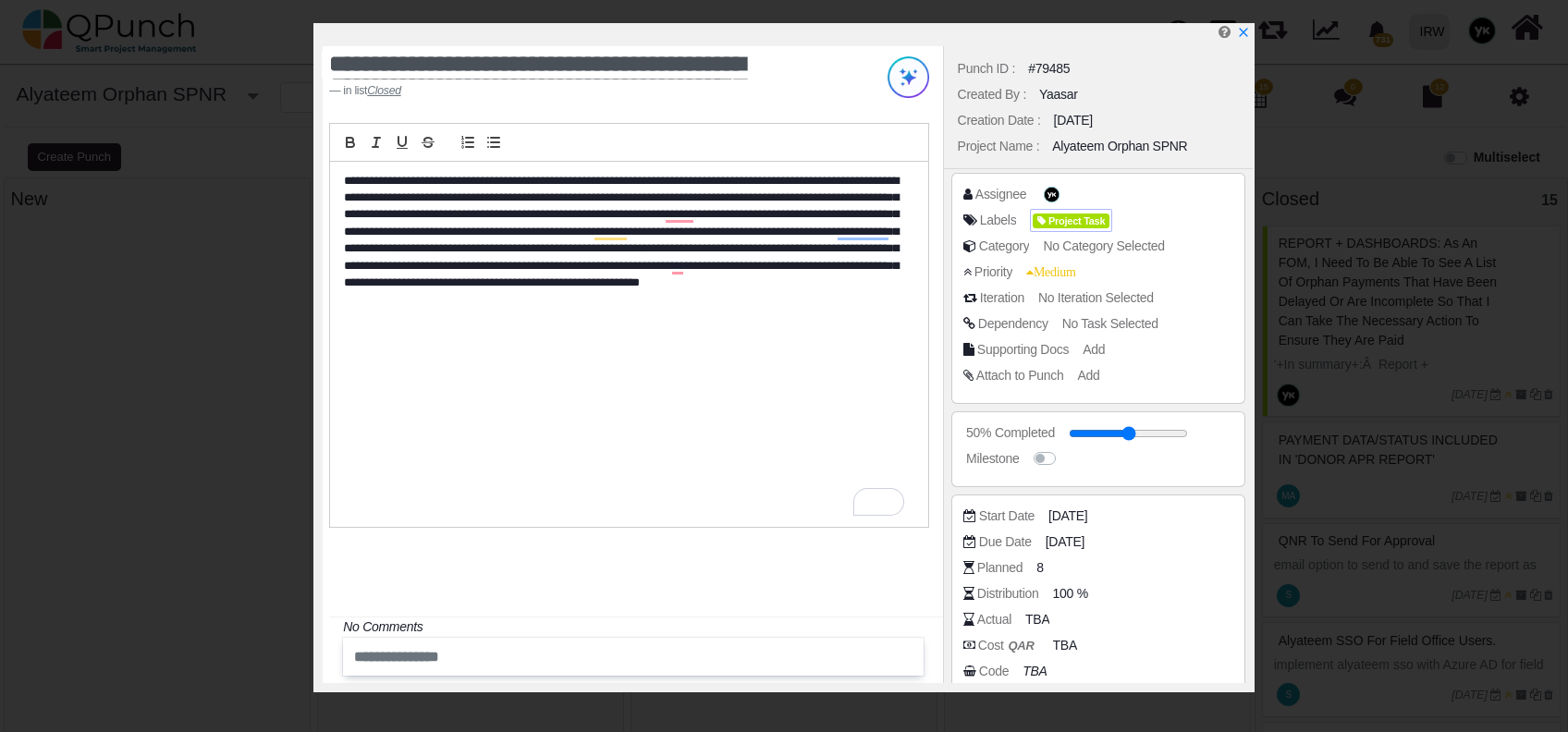 click on "Assignee" at bounding box center (1098, 198) 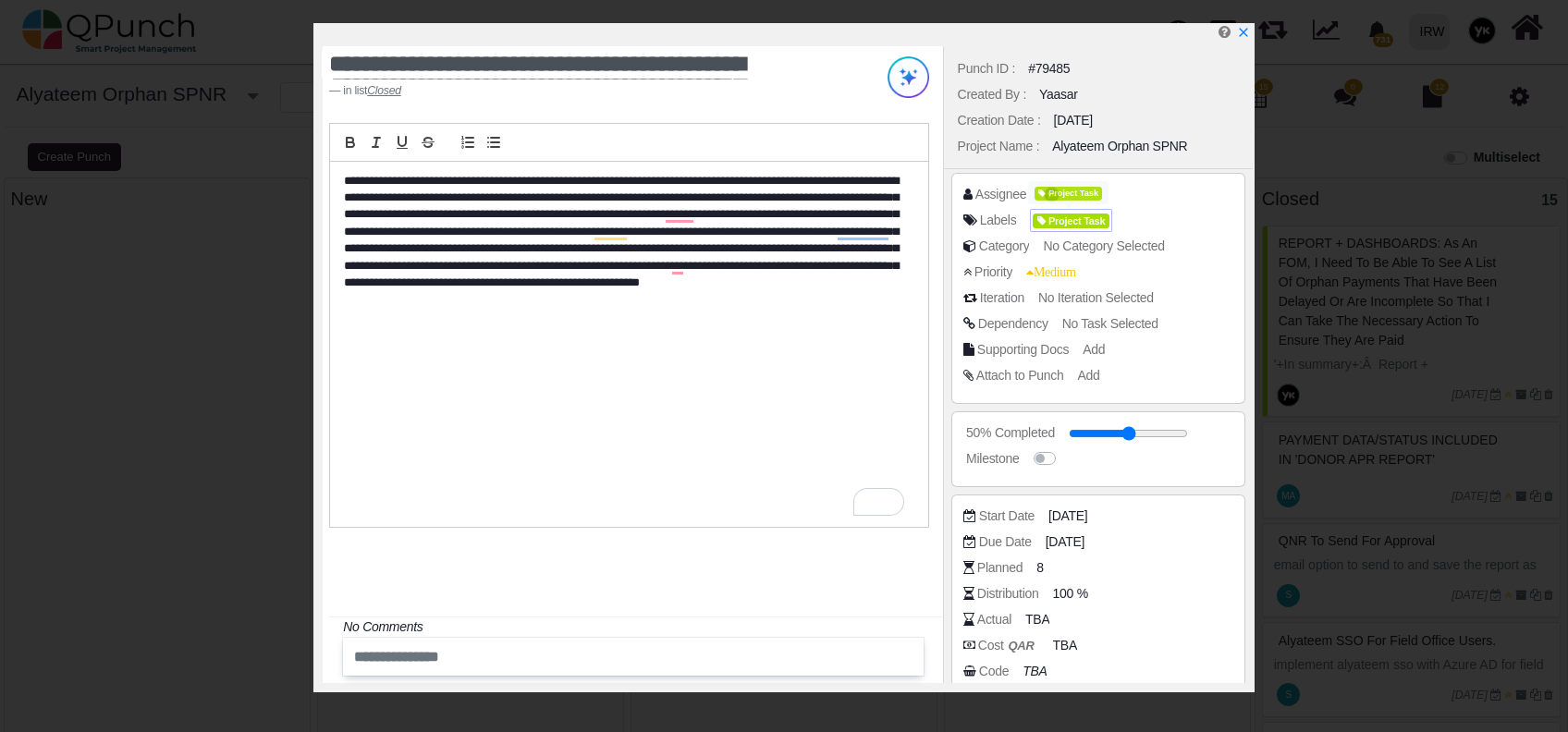 click on "Project Task" at bounding box center [1071, 221] 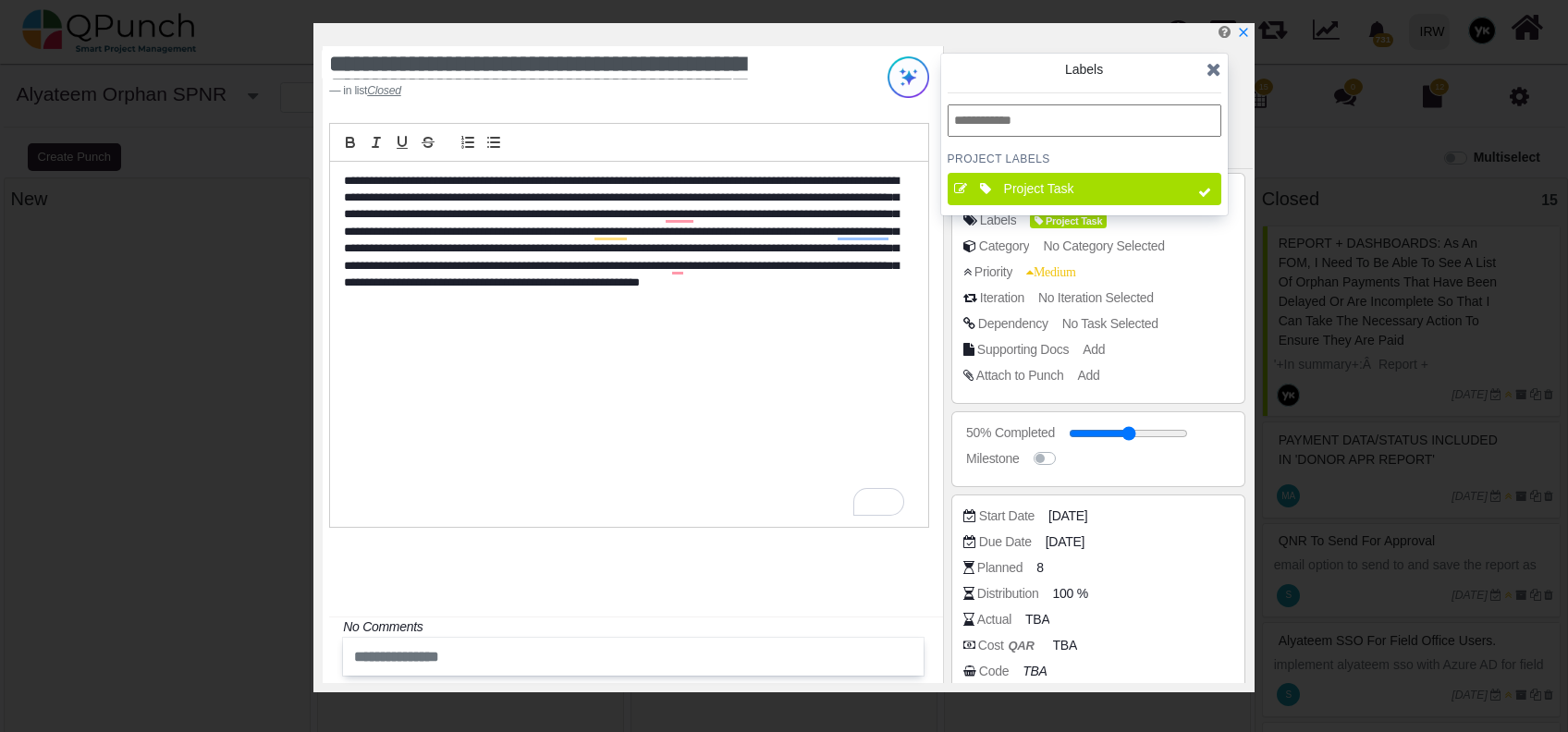 click at bounding box center (961, 189) 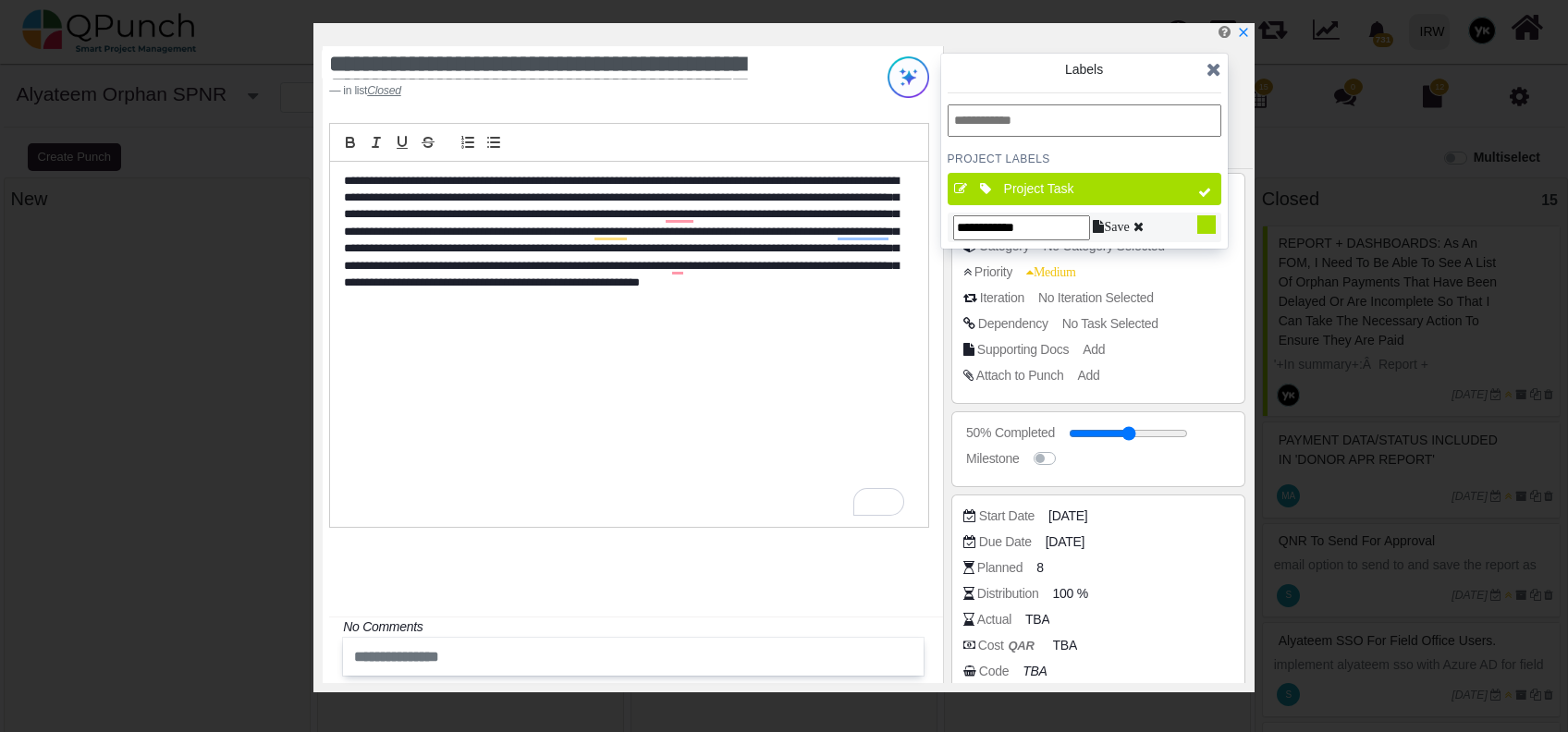 click at bounding box center [1084, 120] 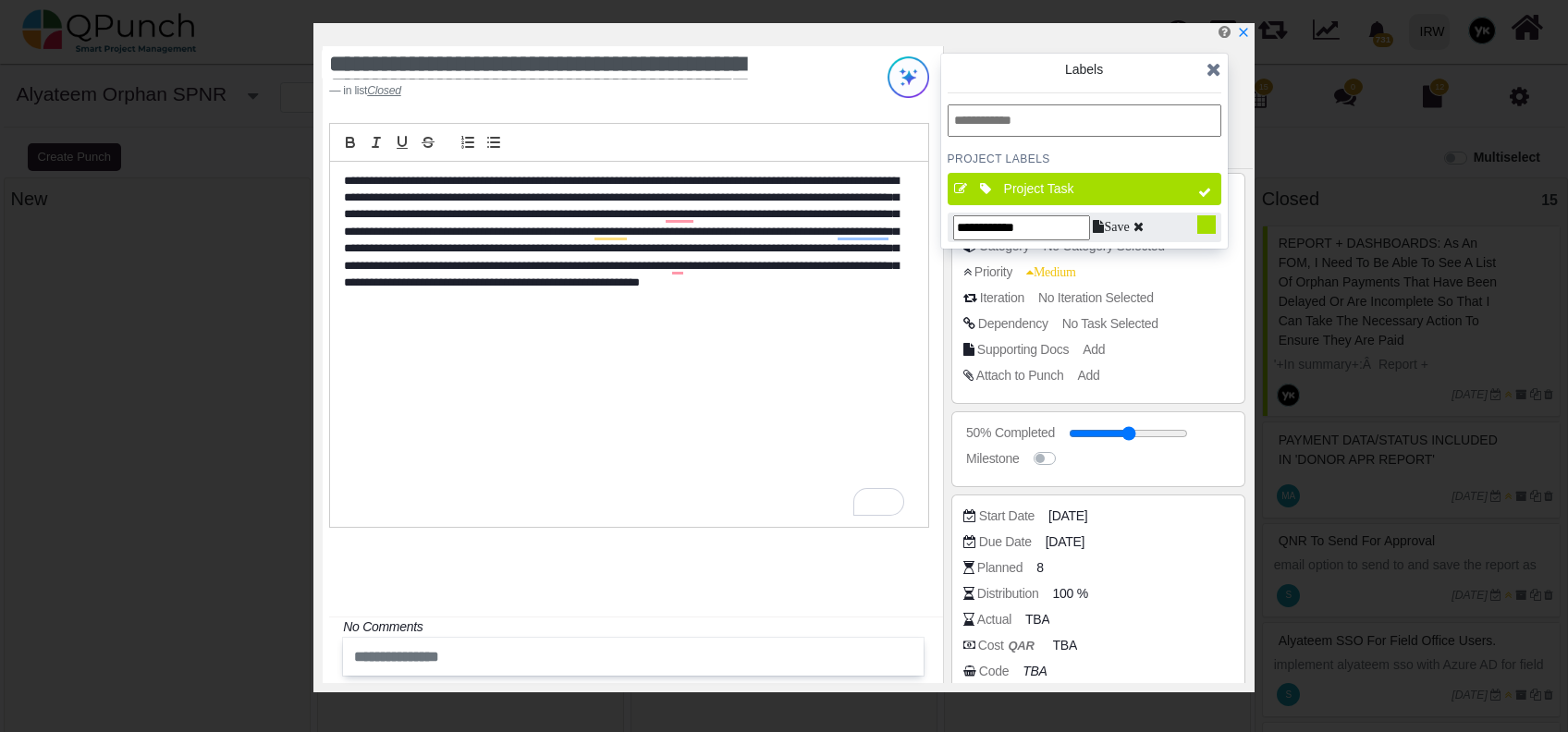 click on "Save" at bounding box center [1110, 226] 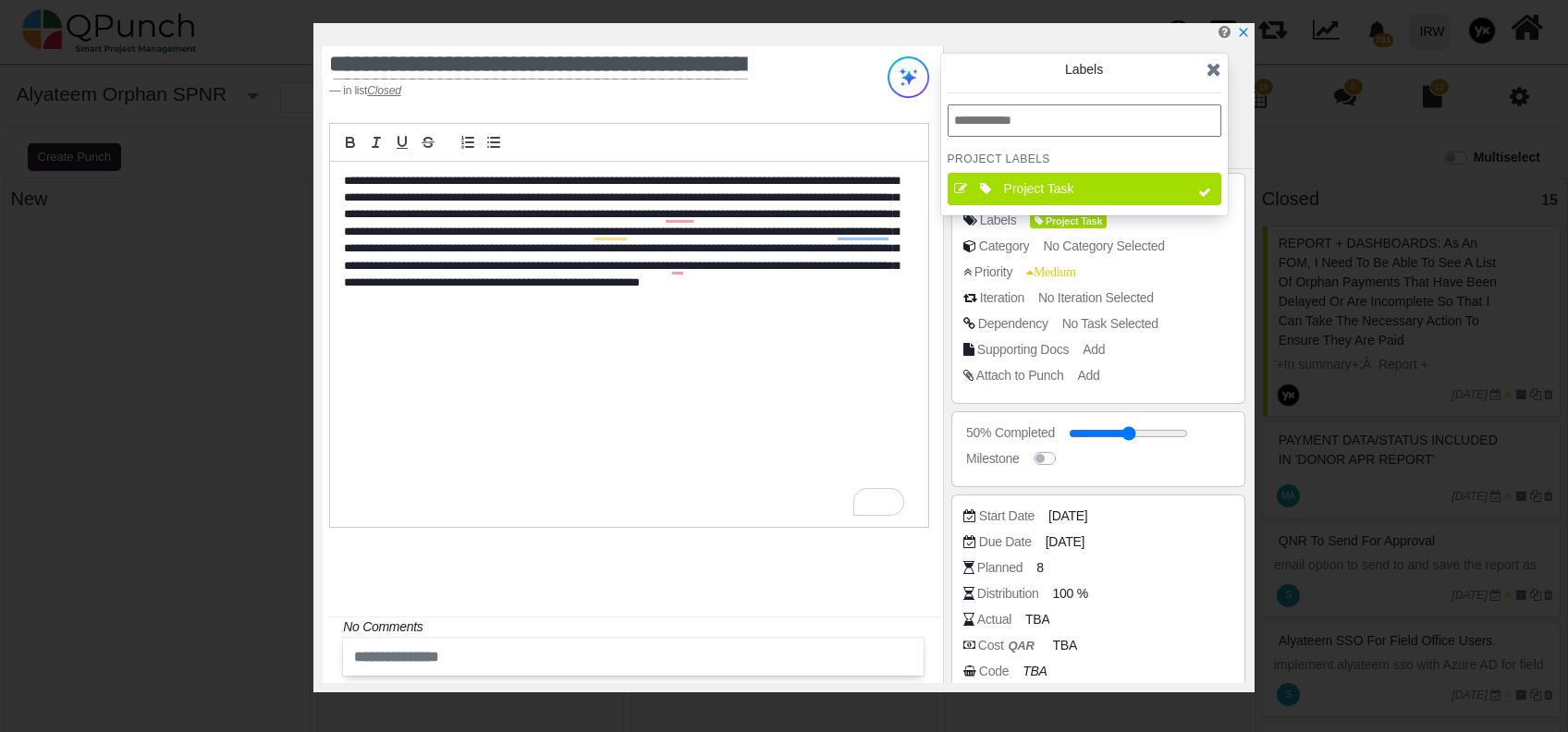 click at bounding box center (1084, 120) 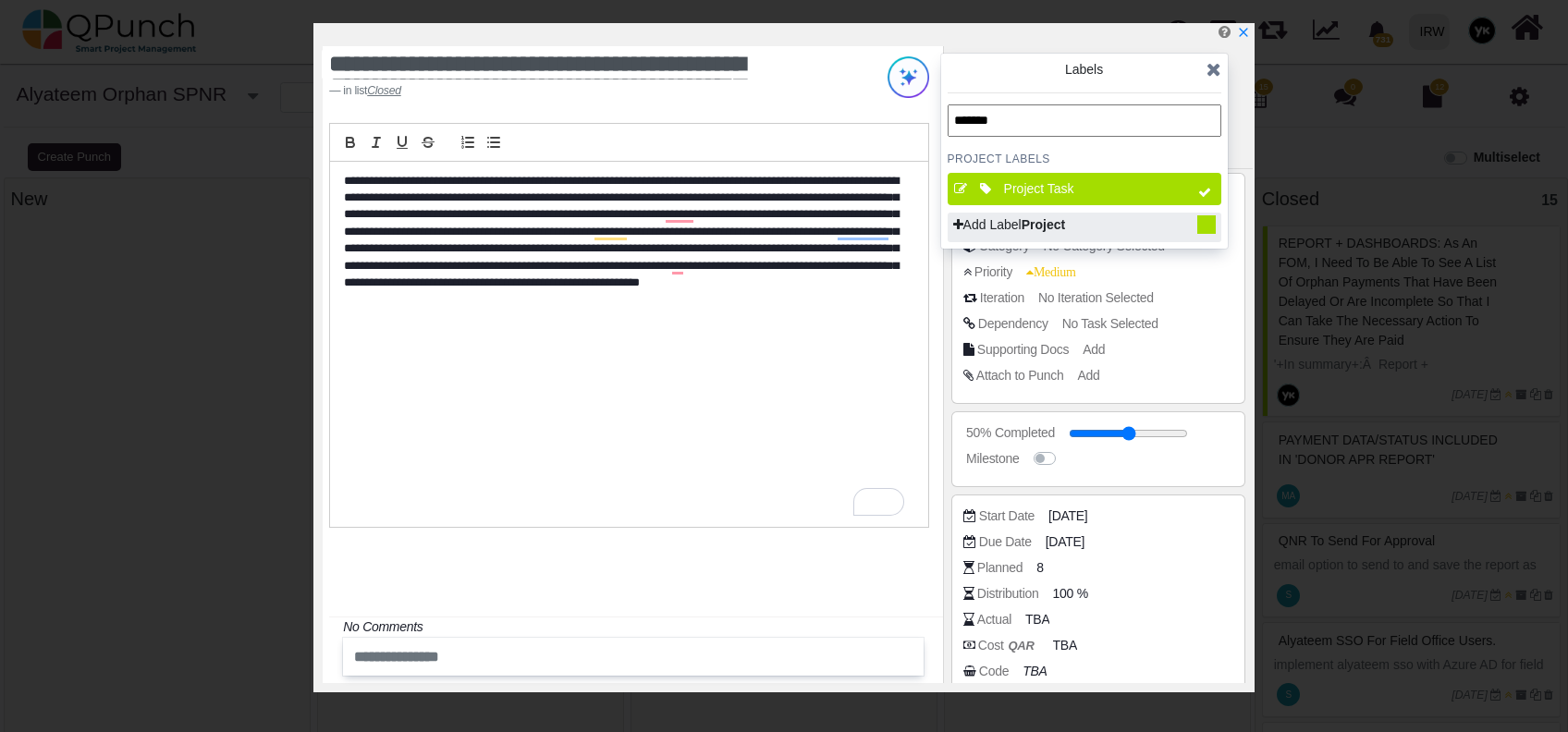 type on "*******" 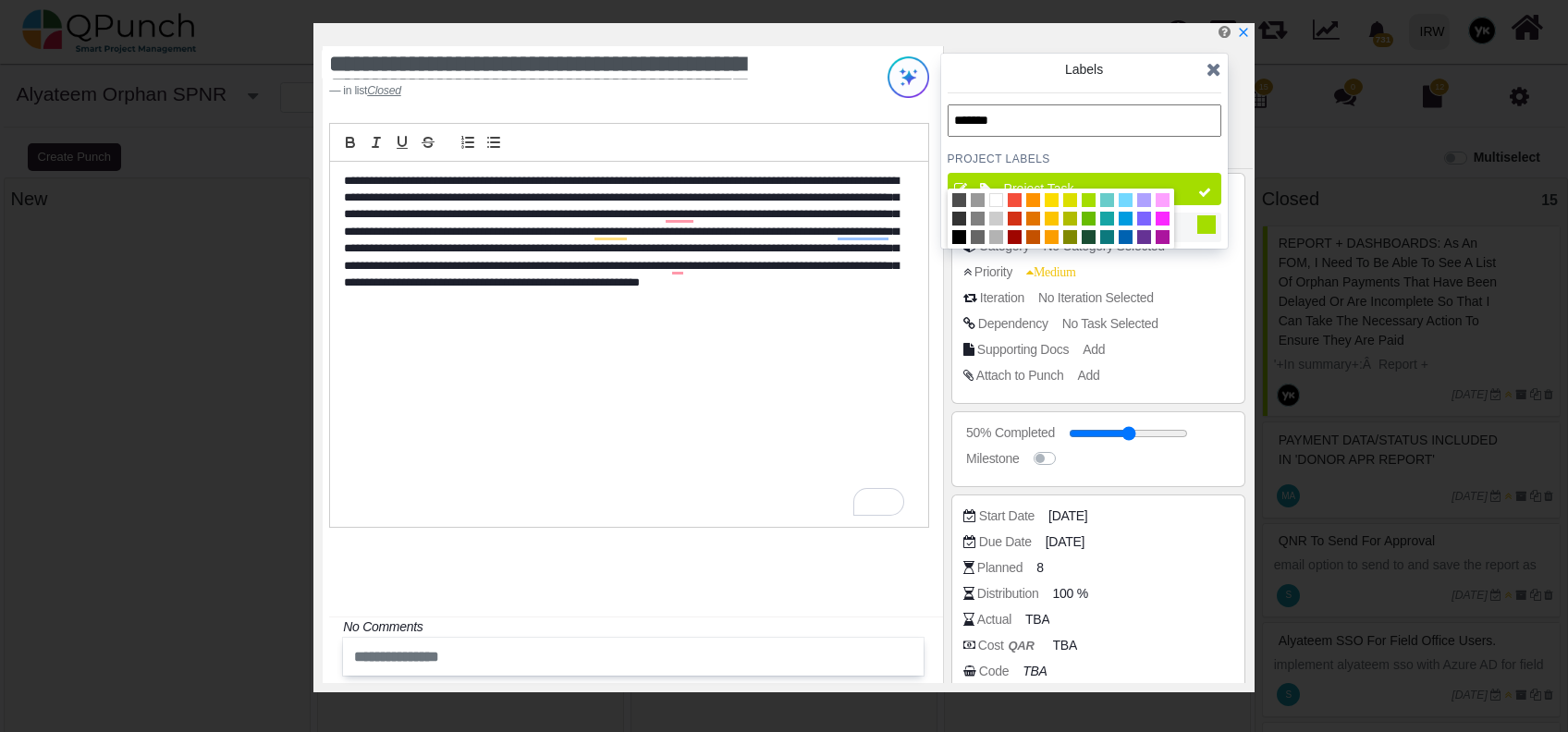 click at bounding box center [1125, 200] 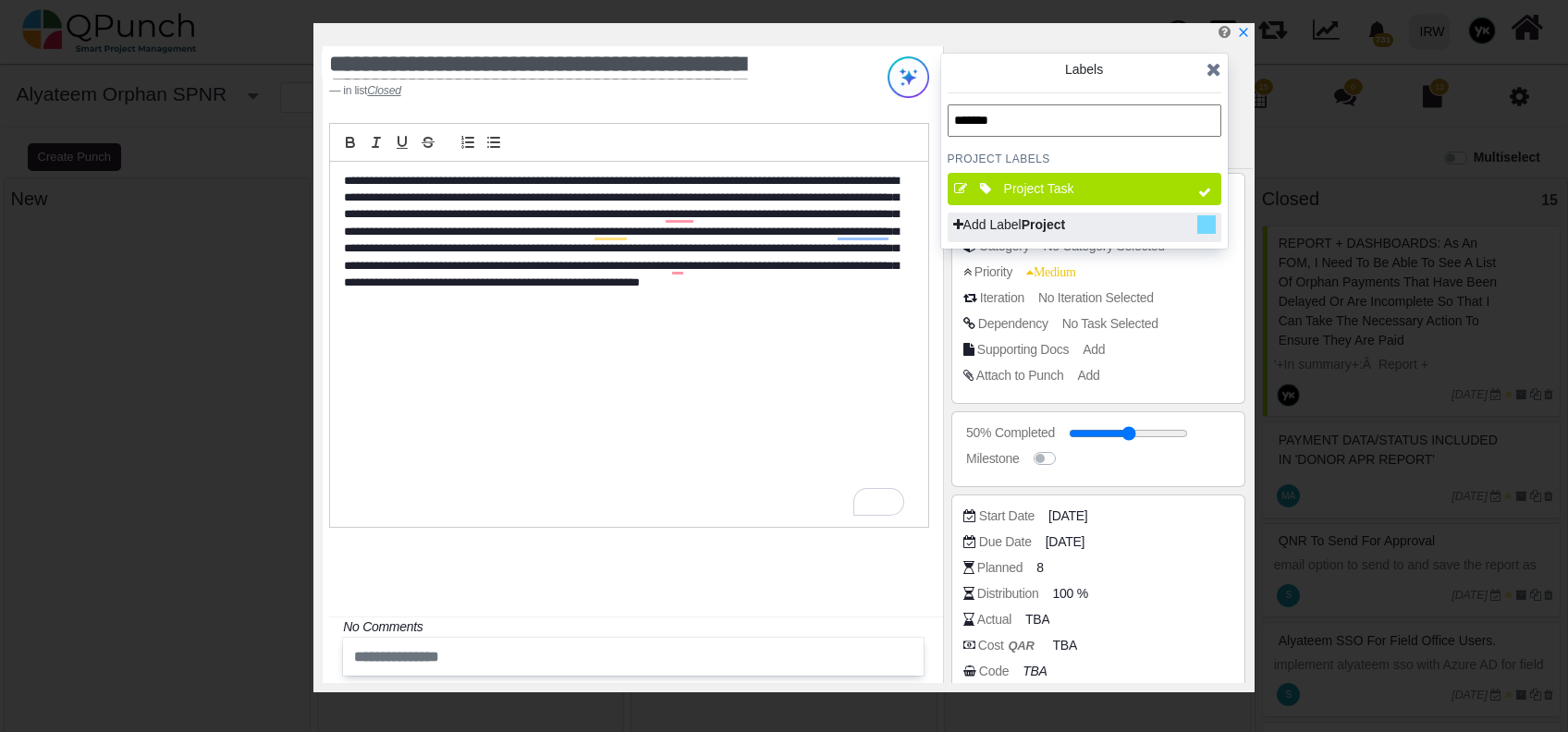 click at bounding box center [958, 225] 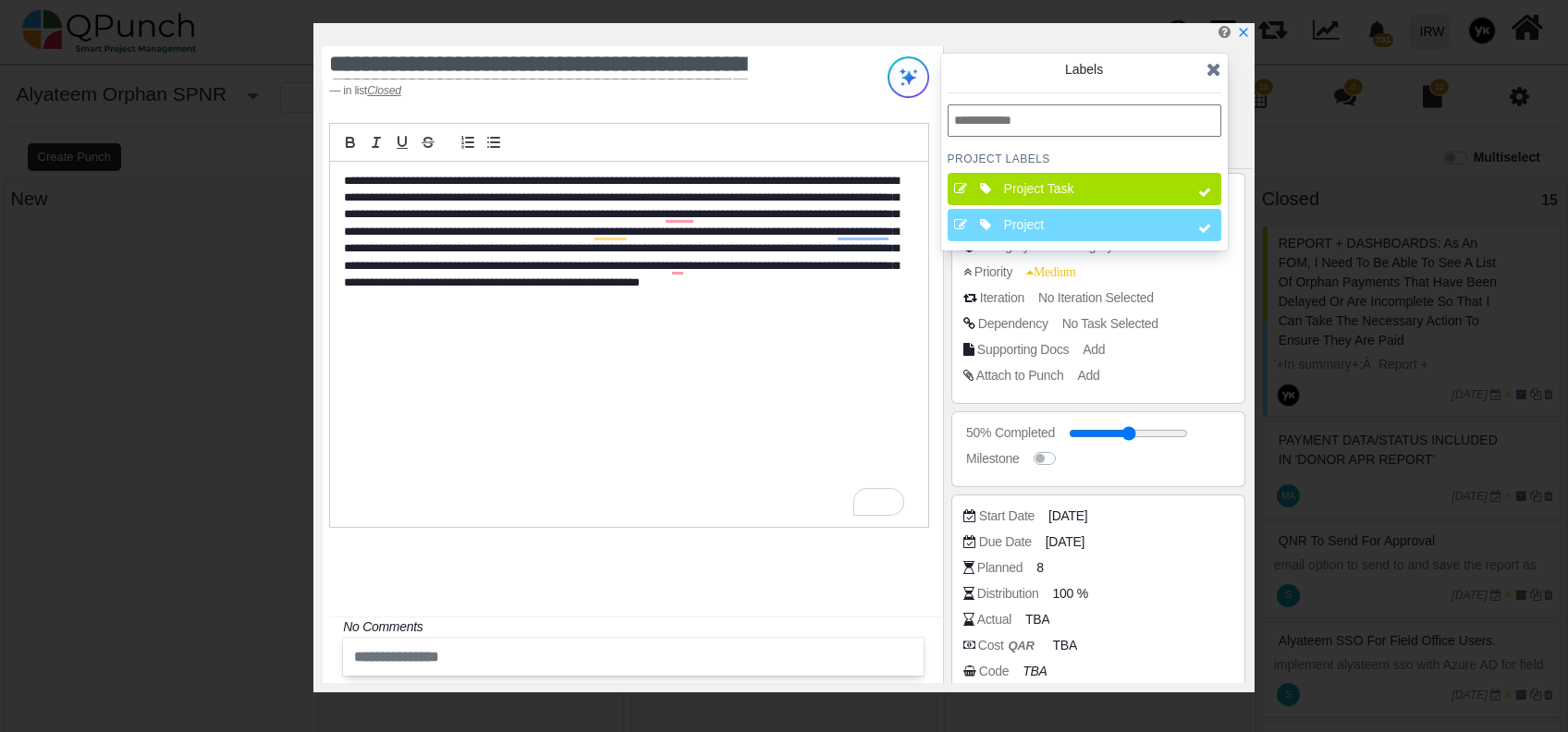click at bounding box center [961, 225] 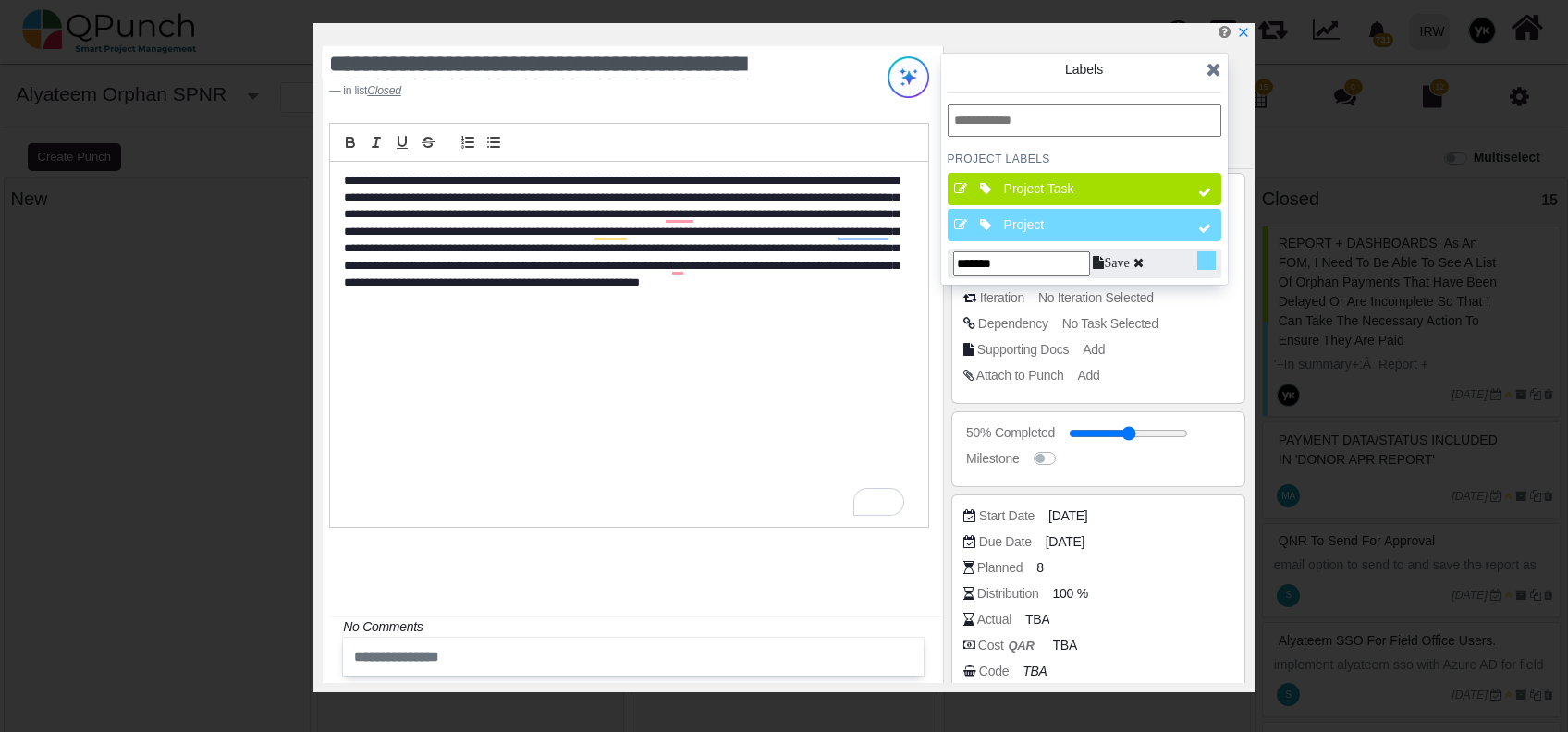 click at bounding box center [1207, 261] 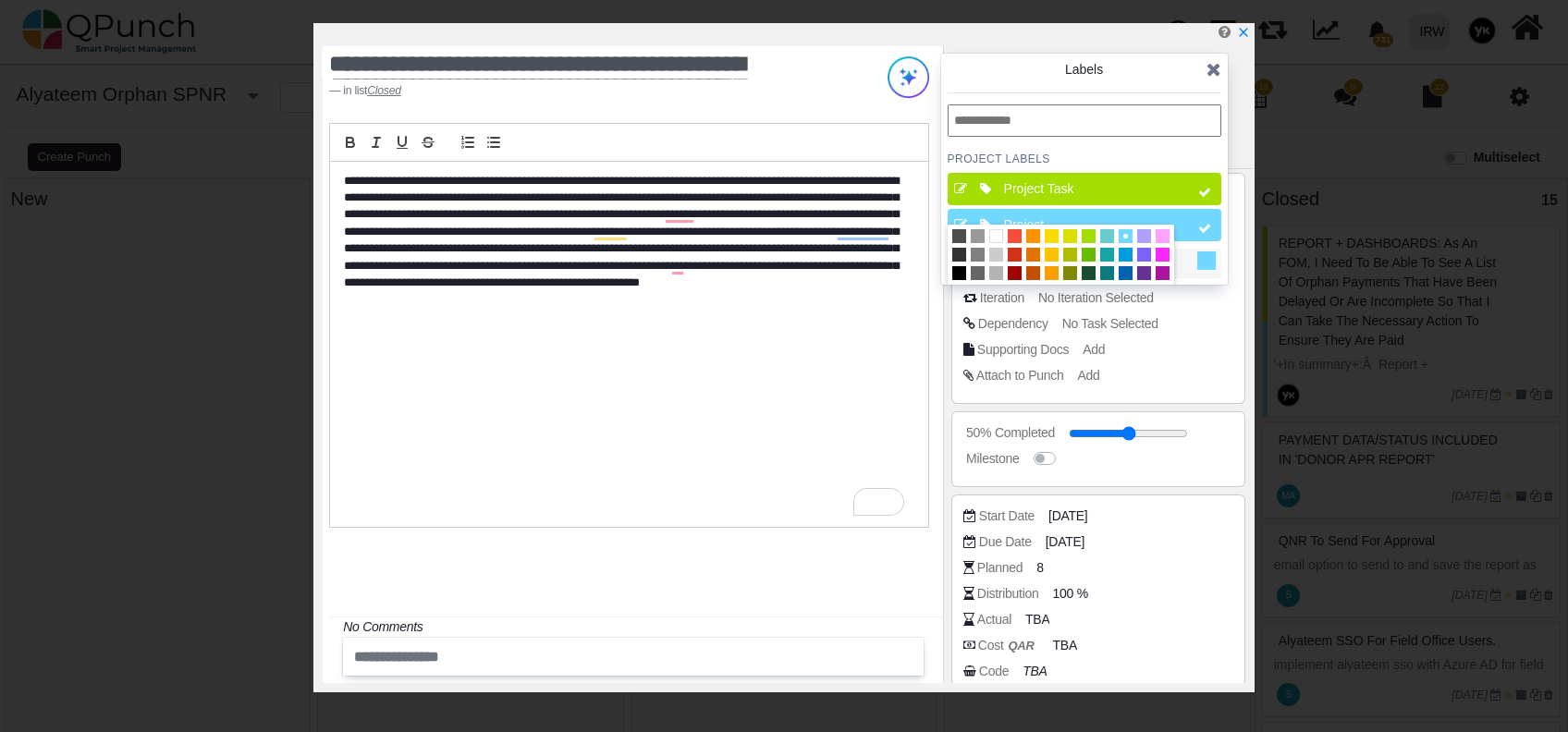 click at bounding box center (1033, 236) 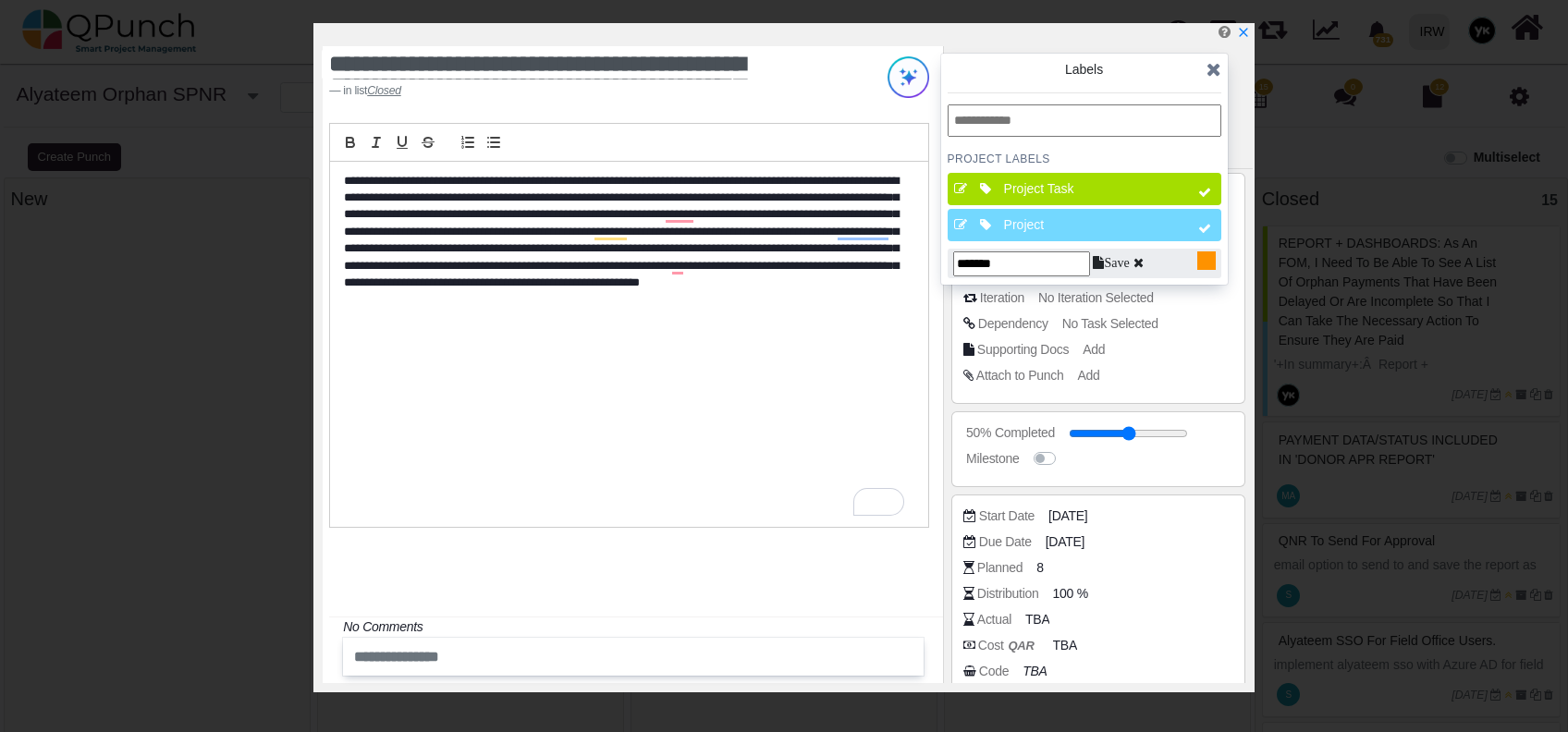 click on "Save" at bounding box center (1110, 262) 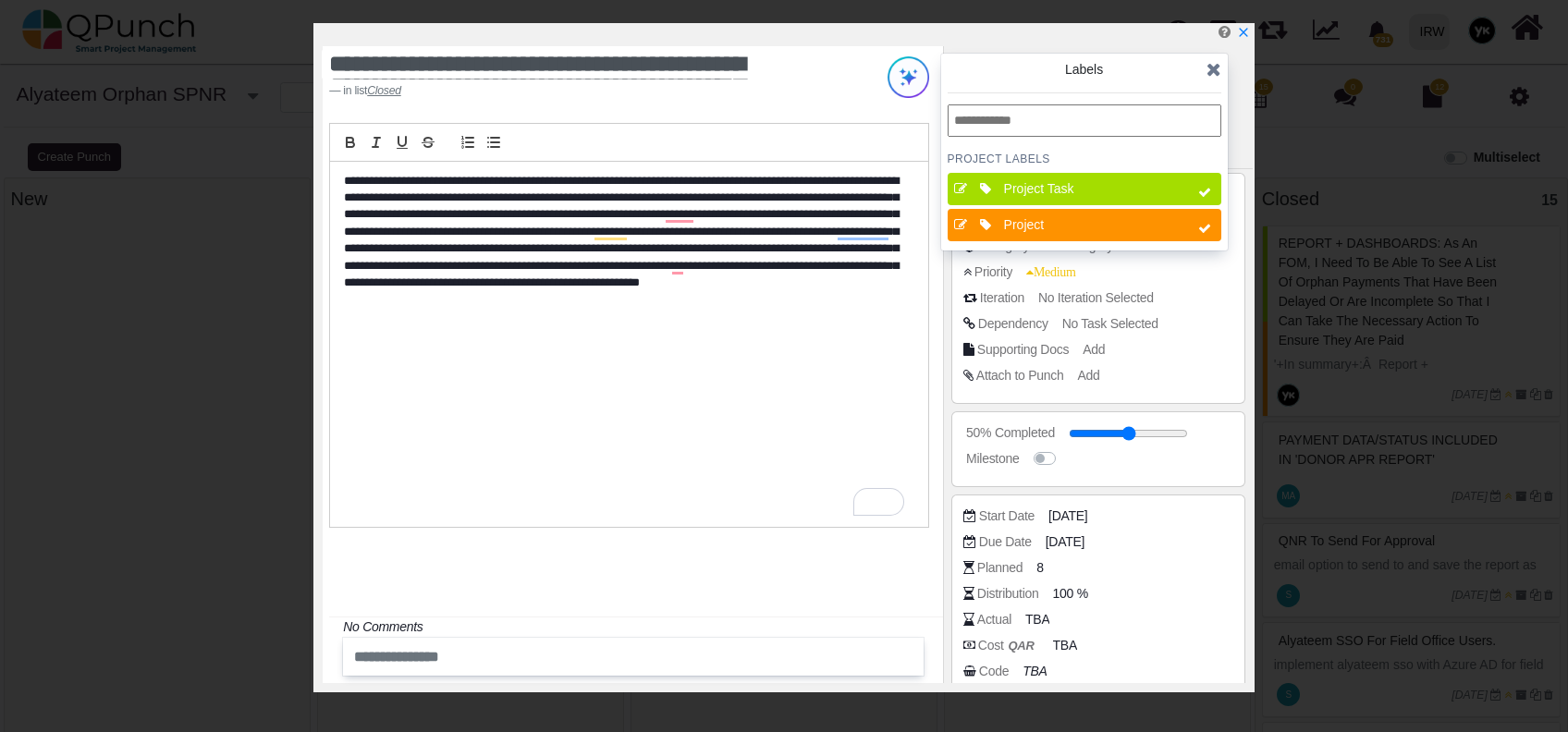 click at bounding box center (961, 189) 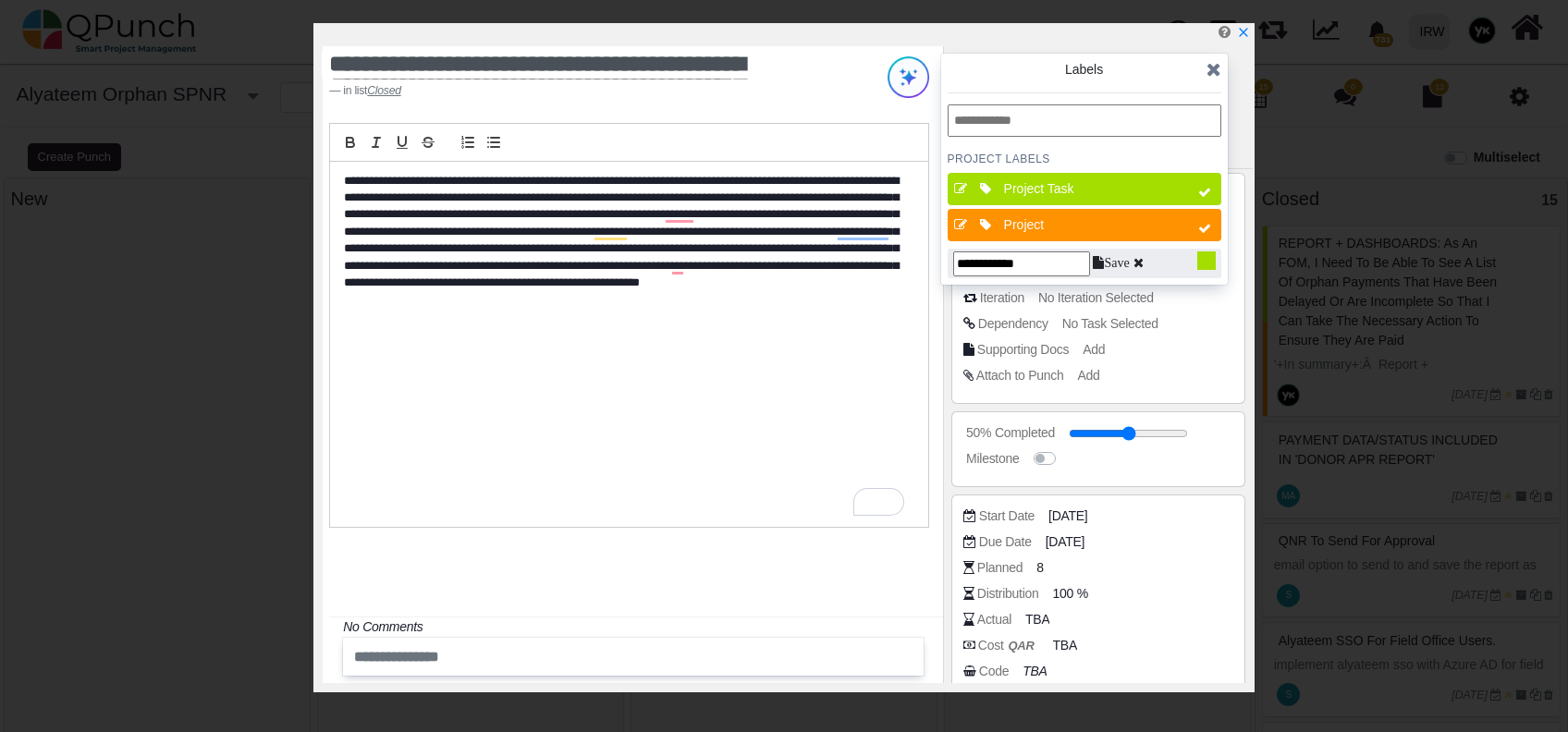 click at bounding box center (1207, 261) 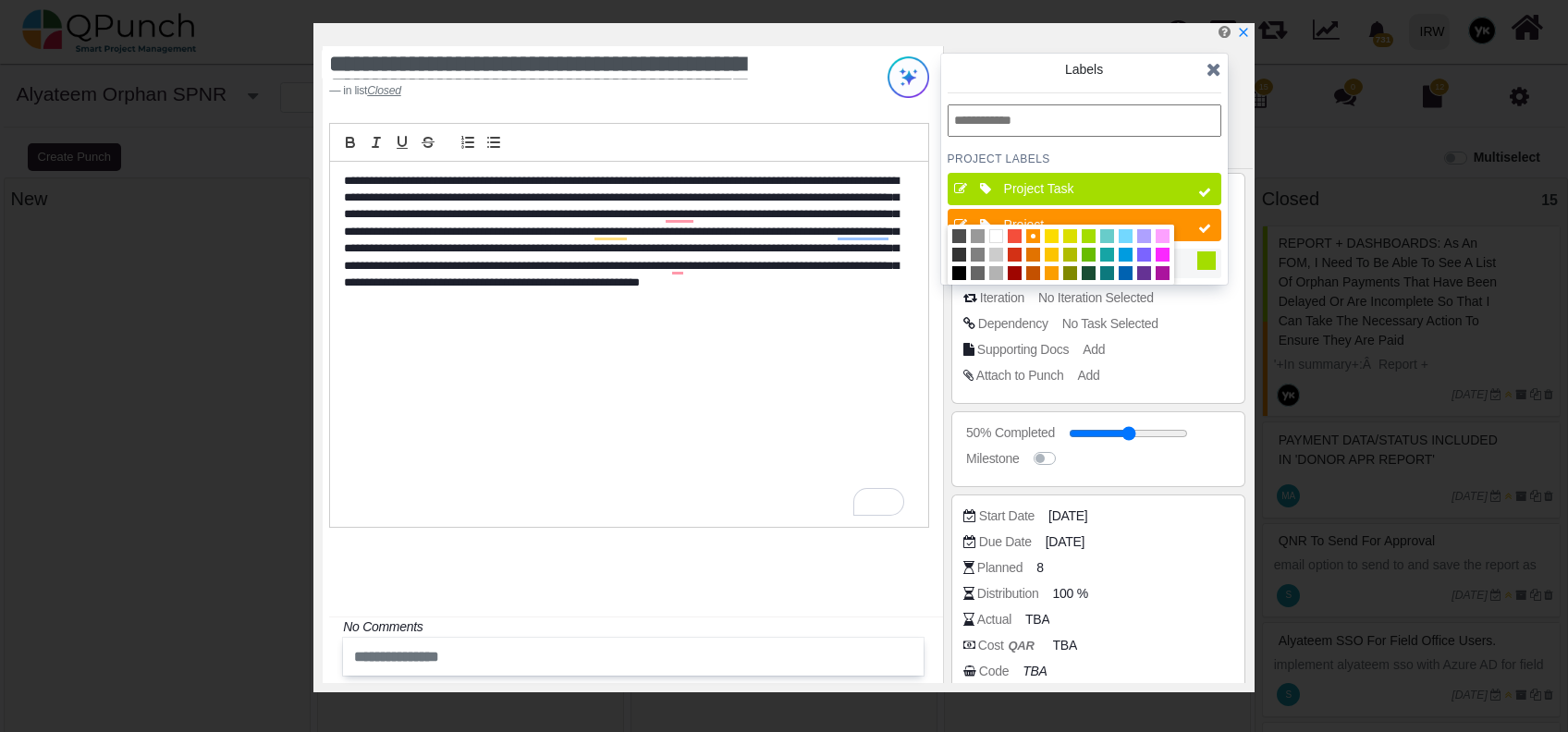 click at bounding box center [1125, 236] 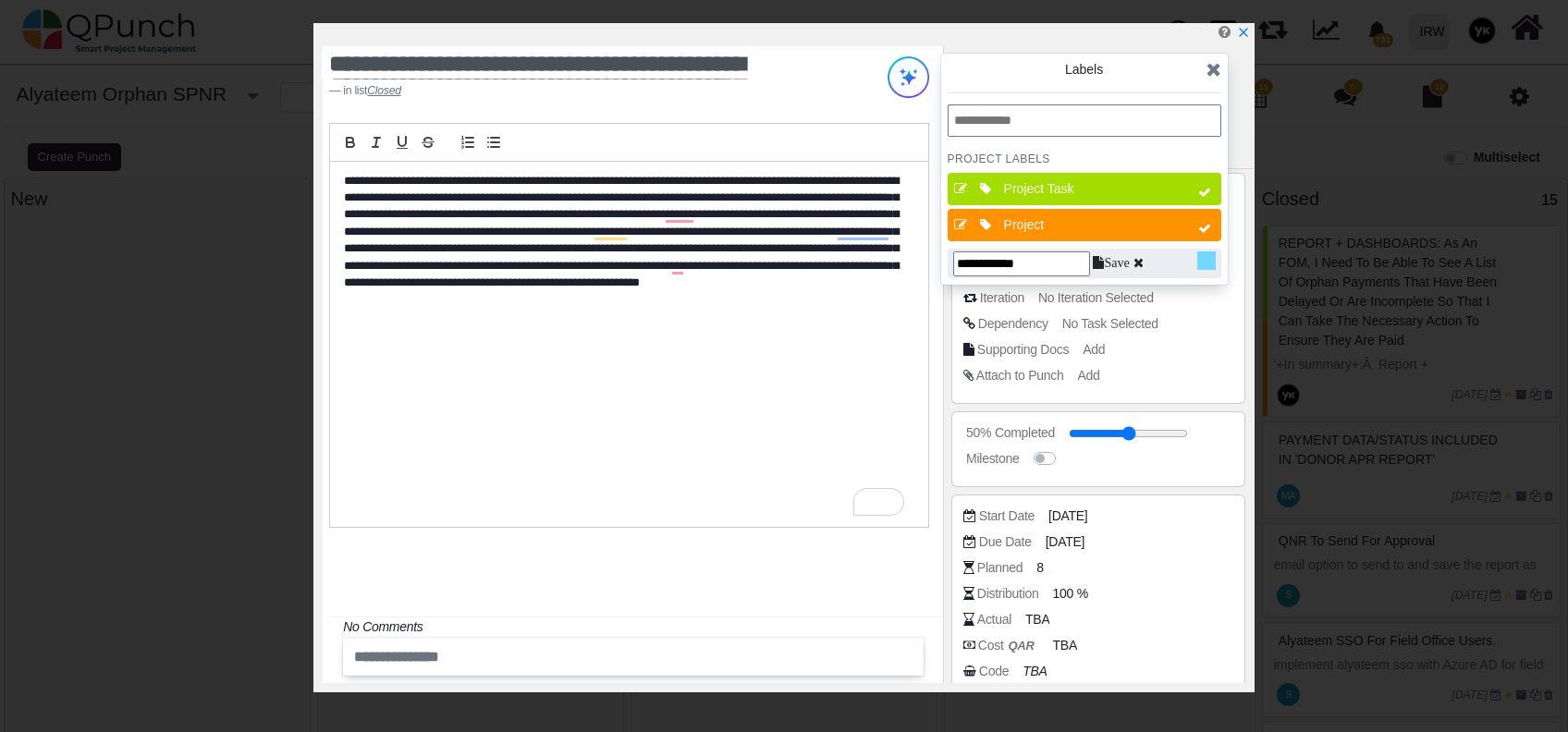 click on "Save" at bounding box center [1110, 262] 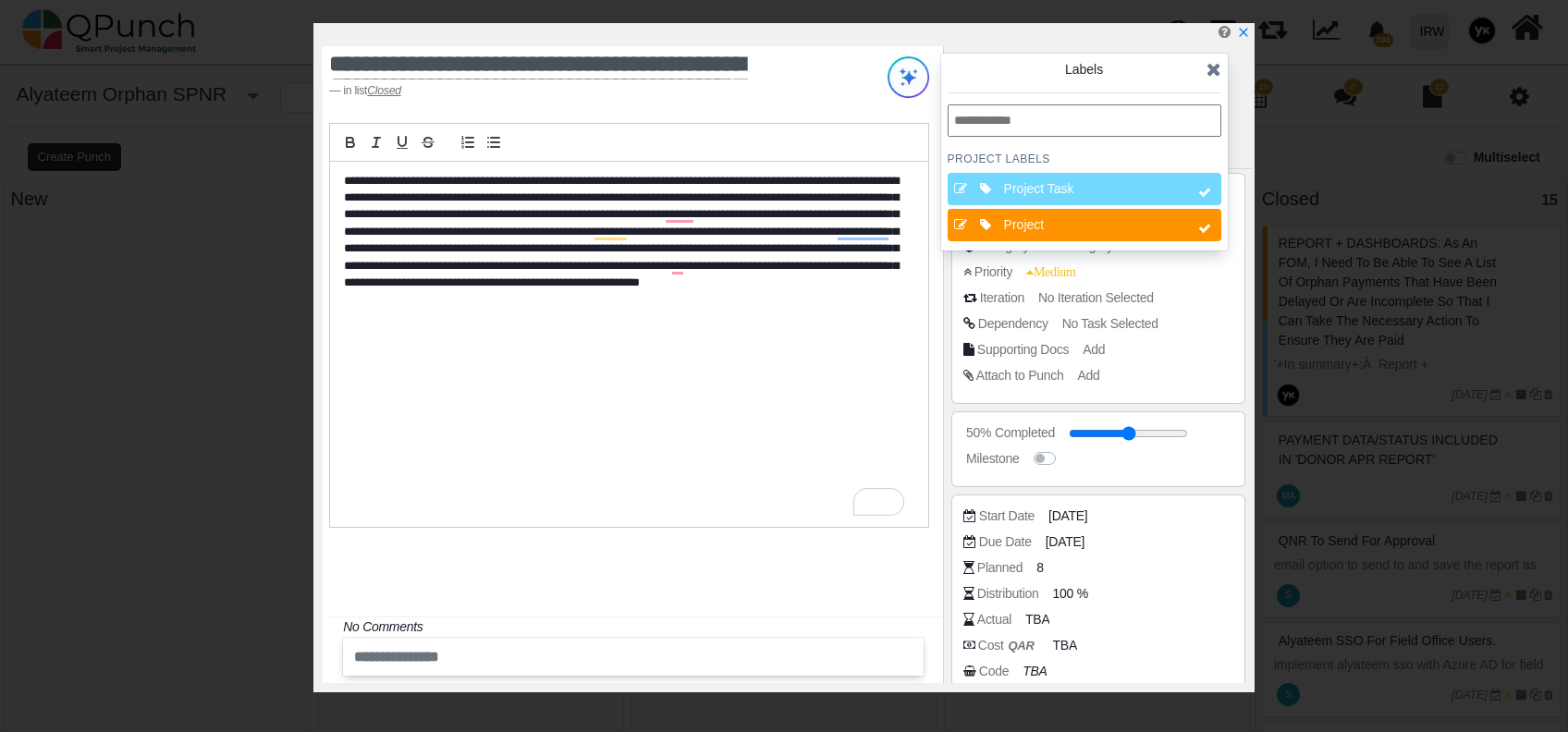 click at bounding box center (1214, 69) 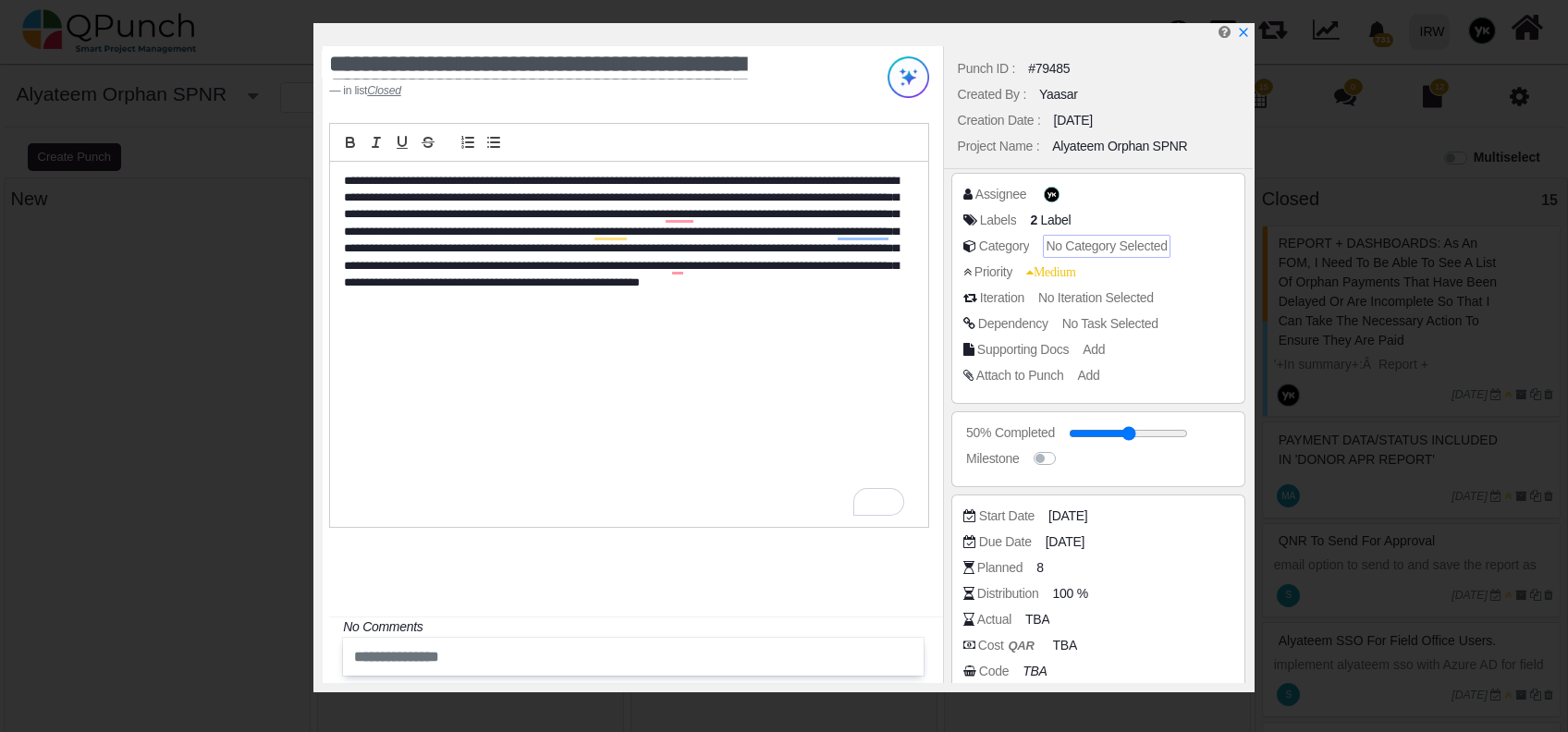 click on "No
Category
Selected" at bounding box center [1106, 246] 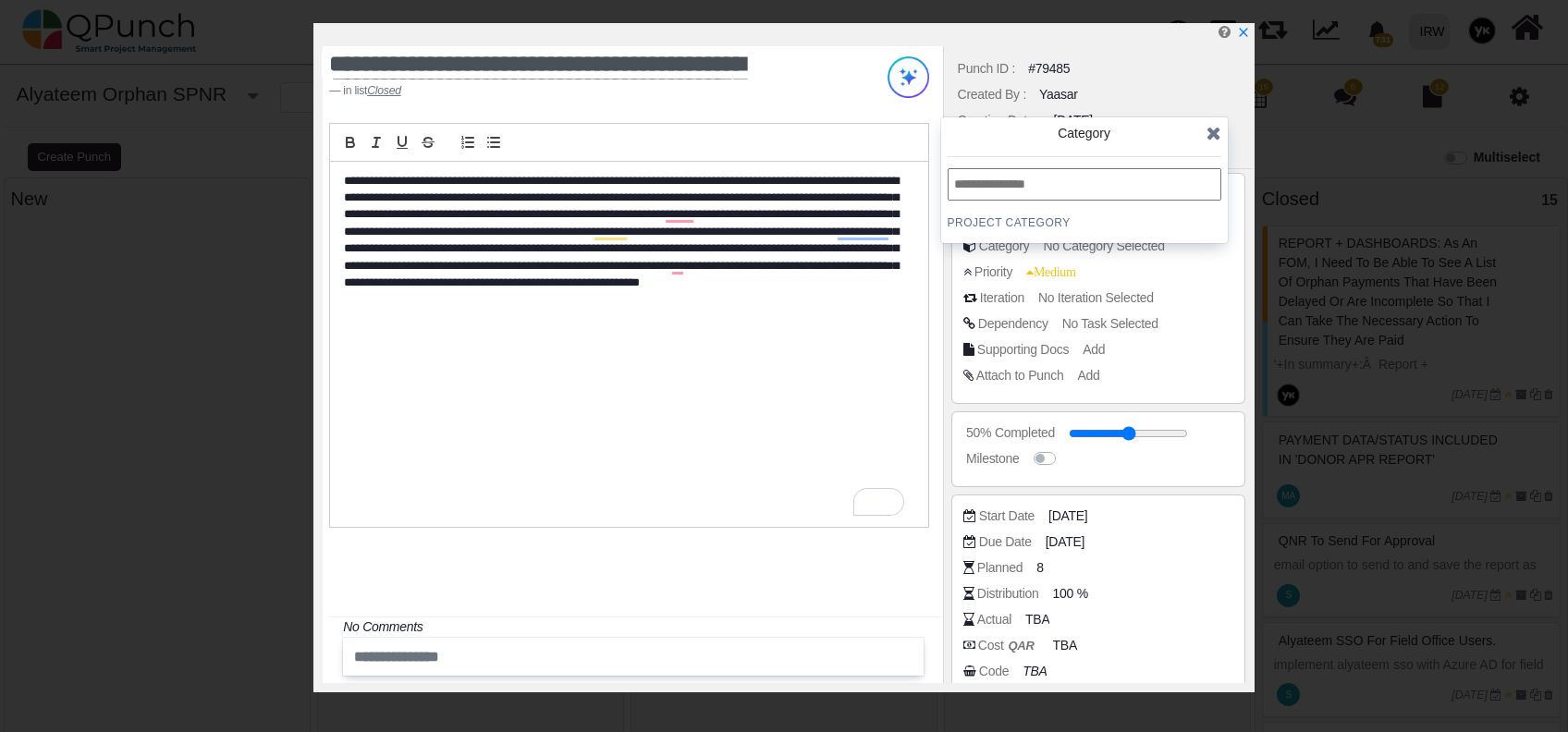 click at bounding box center [1084, 184] 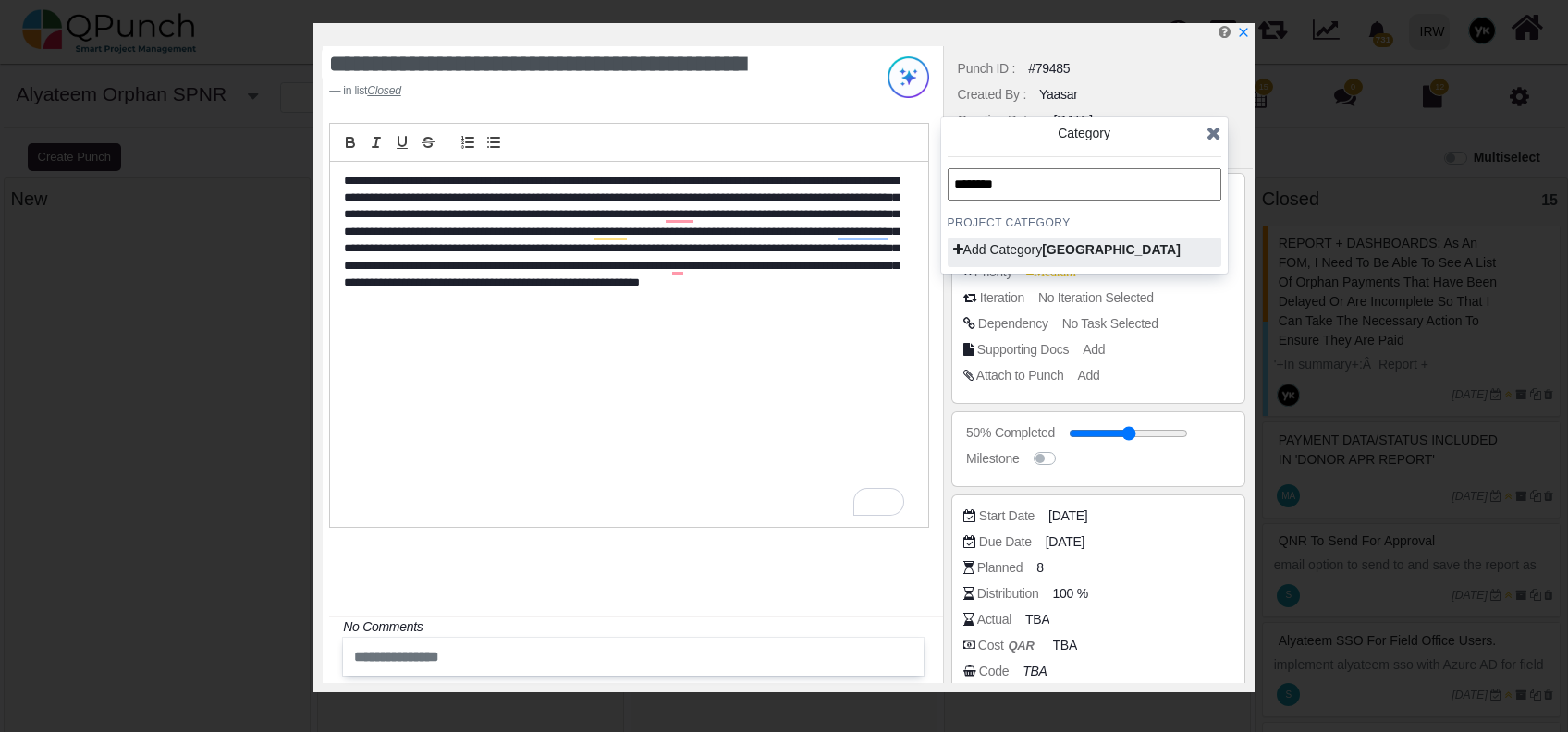 type on "********" 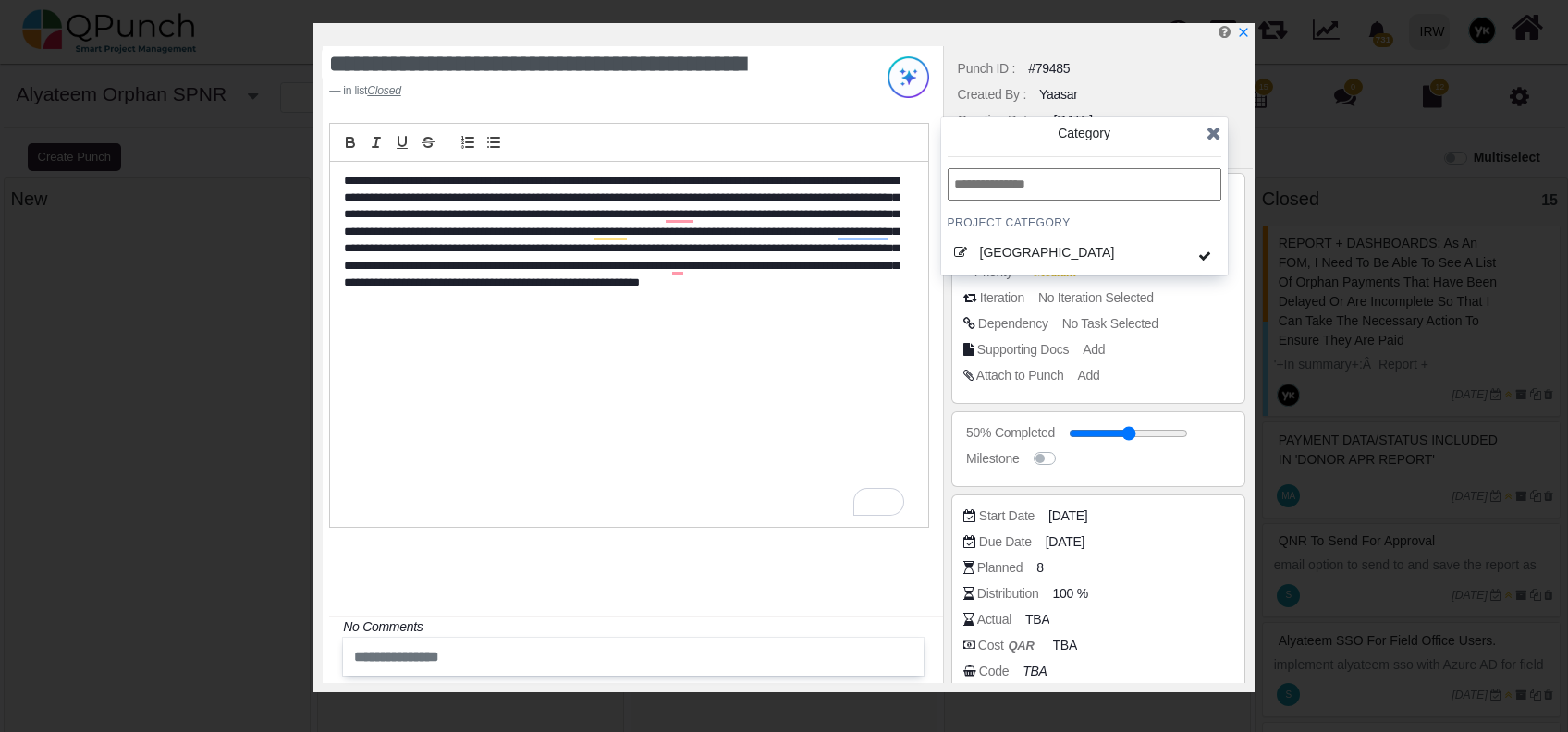 click at bounding box center [1084, 184] 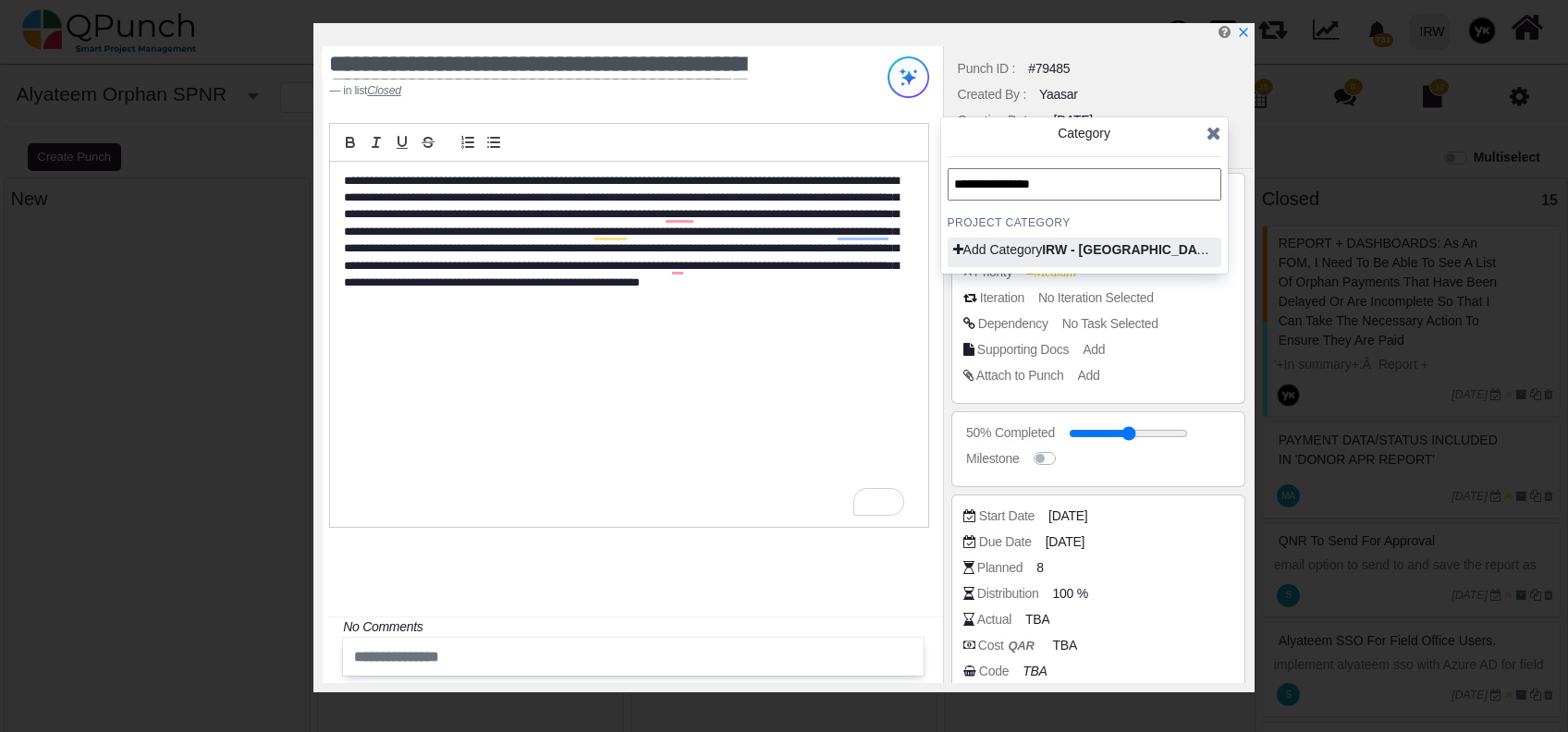 type on "**********" 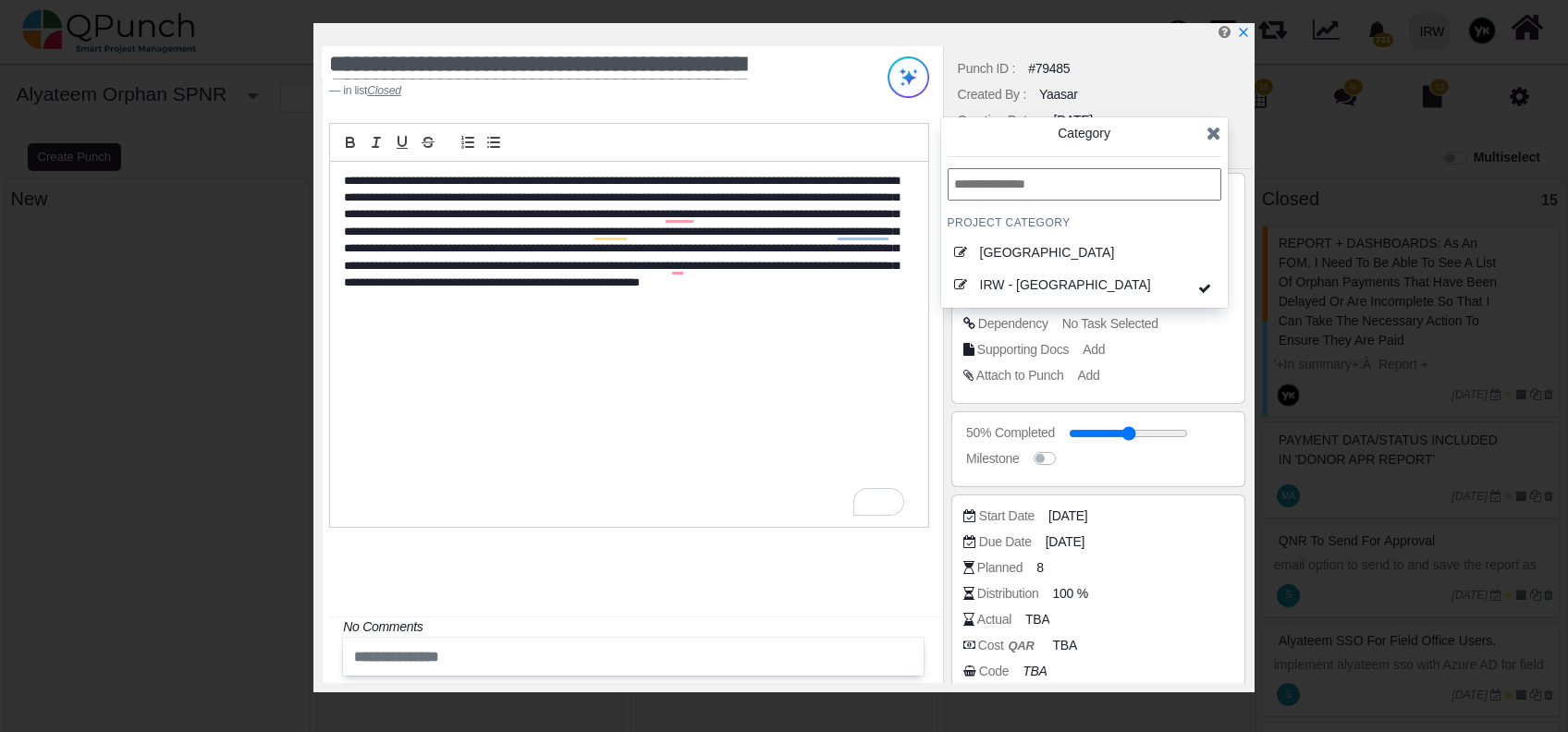 click at bounding box center (1214, 133) 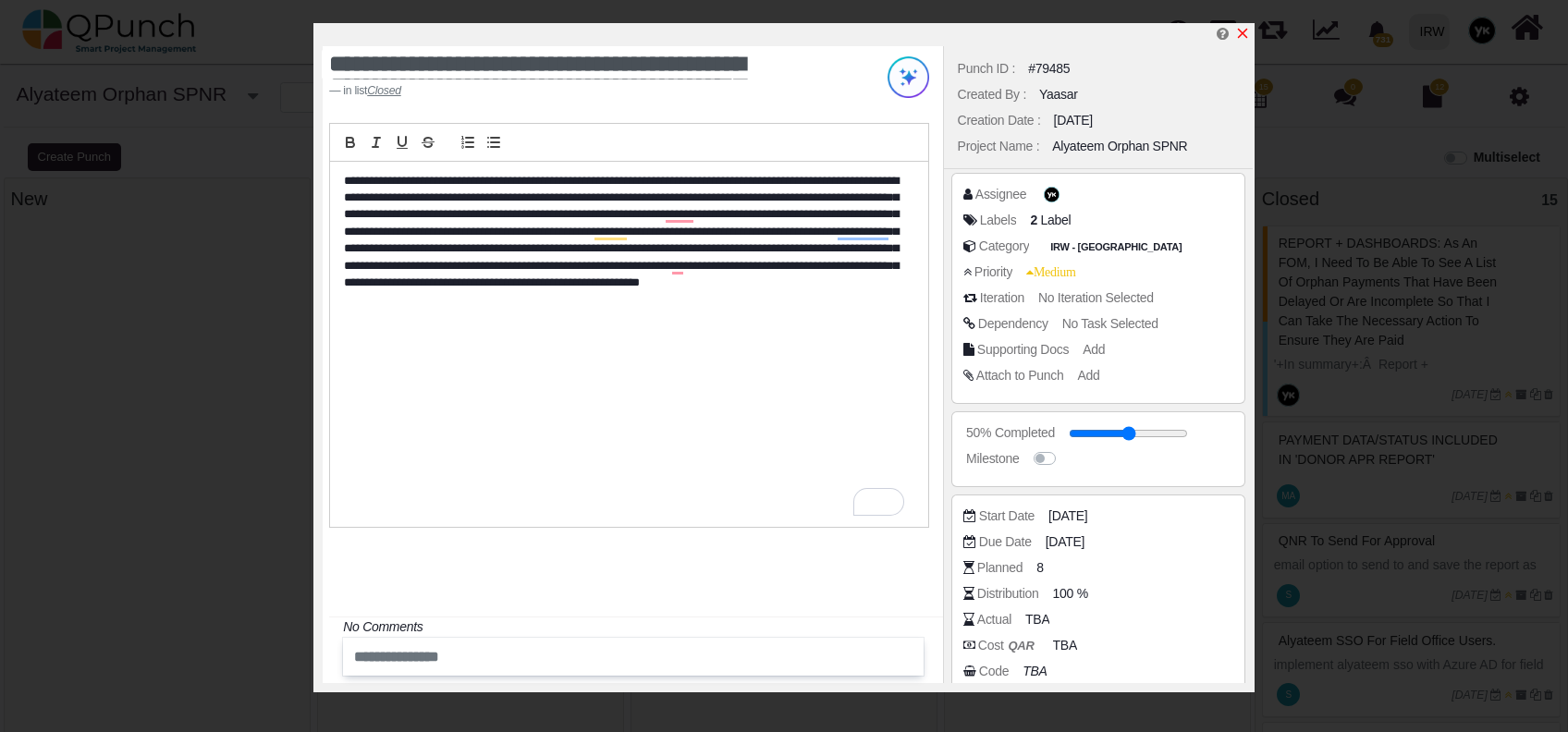 click 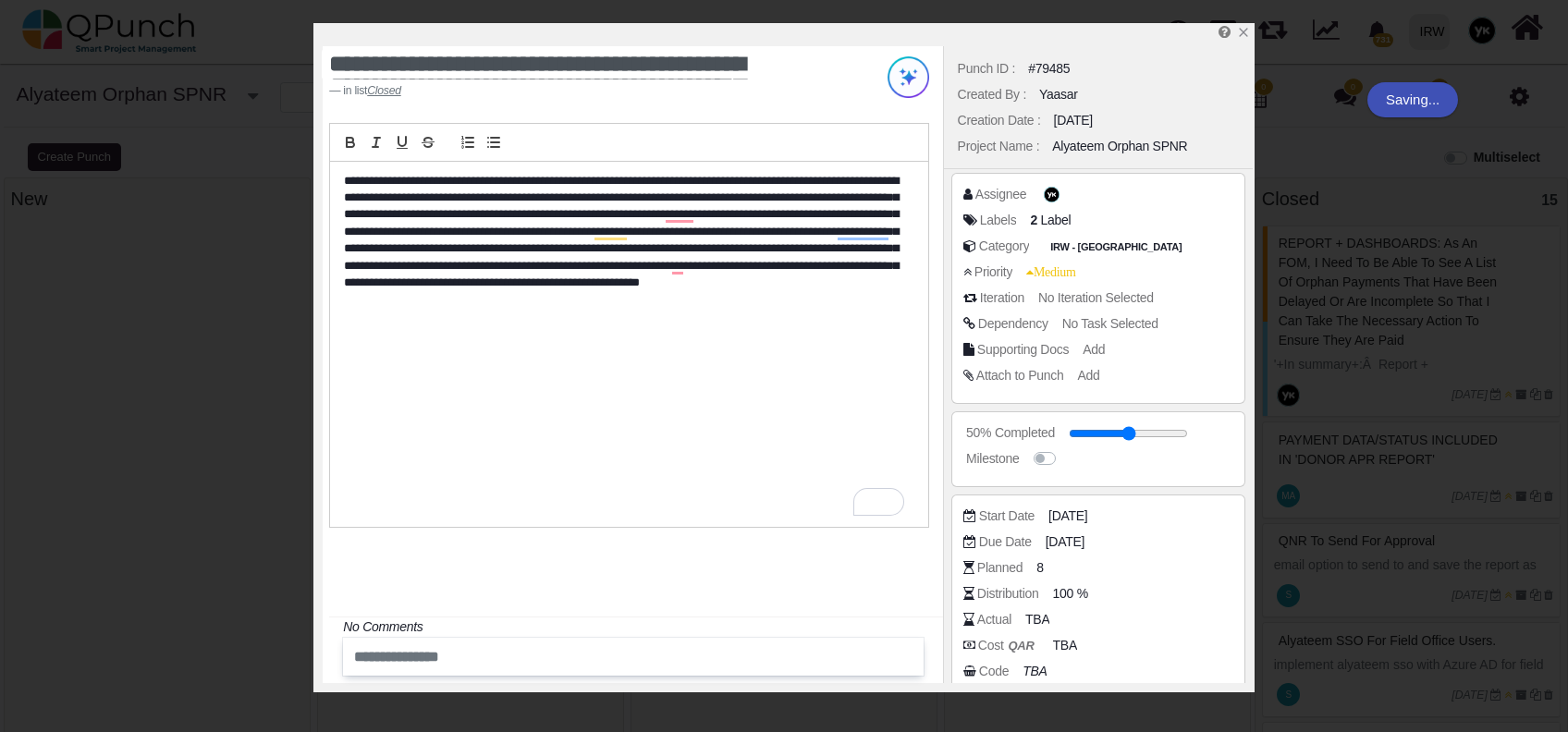 click at bounding box center [784, 482] 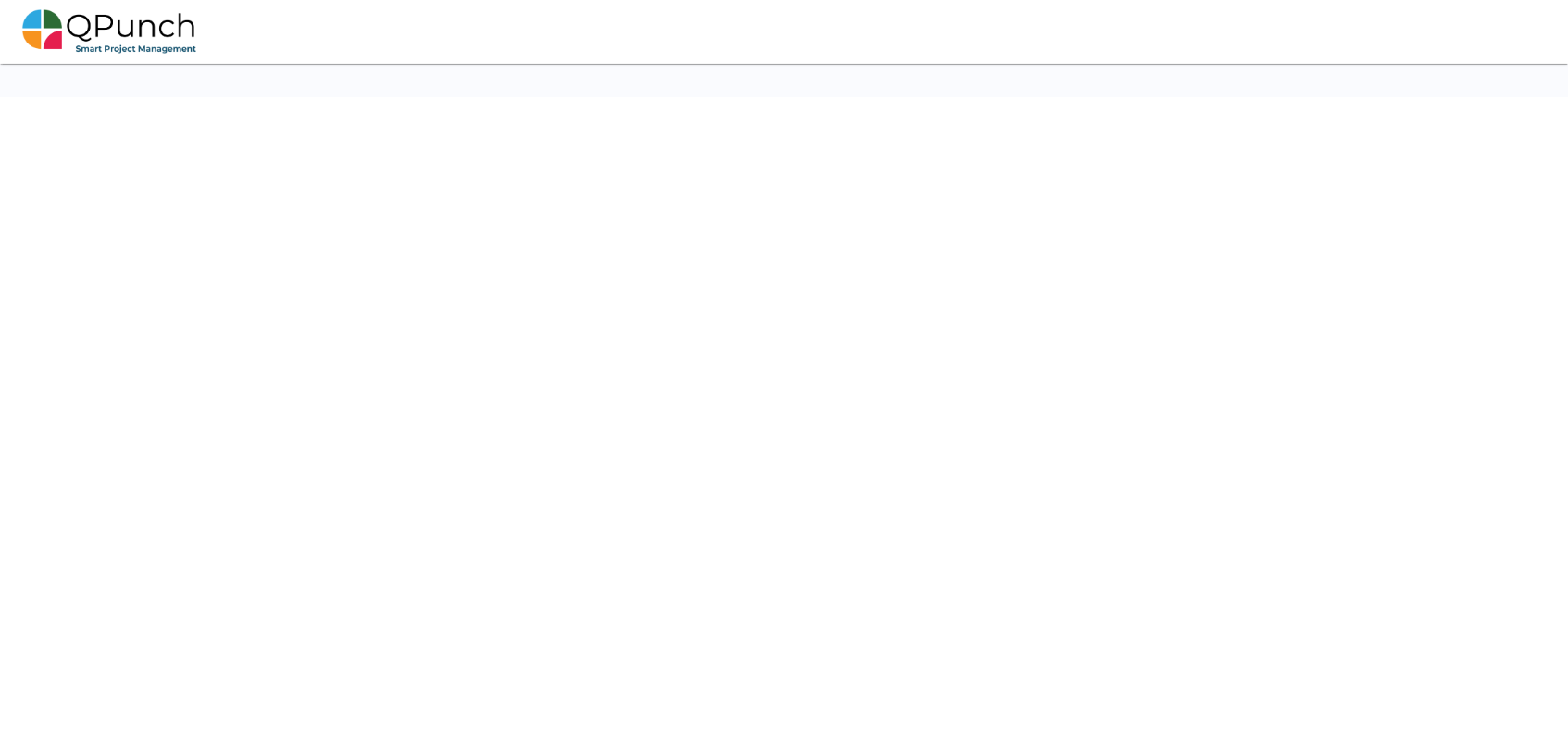 scroll, scrollTop: 0, scrollLeft: 0, axis: both 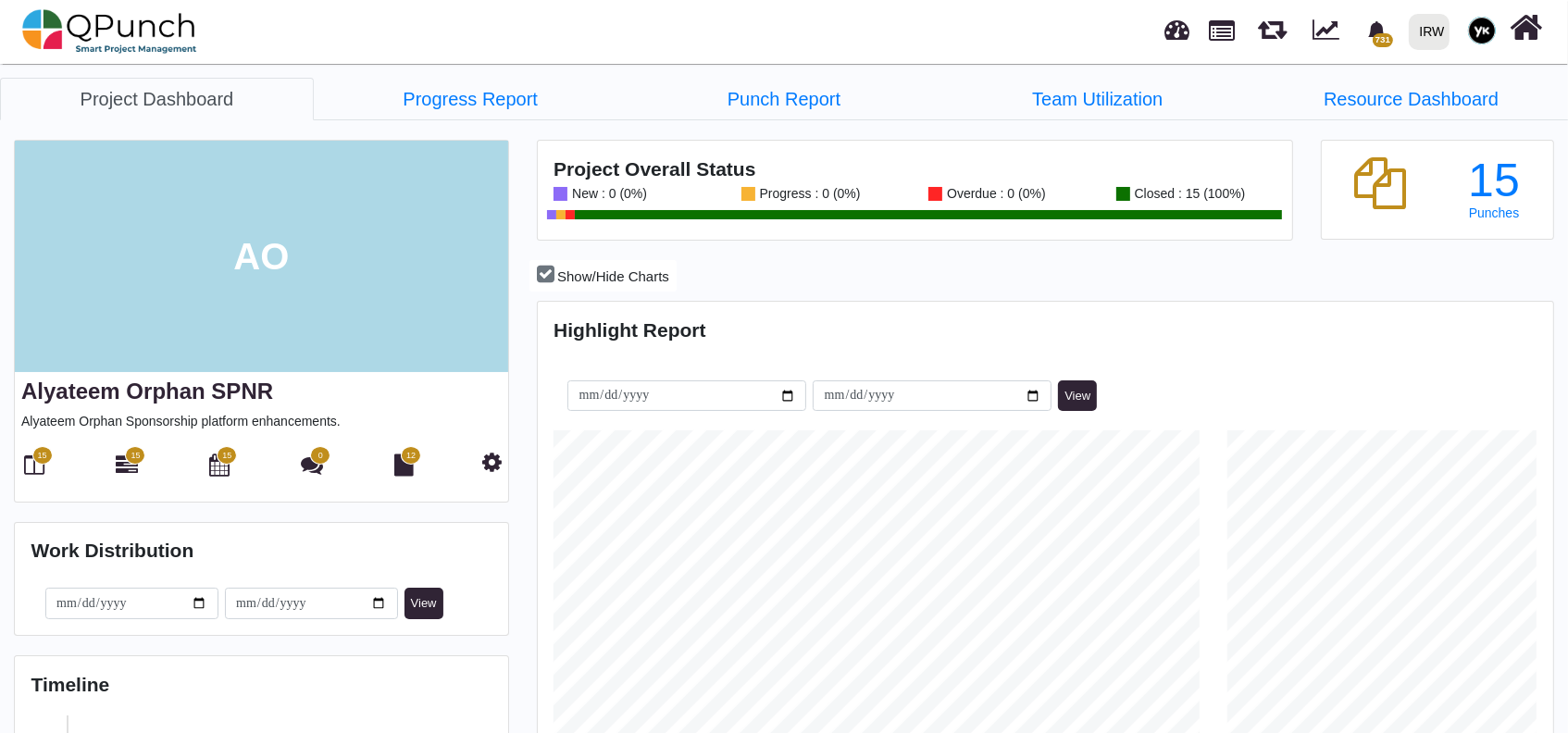 click at bounding box center [492, 462] 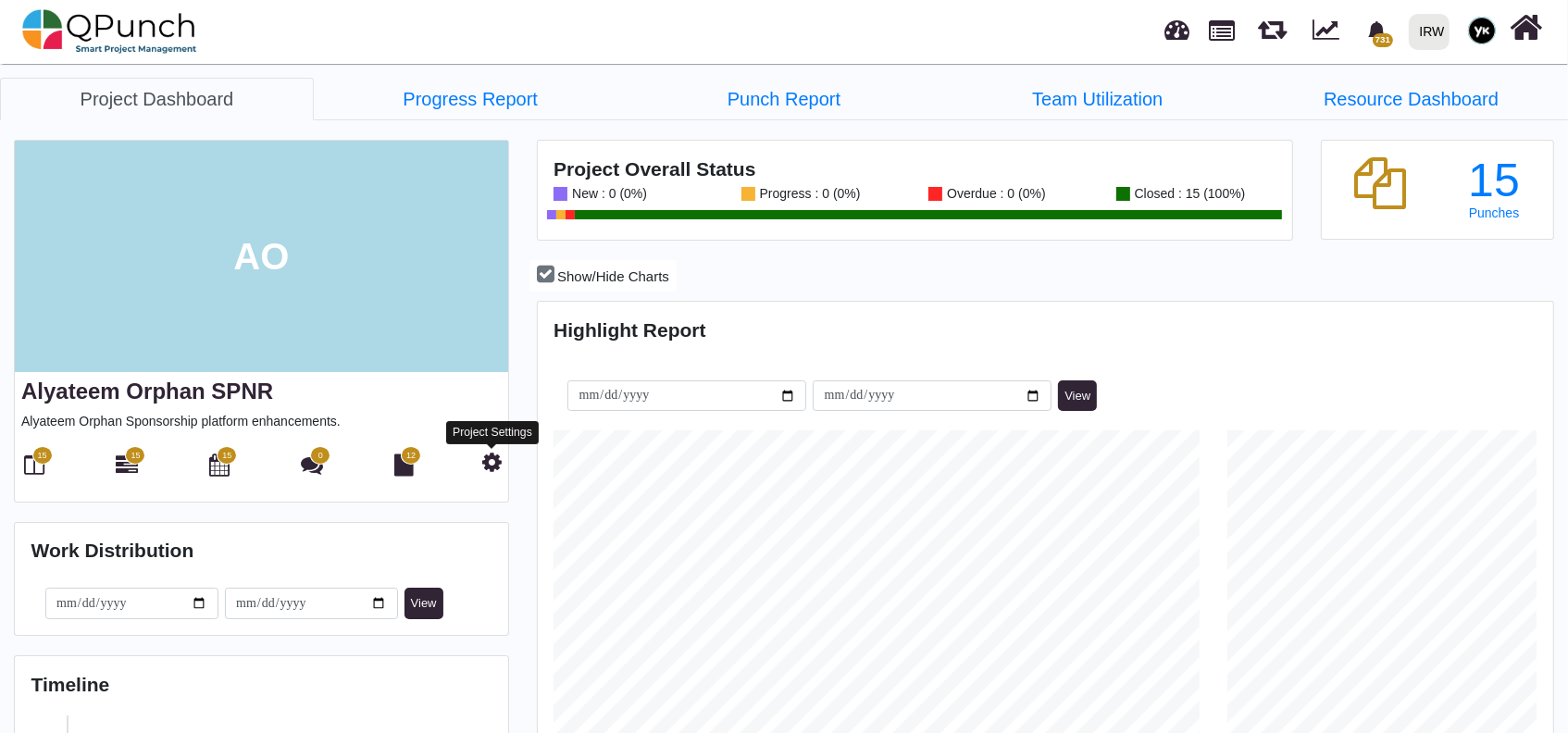 scroll, scrollTop: 925058, scrollLeft: 924608, axis: both 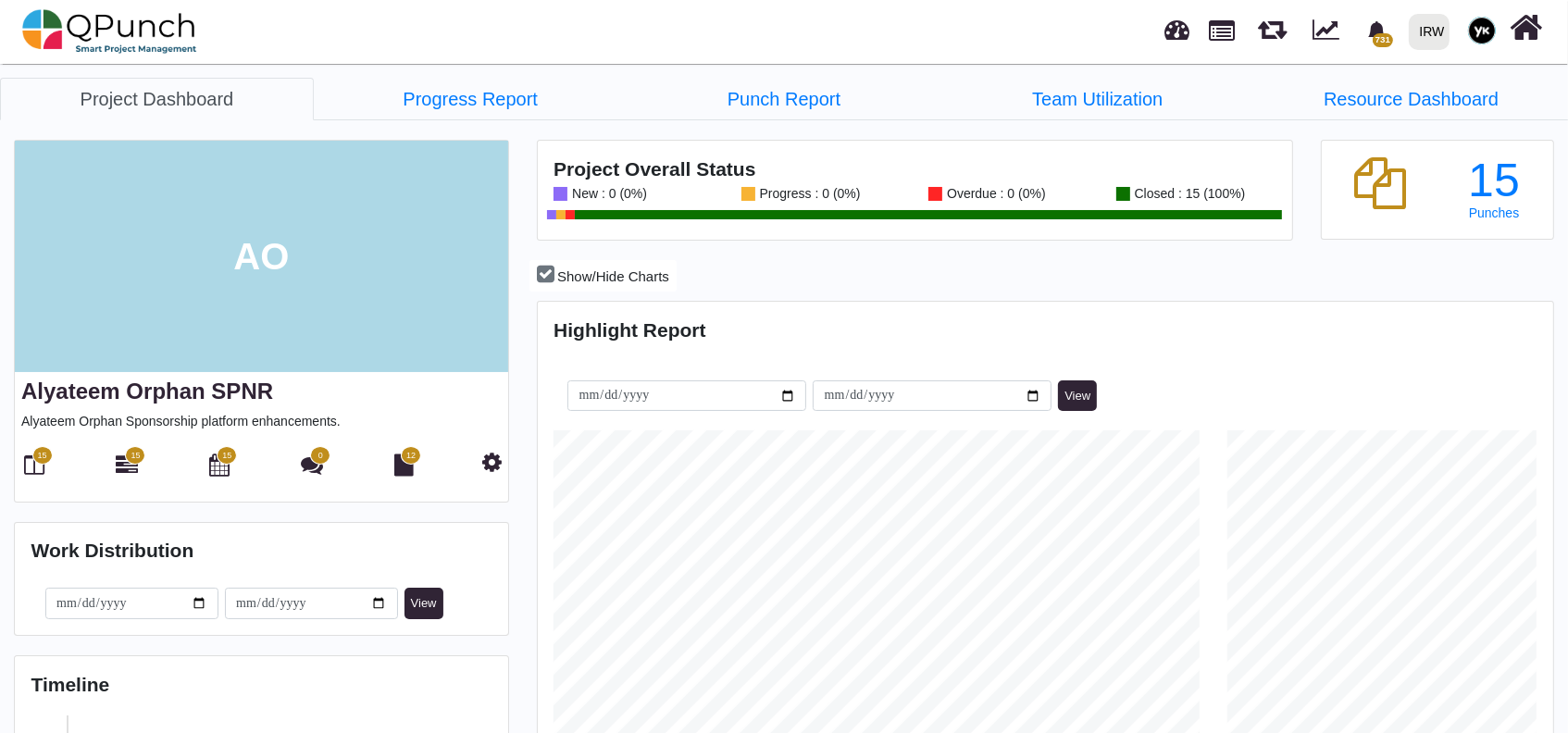 click on "731   Notifications
Clear
RD-SCS-PROCUREMENT Configure Site Permissions
(QPunch)
04-07-2025
02-04-2025
02-04-2025
Yaasar
RD-Governance Staff Orientation Session
(QPunch)
04-07-2025
30-03-2025
30-03-2025
Yaasar
Amanah - ERP - Audit Requirement - Going Conc
(QPunch)" at bounding box center [784, 426] 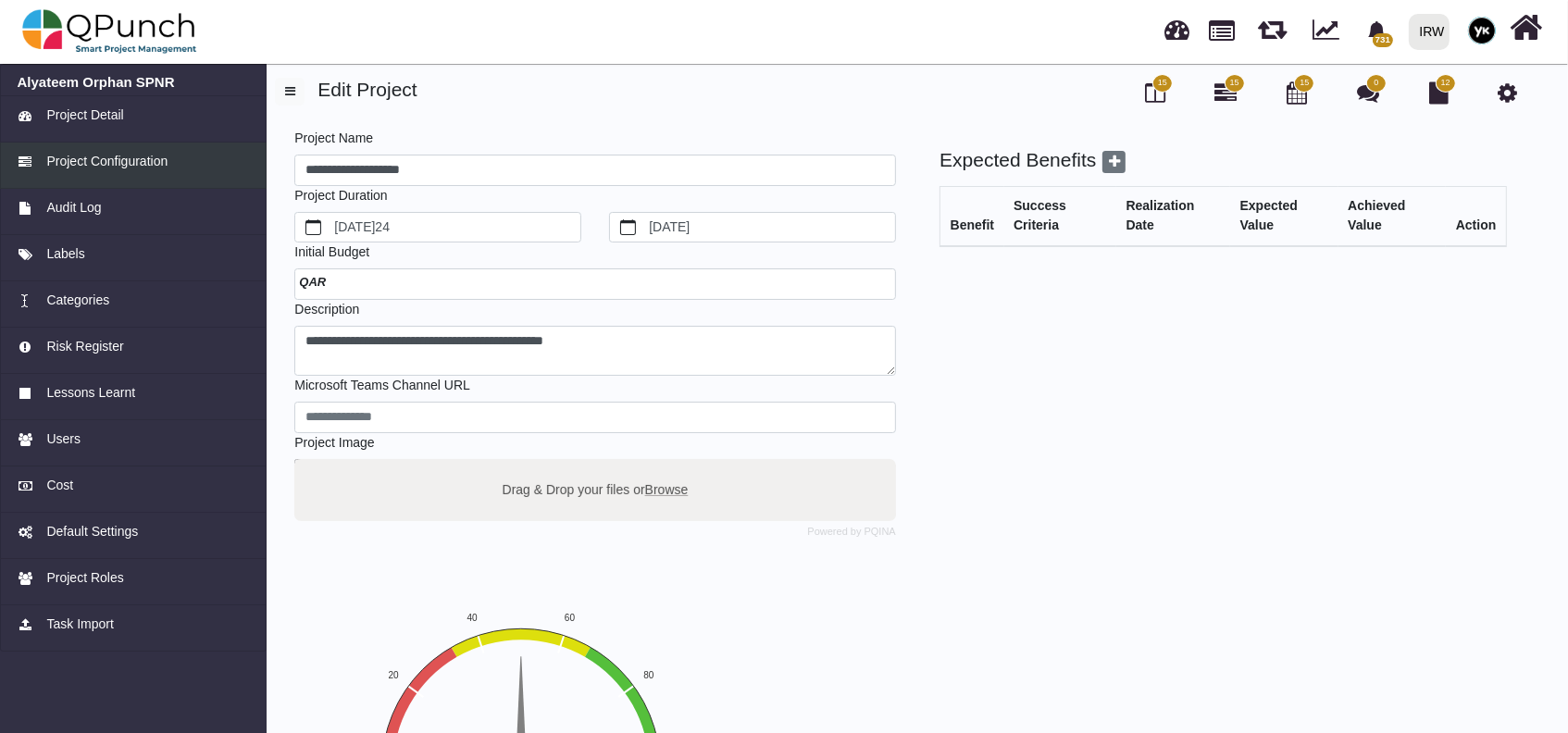 click on "Project Configuration" at bounding box center (106, 161) 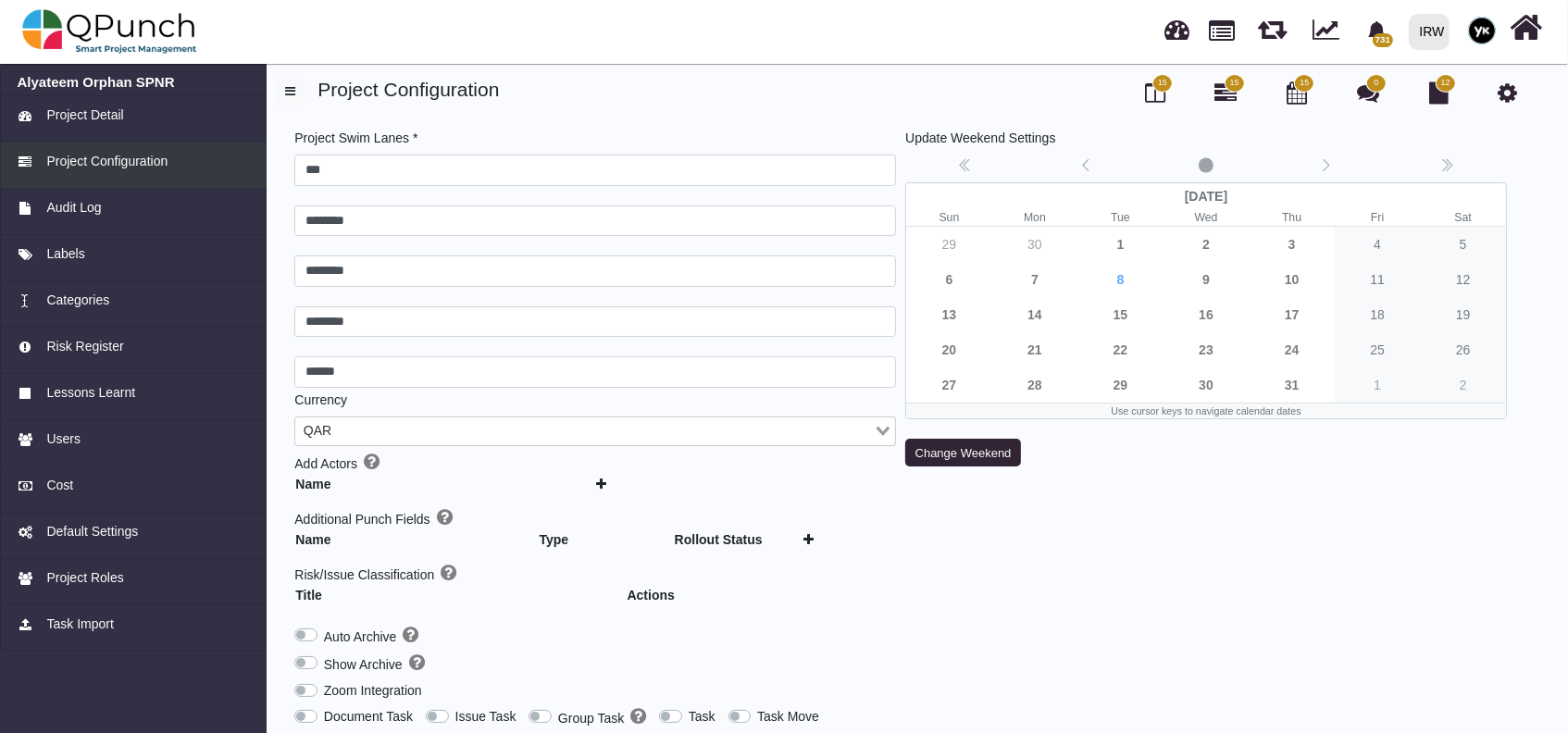 type 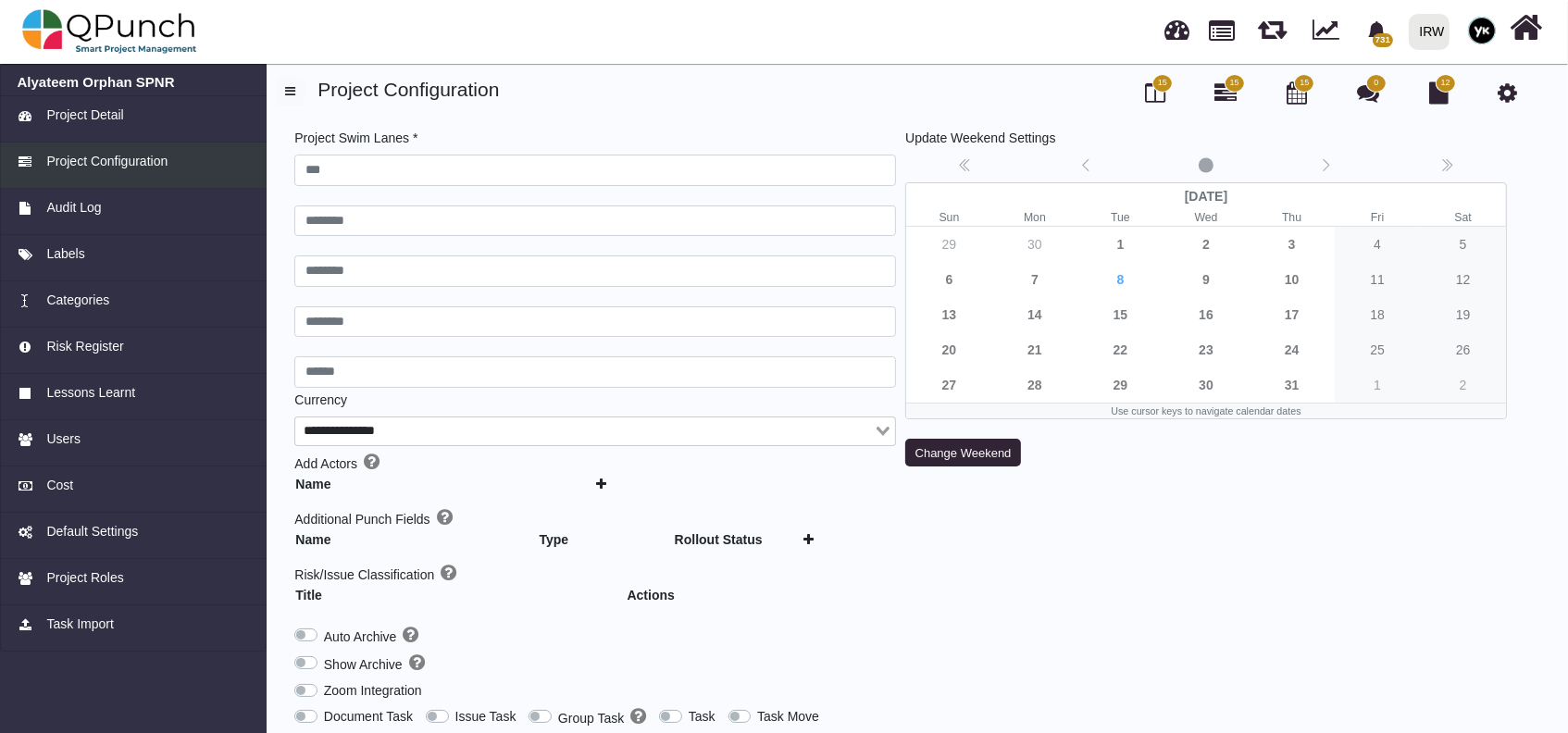 type on "***" 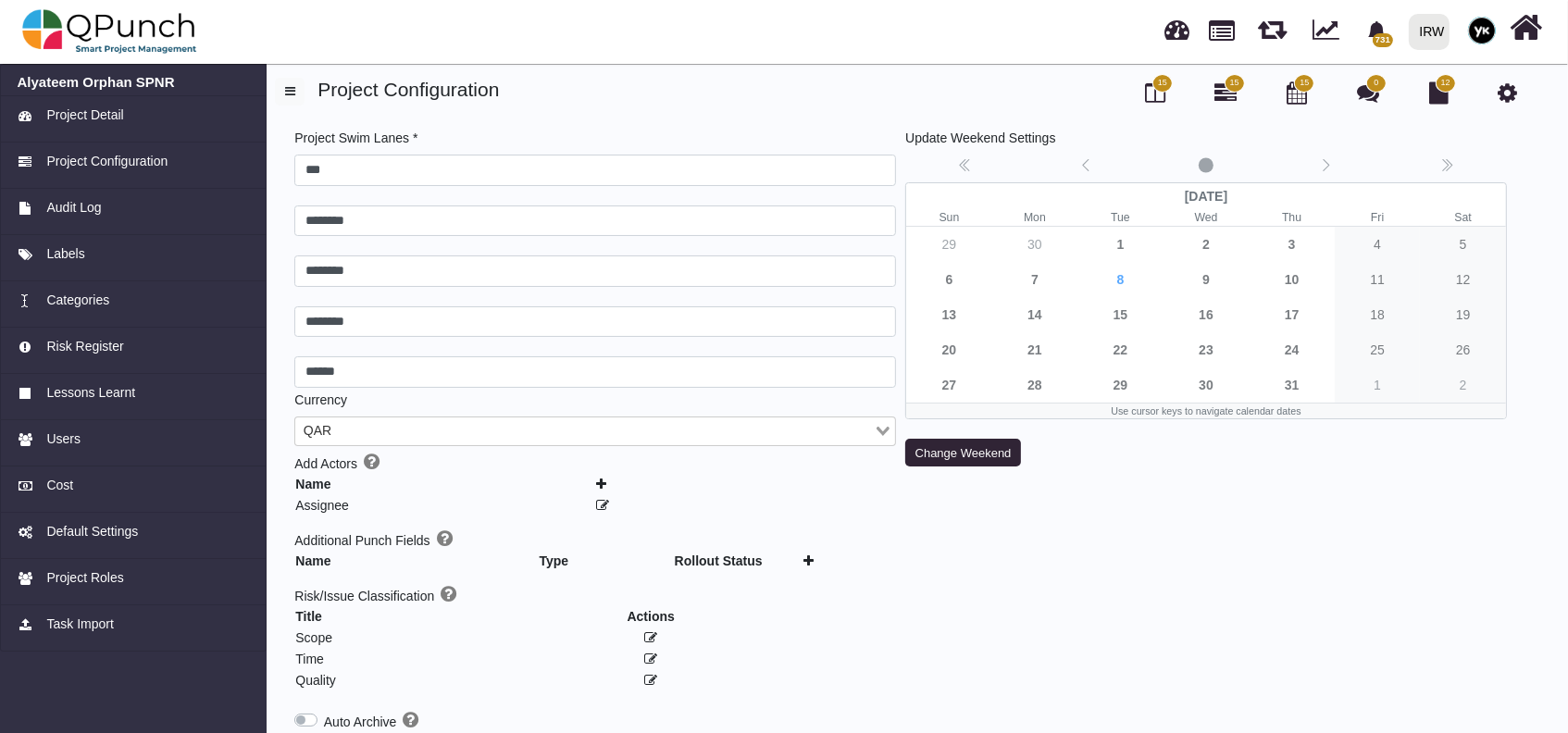 click at bounding box center [808, 561] 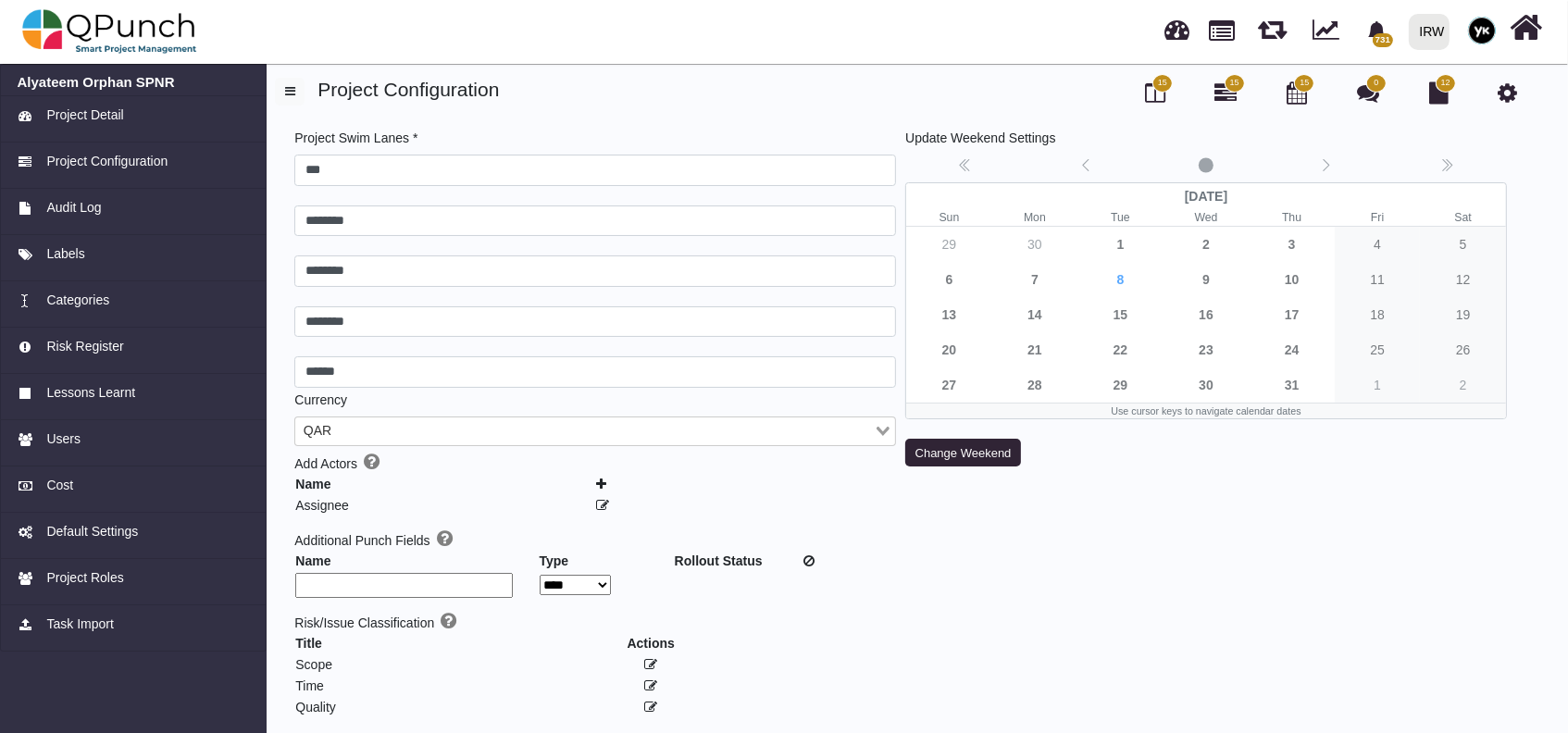 drag, startPoint x: 385, startPoint y: 580, endPoint x: 380, endPoint y: 570, distance: 11.18034 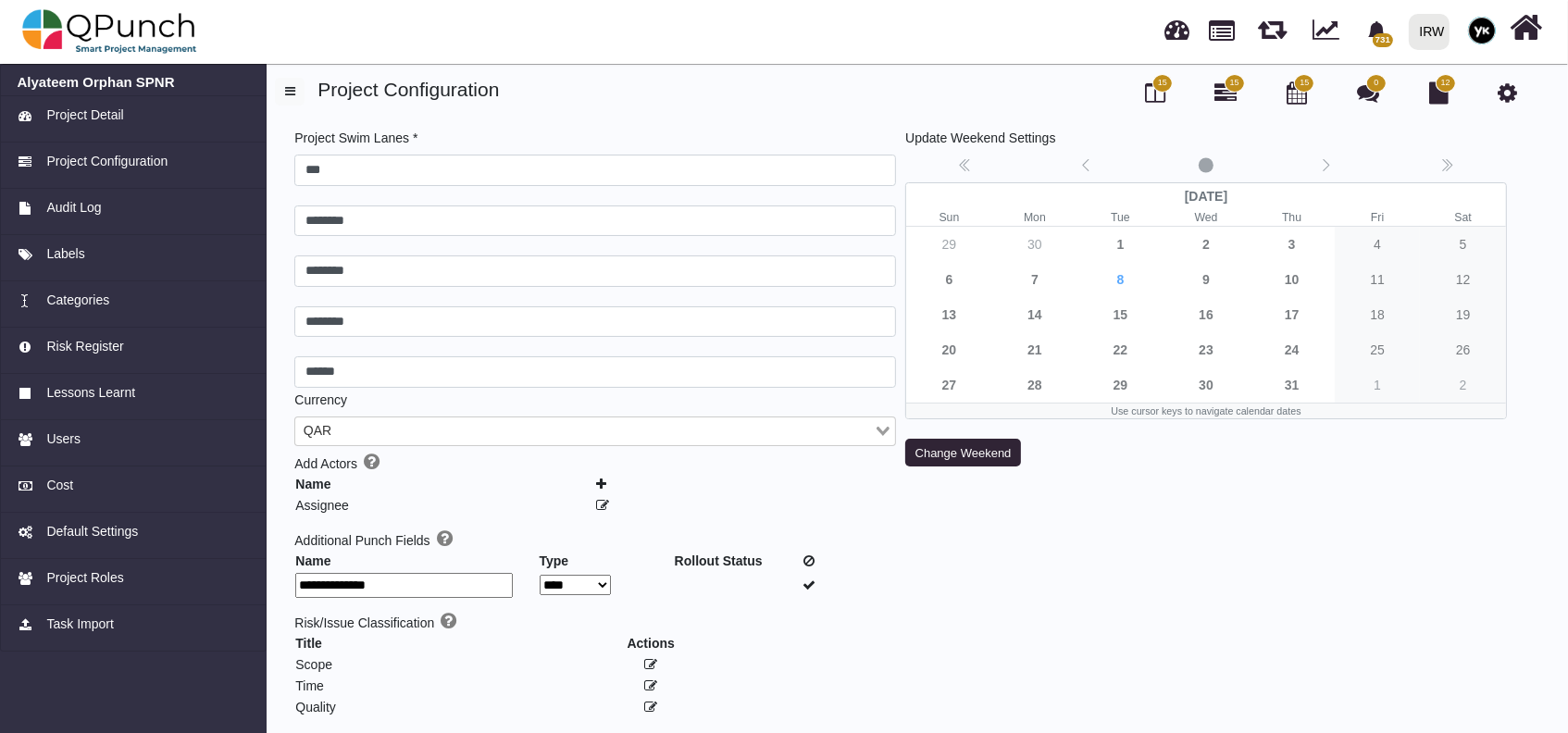 type on "**********" 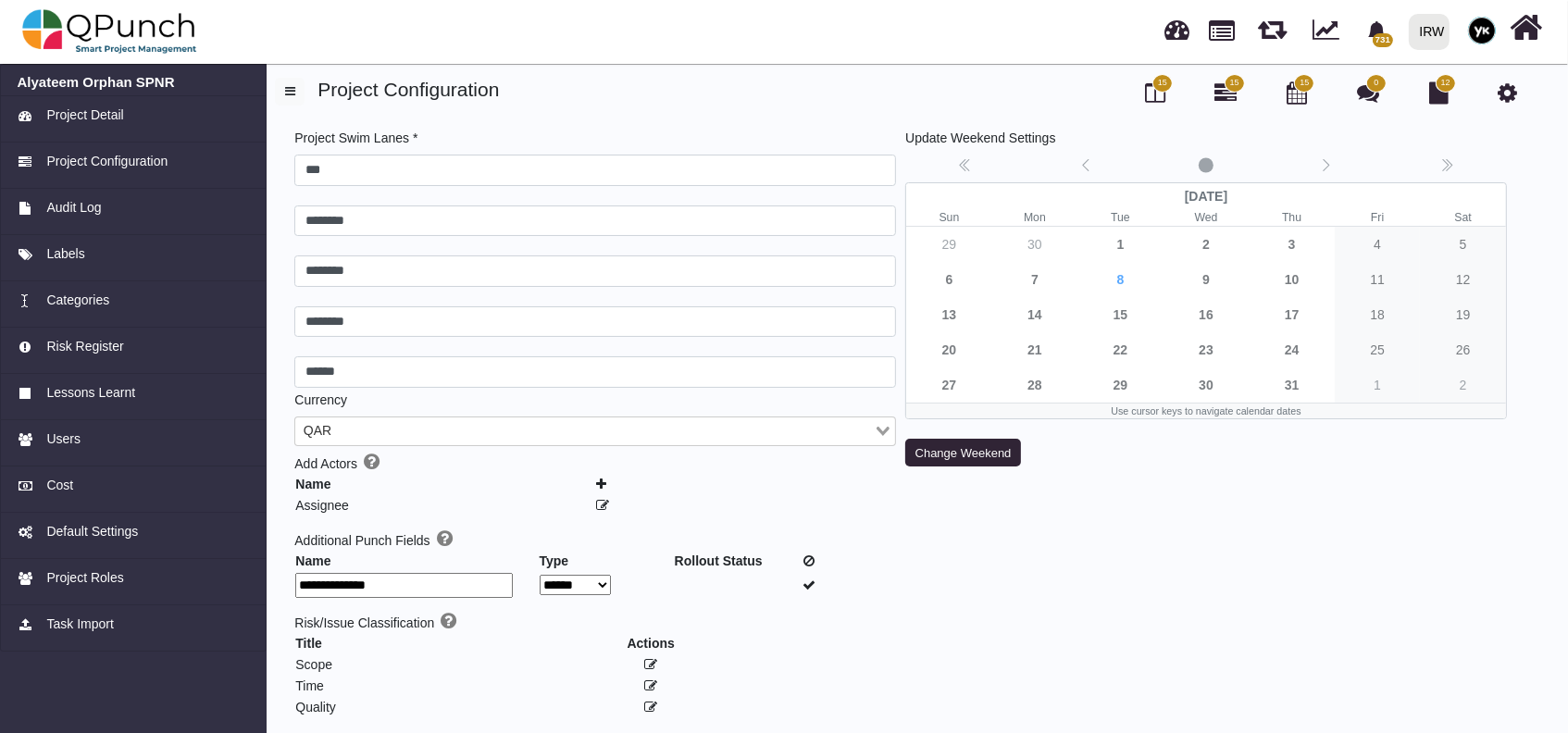click on "****   ****   ******   ****" at bounding box center [575, 585] 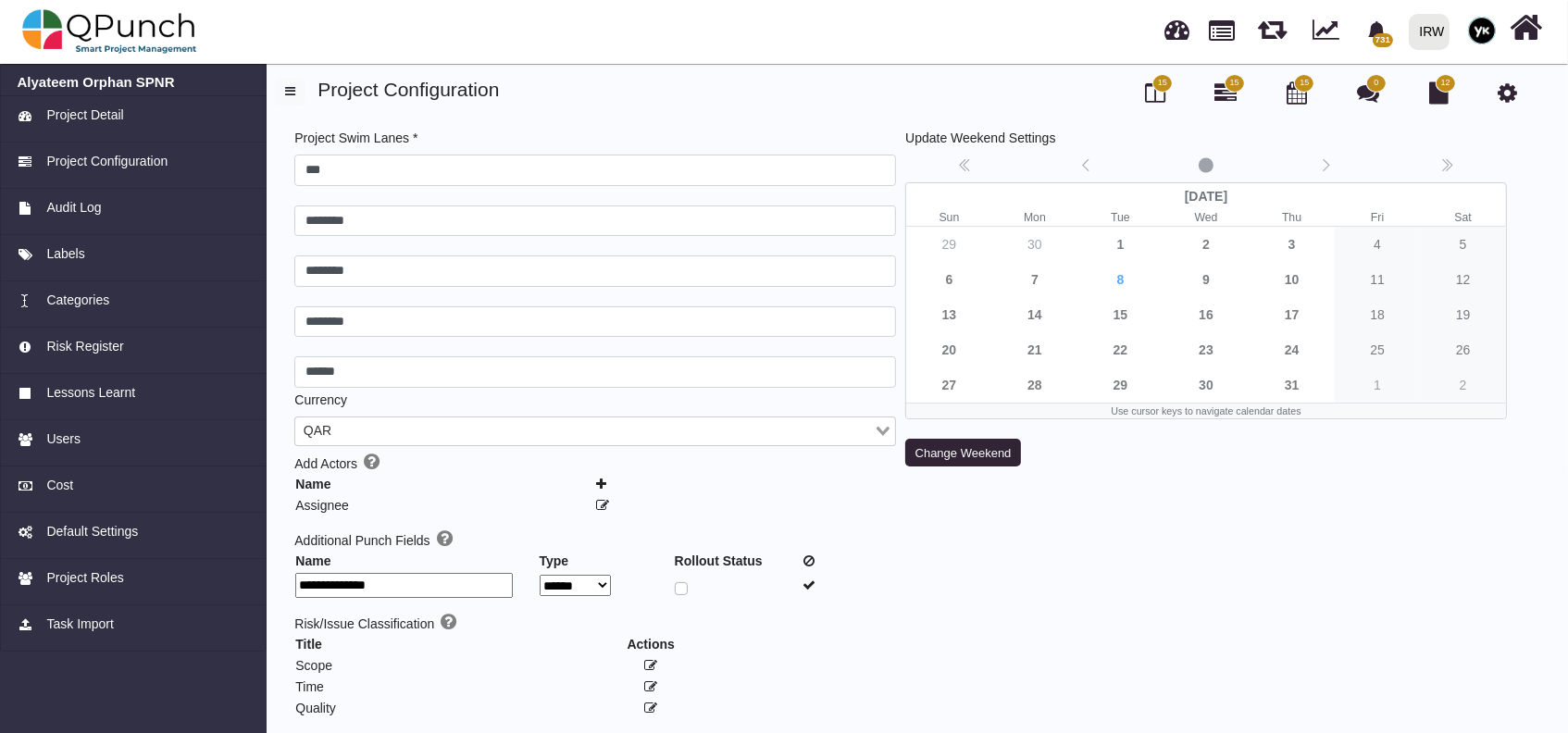 click at bounding box center [809, 585] 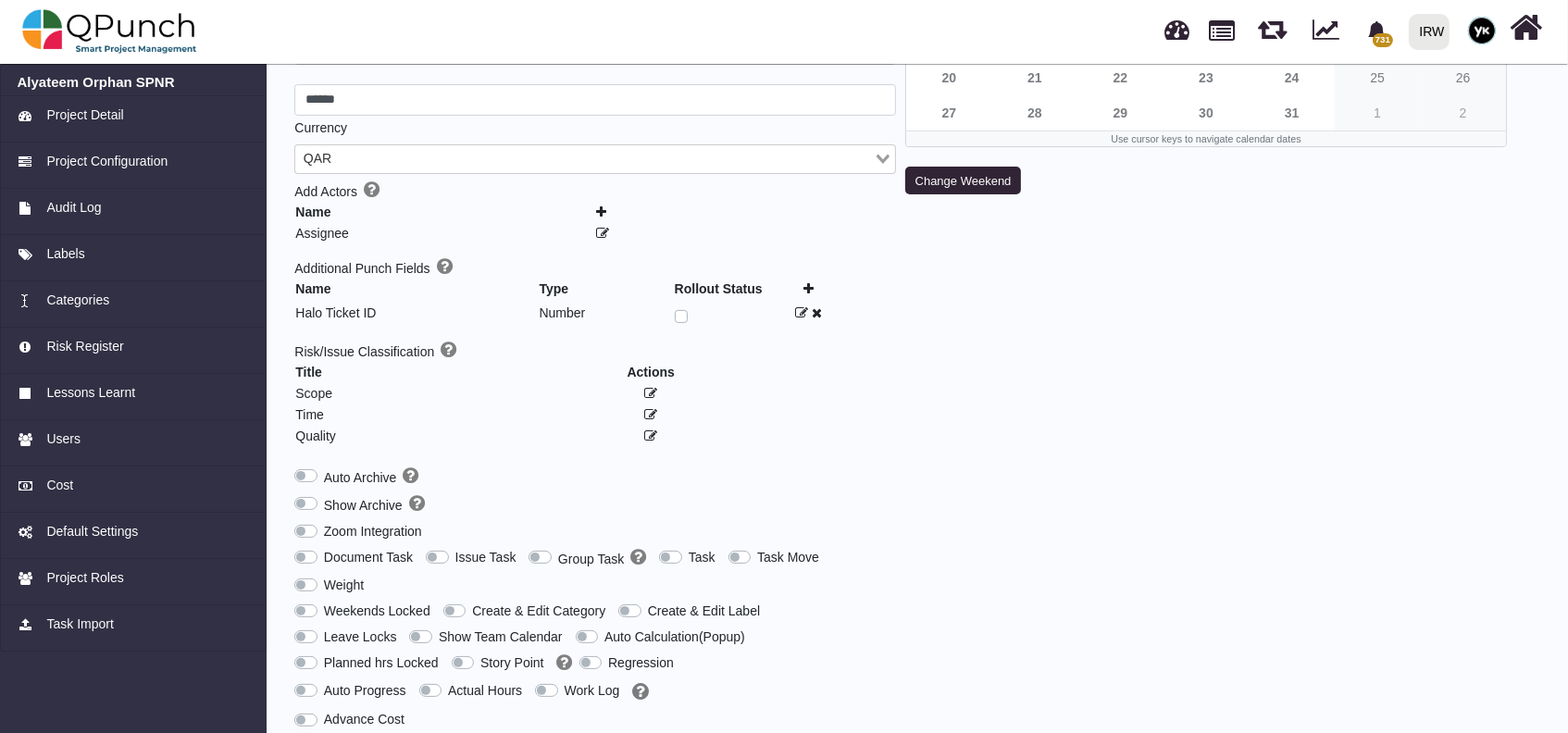 scroll, scrollTop: 314, scrollLeft: 0, axis: vertical 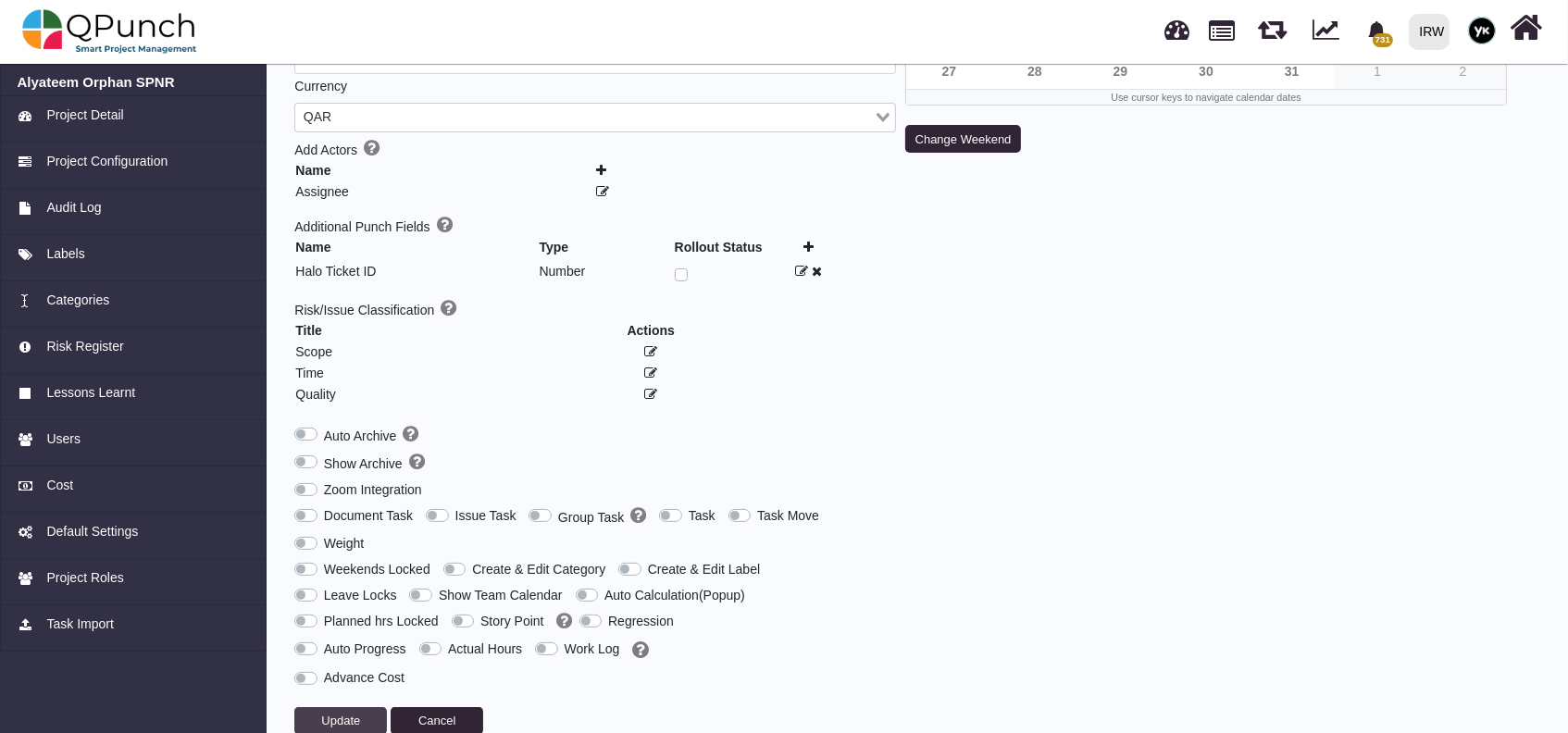 click on "Update" at bounding box center [341, 720] 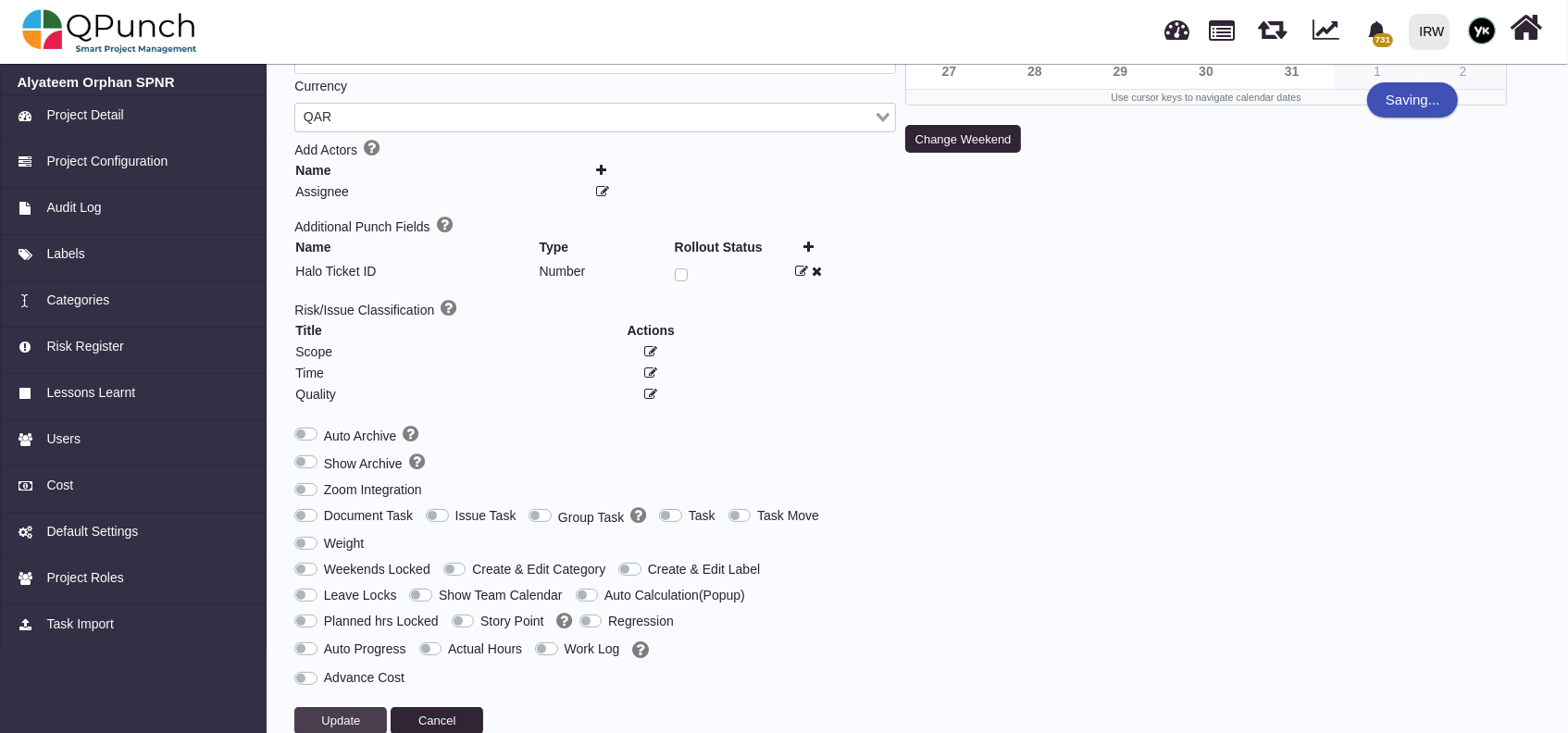 click on "Work Log" at bounding box center [592, 649] 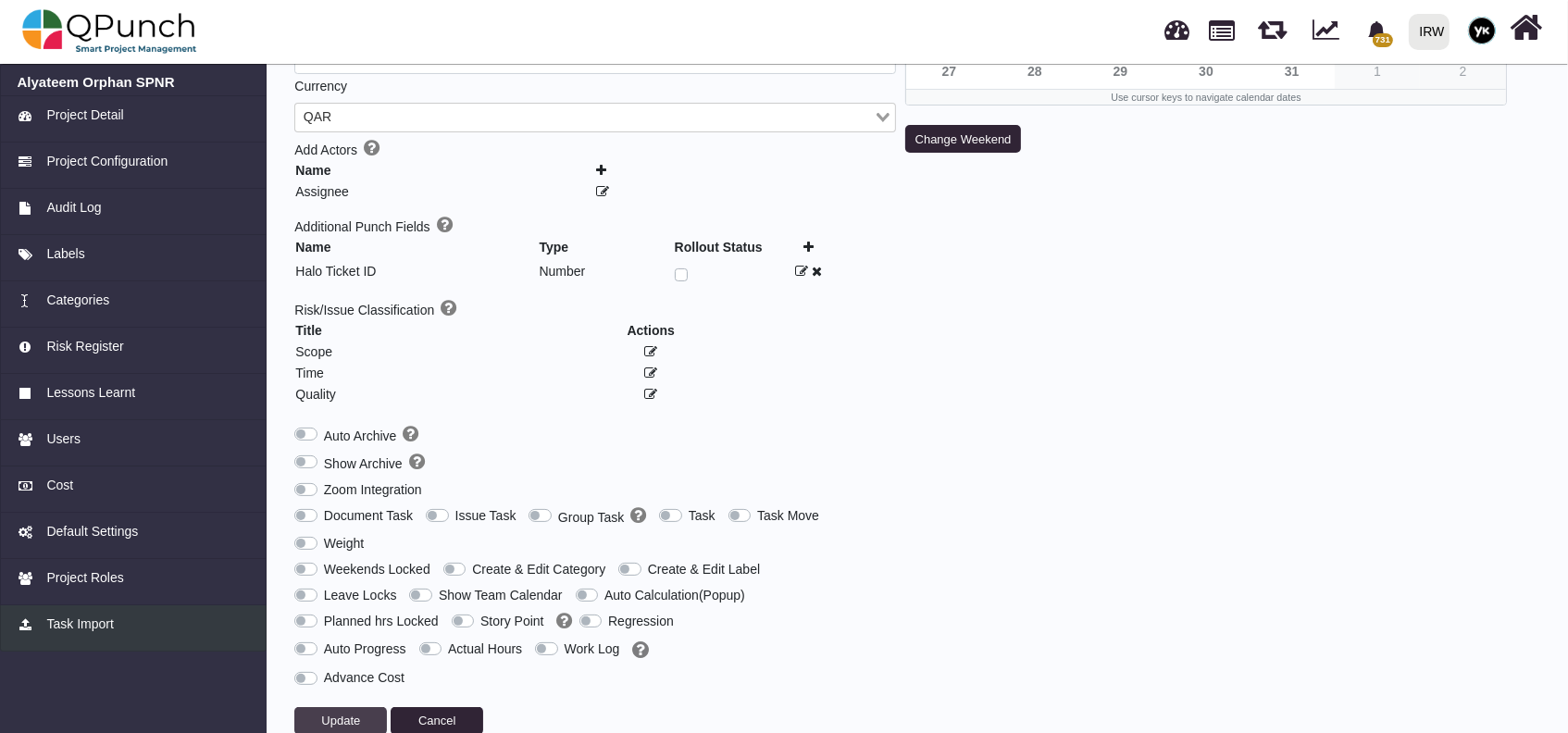 click on "Task Import" at bounding box center (80, 624) 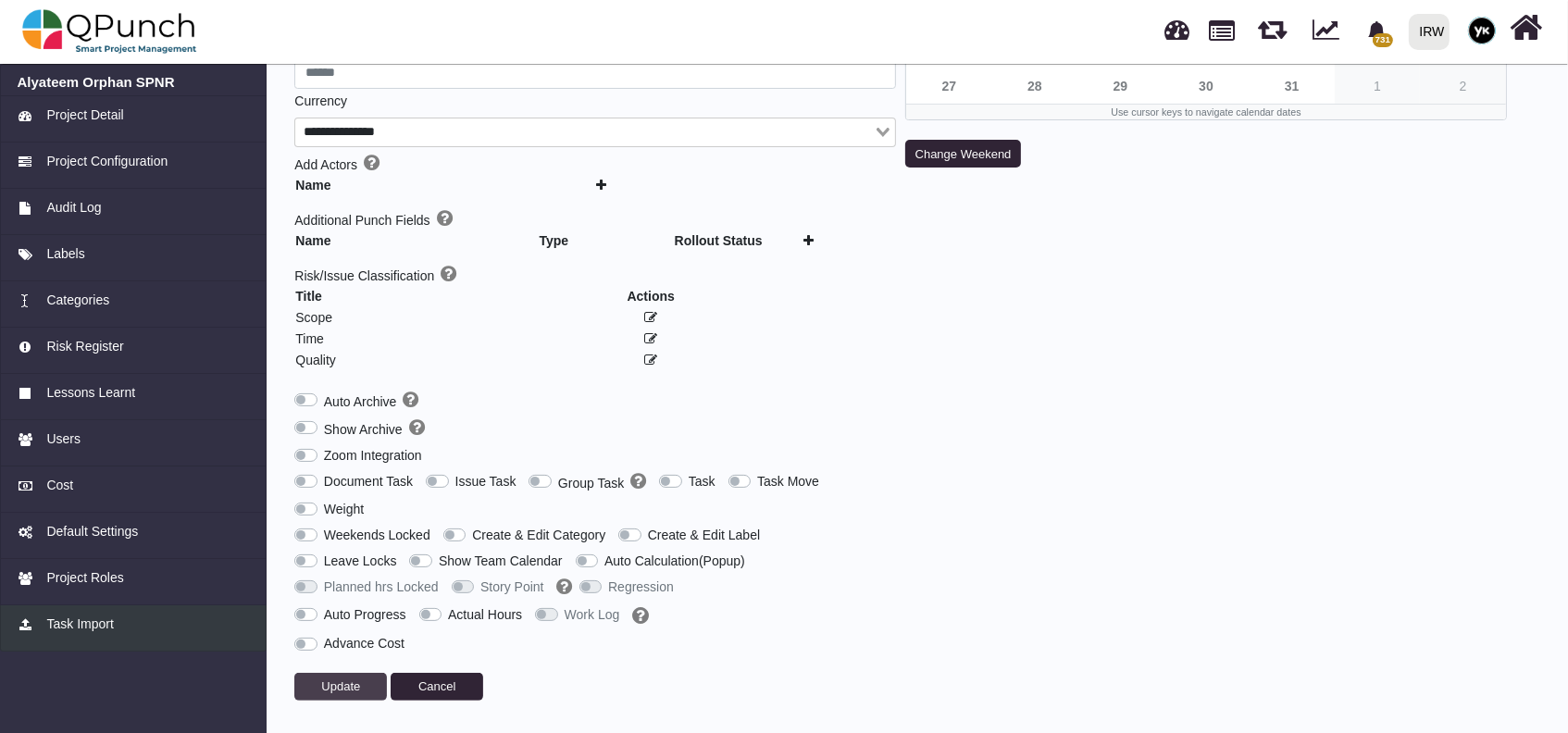 scroll, scrollTop: 265, scrollLeft: 0, axis: vertical 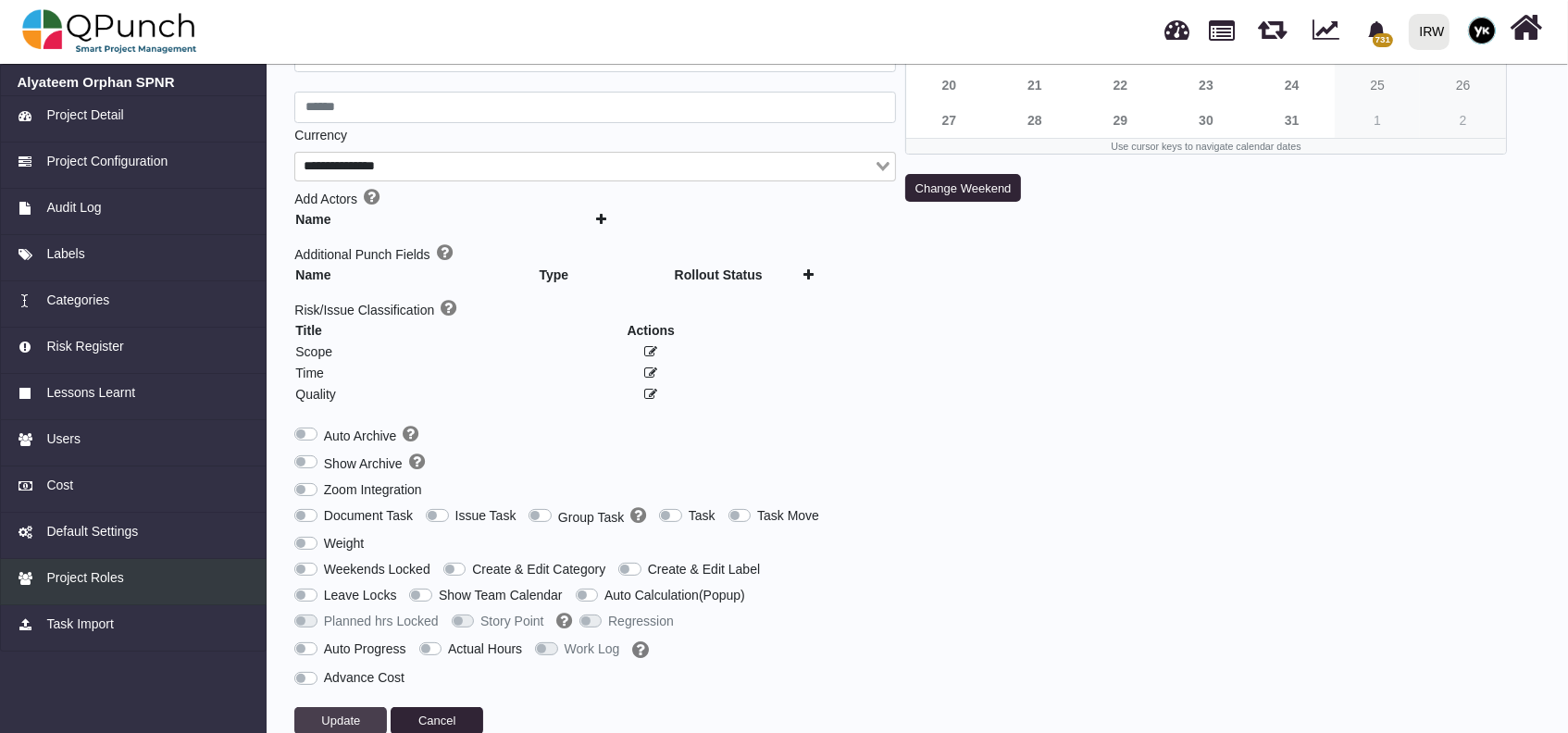 click on "Task Import" at bounding box center (133, 624) 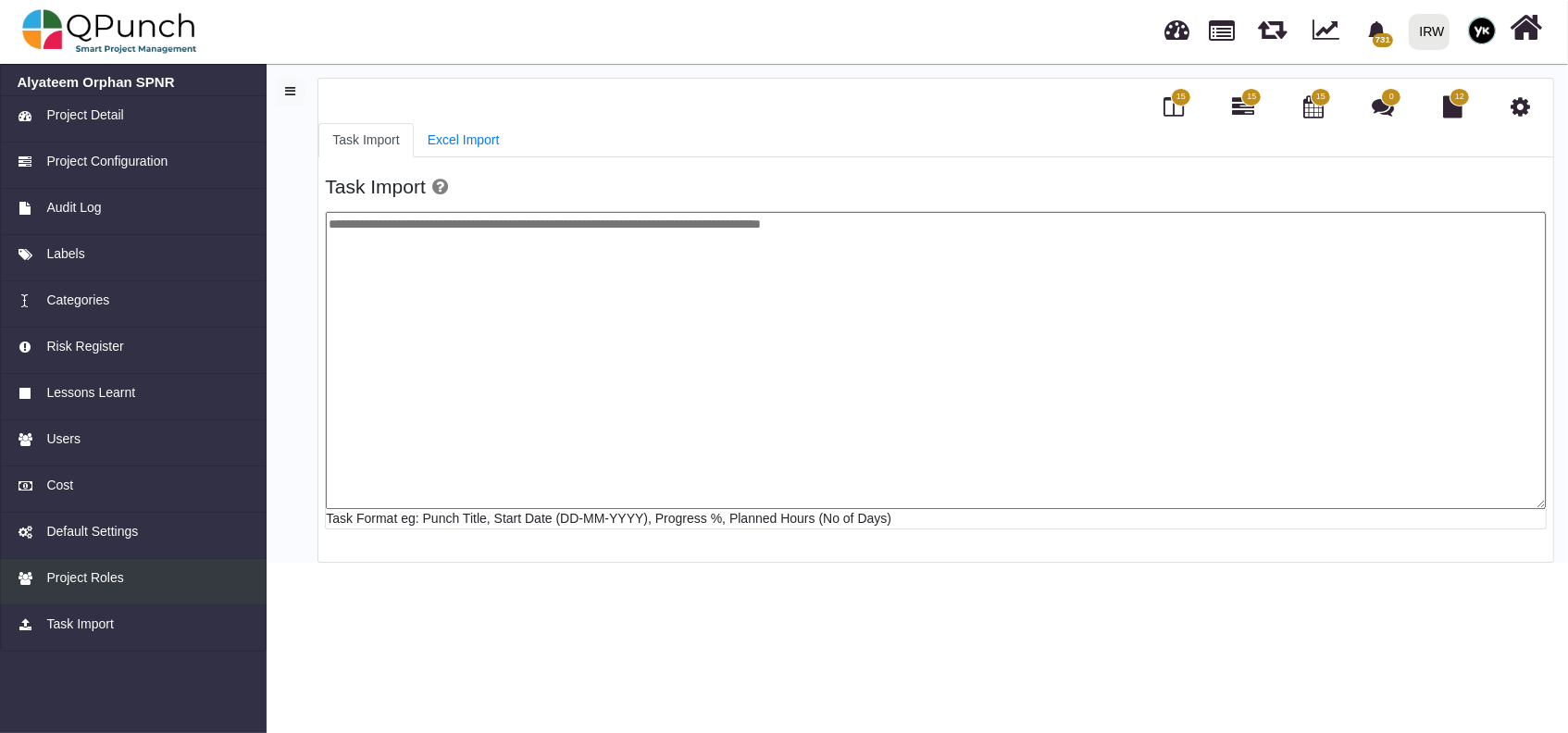 scroll, scrollTop: 0, scrollLeft: 0, axis: both 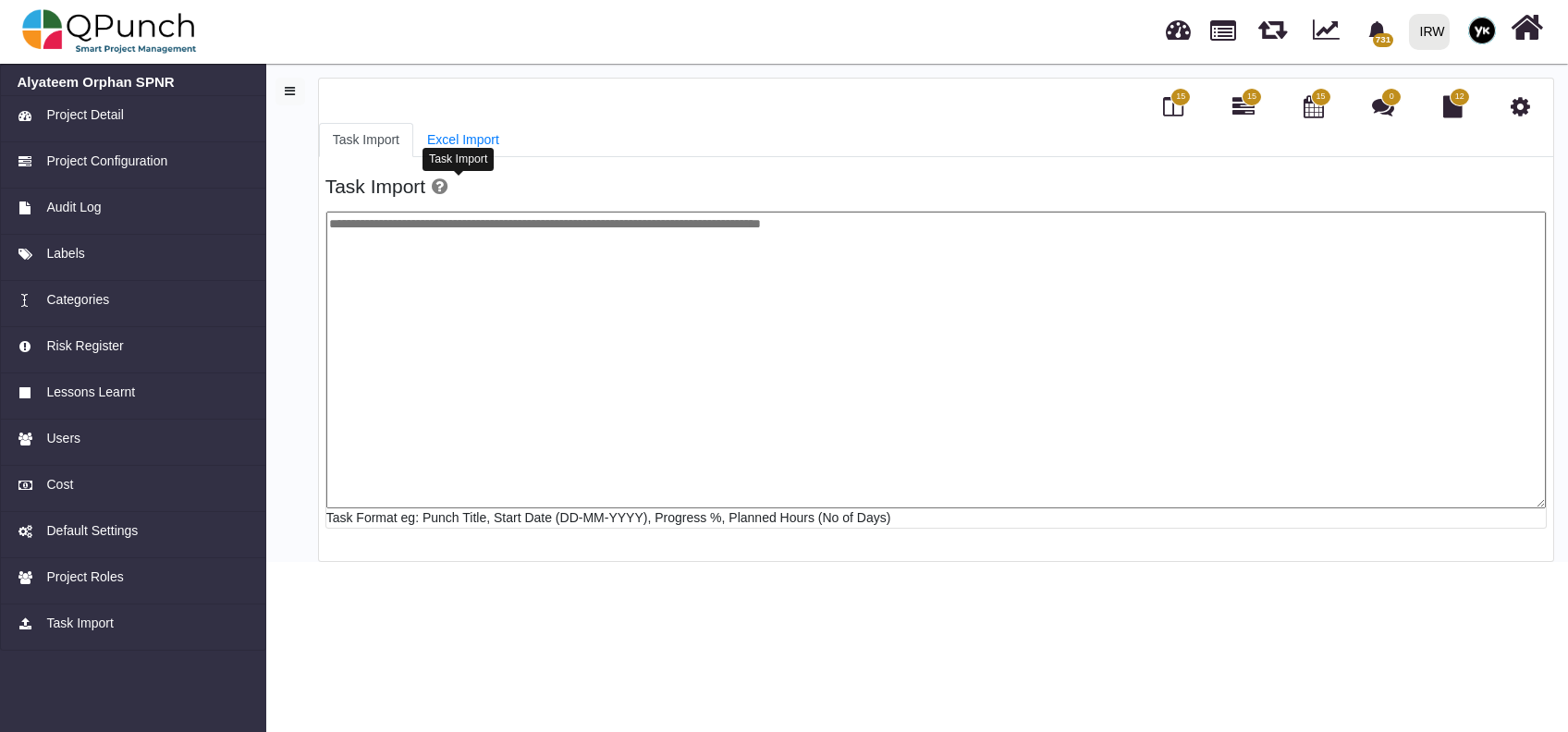 click on "Task Import" at bounding box center [458, 159] 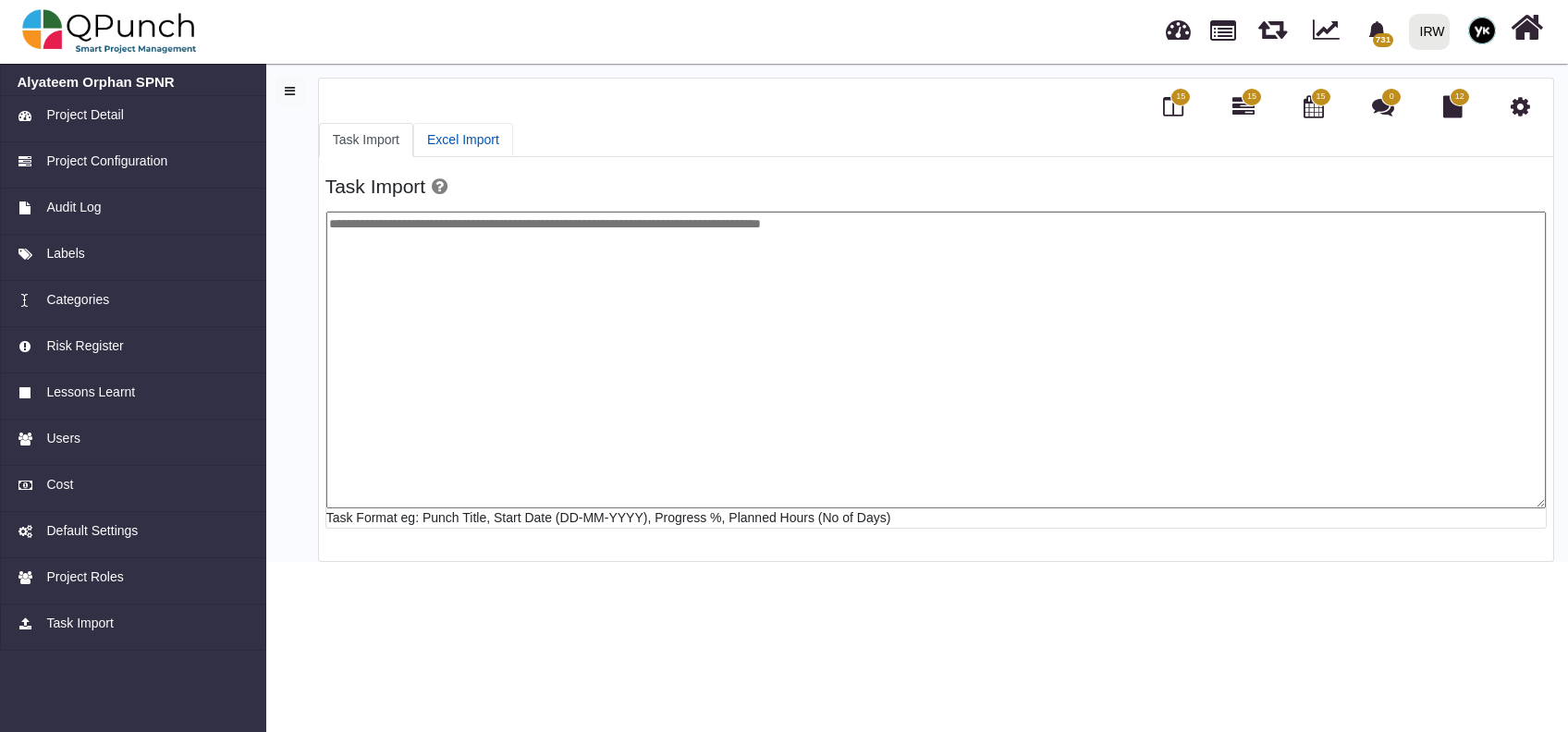 click on "Excel Import" at bounding box center (463, 140) 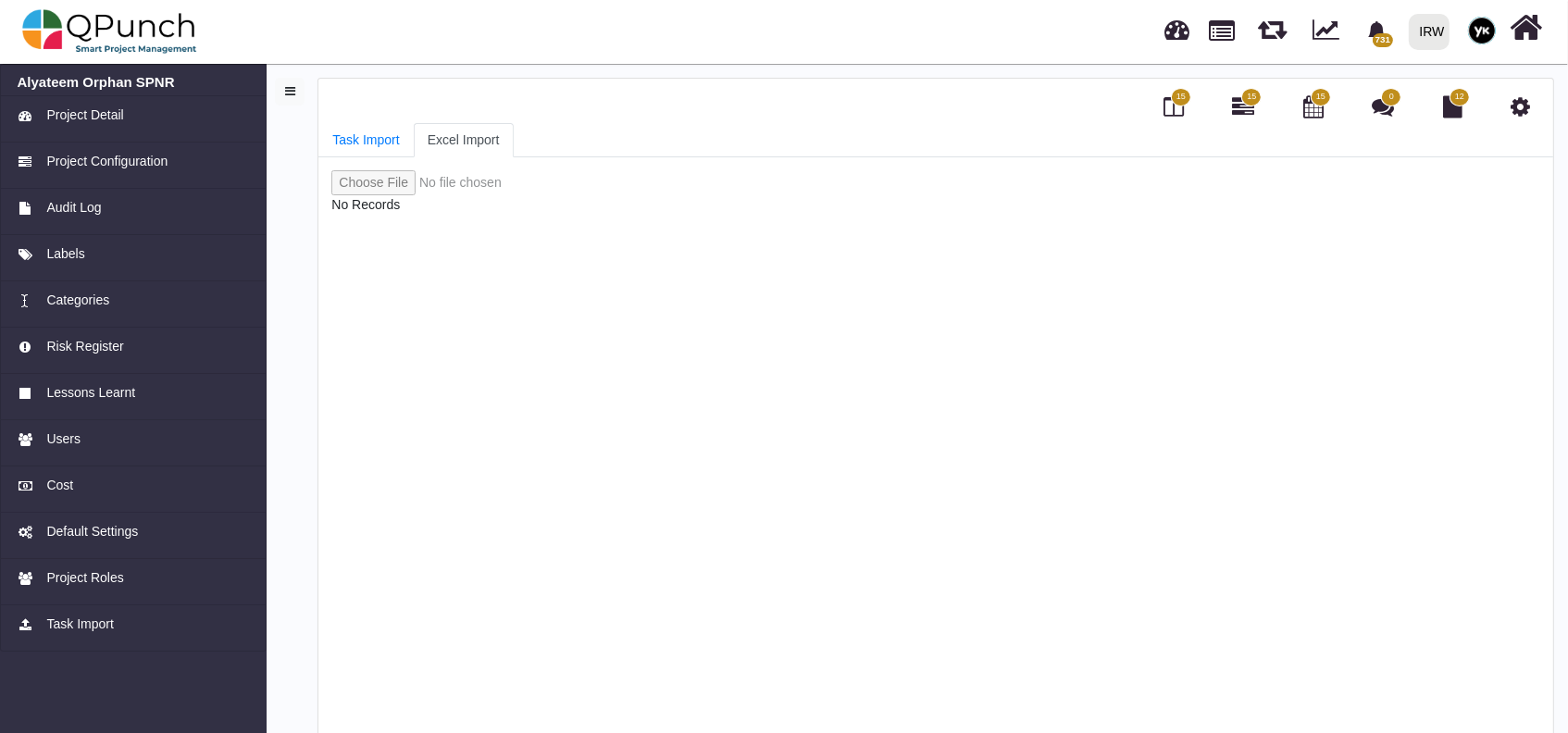 click at bounding box center (454, 182) 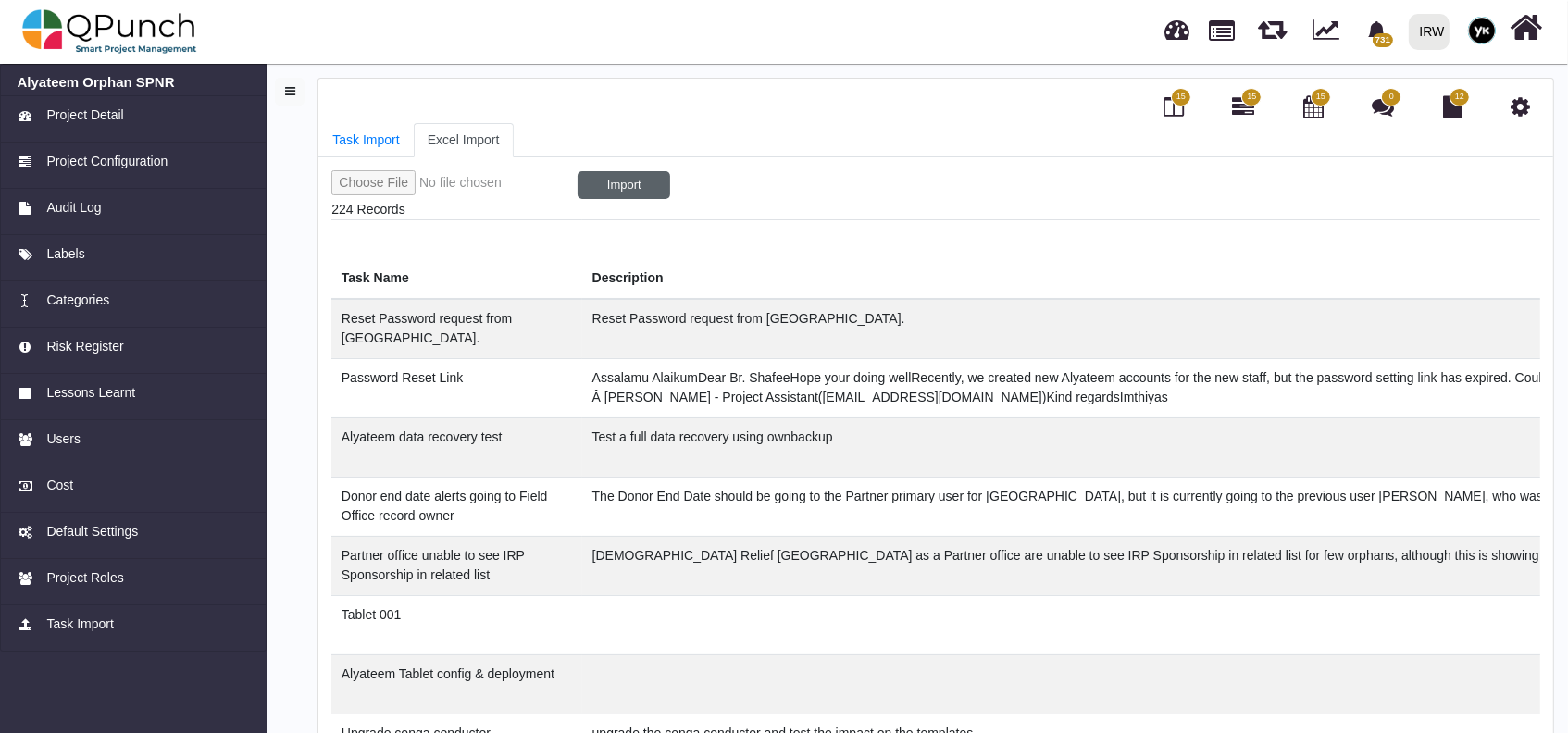 click on "Import" at bounding box center [624, 185] 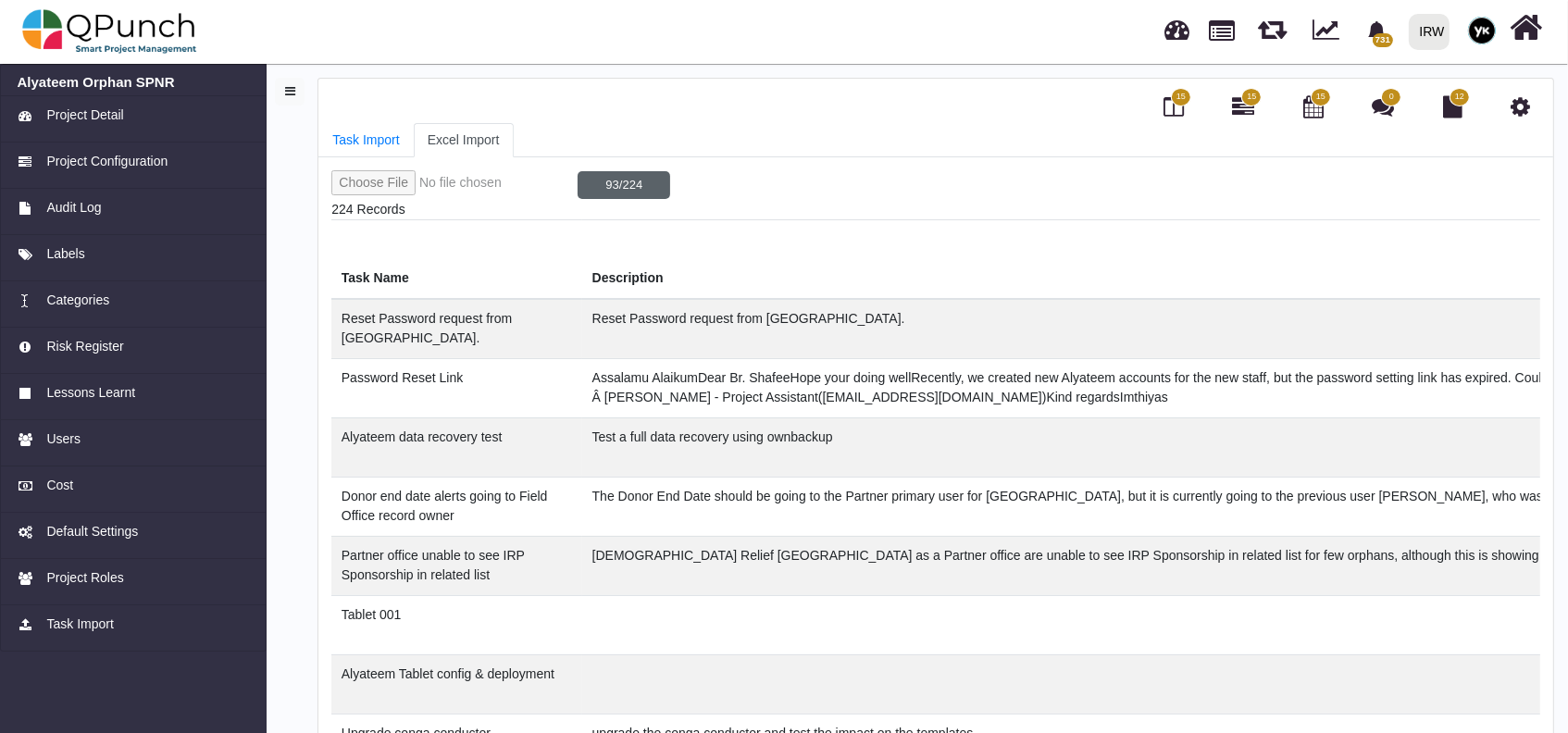 type 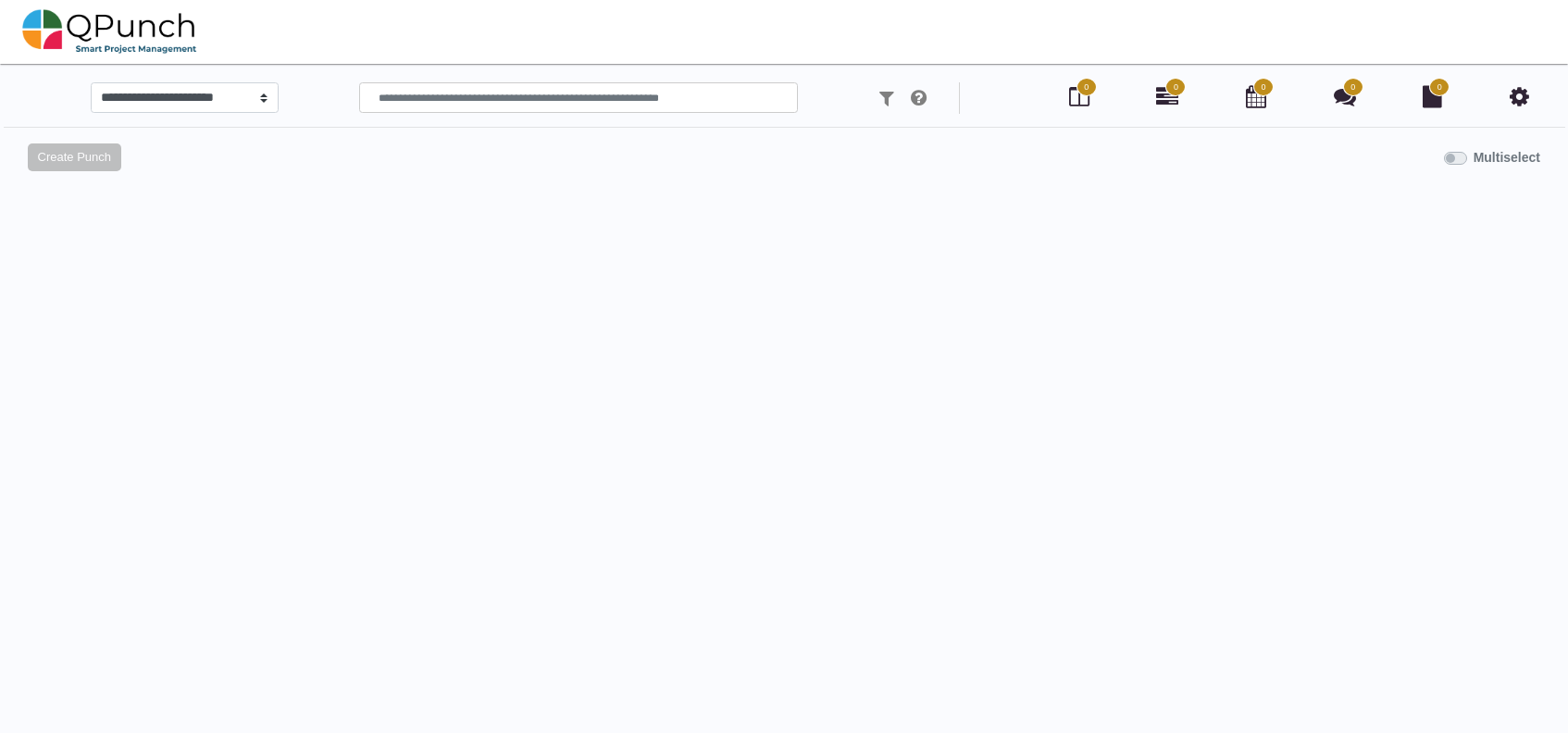 scroll, scrollTop: 0, scrollLeft: 0, axis: both 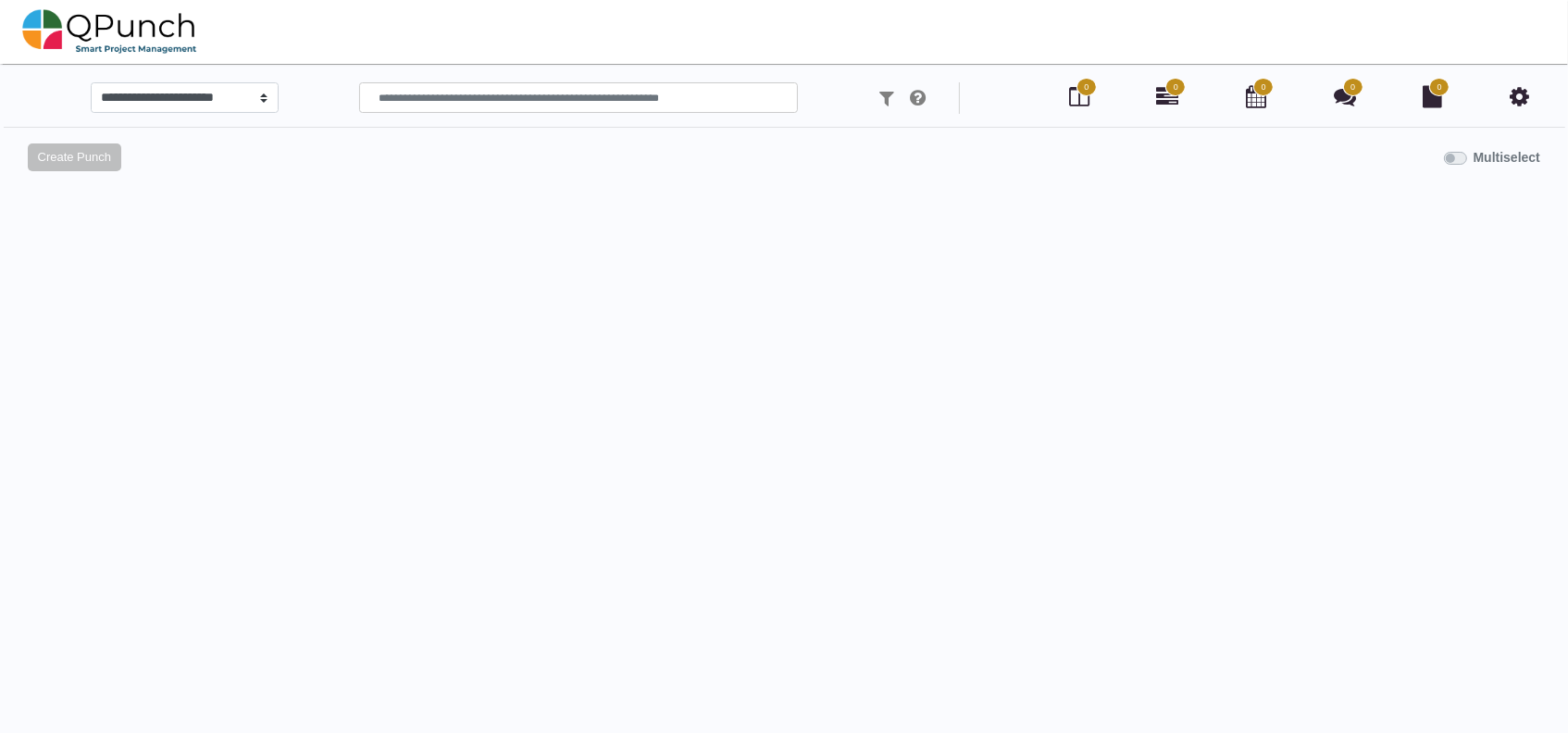 select 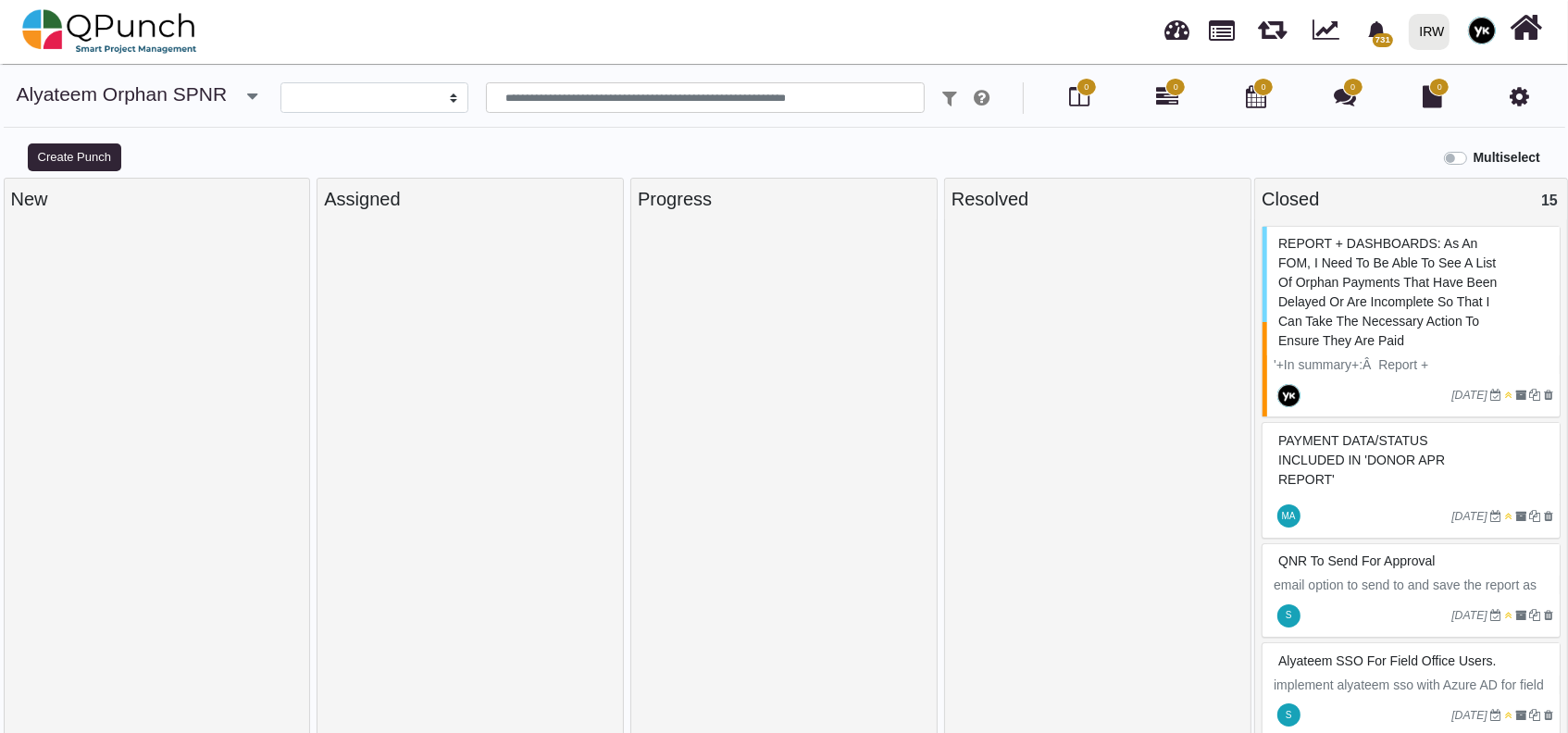 click on "REPORT + DASHBOARDS:  As an FOM, I need to be able to see a list of orphan payments that have been delayed or are incomplete so that I can take the necessary action to ensure they are paid" at bounding box center [1388, 292] 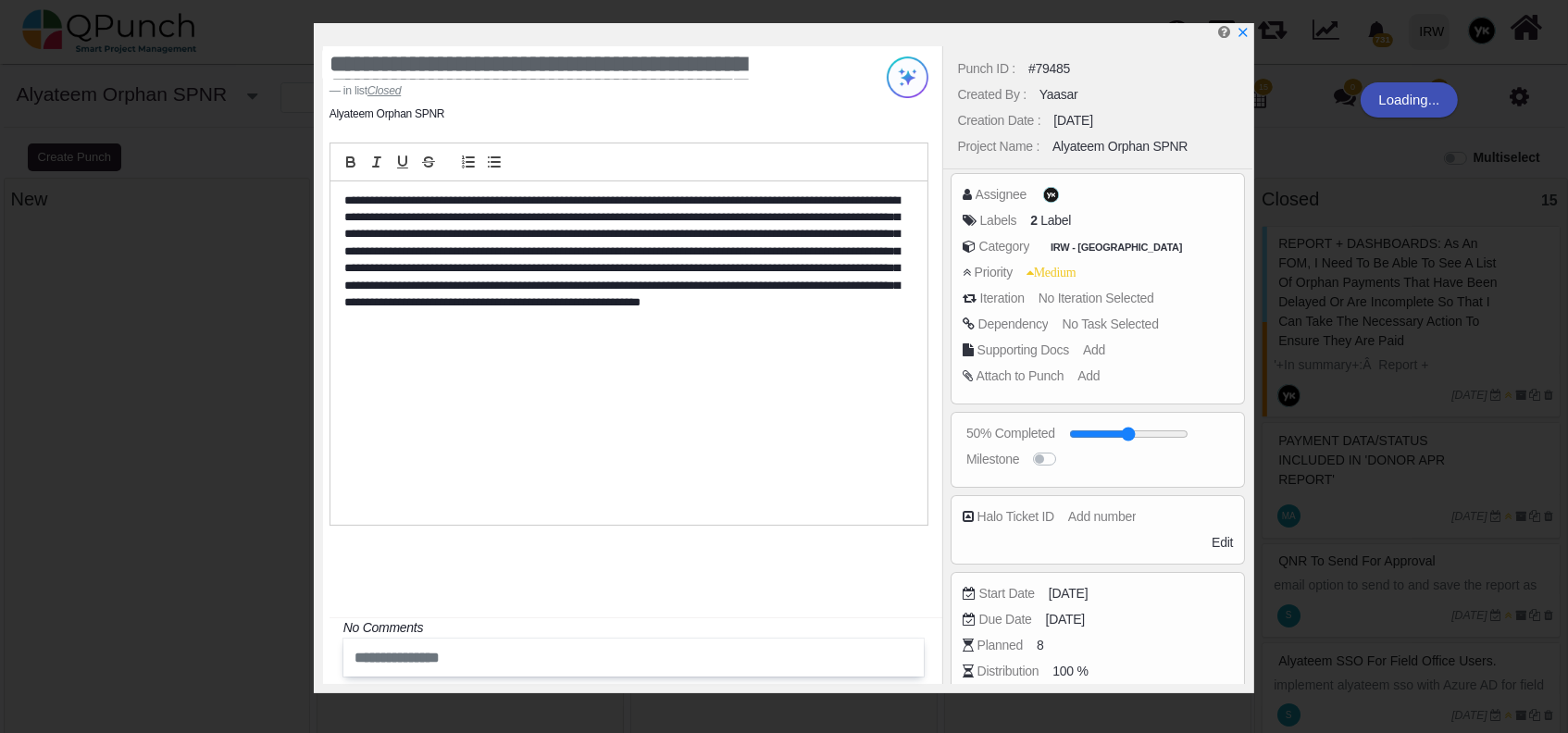 click 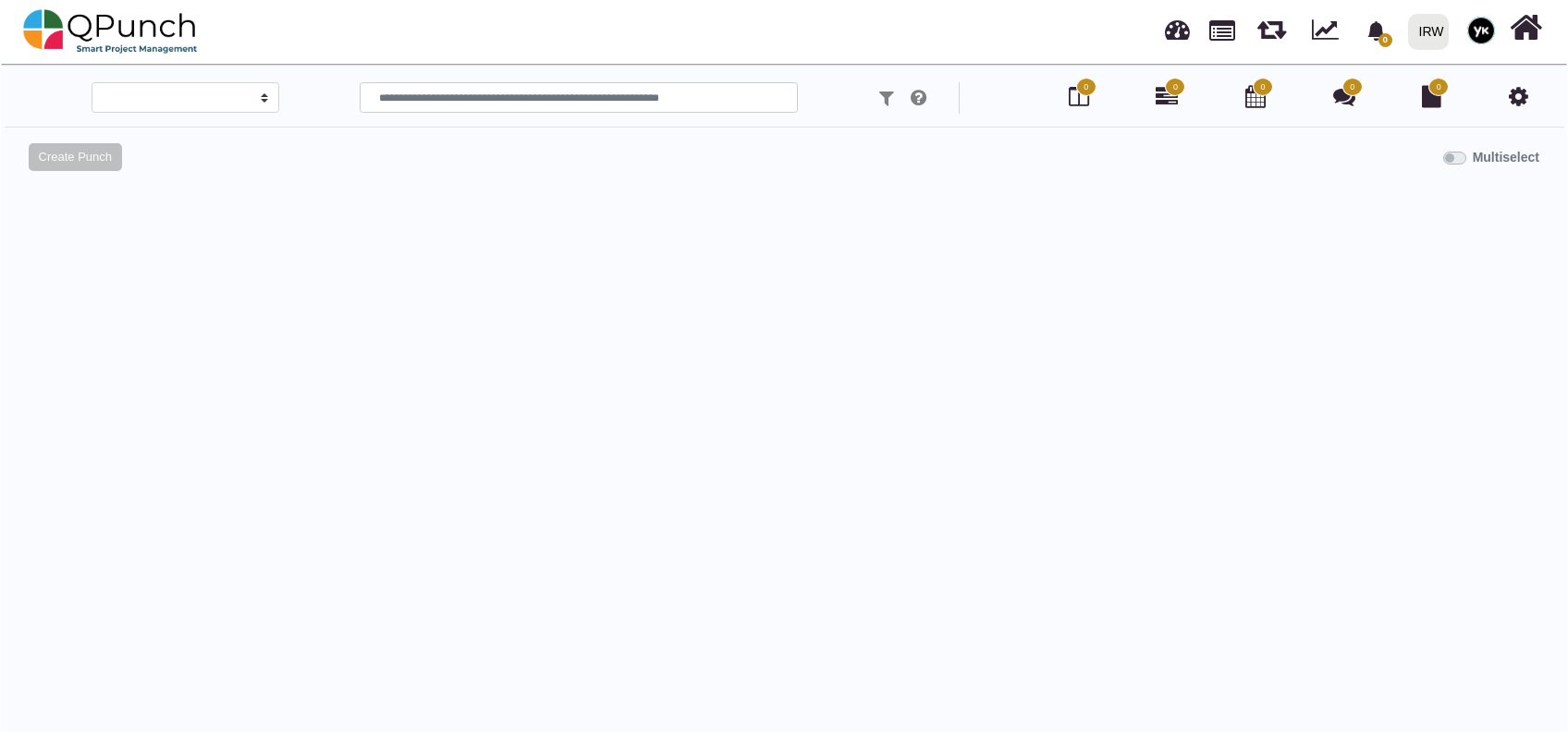 scroll, scrollTop: 0, scrollLeft: 0, axis: both 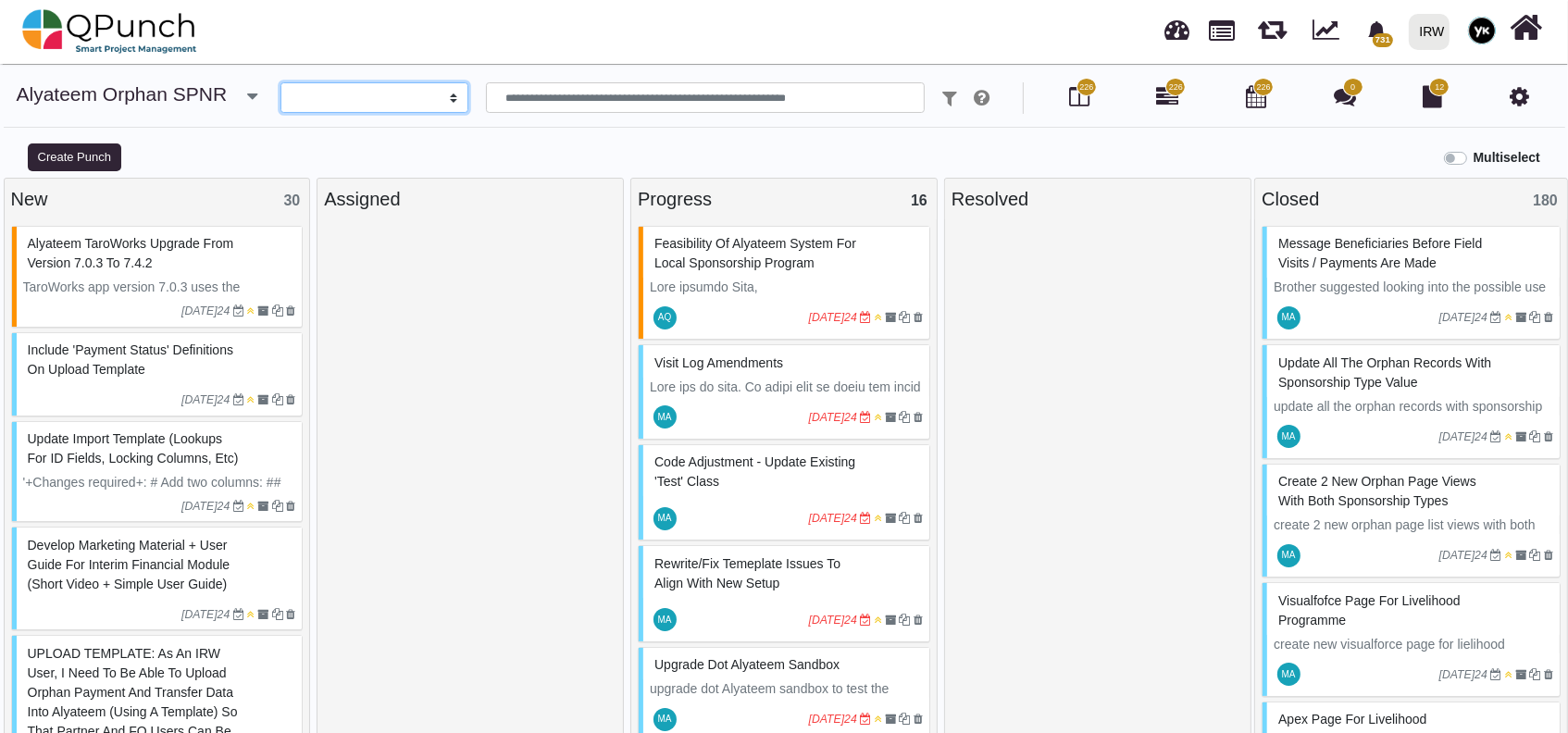 click on "**********" at bounding box center (374, 98) 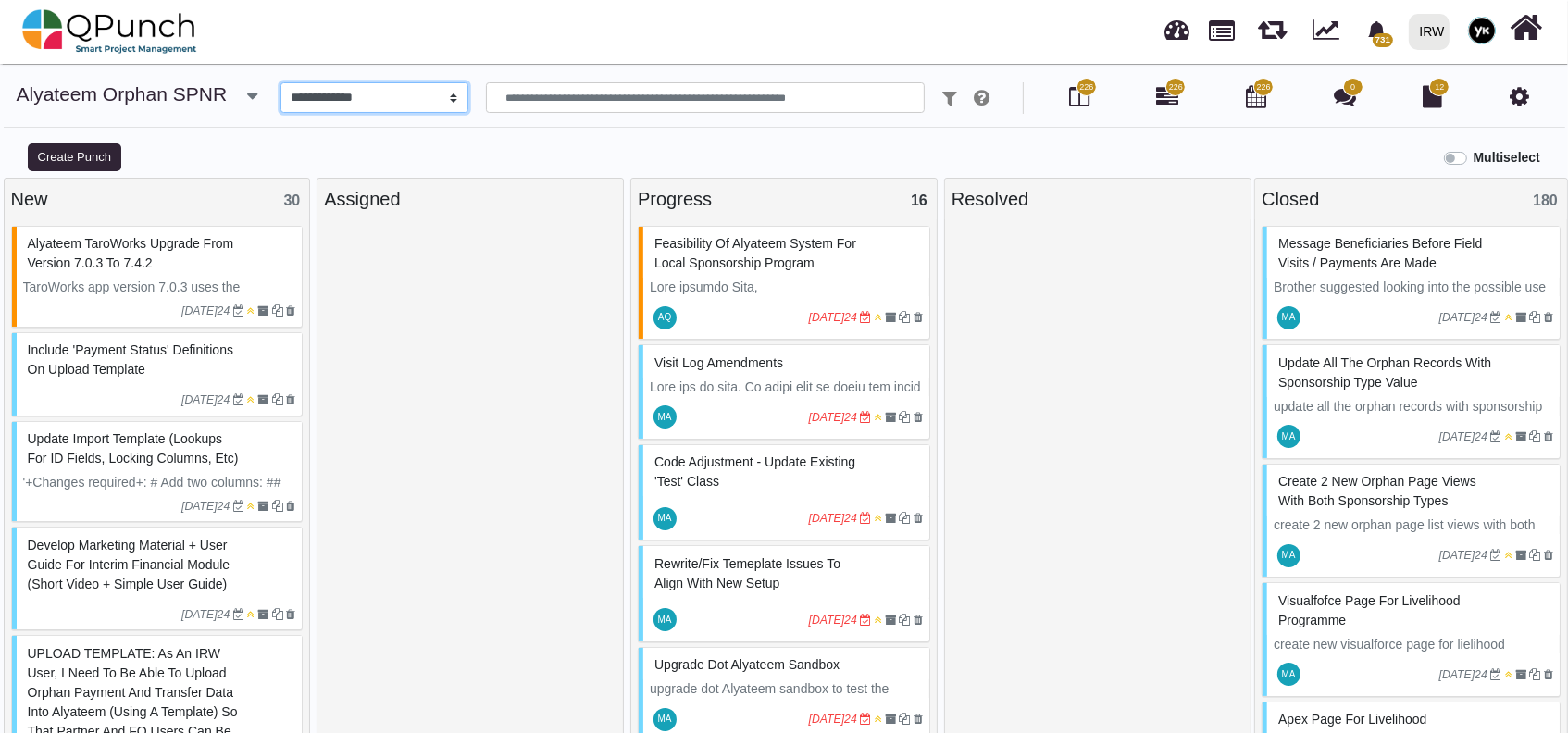 click on "**********" at bounding box center (374, 98) 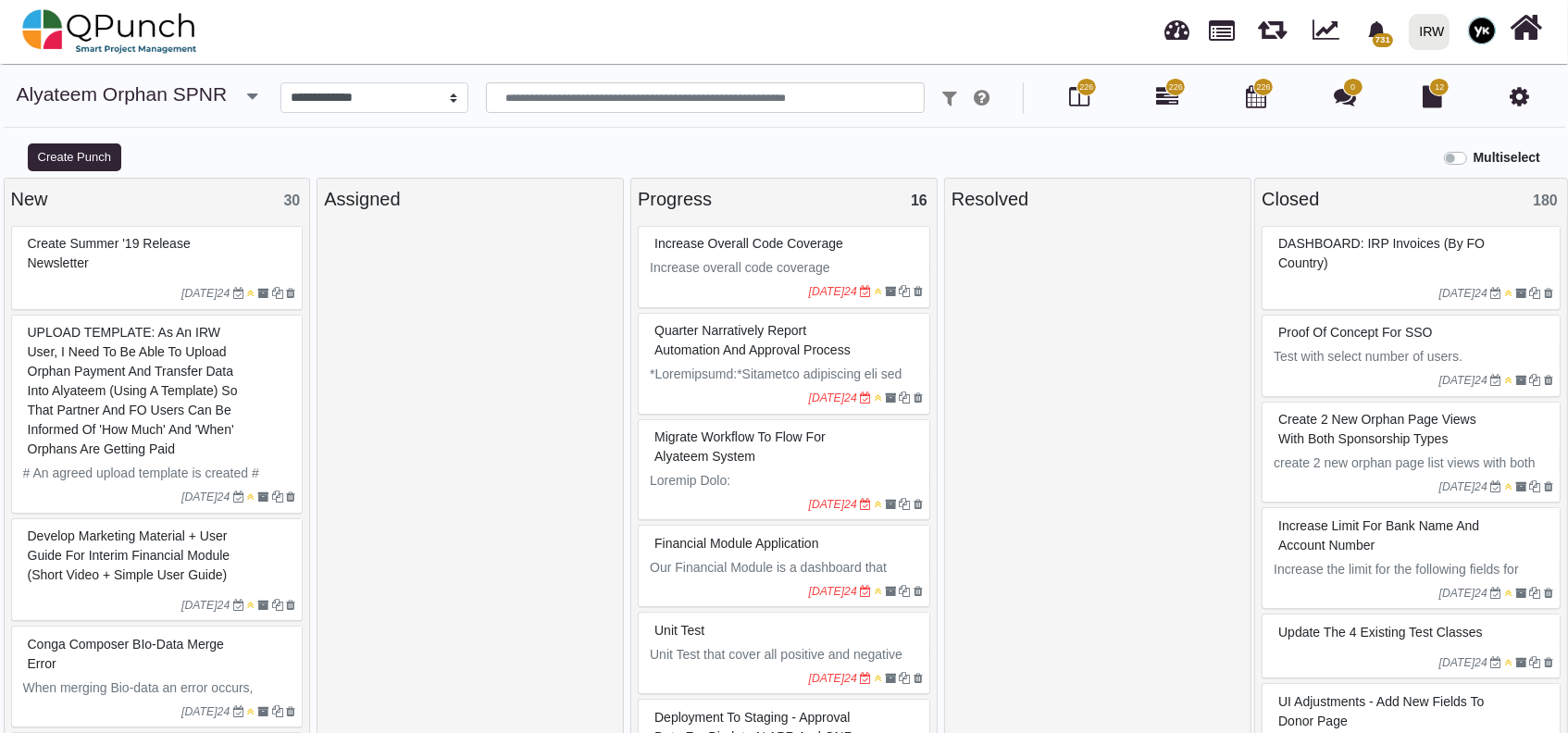 click on "Multiselect" at bounding box center (1507, 157) 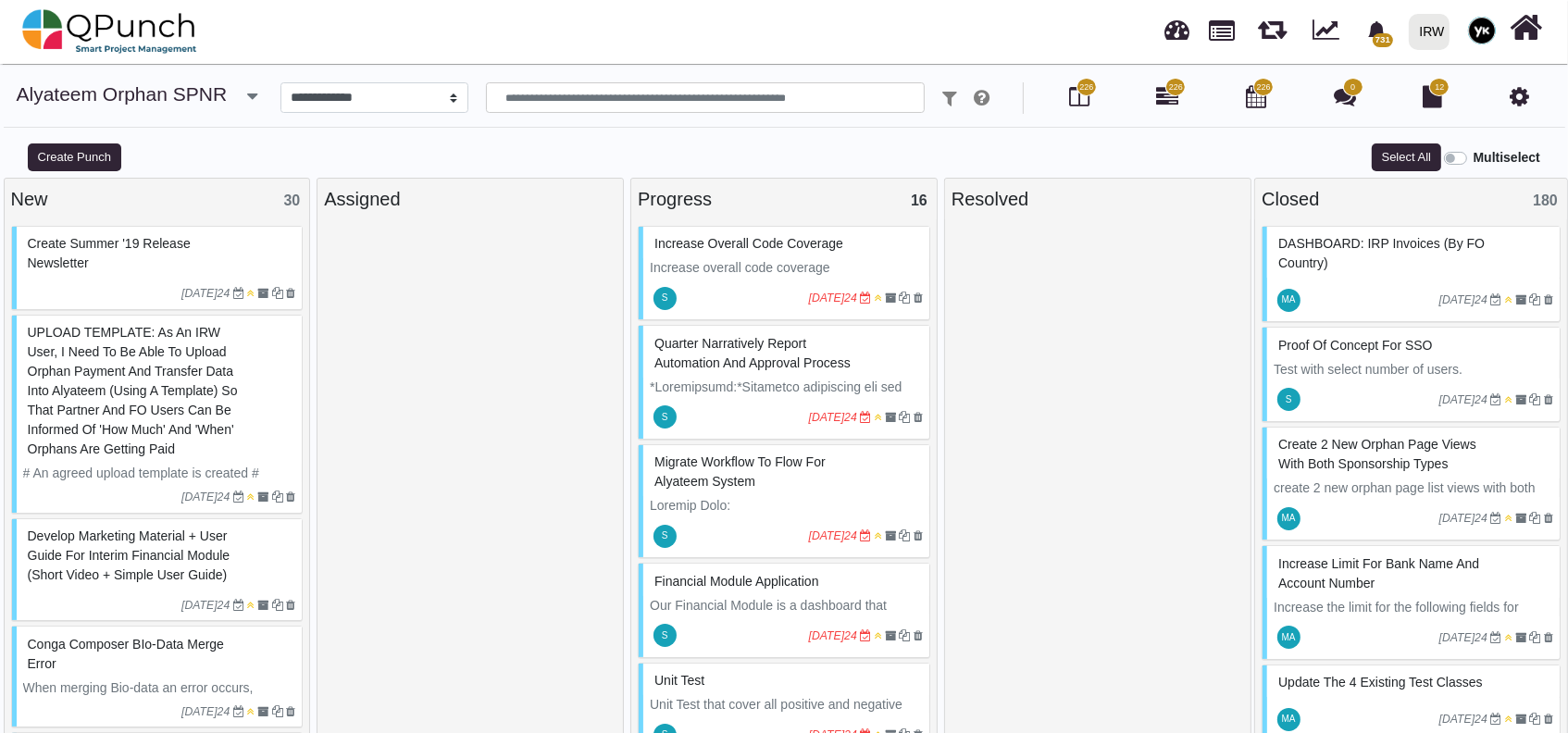 click on "DASHBOARD:  IRP Invoices (by FO country)" at bounding box center [1413, 254] 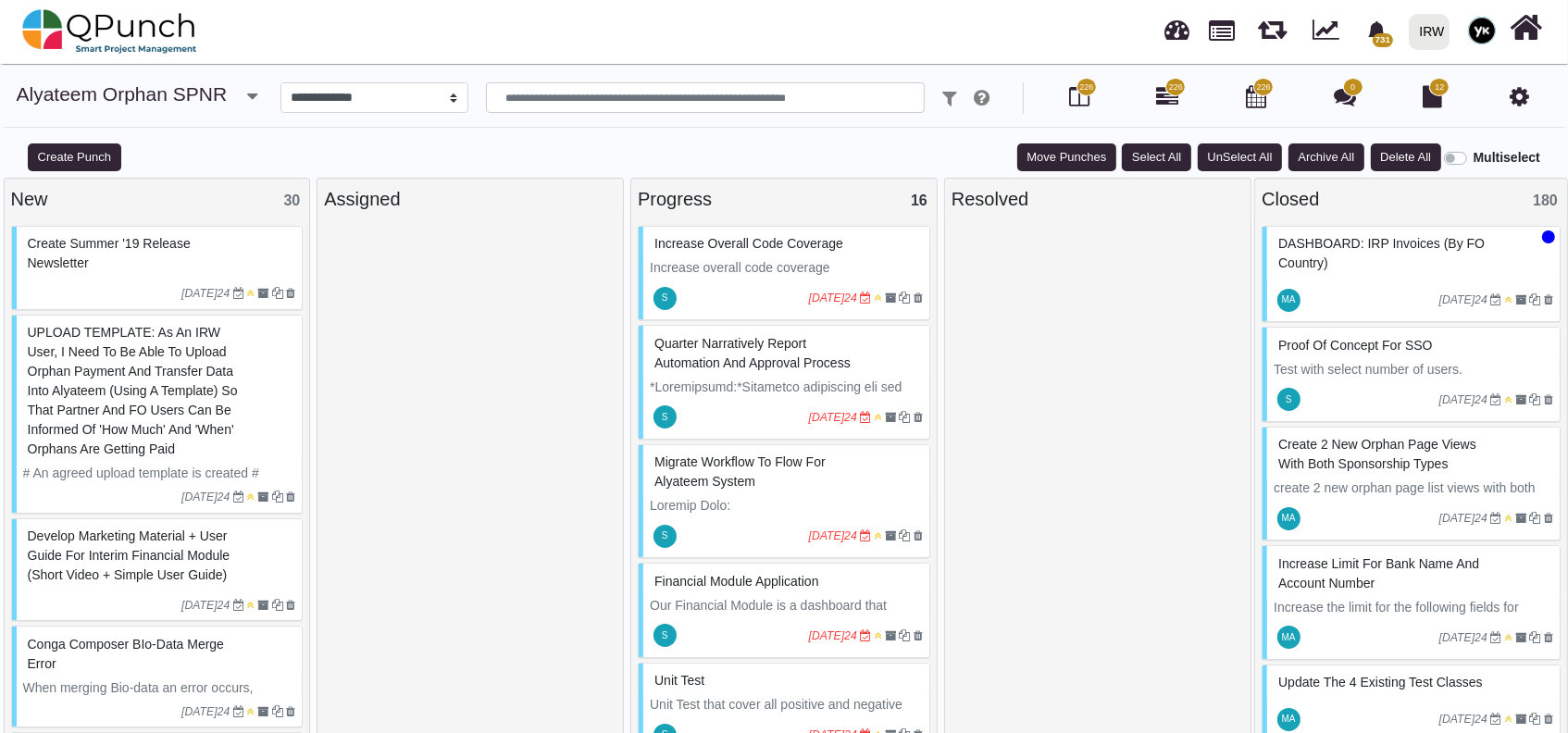 click on "Test with select number of users." at bounding box center [1368, 369] 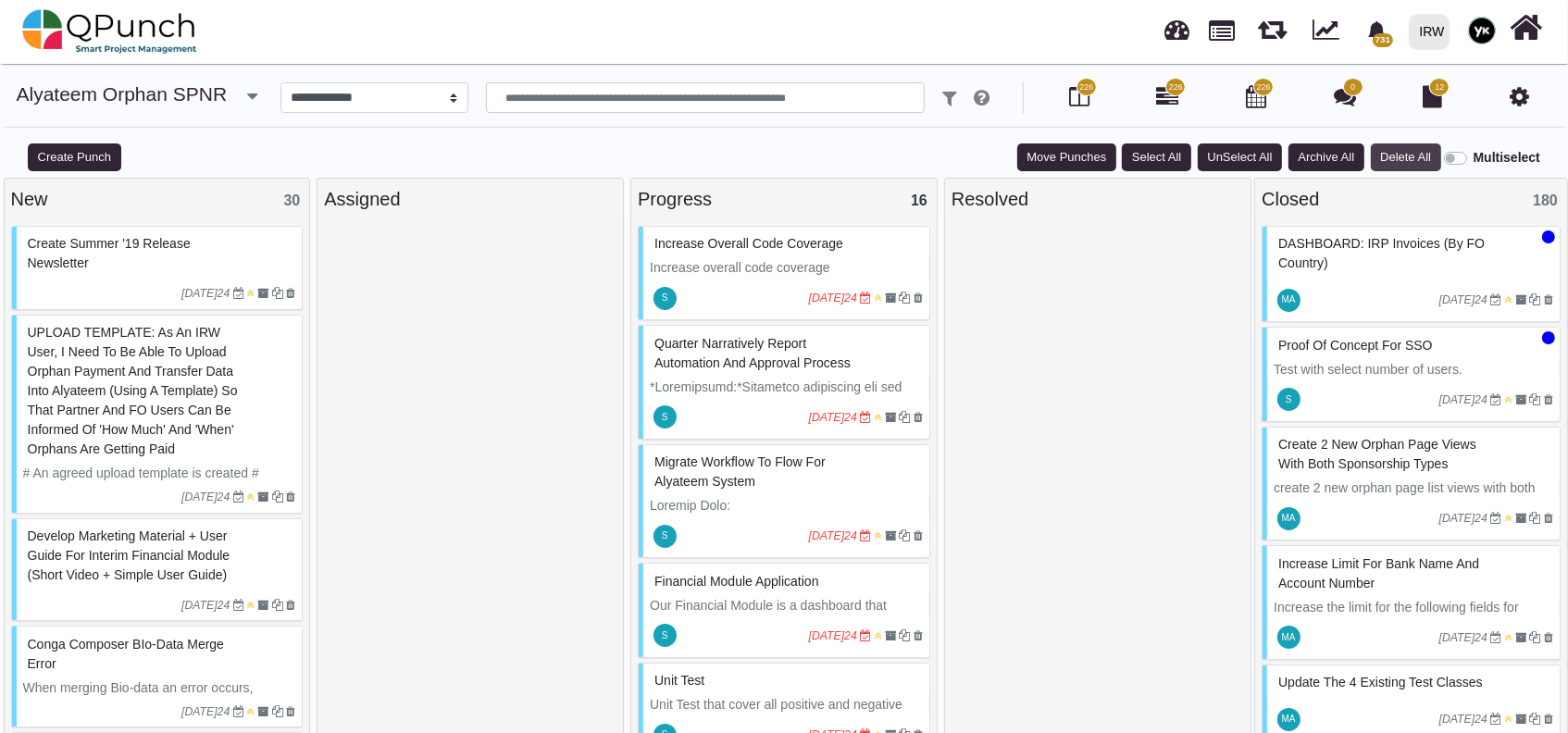 click on "Delete All" at bounding box center [1406, 157] 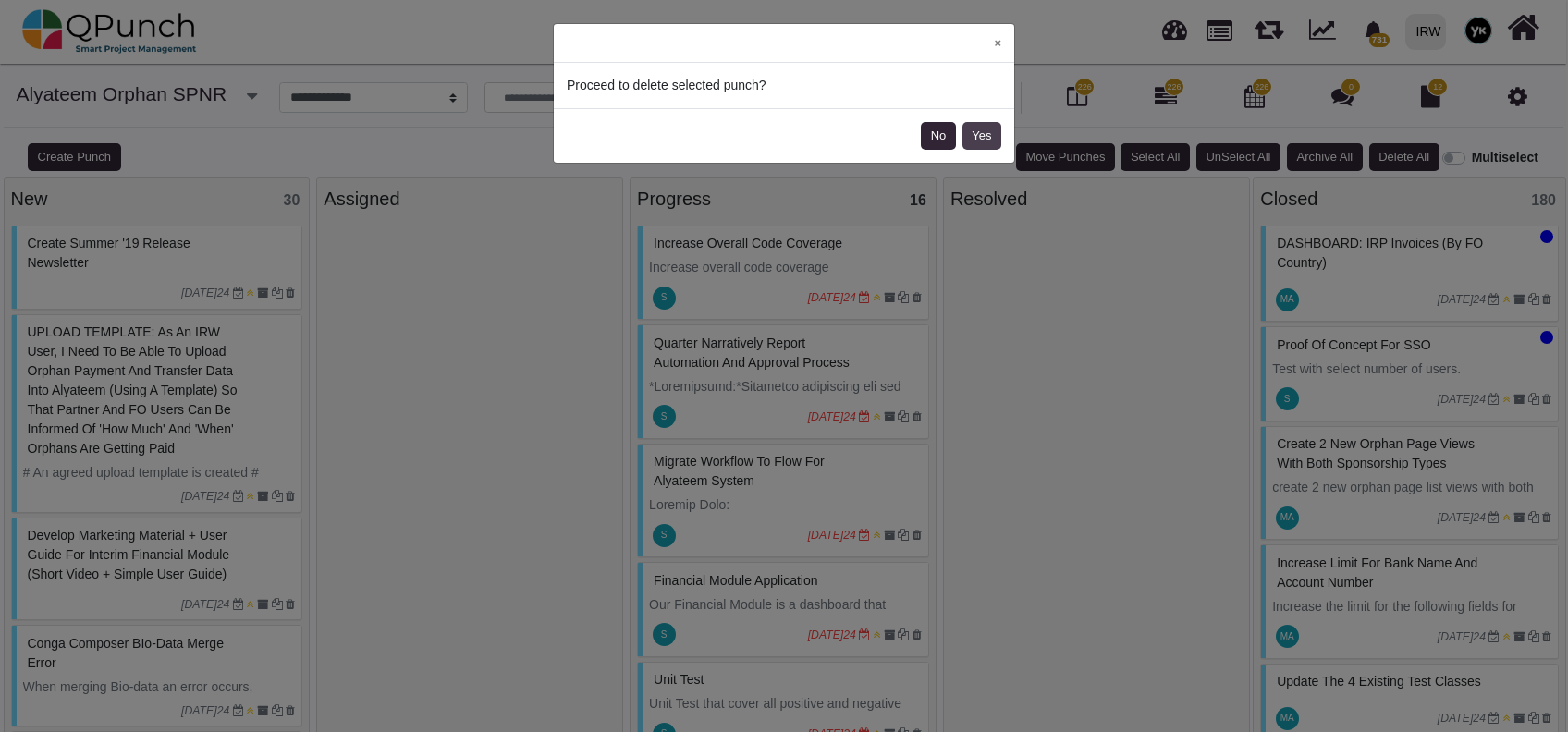 click on "Yes" at bounding box center (982, 136) 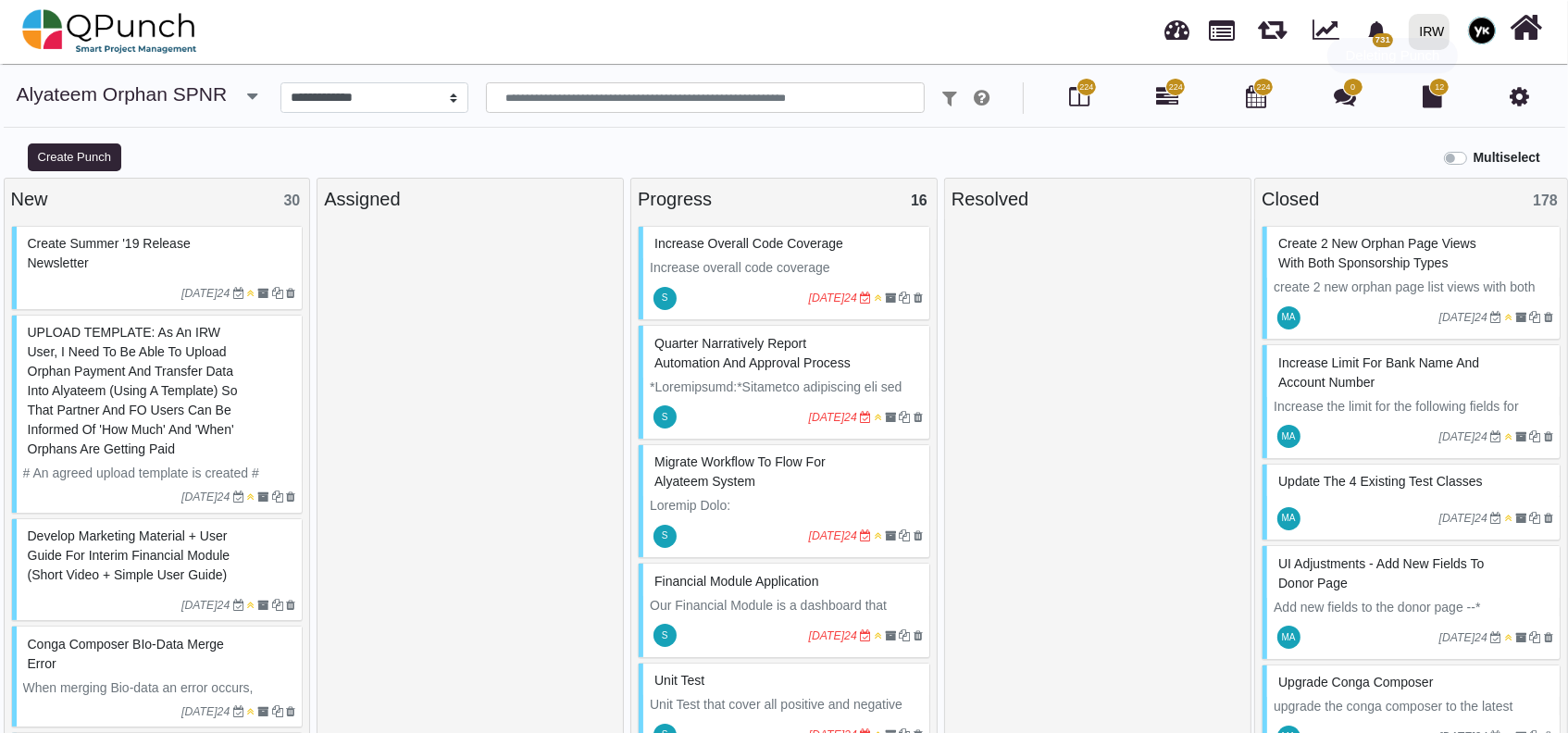 click at bounding box center (1098, 483) 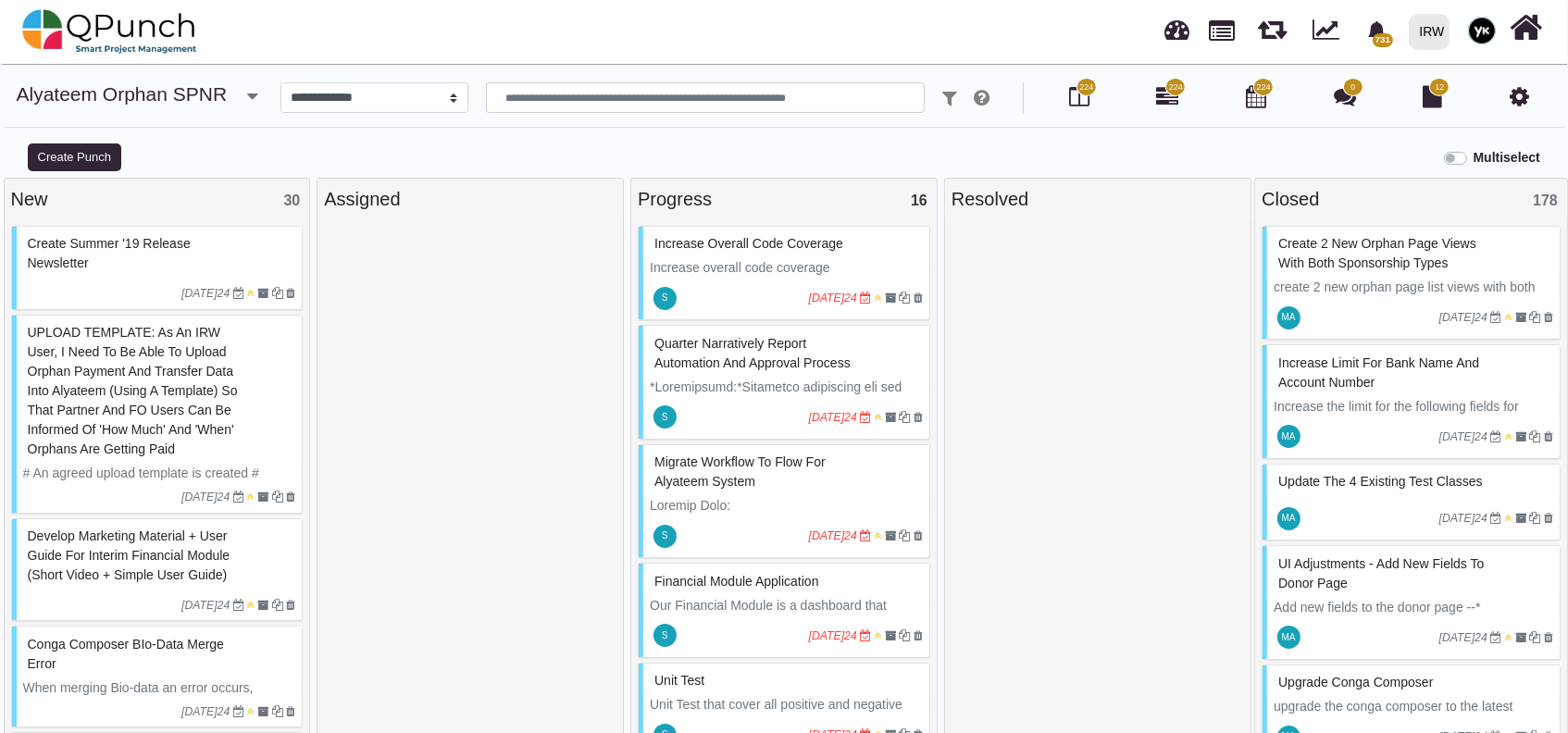 click on "Increase overall code coverage" at bounding box center [740, 267] 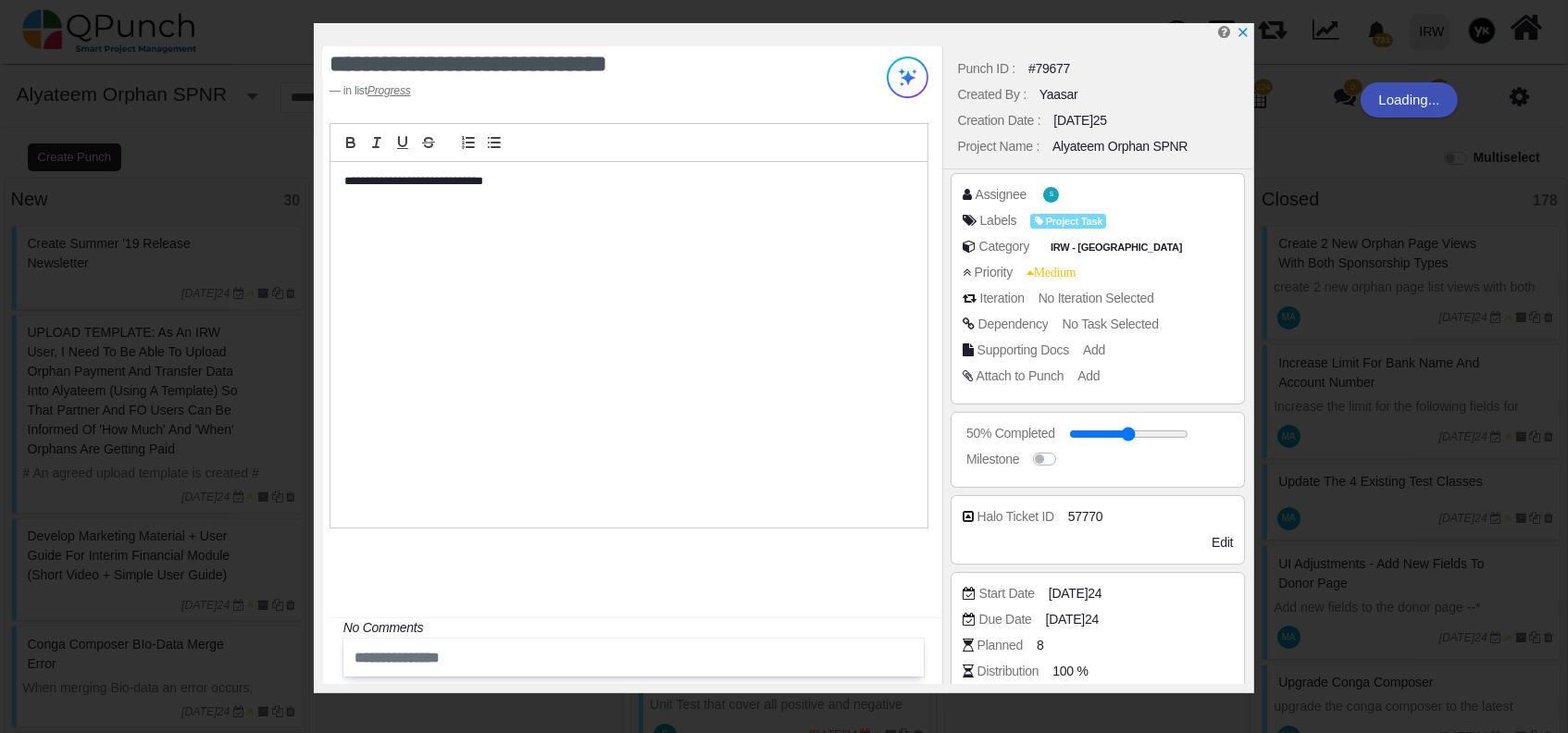 click on "**********" at bounding box center [629, 344] 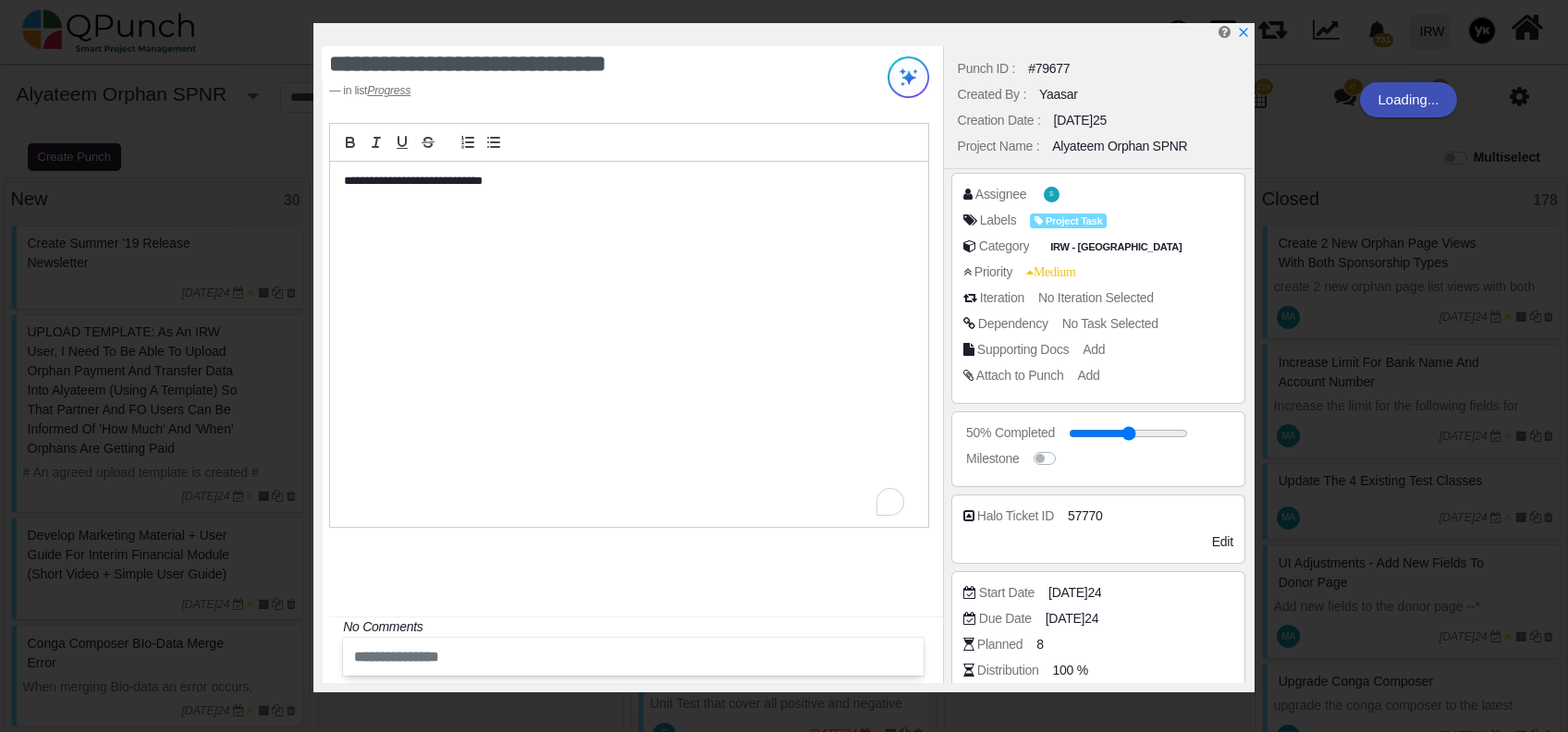 scroll, scrollTop: 194, scrollLeft: 0, axis: vertical 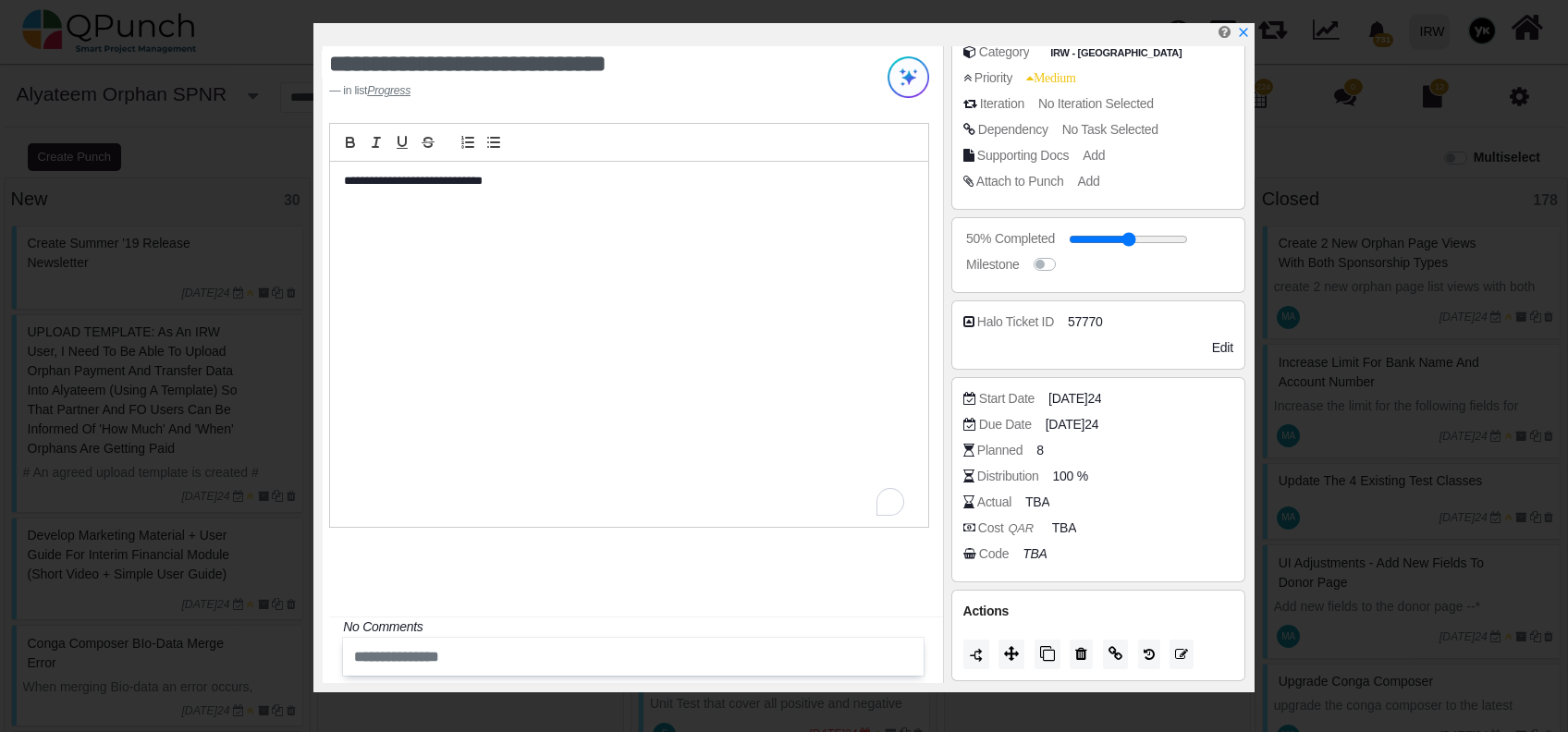 click on "**********" at bounding box center (629, 344) 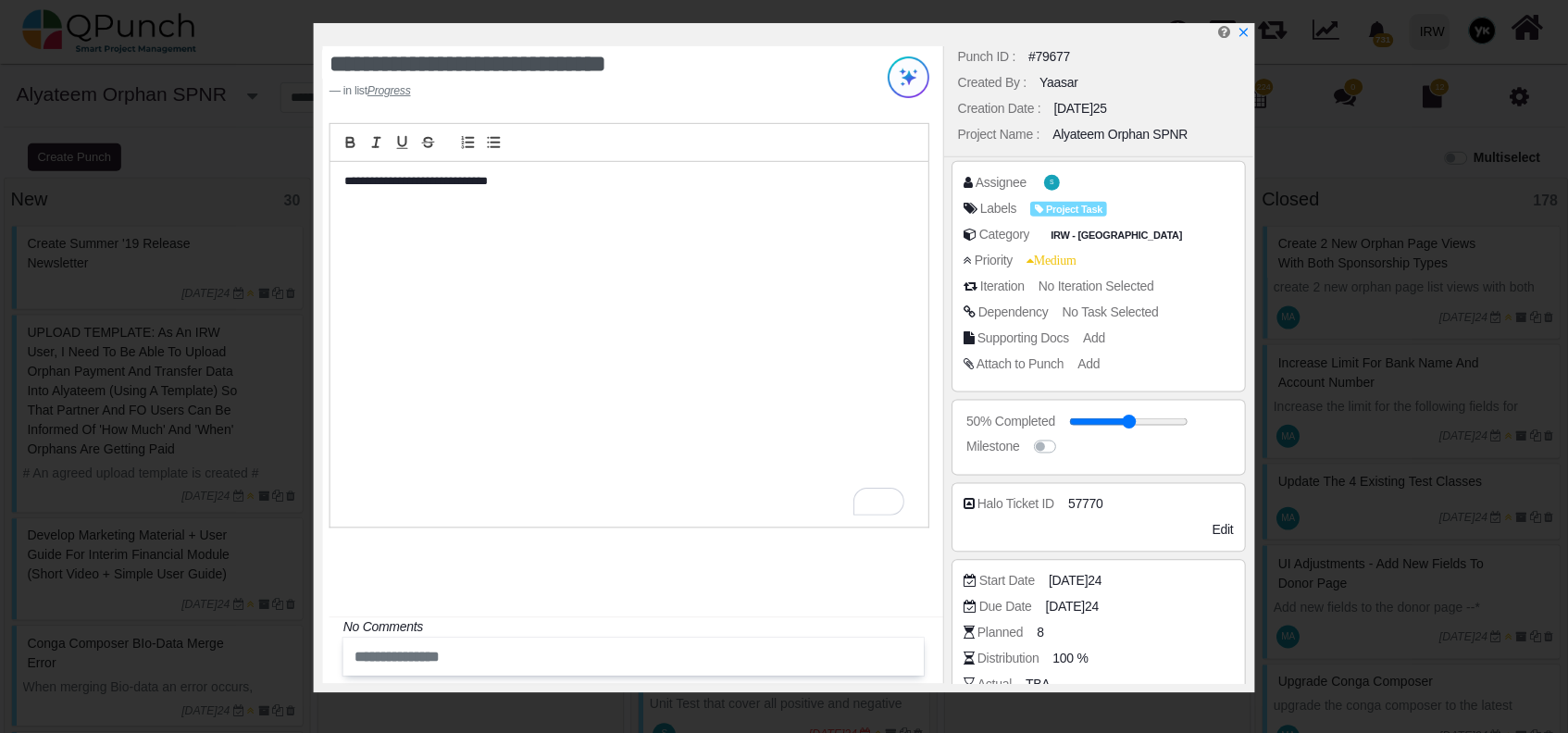 scroll, scrollTop: 0, scrollLeft: 0, axis: both 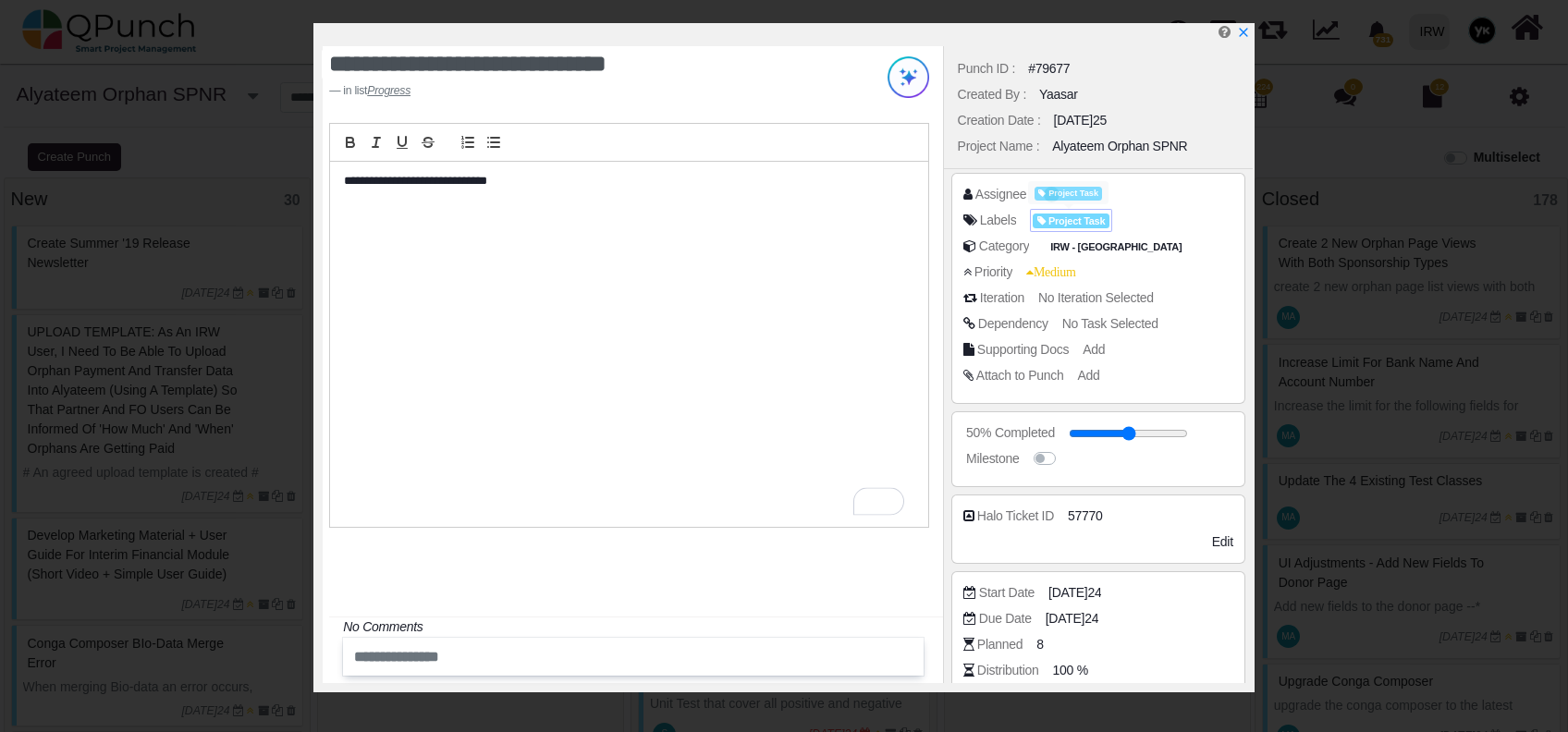 click on "Project Task" at bounding box center (1071, 221) 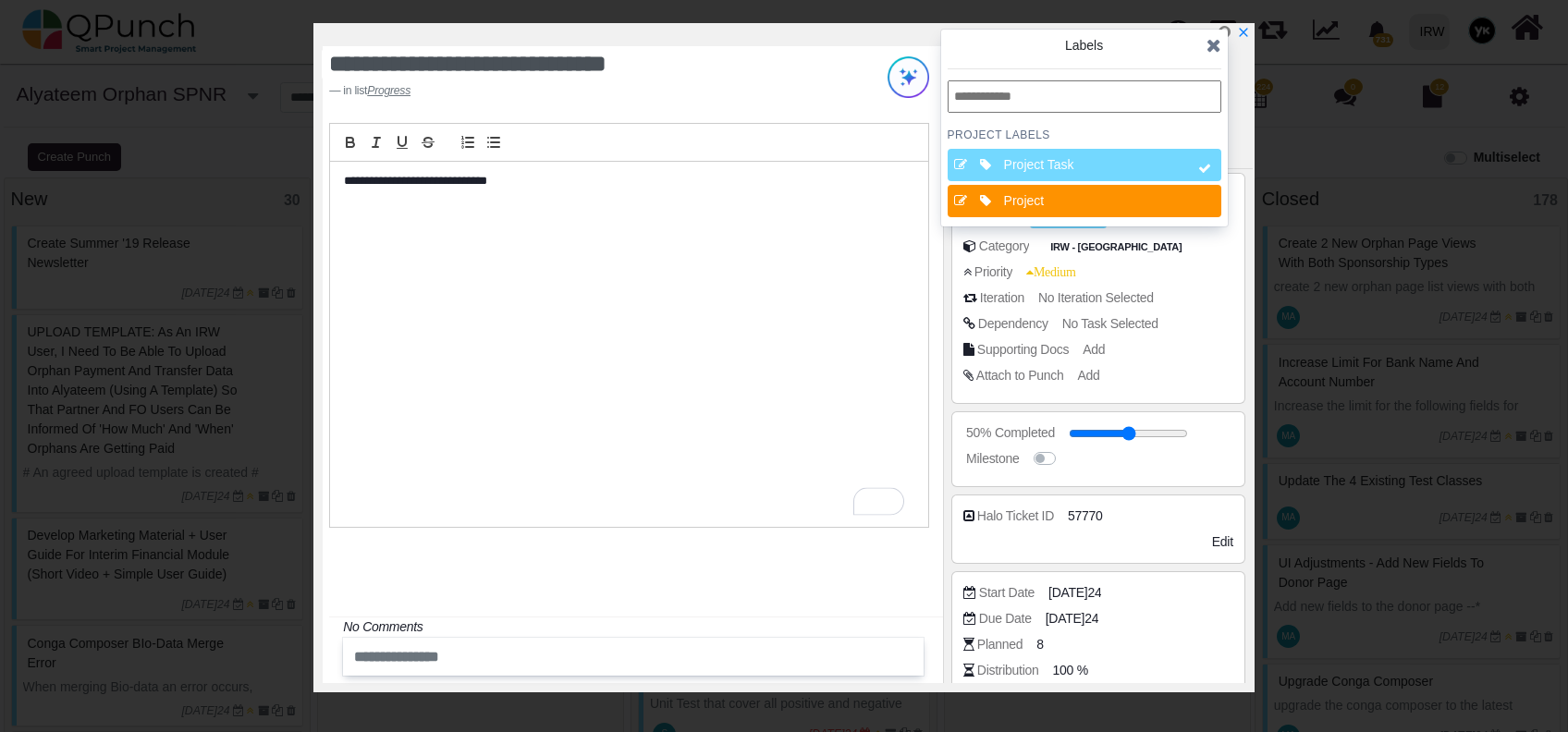 drag, startPoint x: 1213, startPoint y: 53, endPoint x: 1204, endPoint y: 66, distance: 15.81139 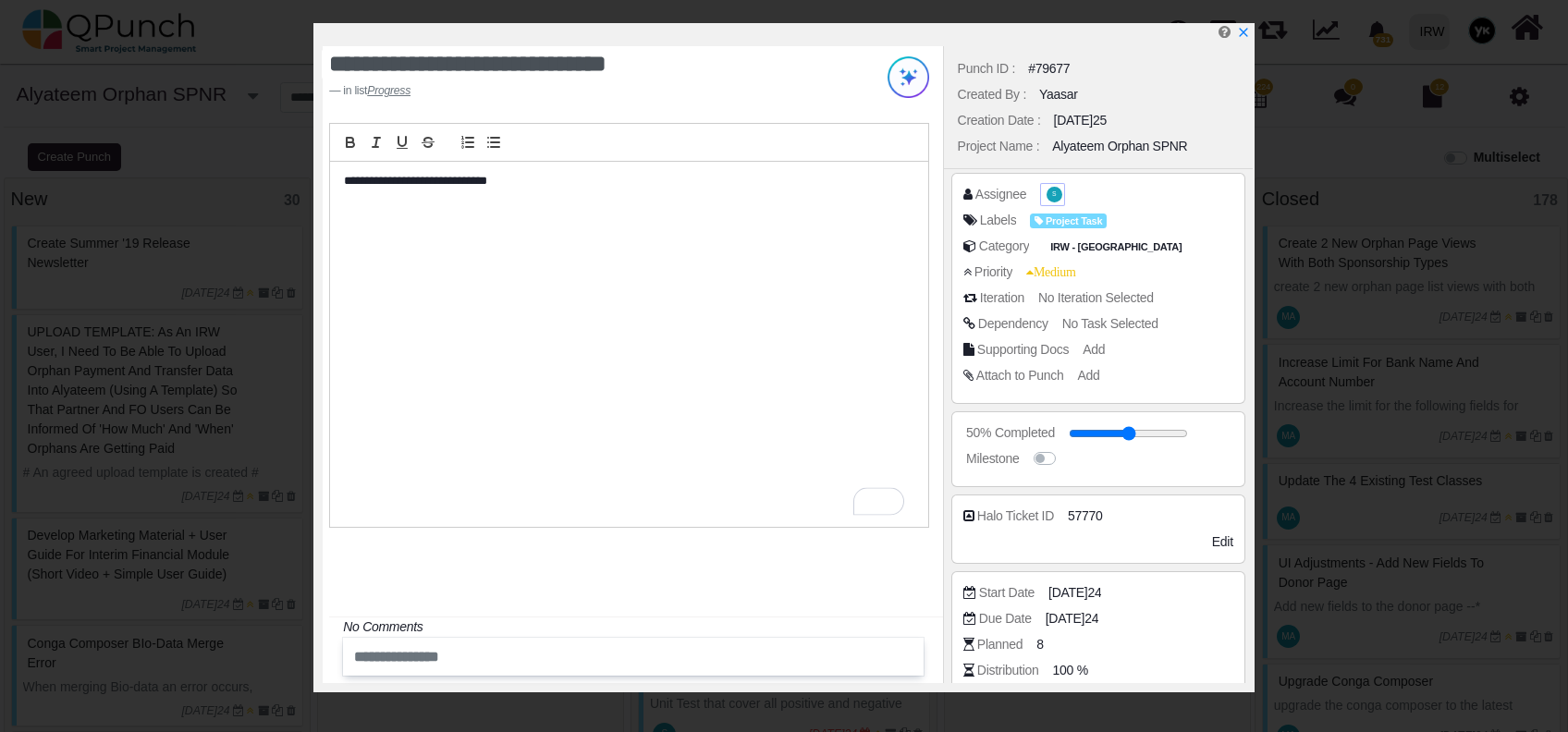 click on "S" at bounding box center [1054, 194] 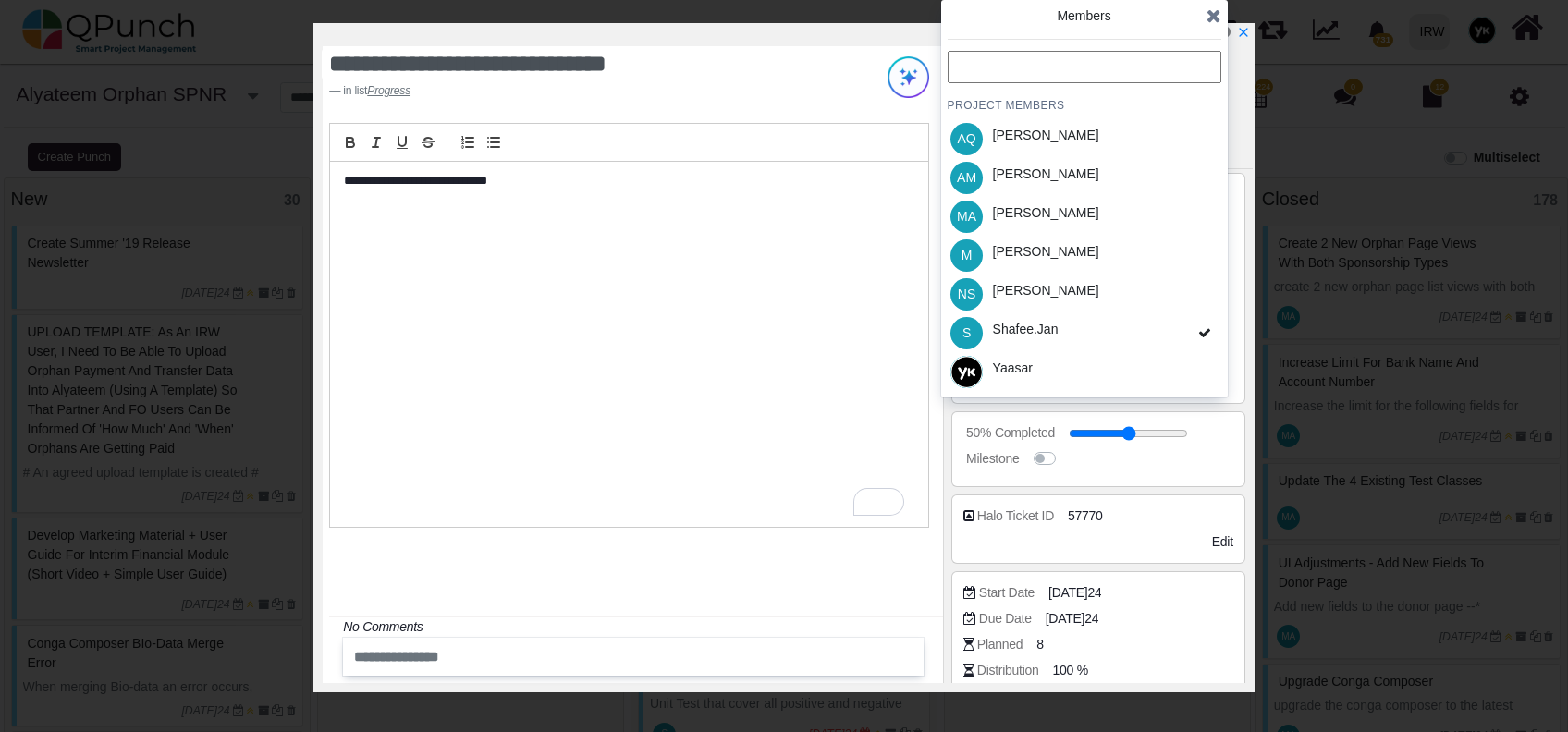 click at bounding box center (1214, 16) 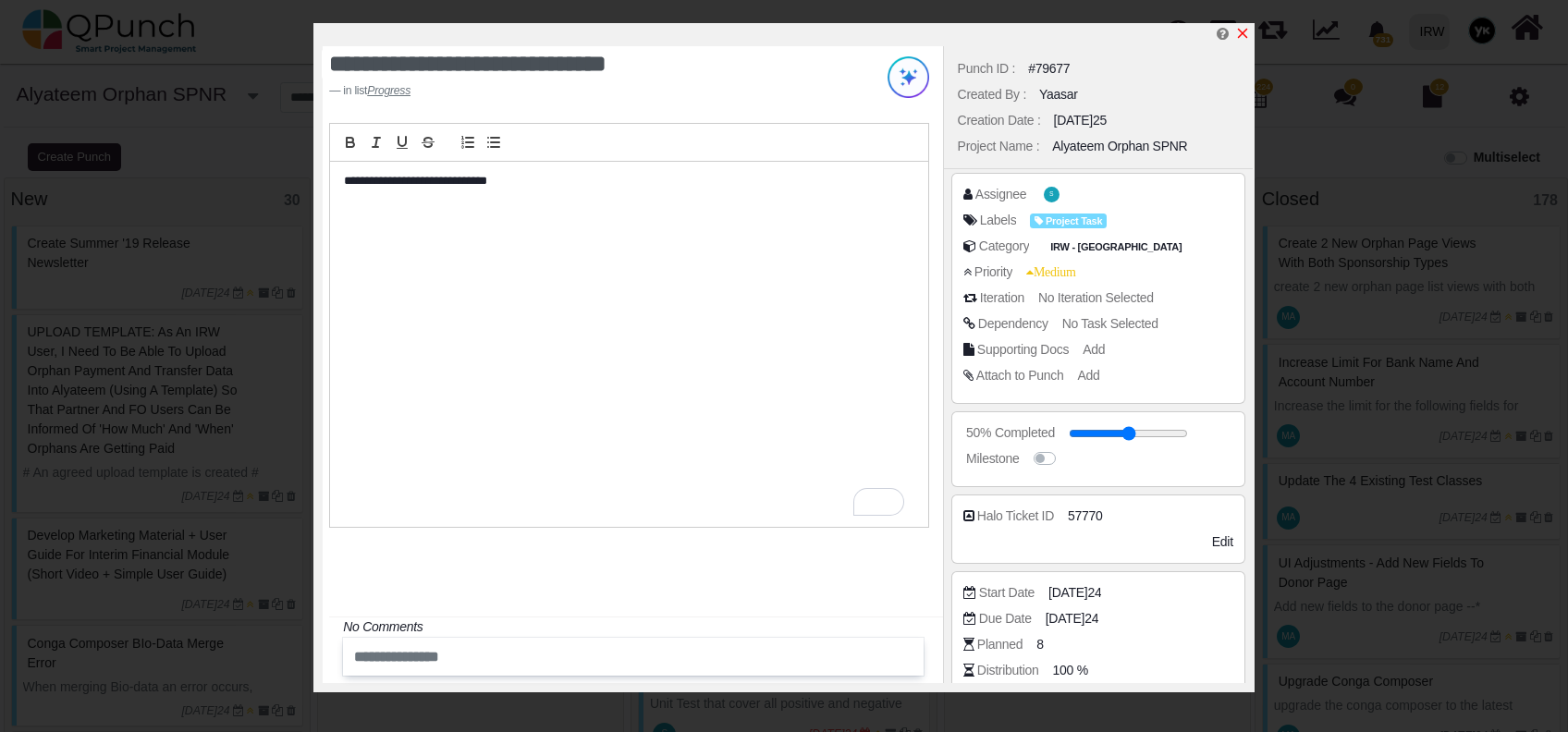click 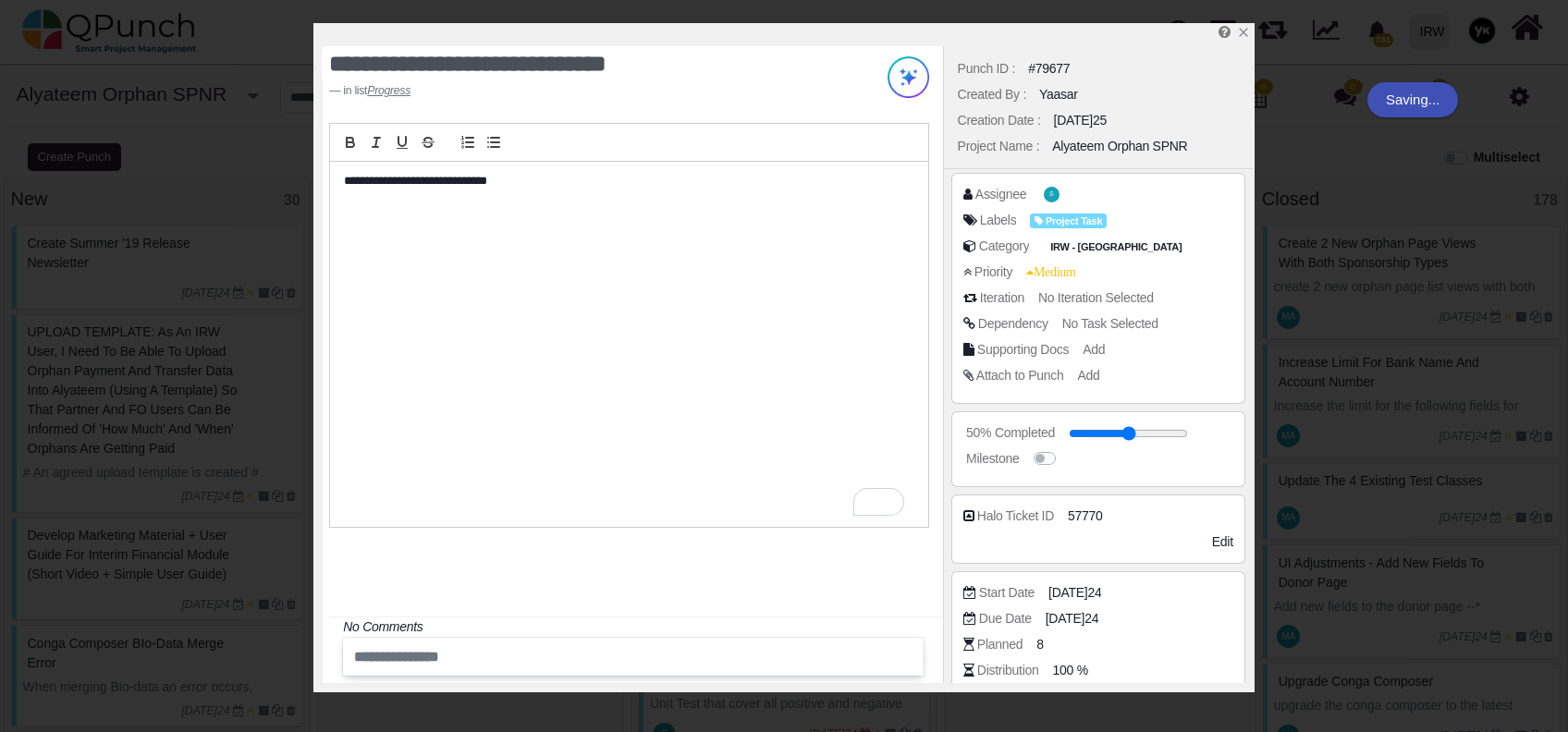 click at bounding box center [704, 98] 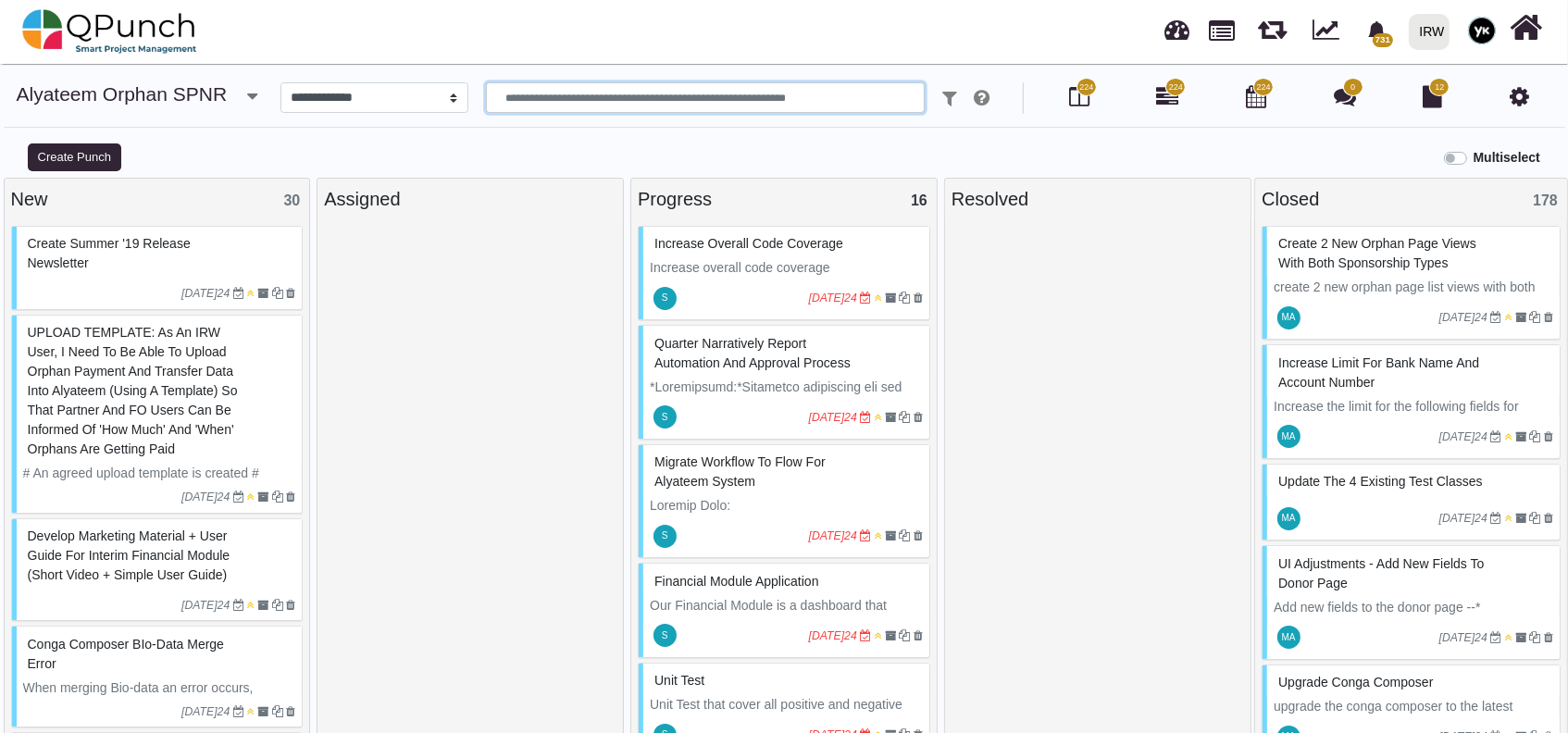 click at bounding box center [705, 98] 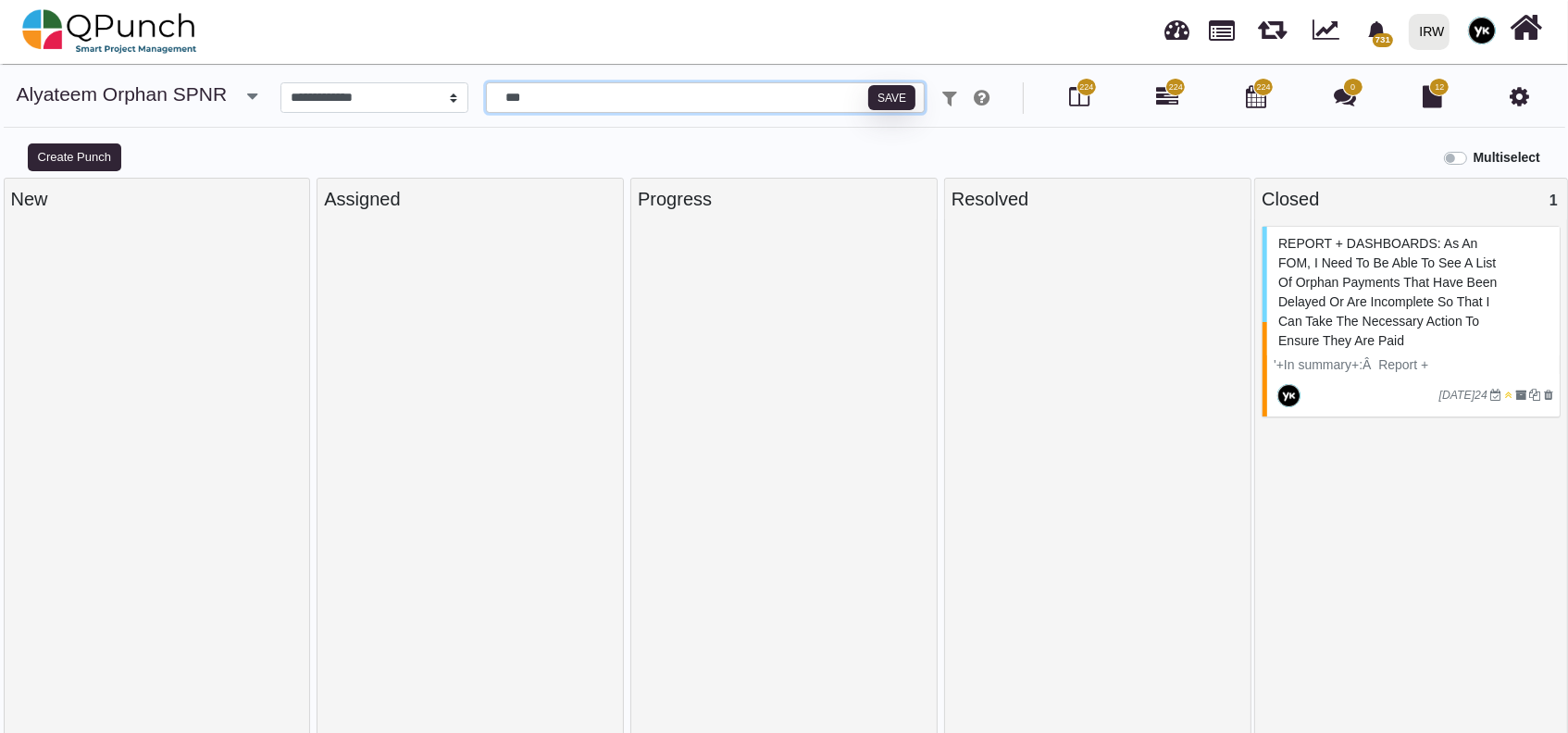 type on "***" 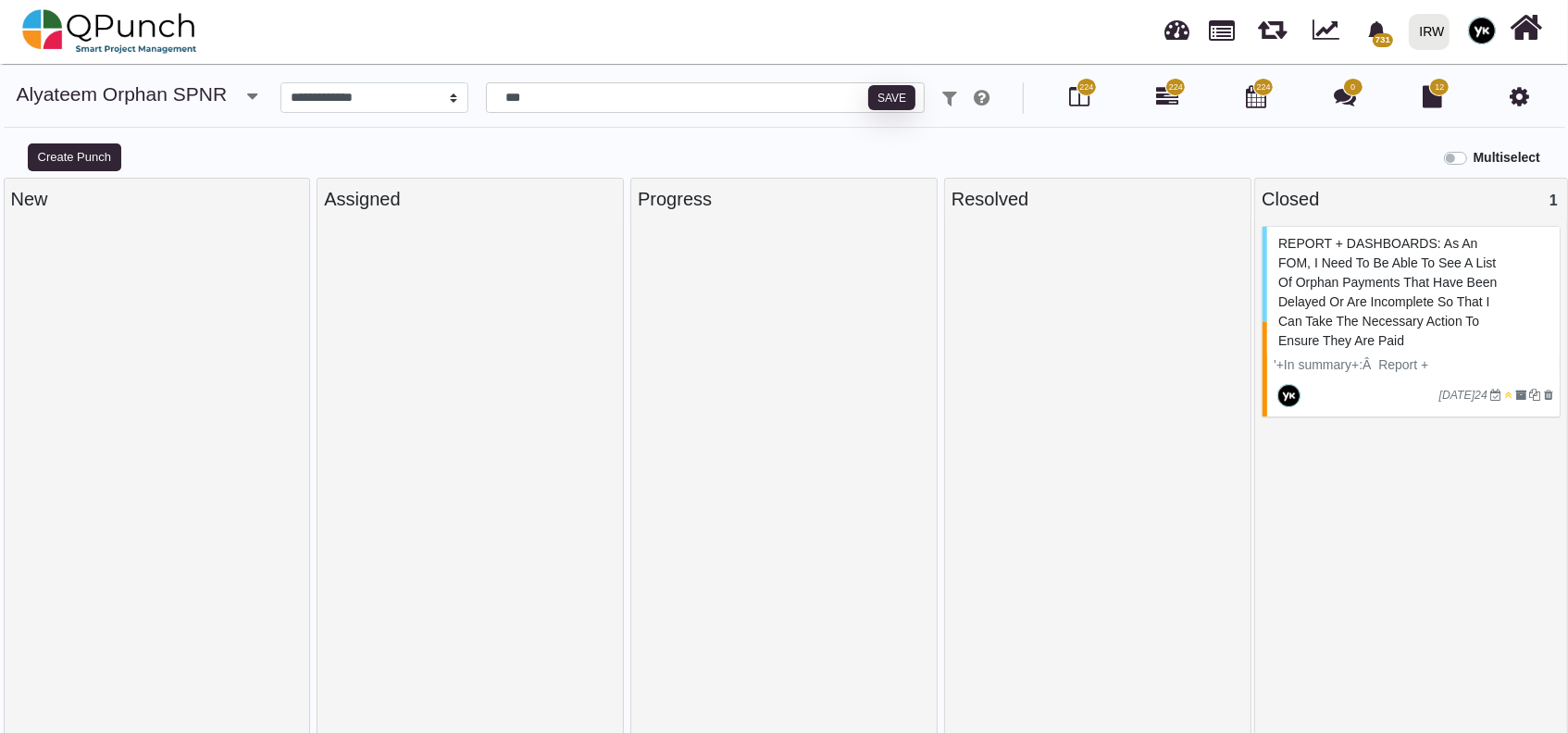 click on "REPORT + DASHBOARDS:  As an FOM, I need to be able to see a list of orphan payments that have been delayed or are incomplete so that I can take the necessary action to ensure they are paid" at bounding box center (1388, 292) 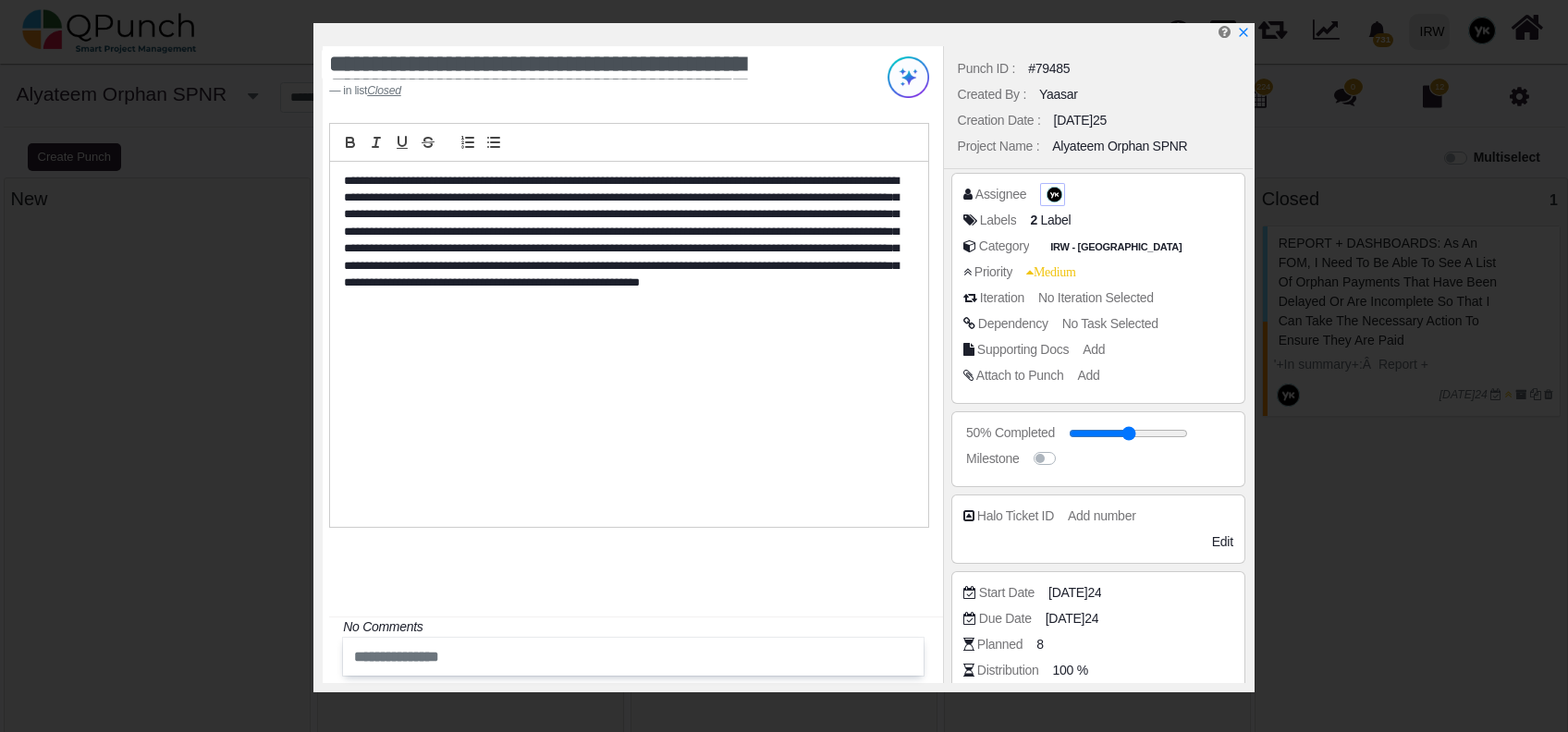 click at bounding box center (1054, 194) 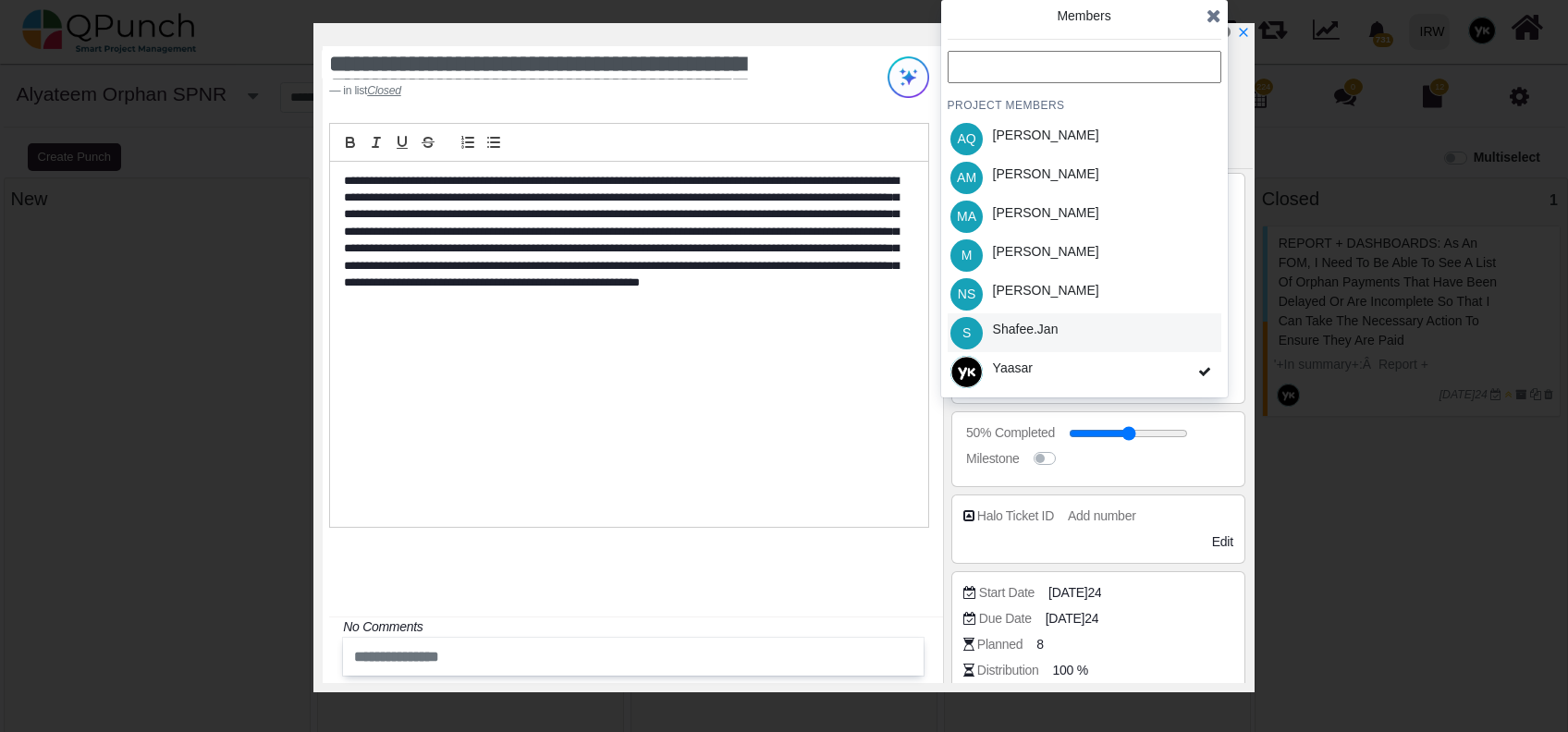 click on "Shafee.jan" at bounding box center (1025, 333) 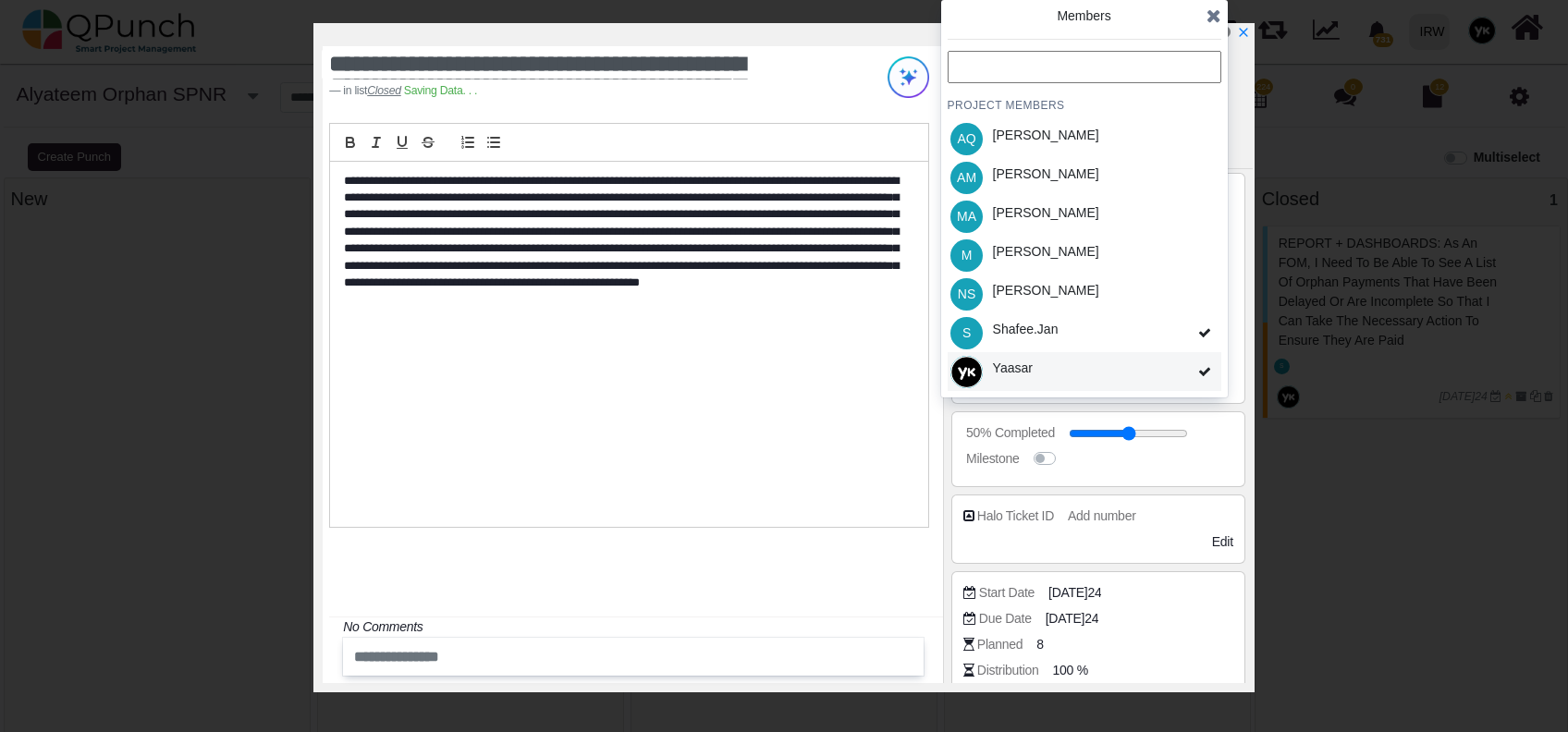 click on "Yaasar" at bounding box center (1084, 372) 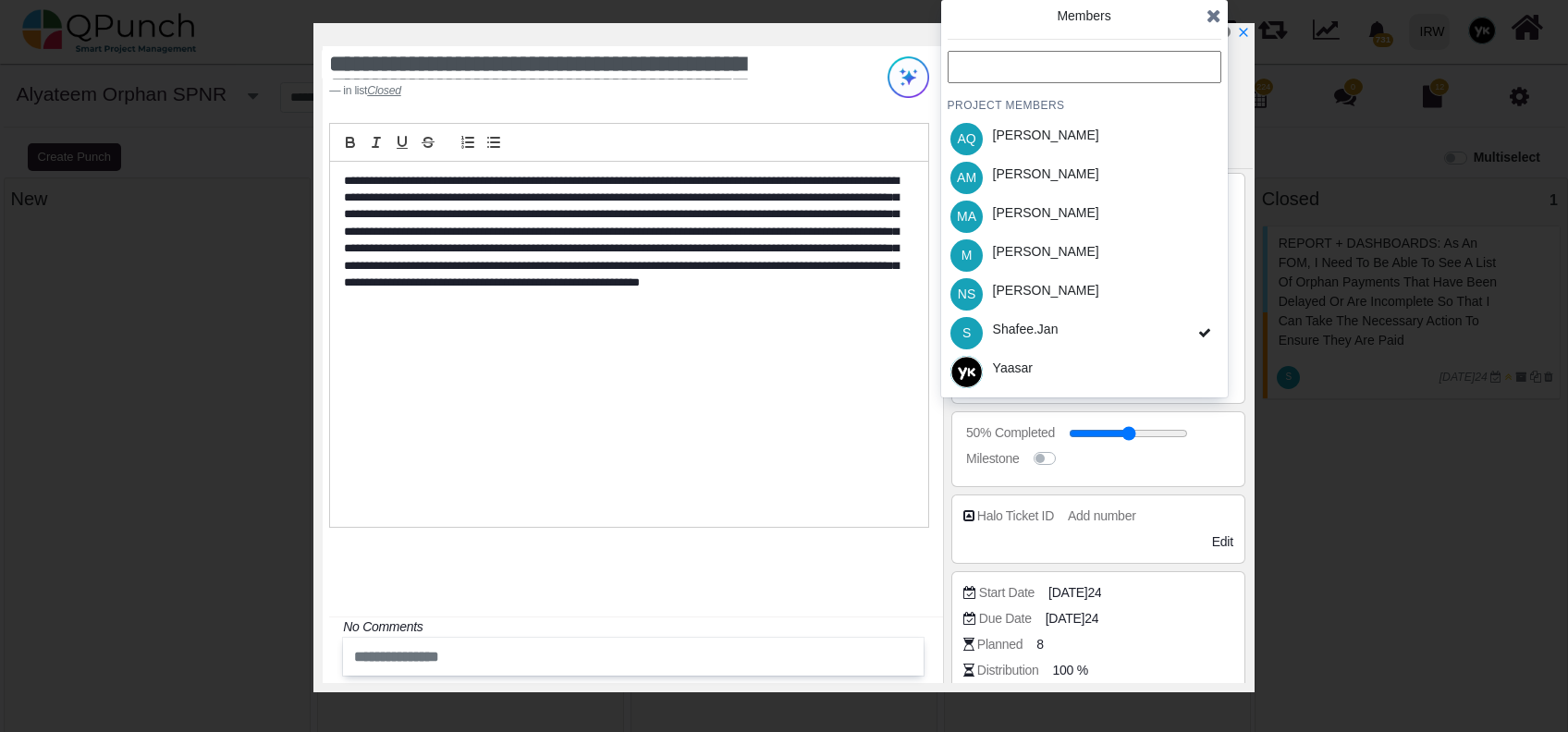 click at bounding box center [1214, 16] 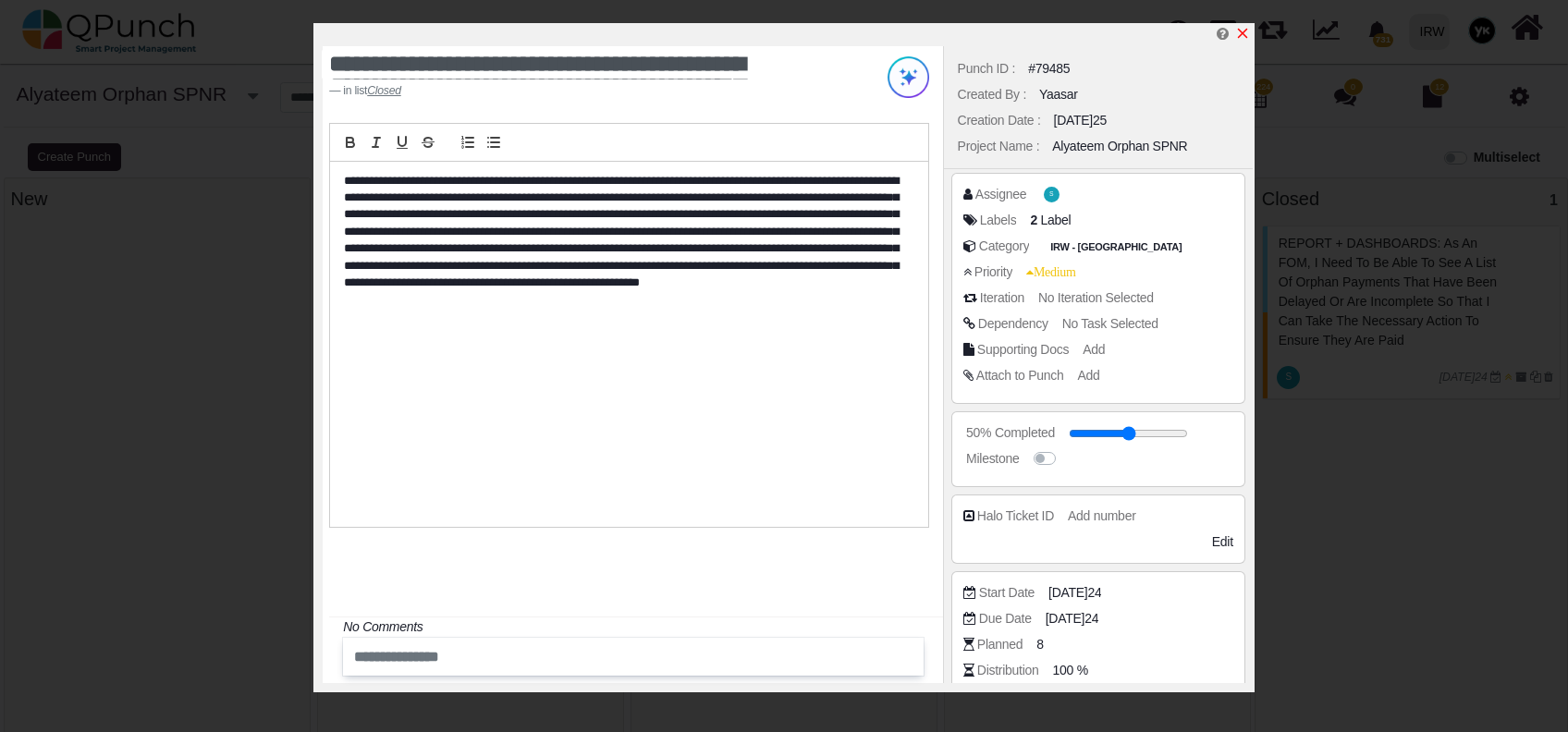 click 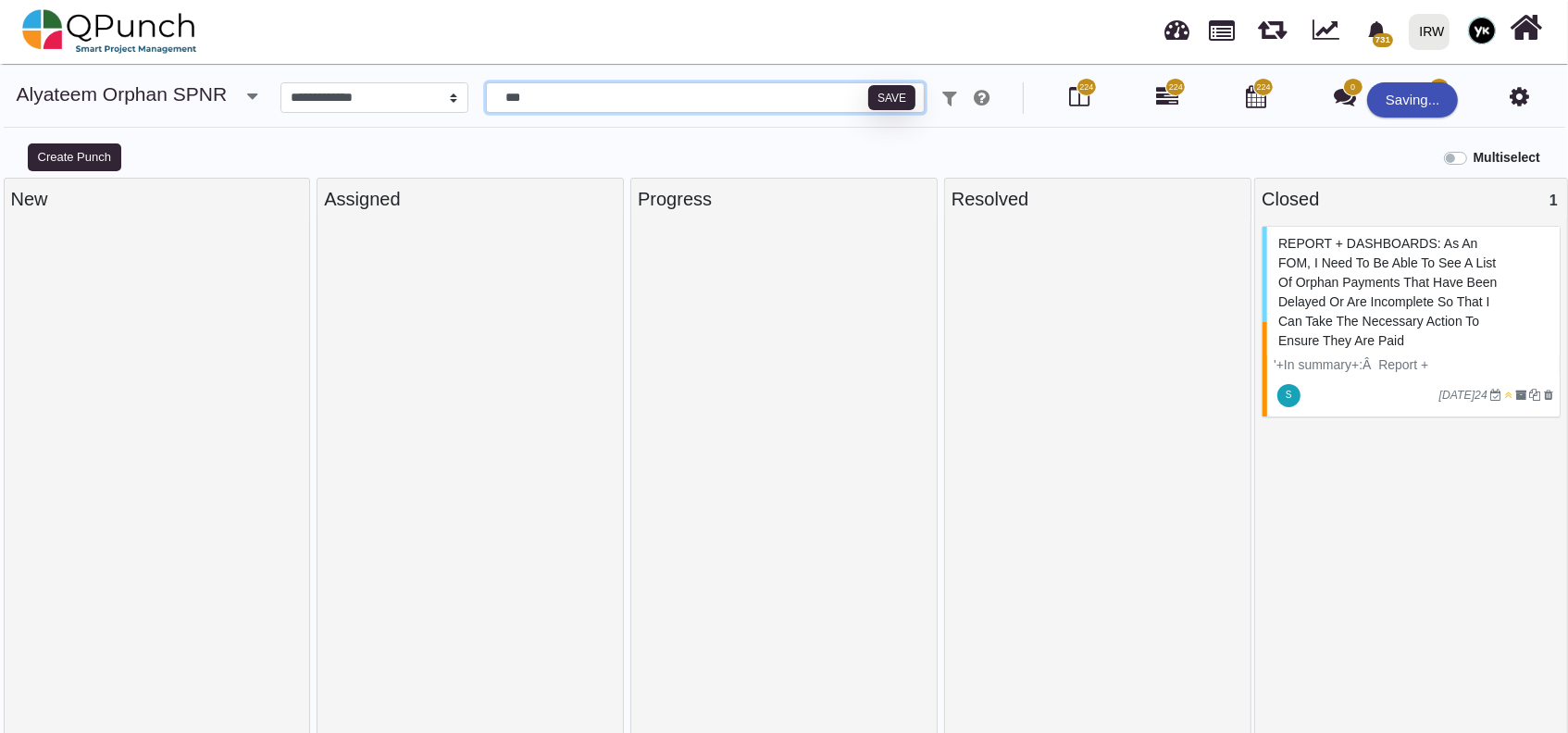 click on "***" at bounding box center (705, 98) 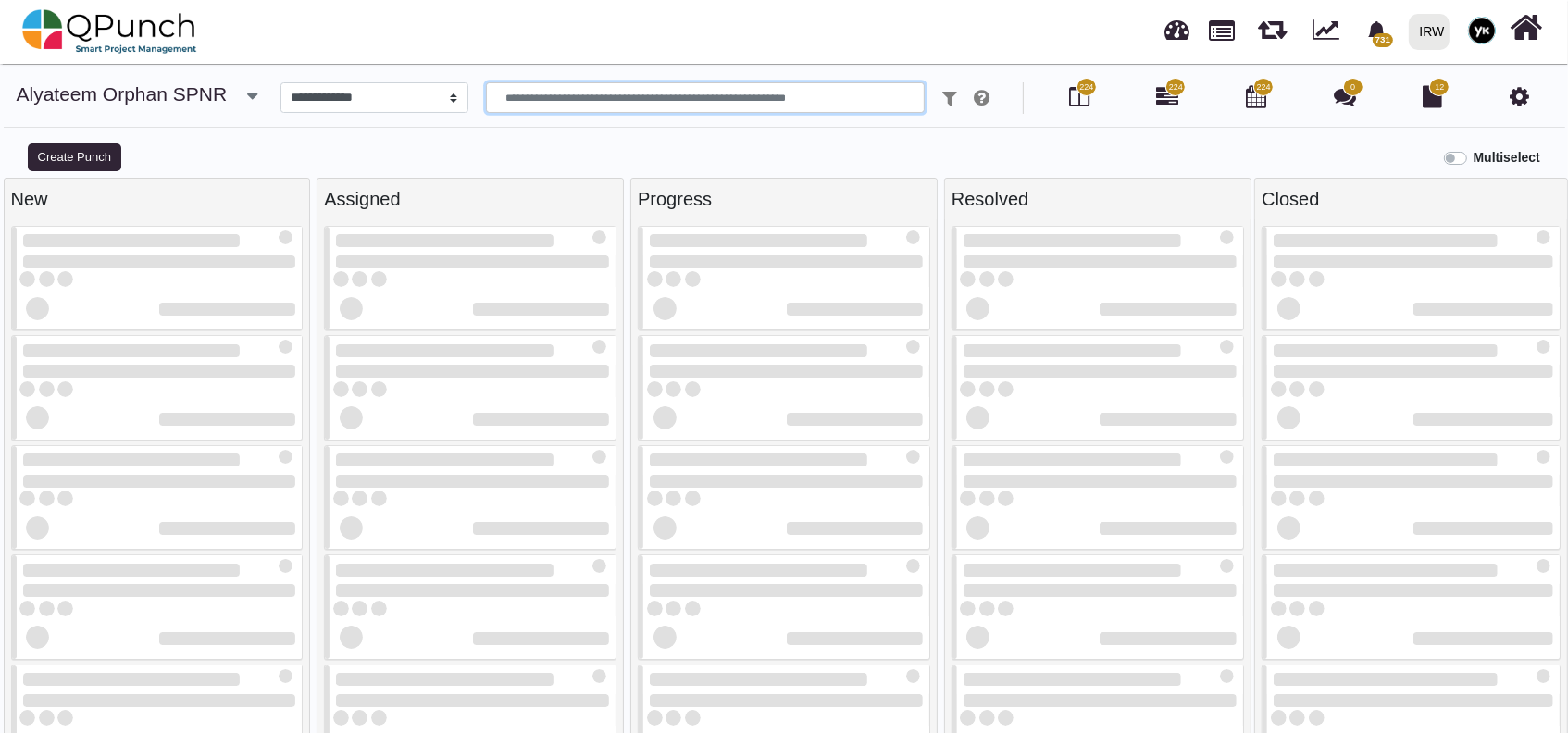 type 